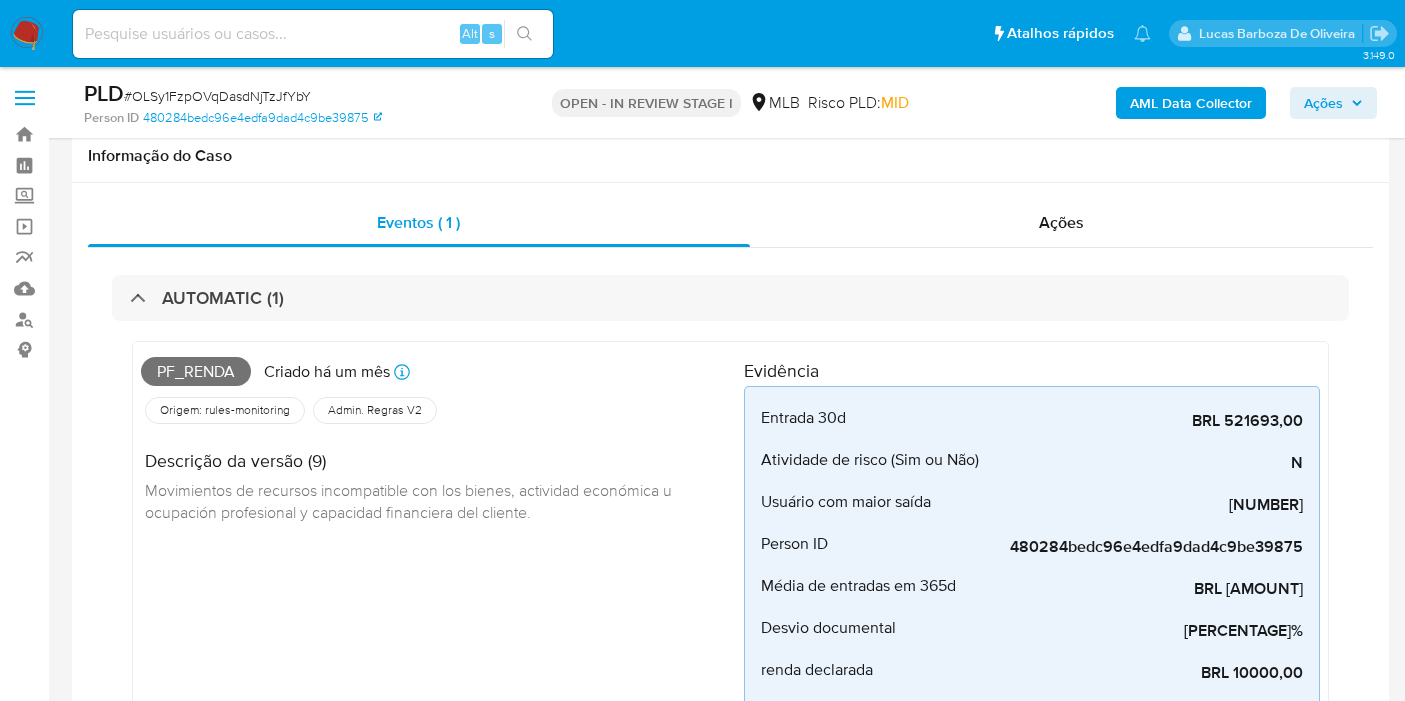 scroll, scrollTop: 888, scrollLeft: 0, axis: vertical 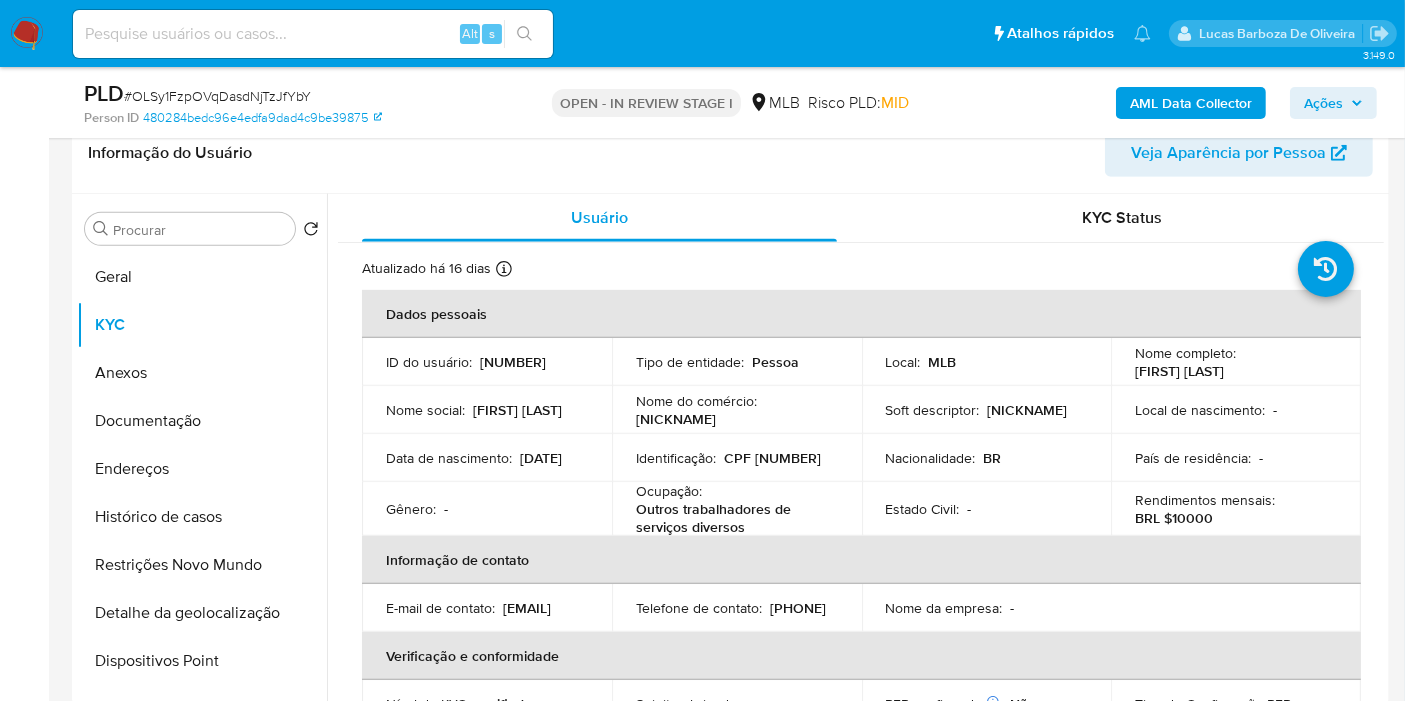 click on "[NUMBER]" at bounding box center (513, 362) 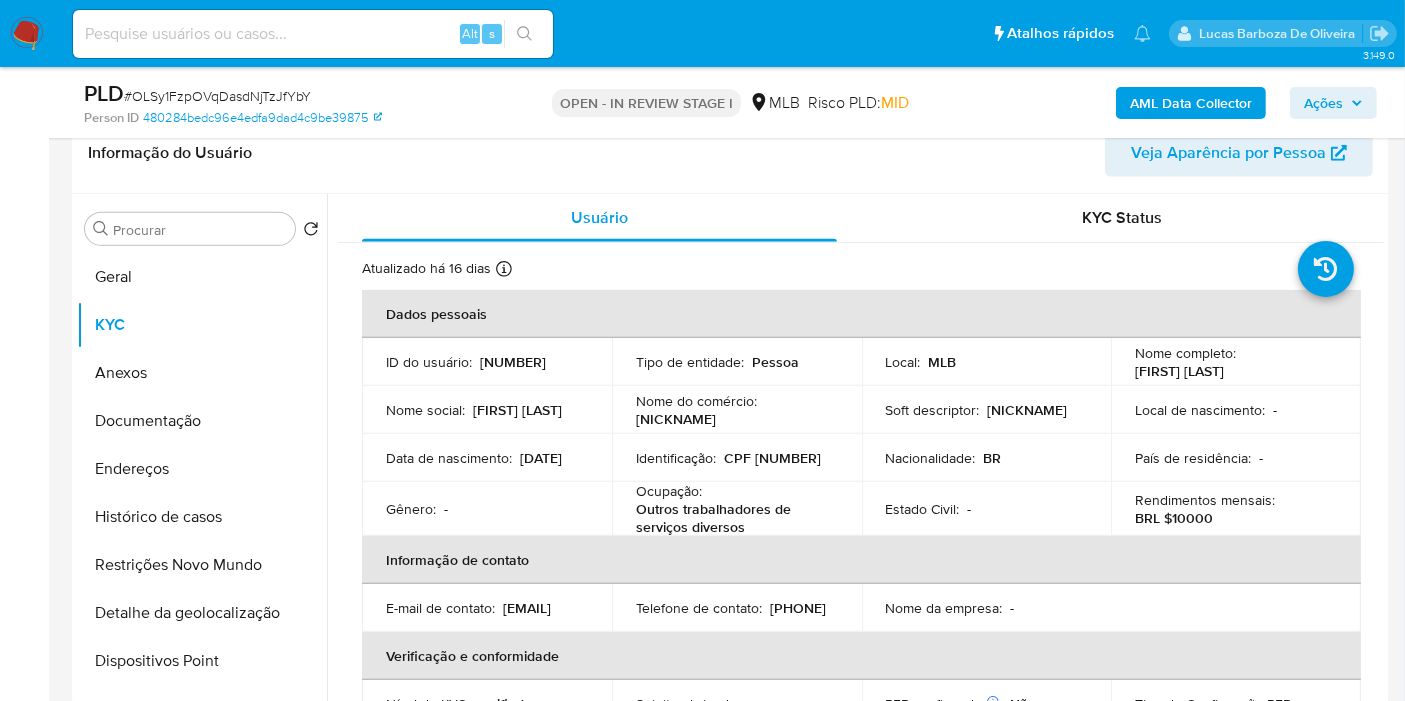 click on "Bandeja Painel Screening Pesquisa em Listas Watchlist Ferramentas Operações em massa relatórios Mulan Localizador de pessoas Consolidado" at bounding box center [24, 1473] 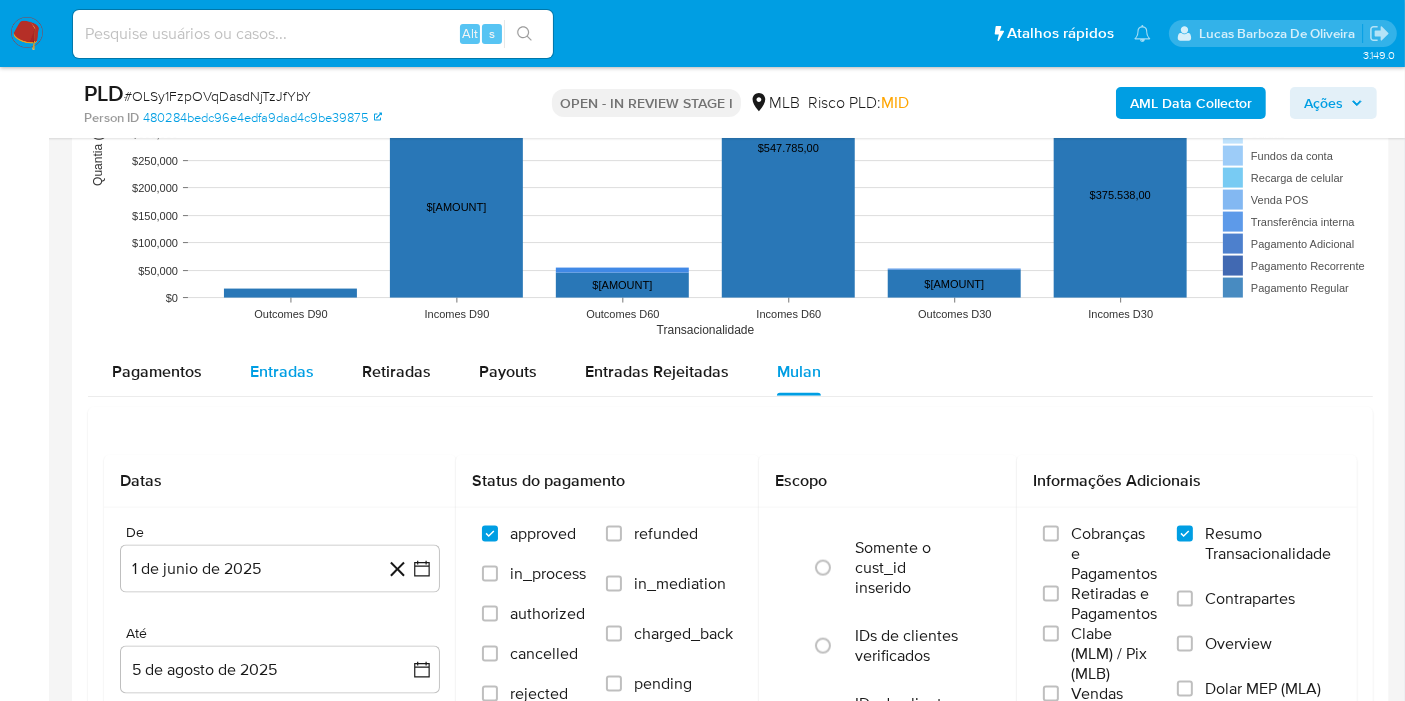 click on "Entradas" at bounding box center [282, 372] 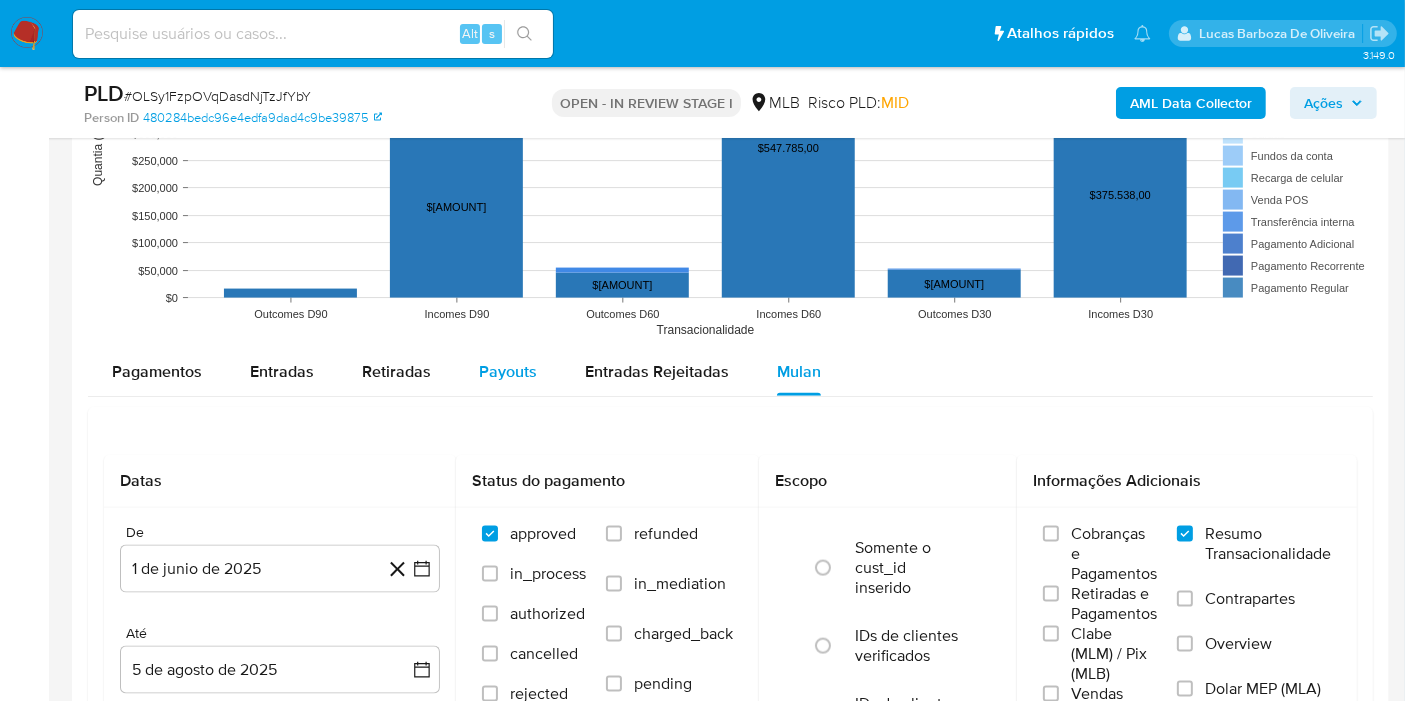 select on "10" 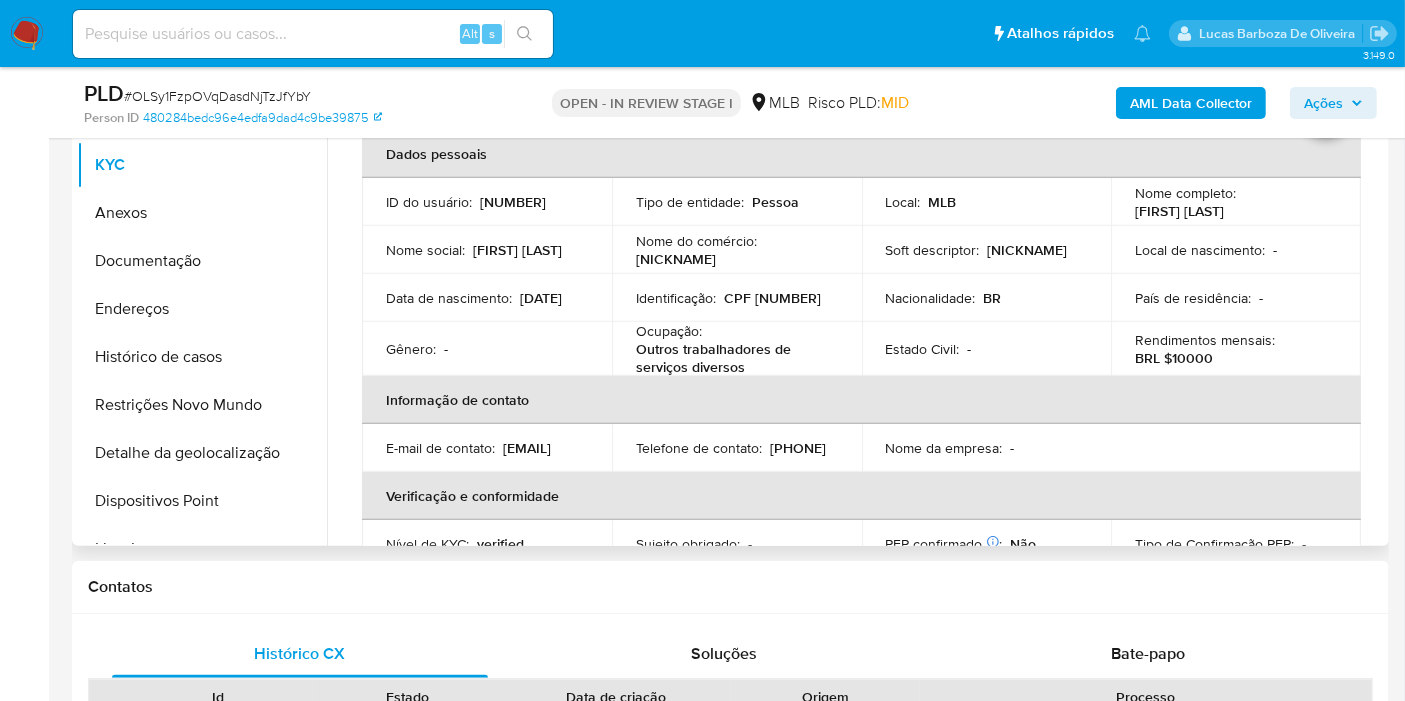 scroll, scrollTop: 844, scrollLeft: 0, axis: vertical 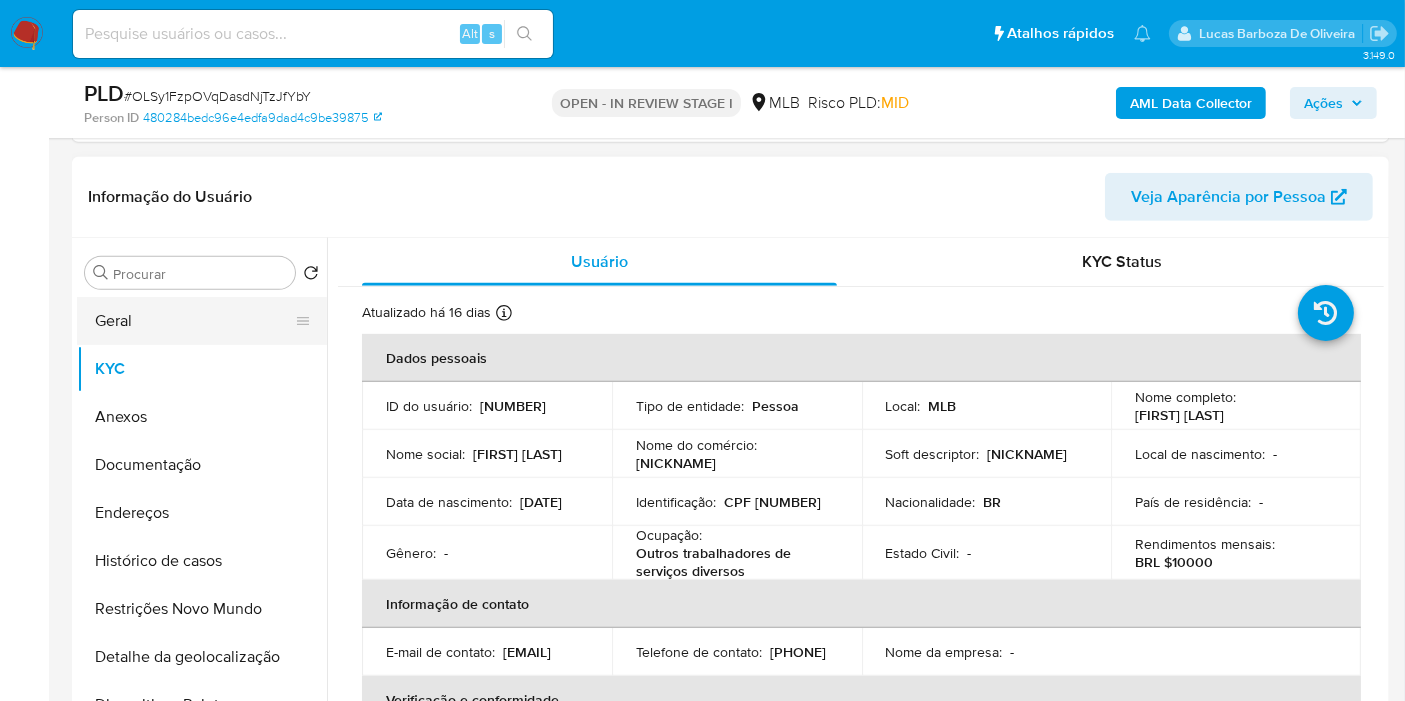 click on "Geral" at bounding box center (194, 321) 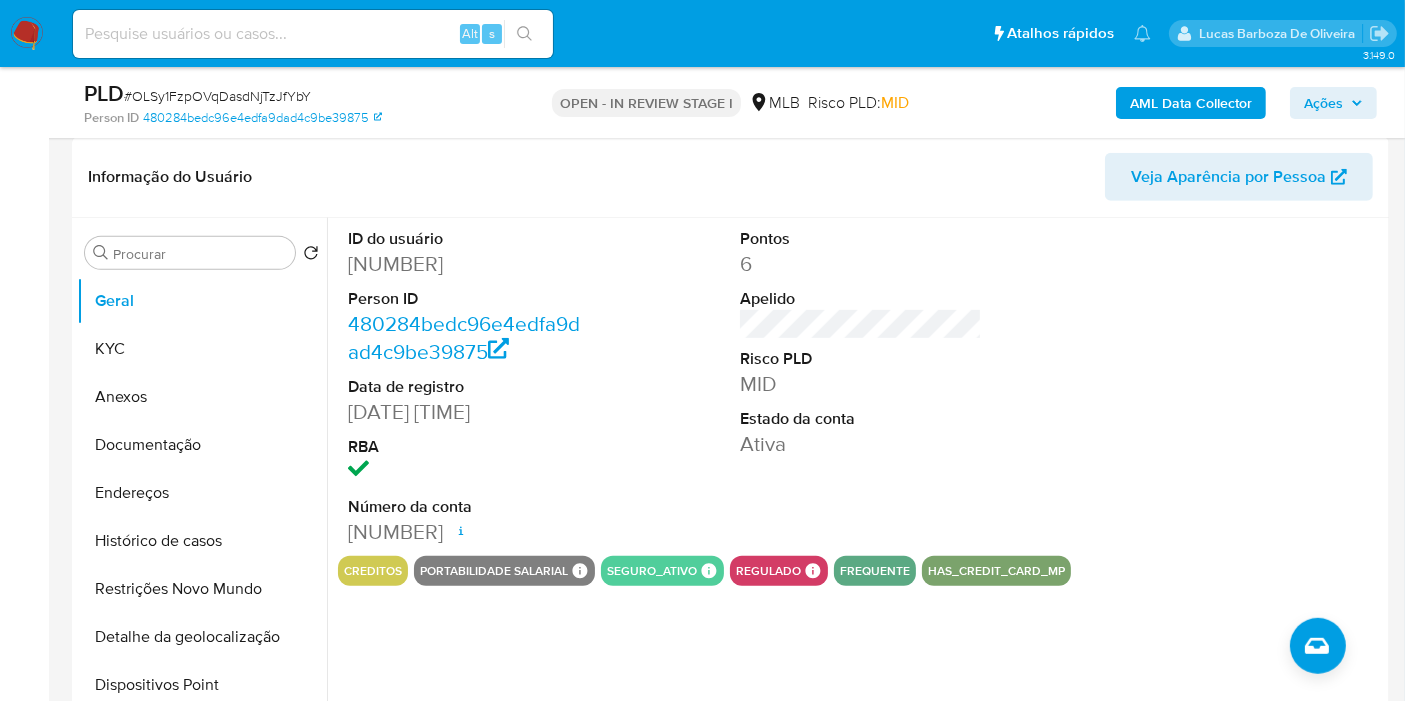 scroll, scrollTop: 844, scrollLeft: 0, axis: vertical 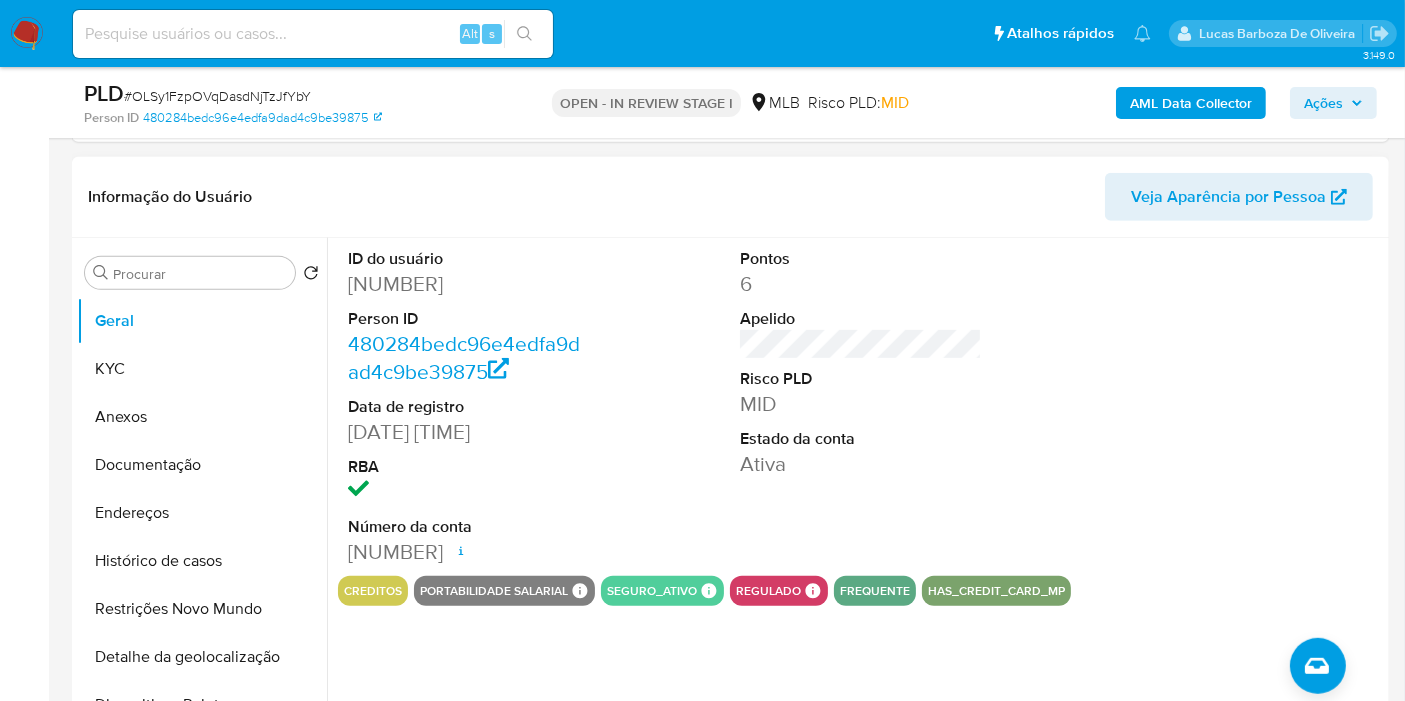 type 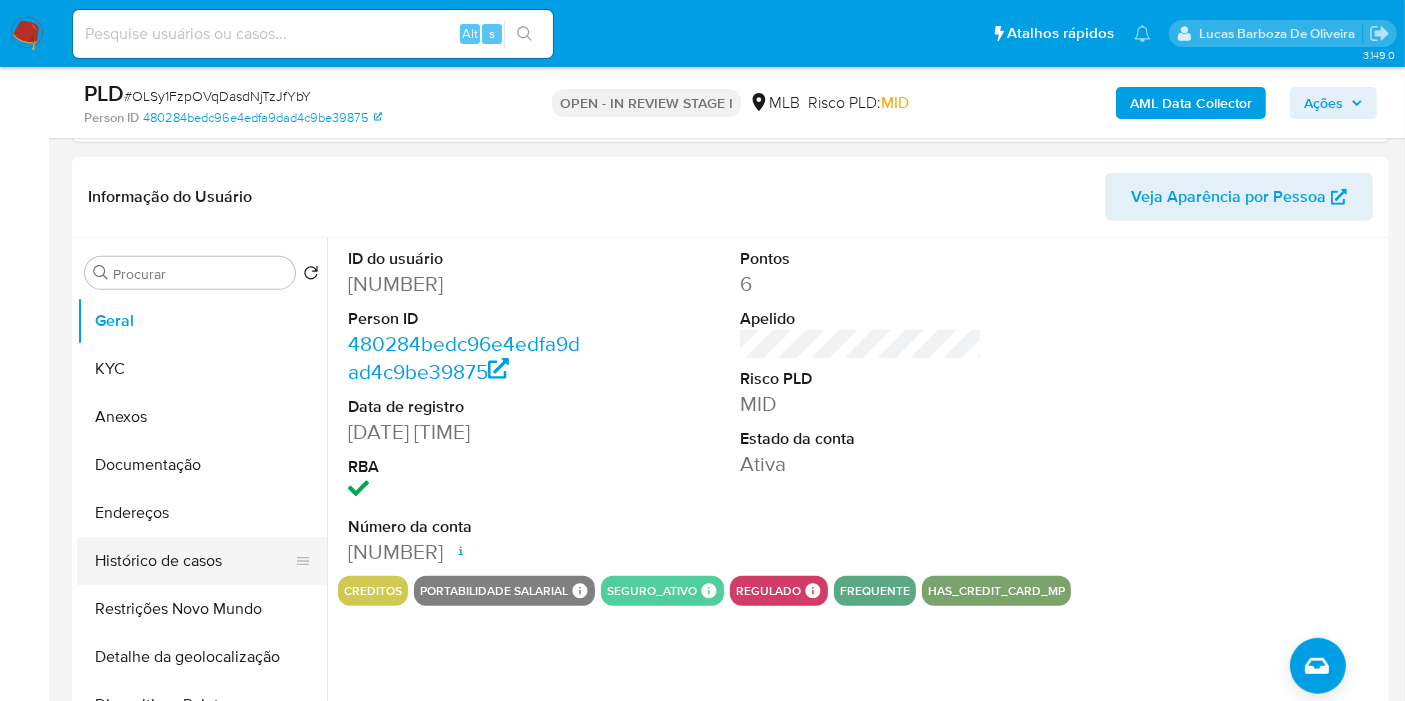 click on "Histórico de casos" at bounding box center [194, 561] 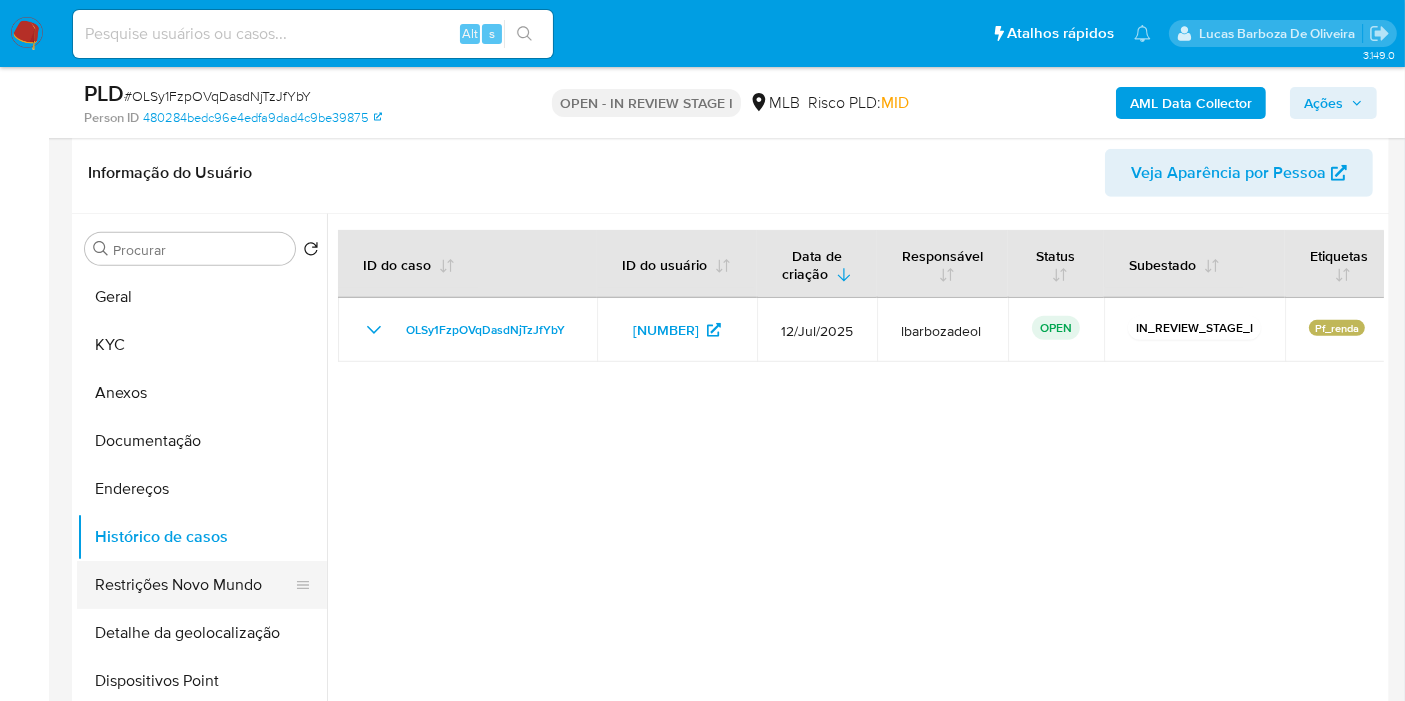 click on "Restrições Novo Mundo" at bounding box center (194, 585) 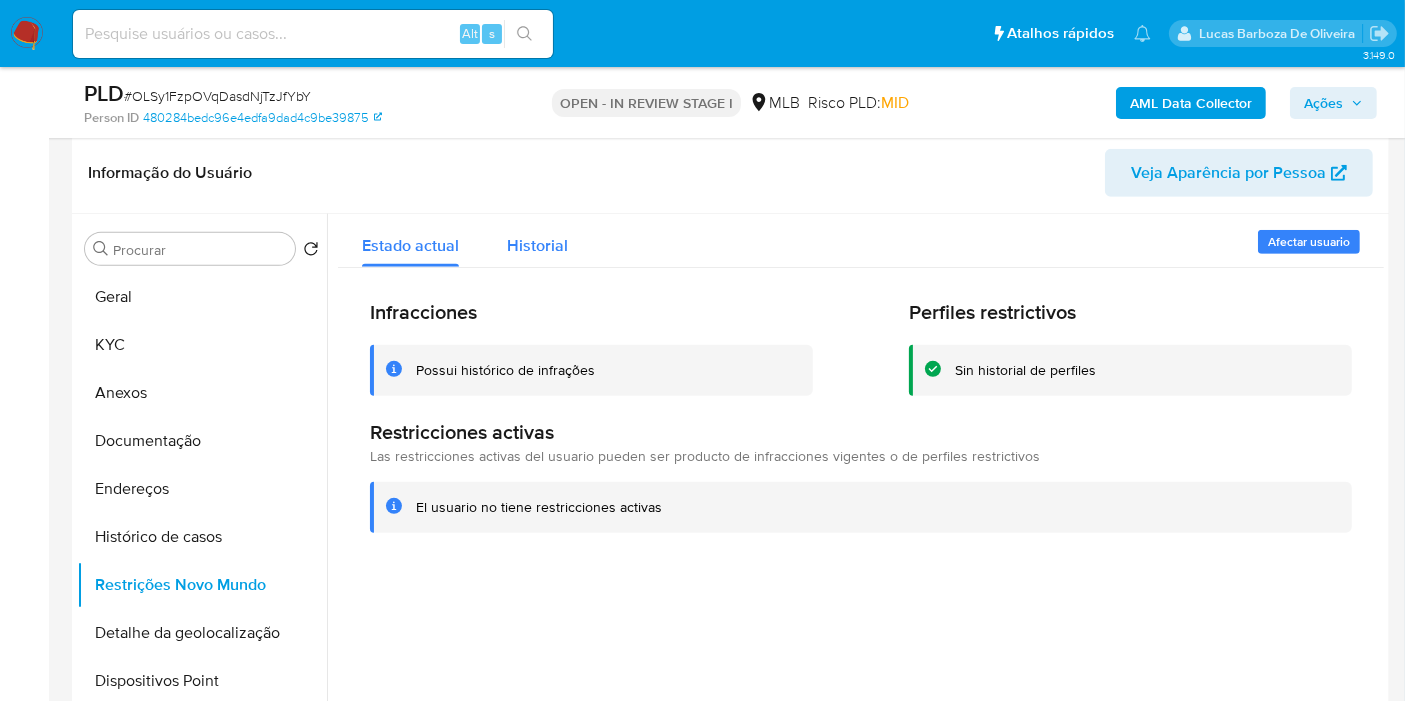 click on "Historial" at bounding box center (537, 245) 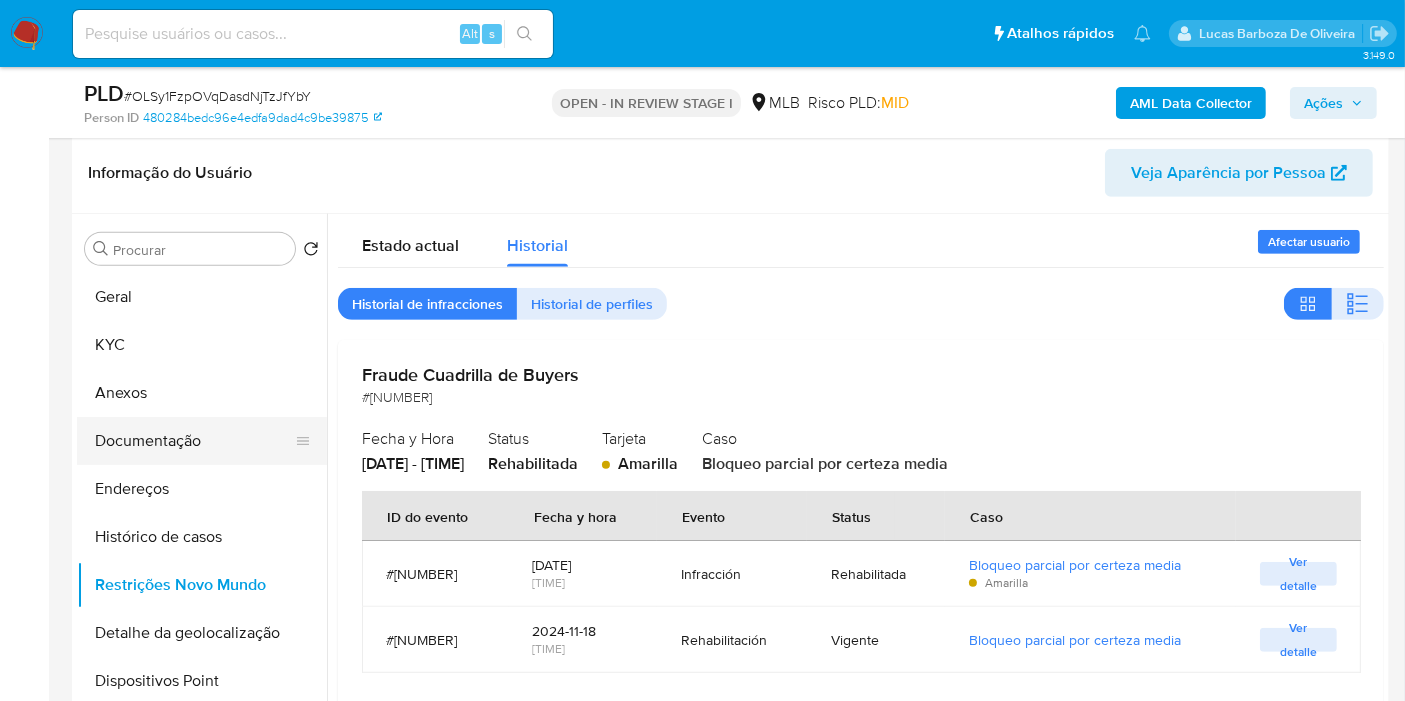 click on "Documentação" at bounding box center [194, 441] 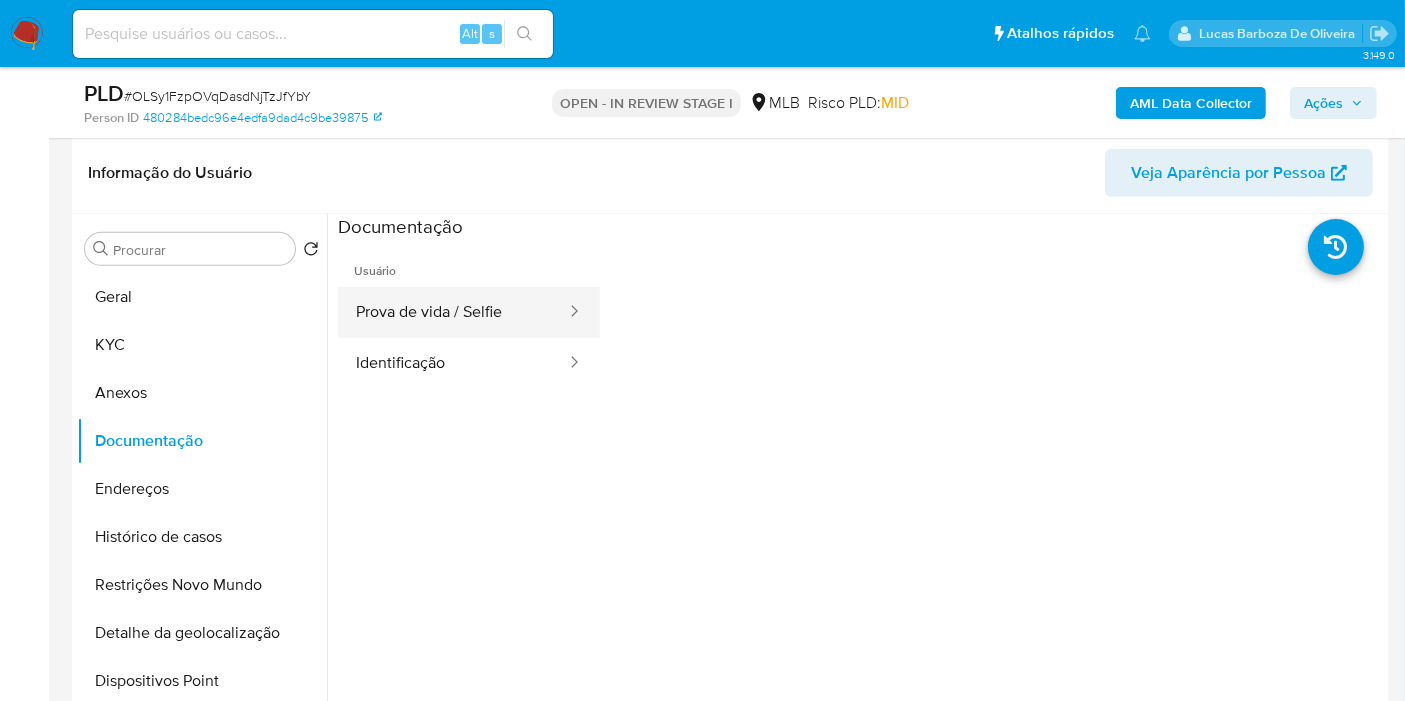 click on "Prova de vida / Selfie" at bounding box center [453, 312] 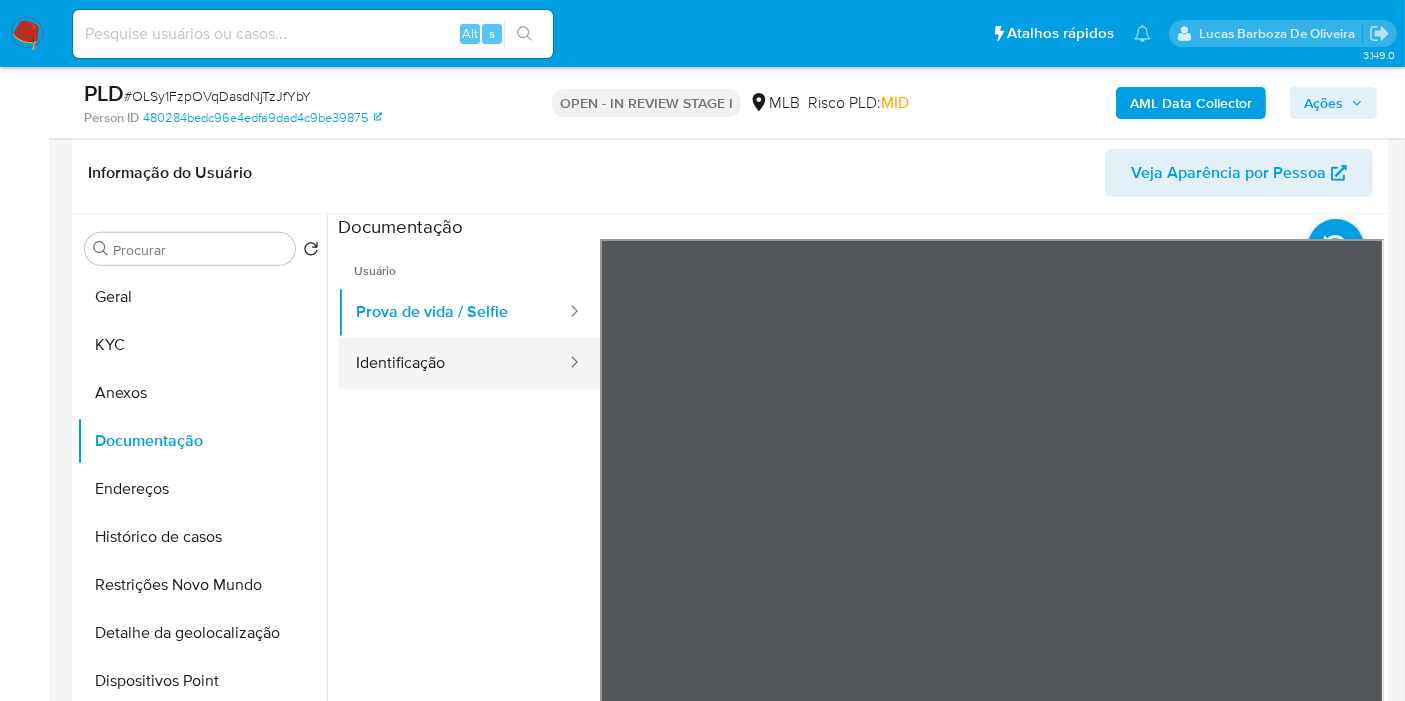click on "Identificação" at bounding box center (453, 363) 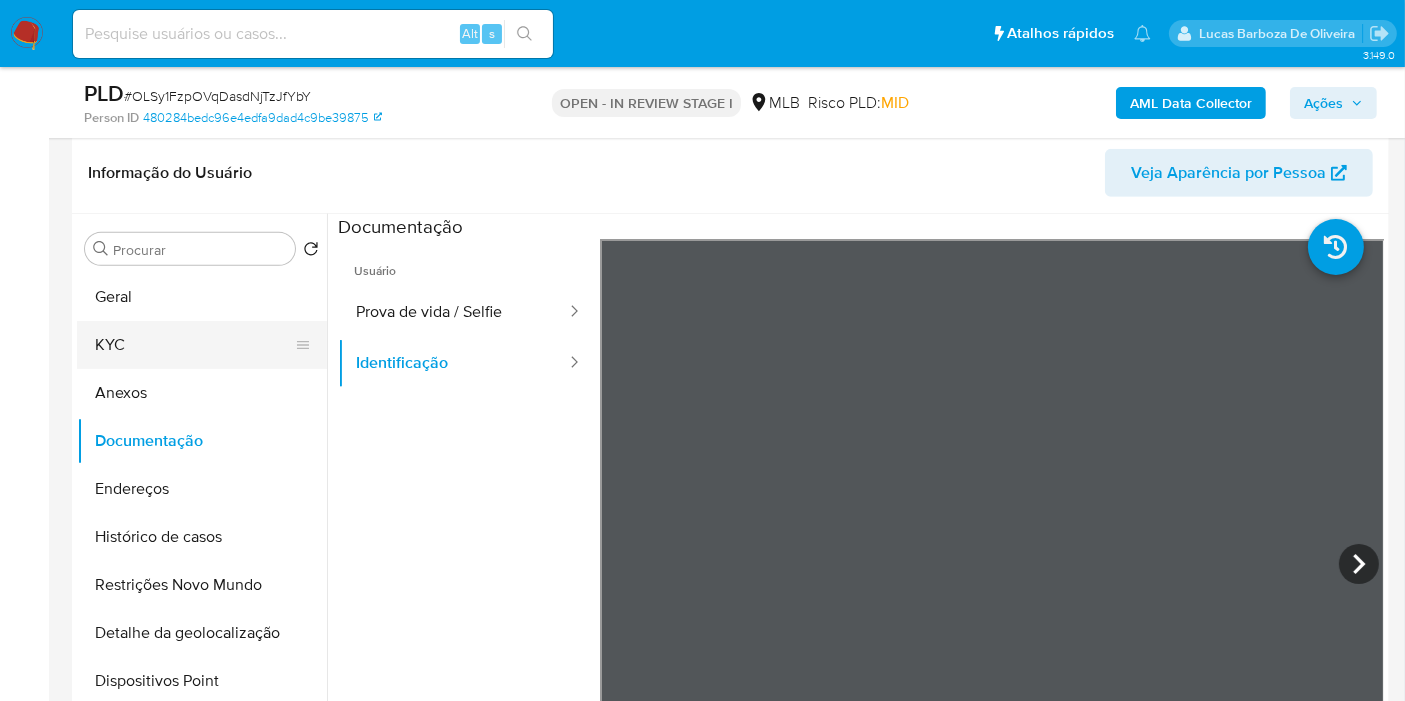 click on "KYC" at bounding box center [194, 345] 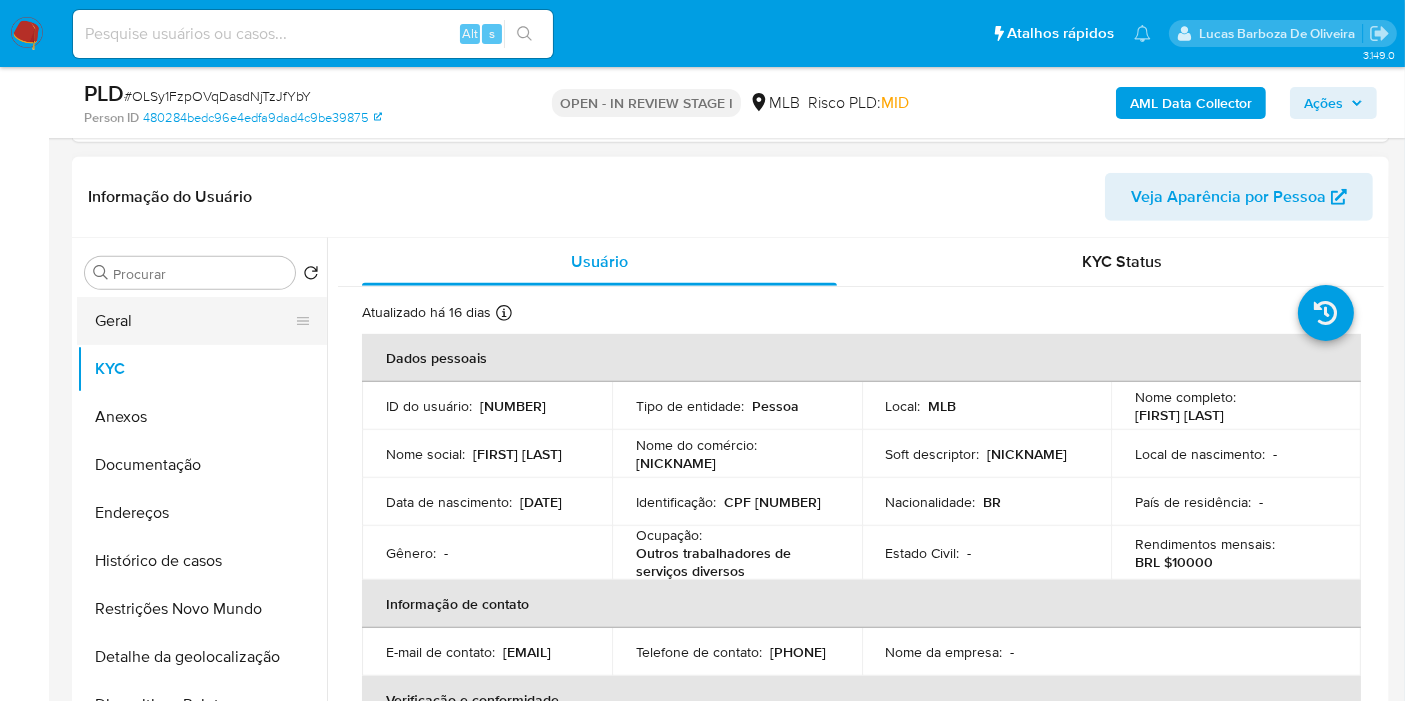 click on "Geral" at bounding box center (194, 321) 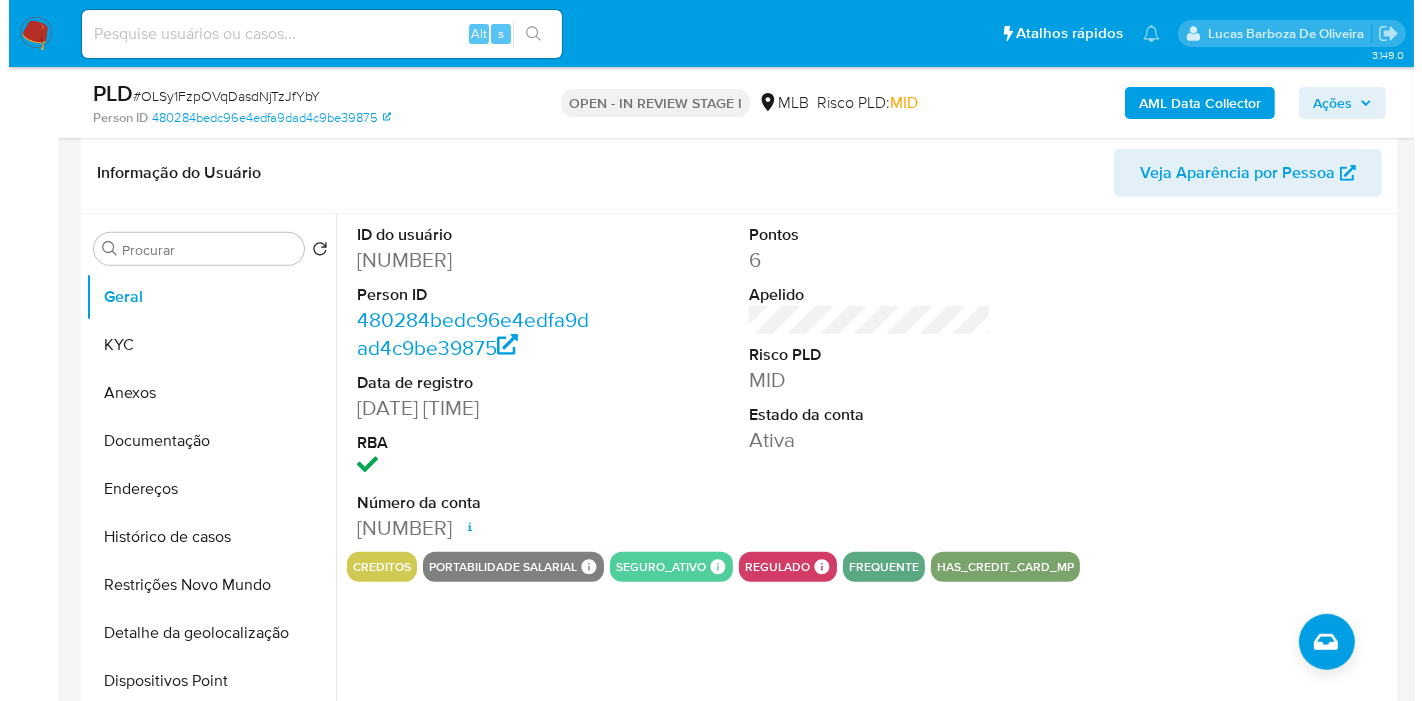 scroll, scrollTop: 889, scrollLeft: 0, axis: vertical 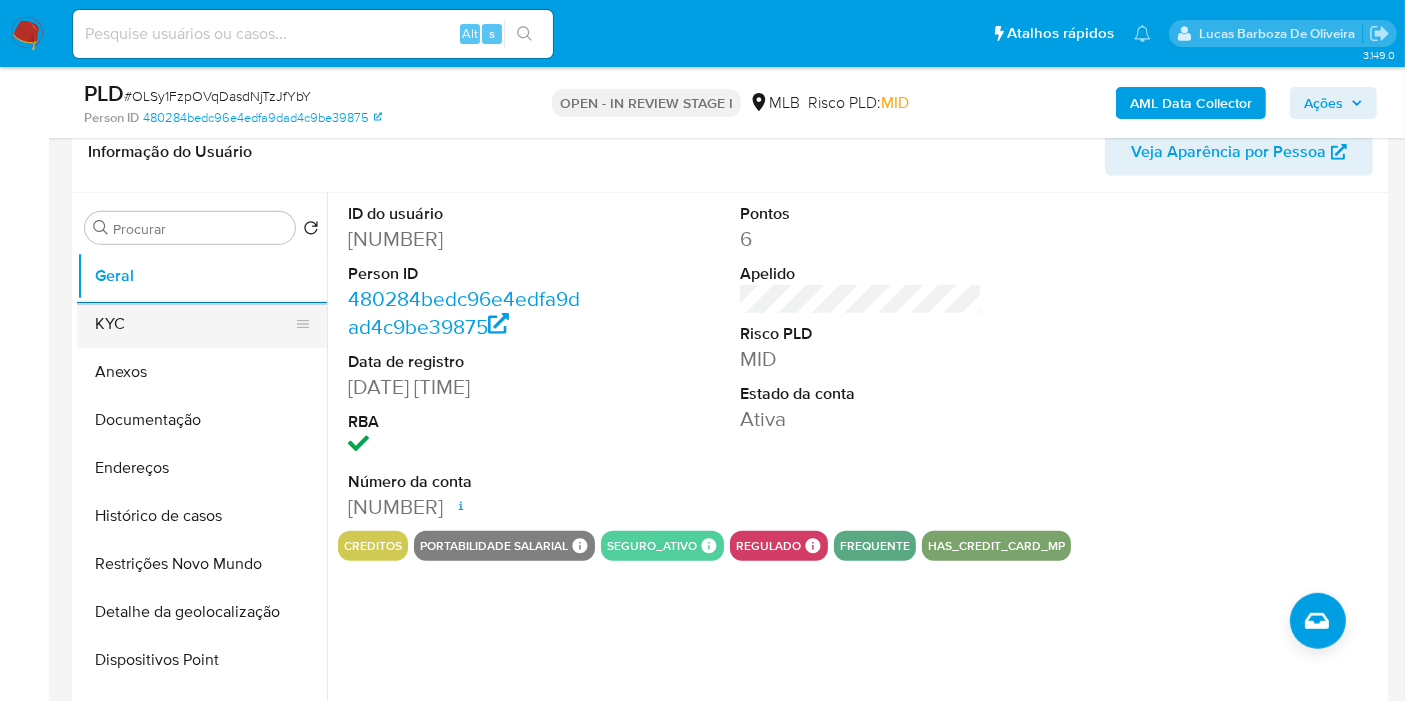 click on "KYC" at bounding box center [194, 324] 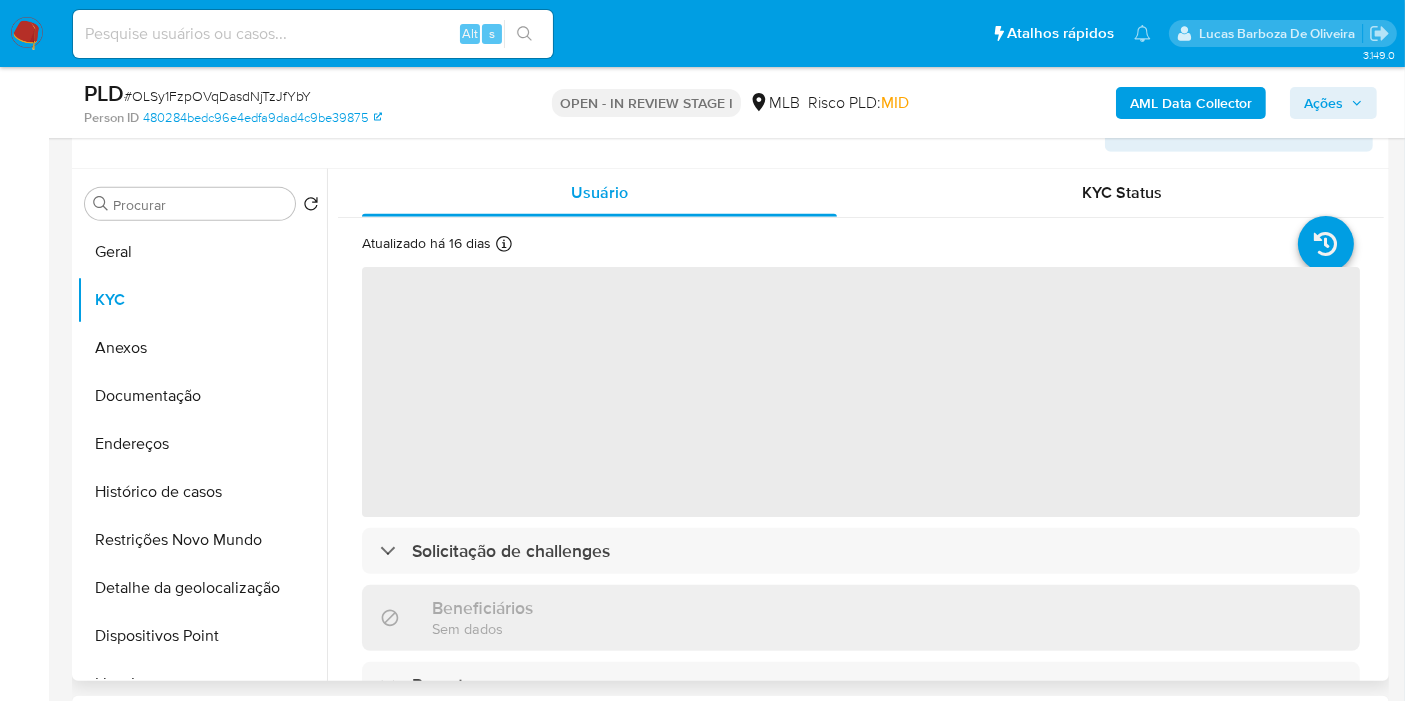 type 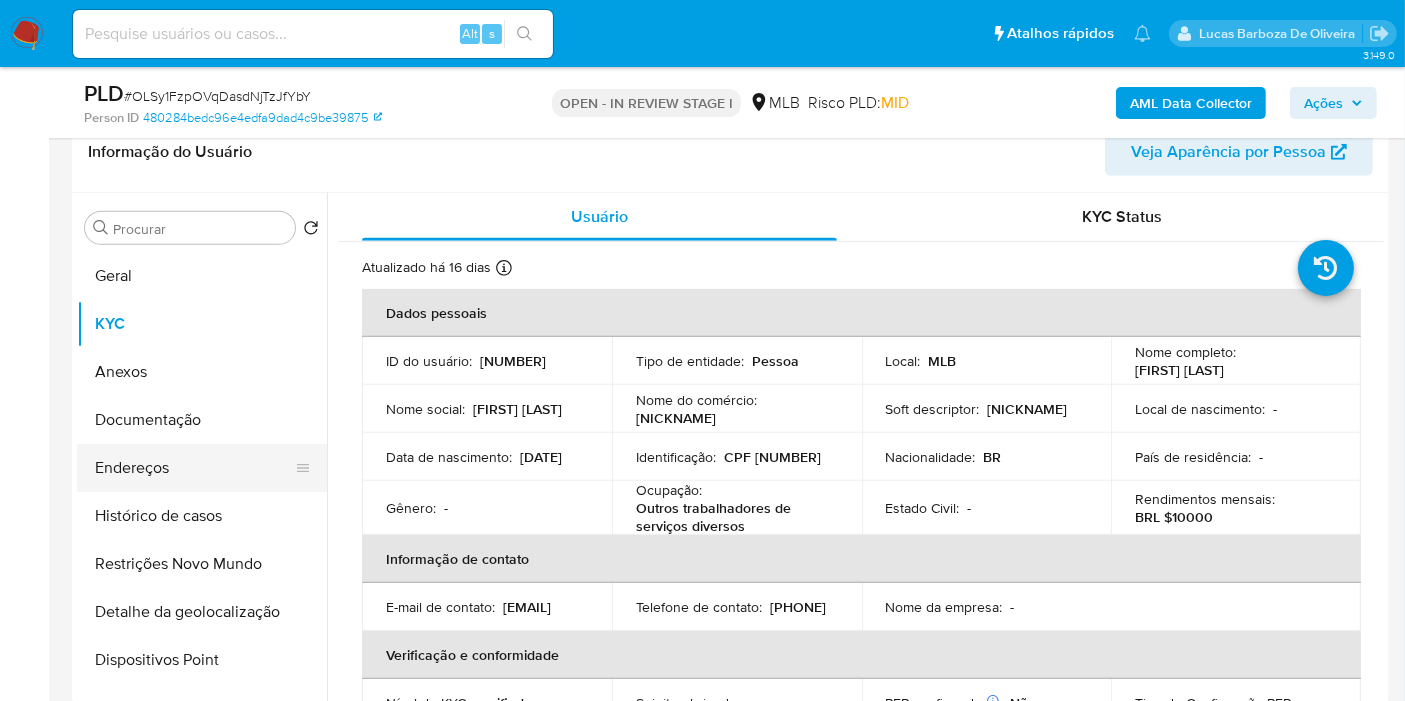 click on "Endereços" at bounding box center [194, 468] 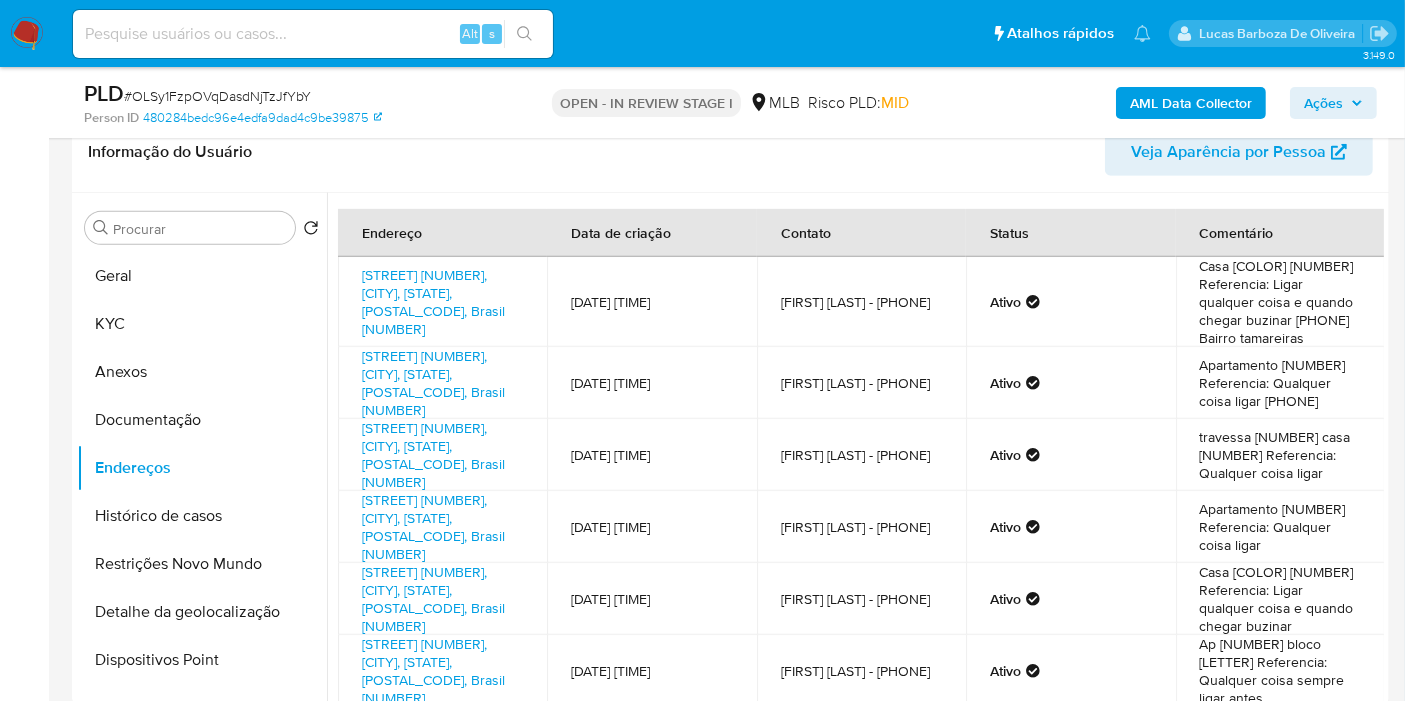 type 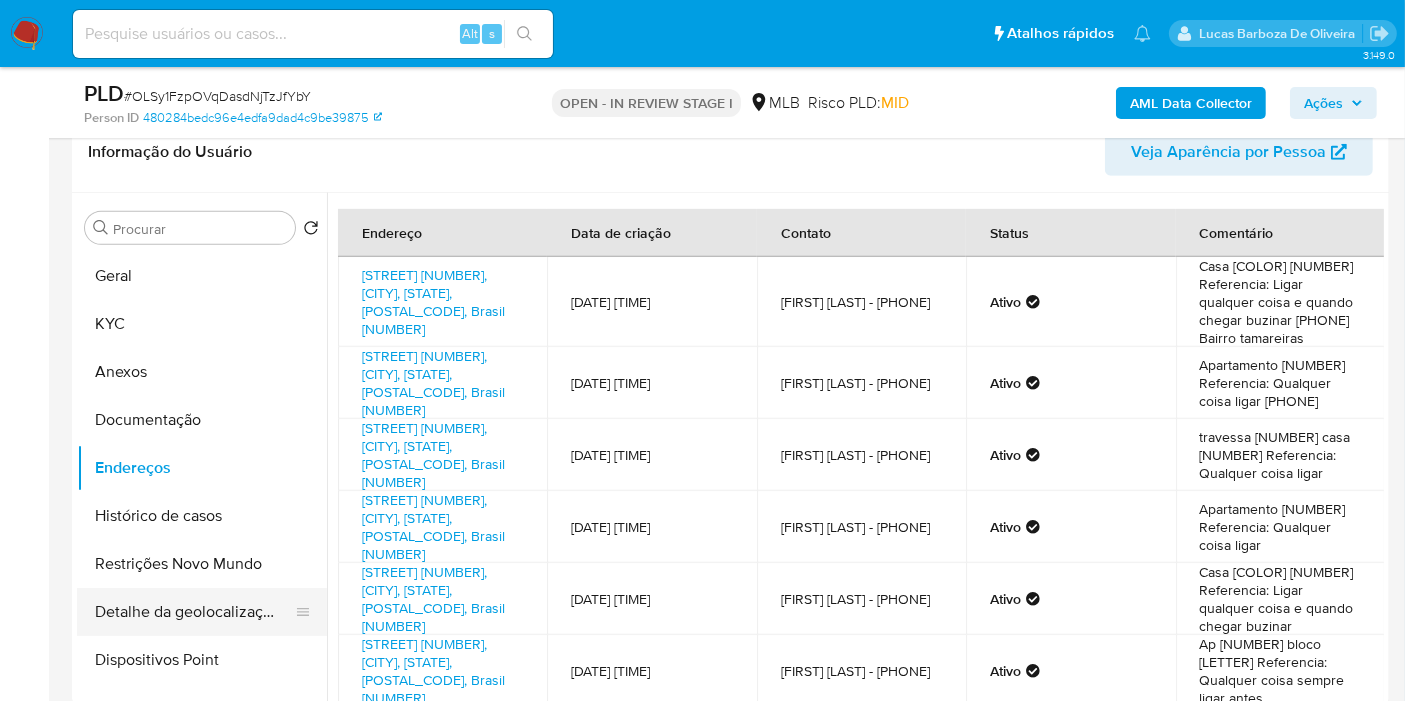 drag, startPoint x: 237, startPoint y: 629, endPoint x: 729, endPoint y: 541, distance: 499.80795 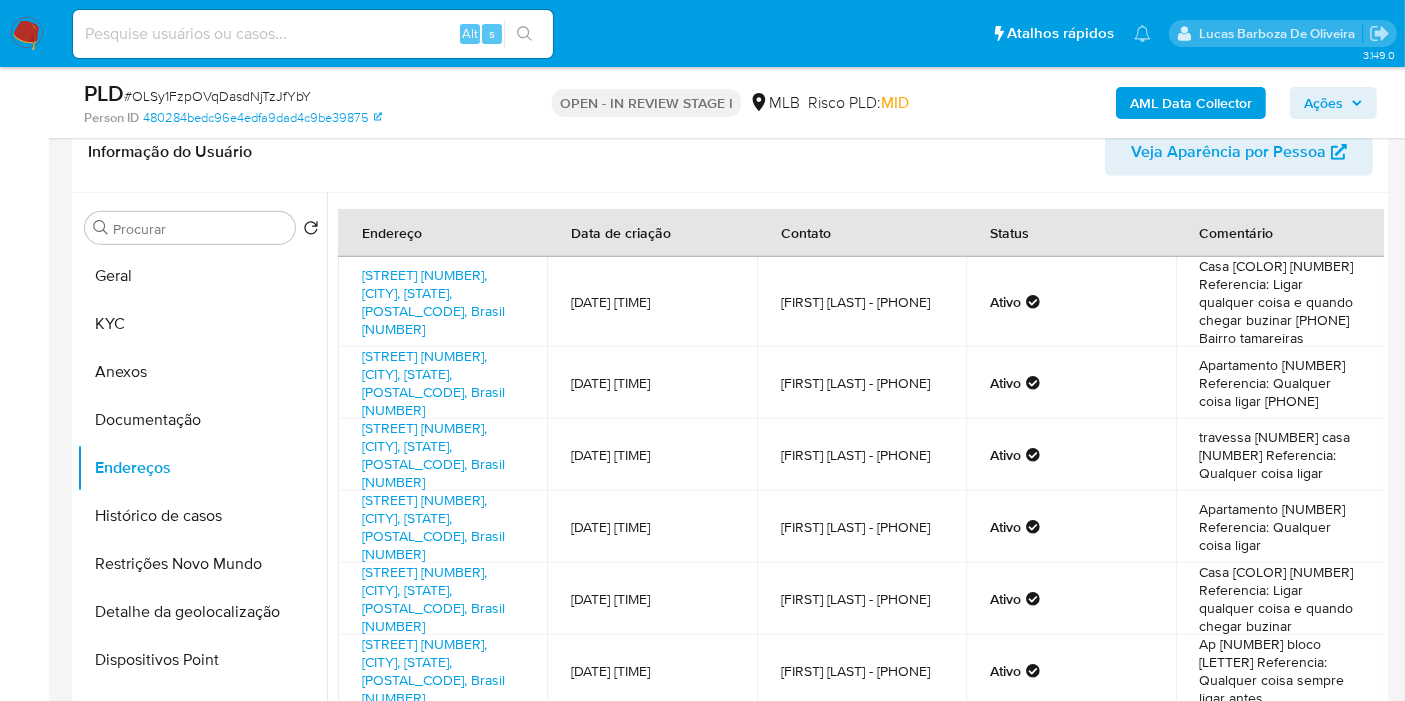 click on "Detalhe da geolocalização" at bounding box center (202, 612) 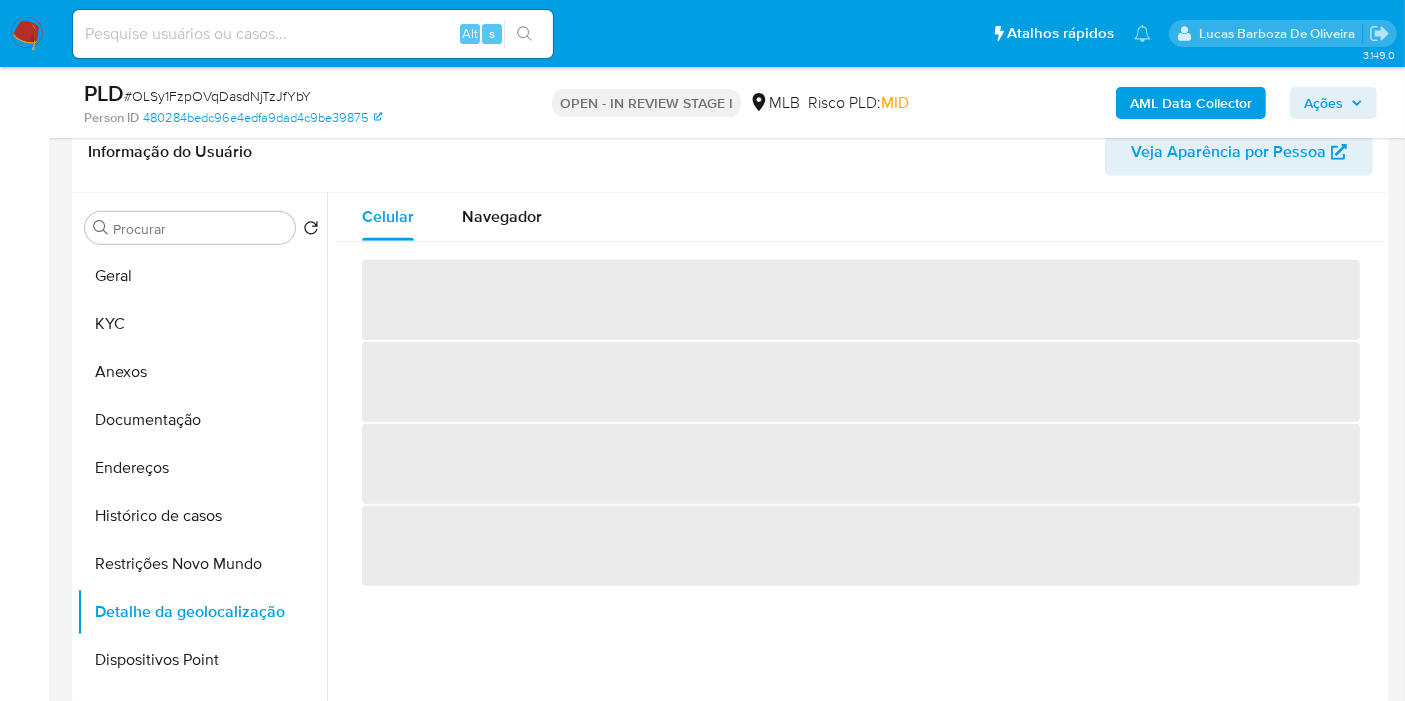 type 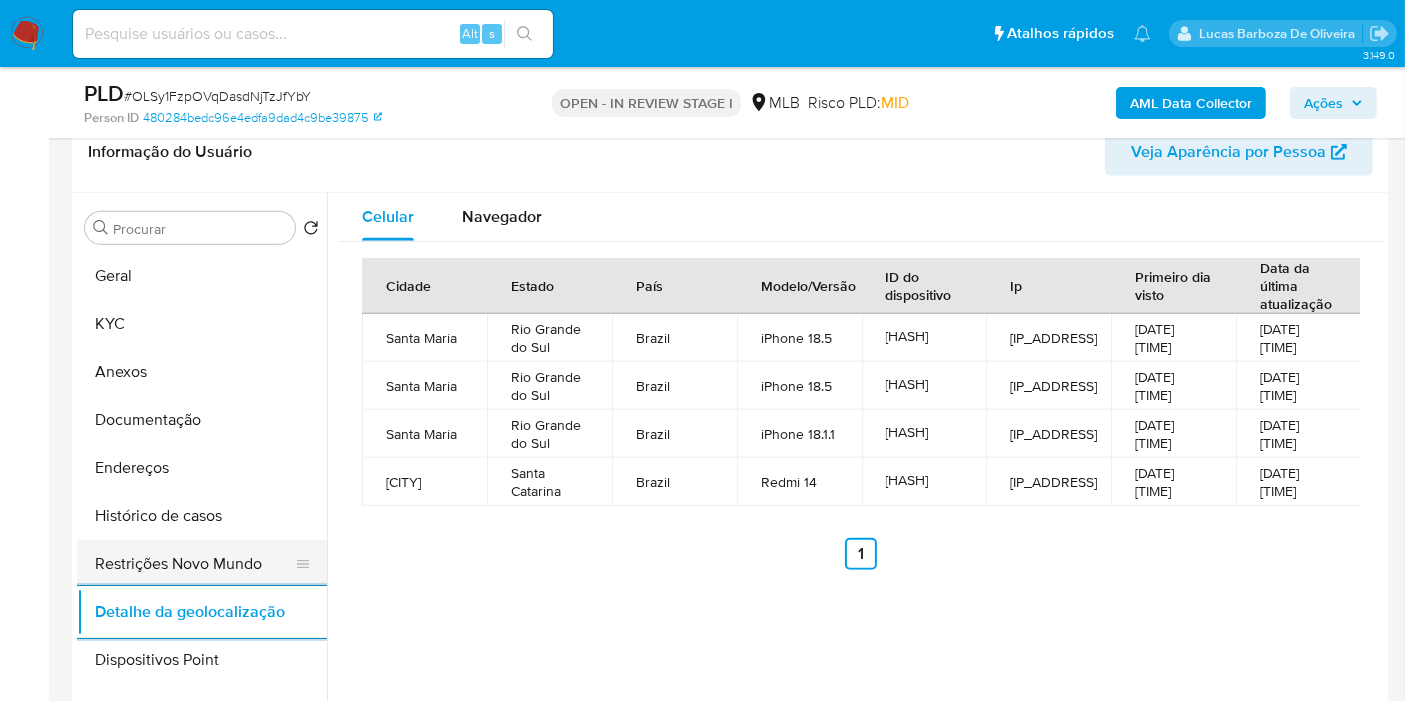 click on "Restrições Novo Mundo" at bounding box center [194, 564] 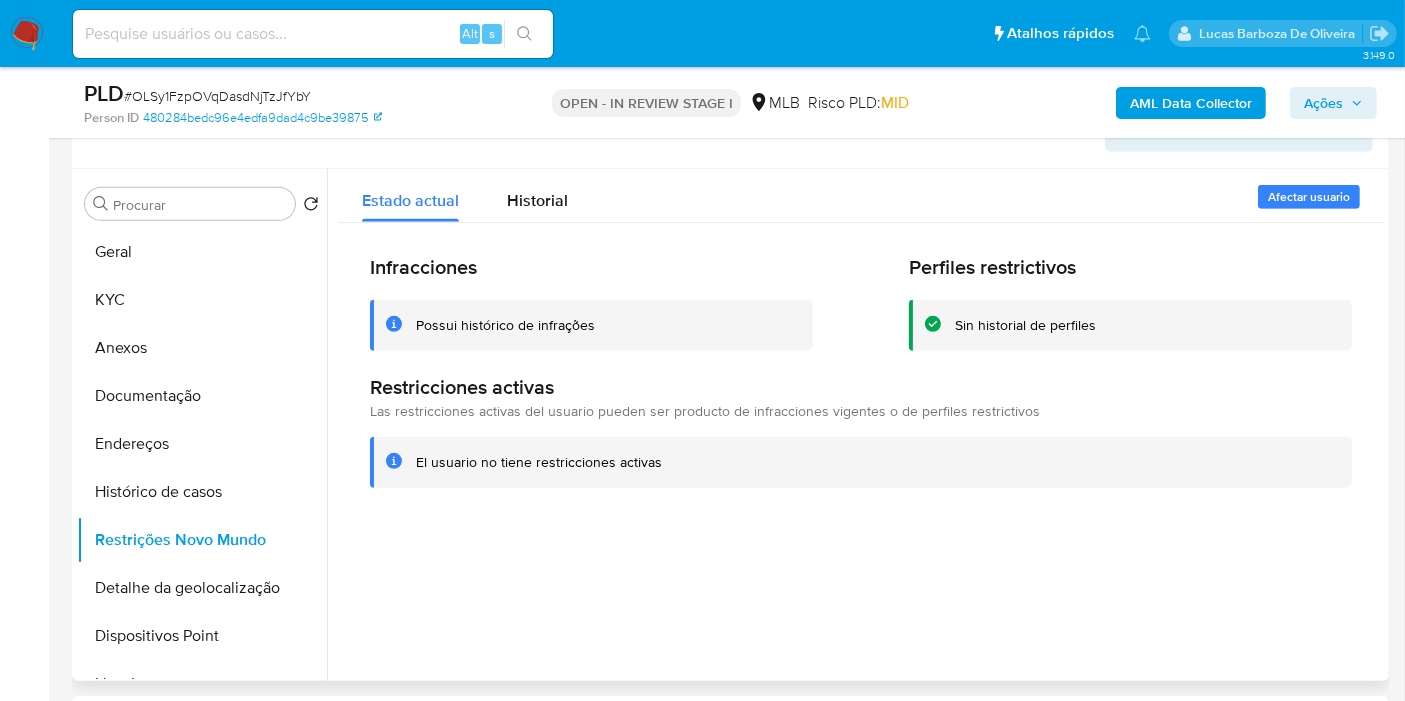 type 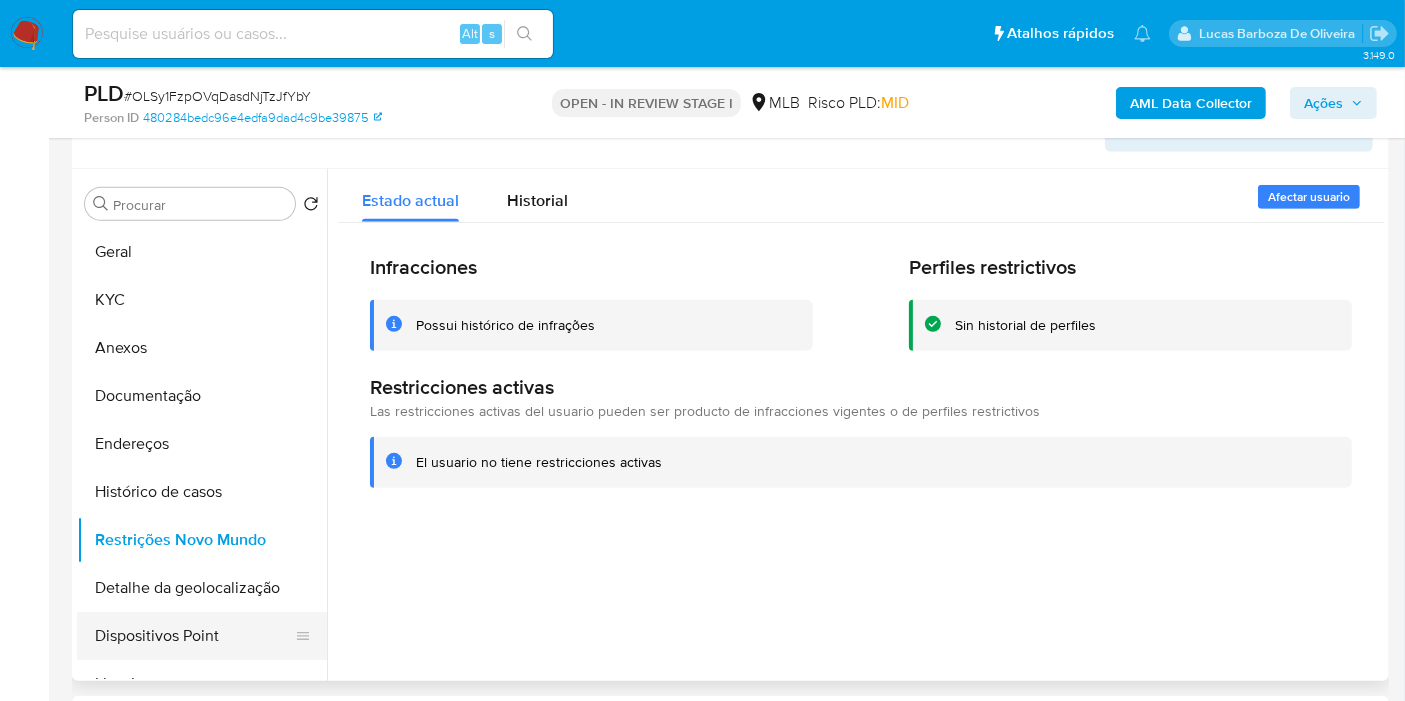 click on "Dispositivos Point" at bounding box center (194, 636) 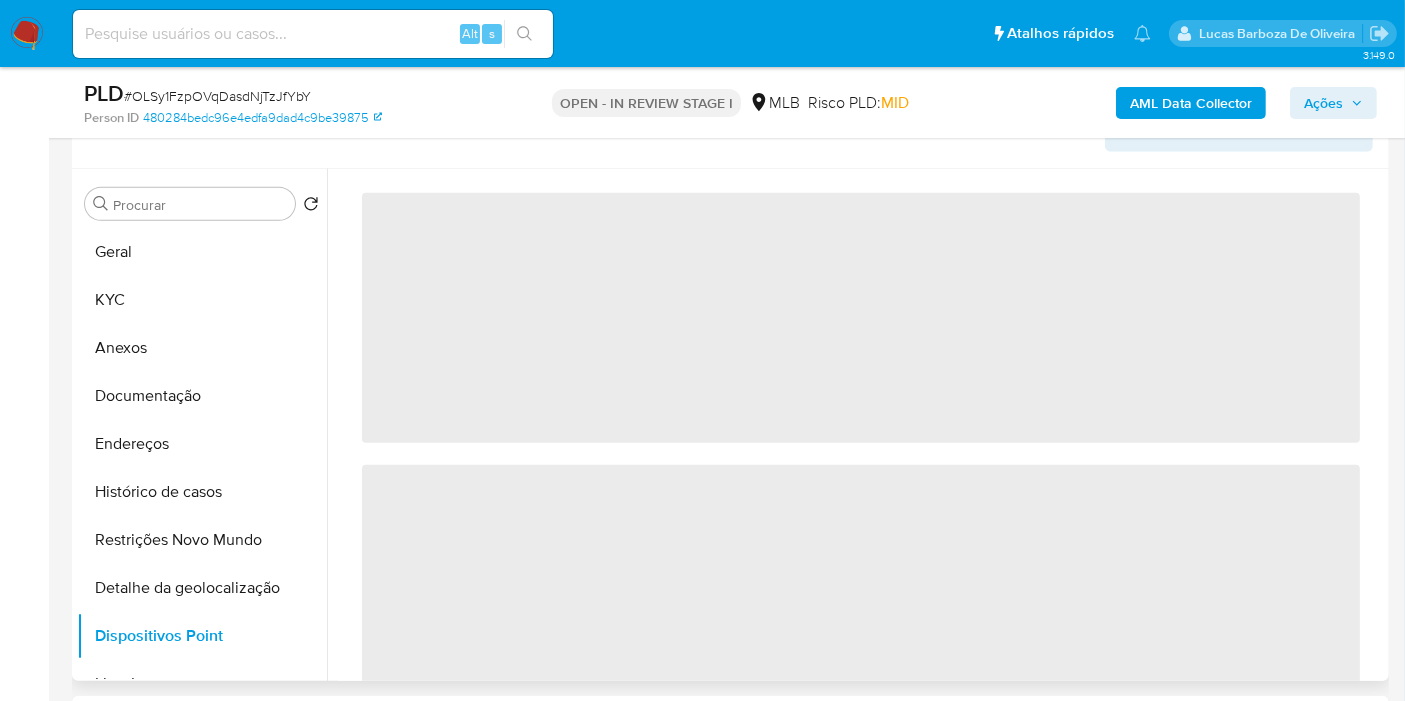 type 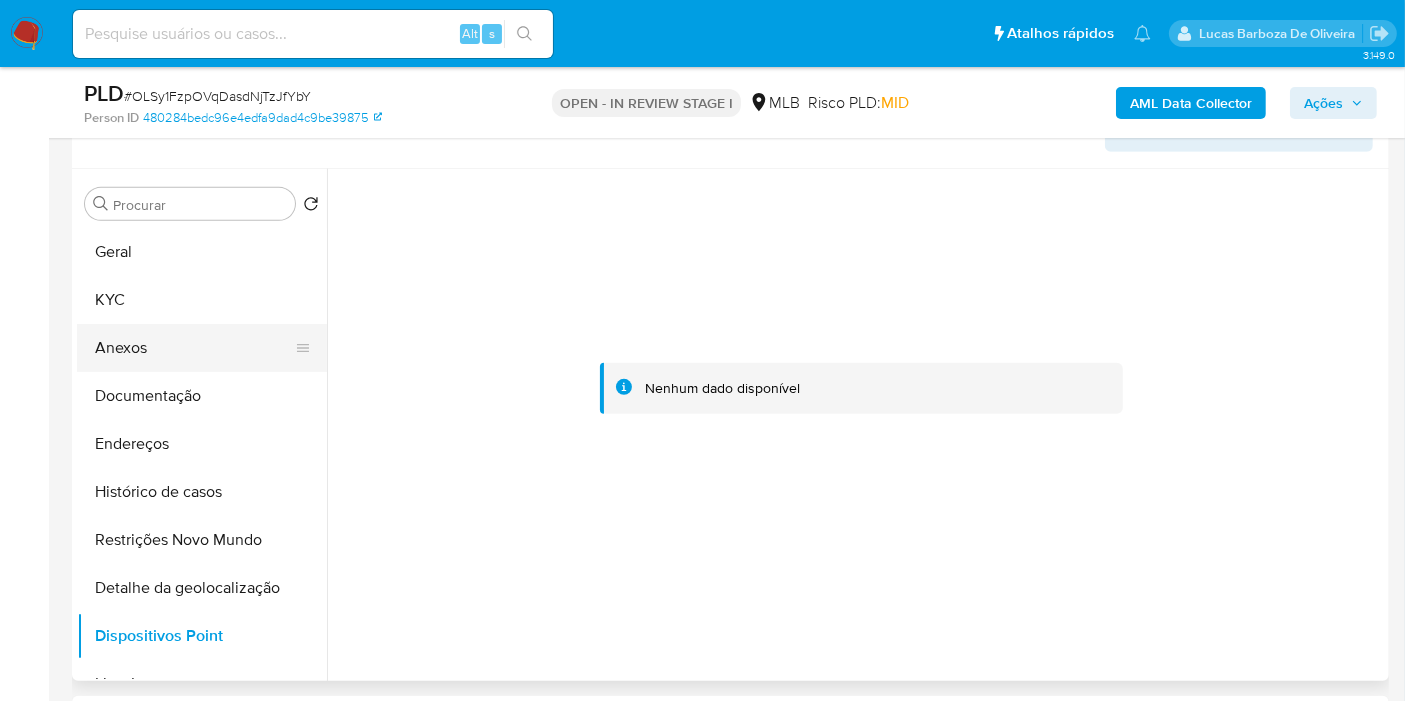 click on "Anexos" at bounding box center [194, 348] 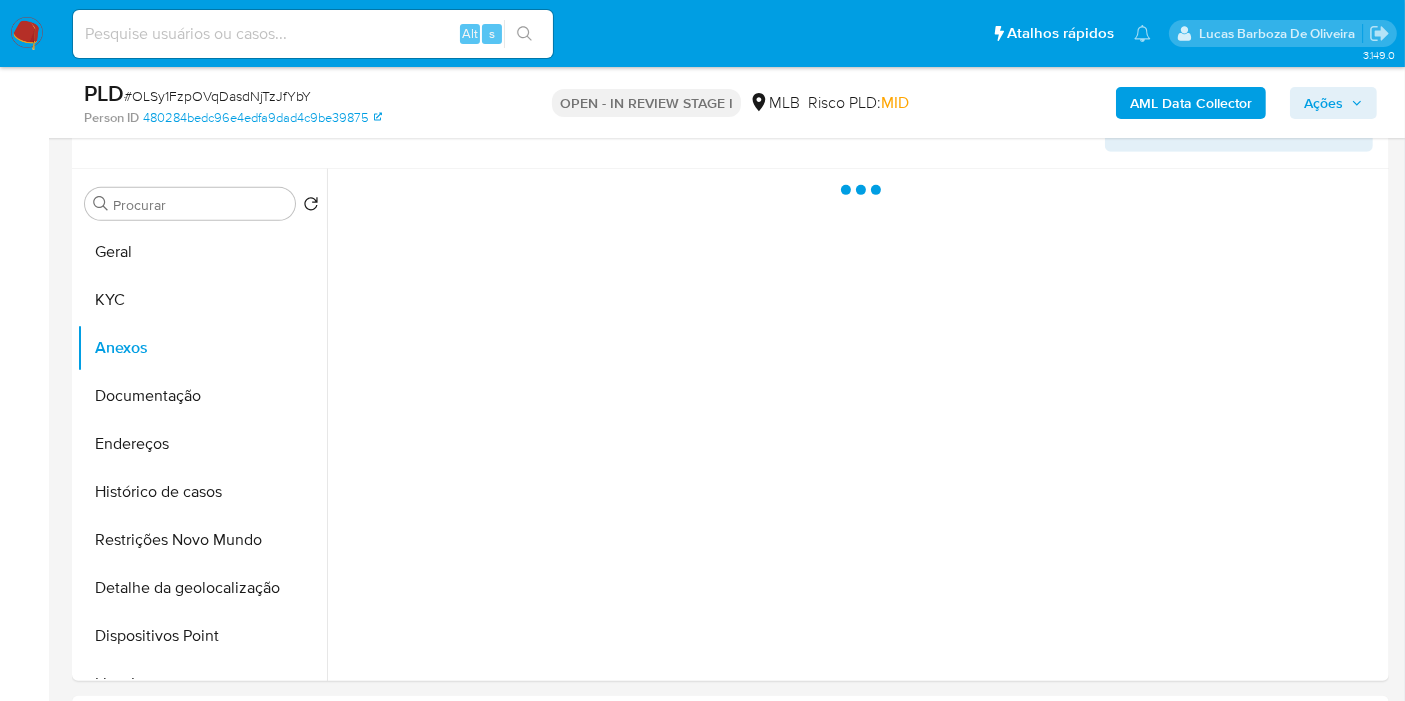 click on "Ações" at bounding box center [1323, 103] 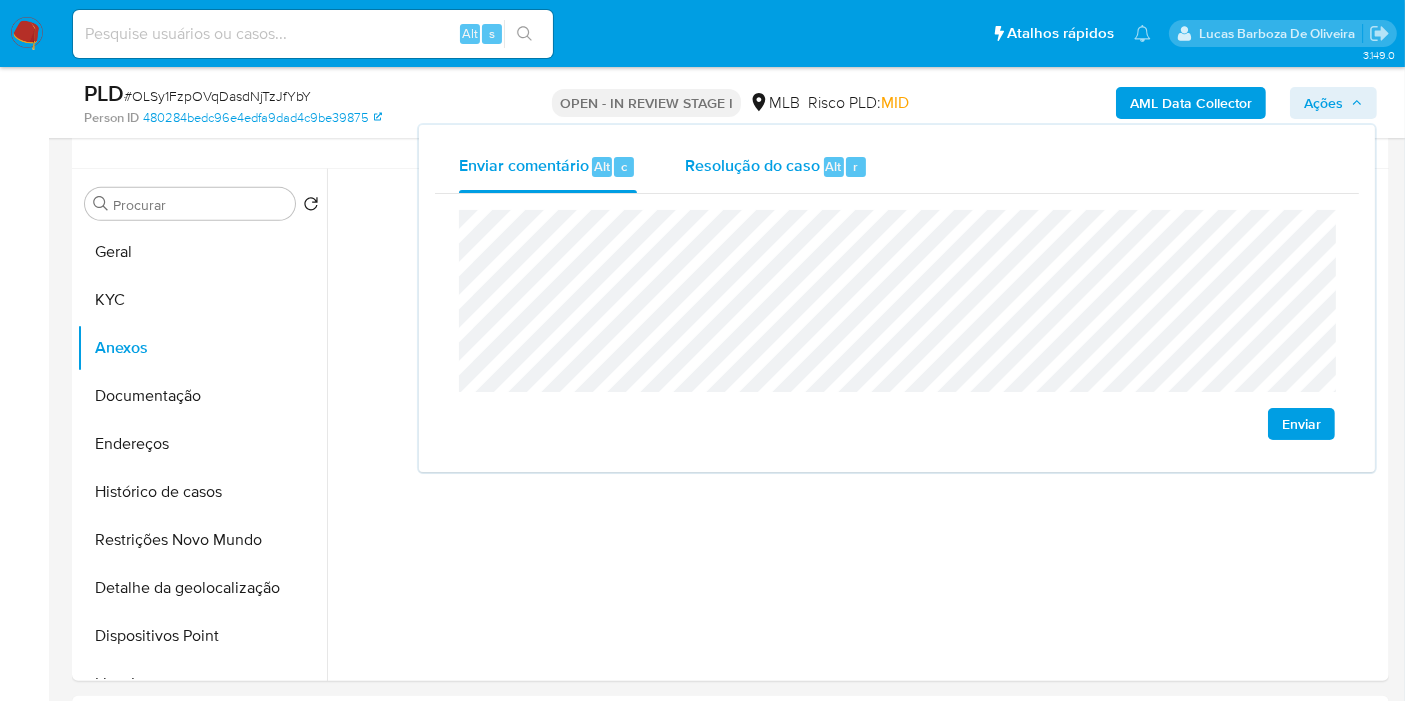 click on "Resolução do caso" at bounding box center (752, 165) 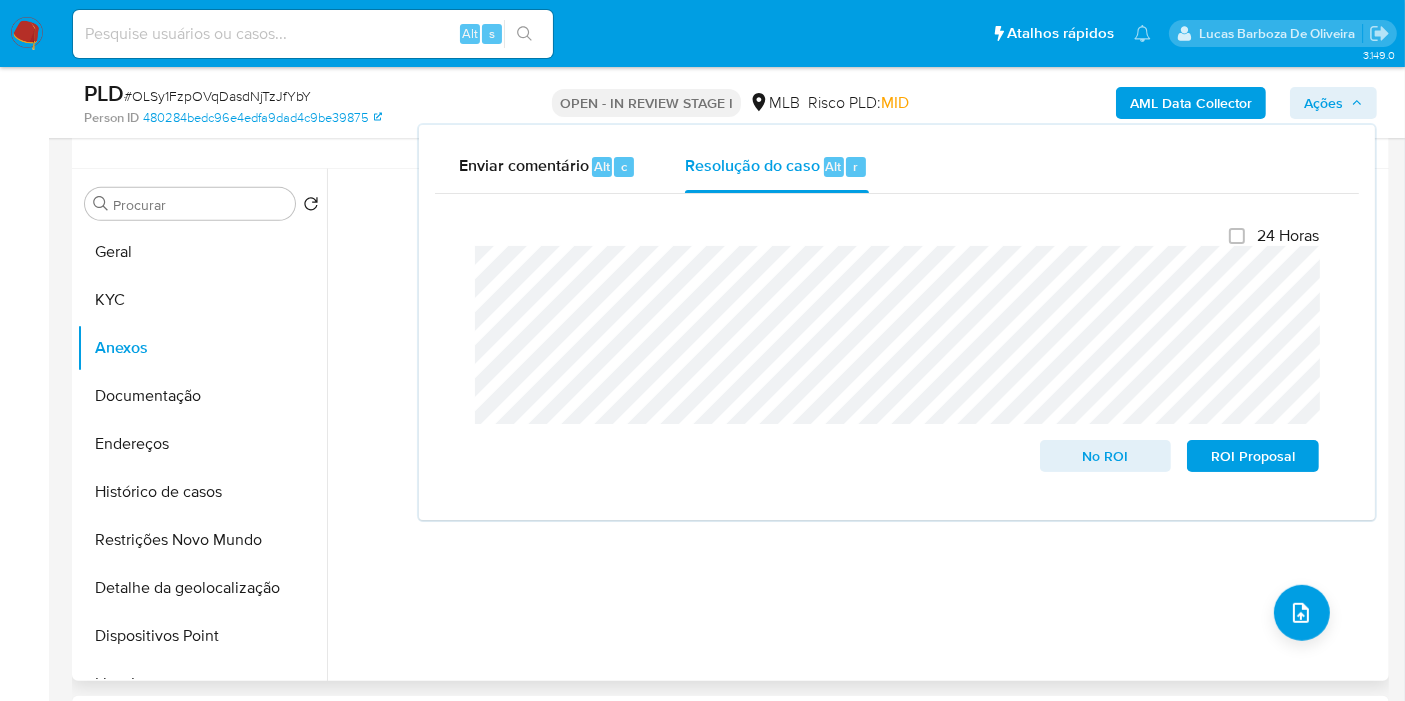 click on "Nenhum dado disponível" at bounding box center (855, 425) 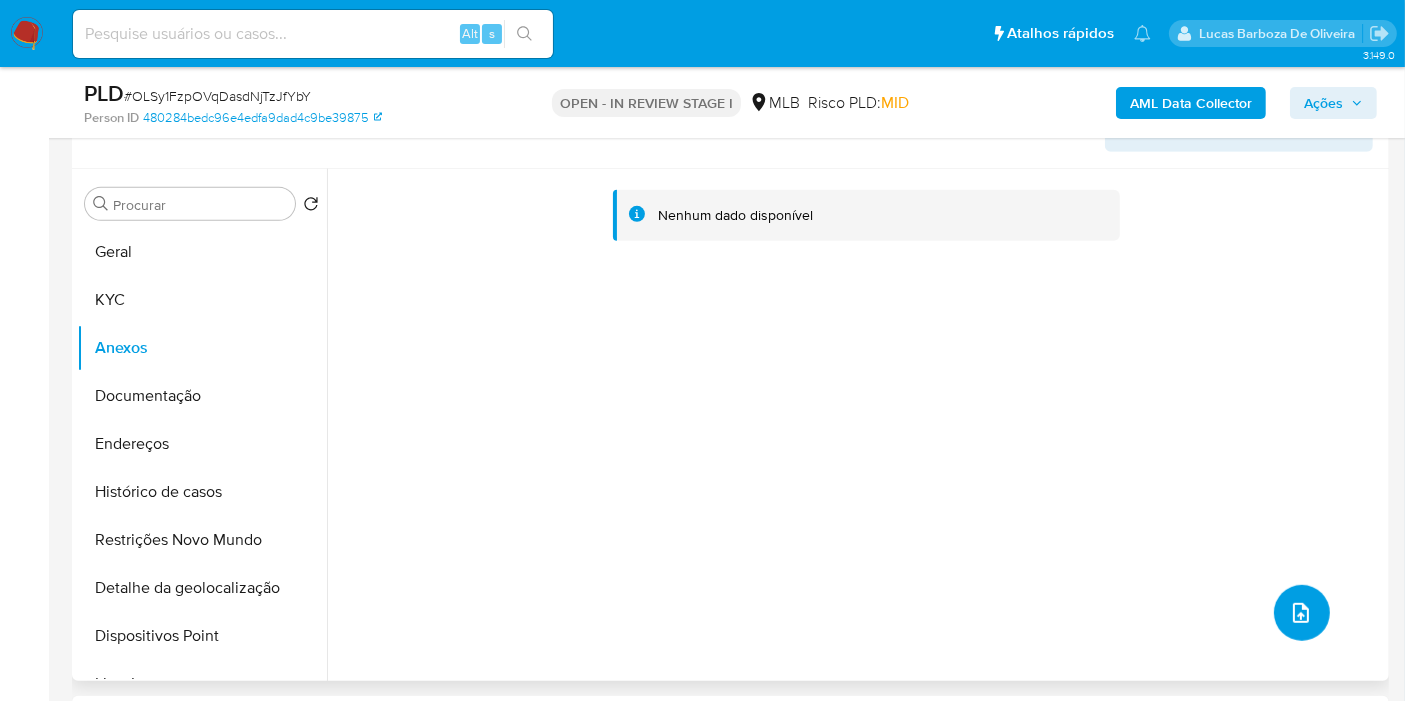 click 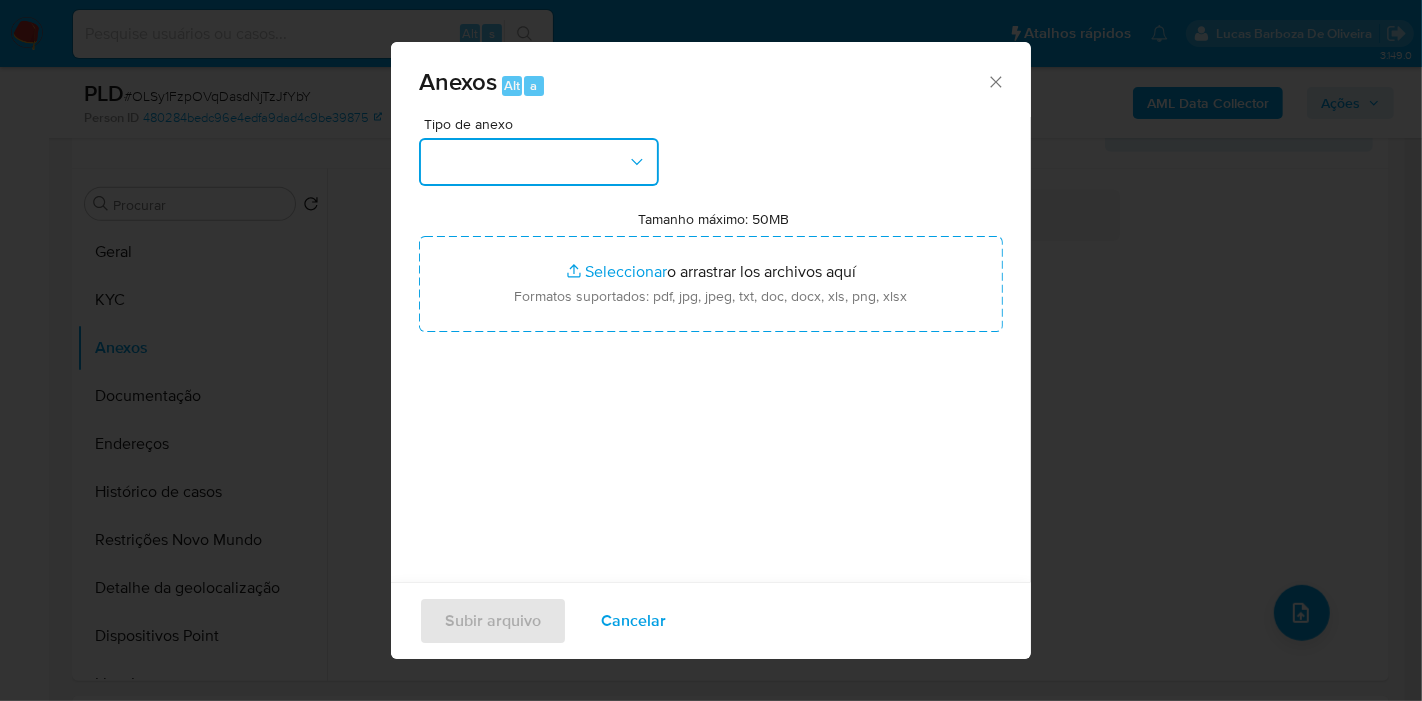 click at bounding box center (539, 162) 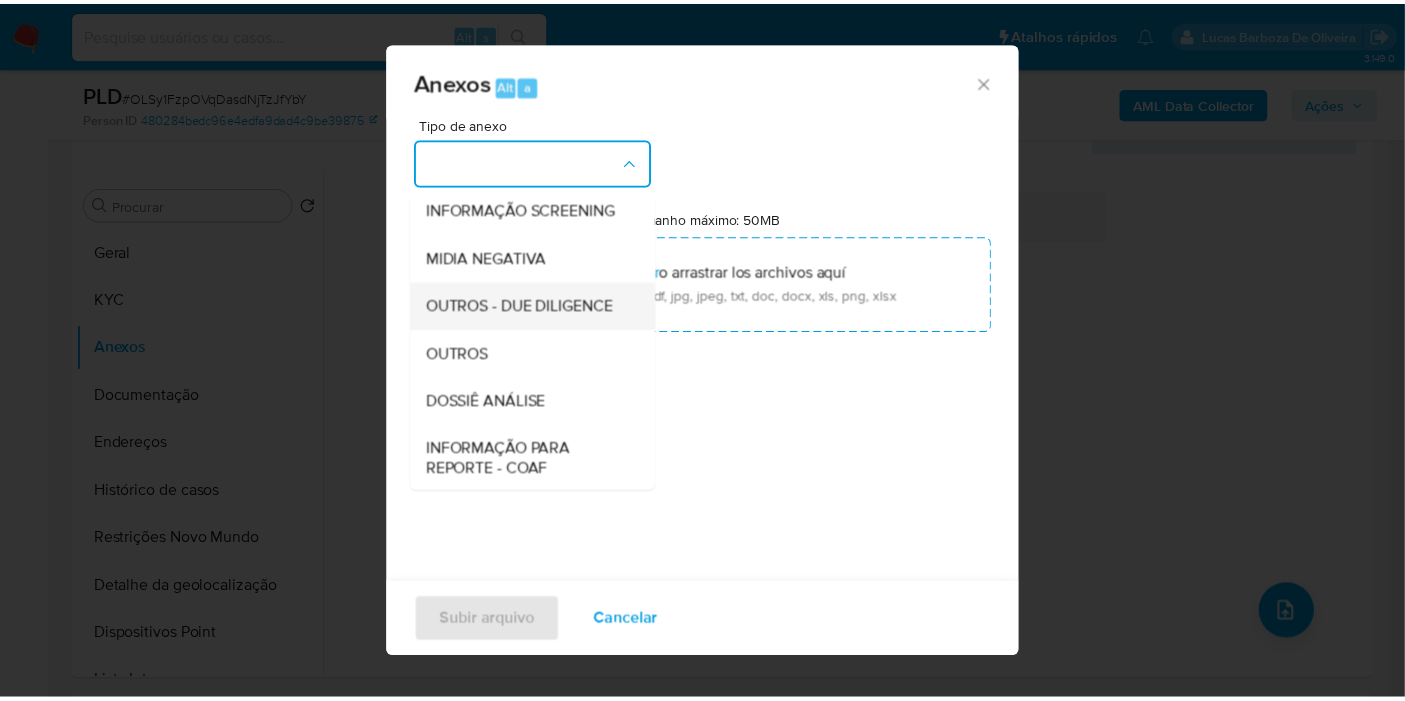 scroll, scrollTop: 307, scrollLeft: 0, axis: vertical 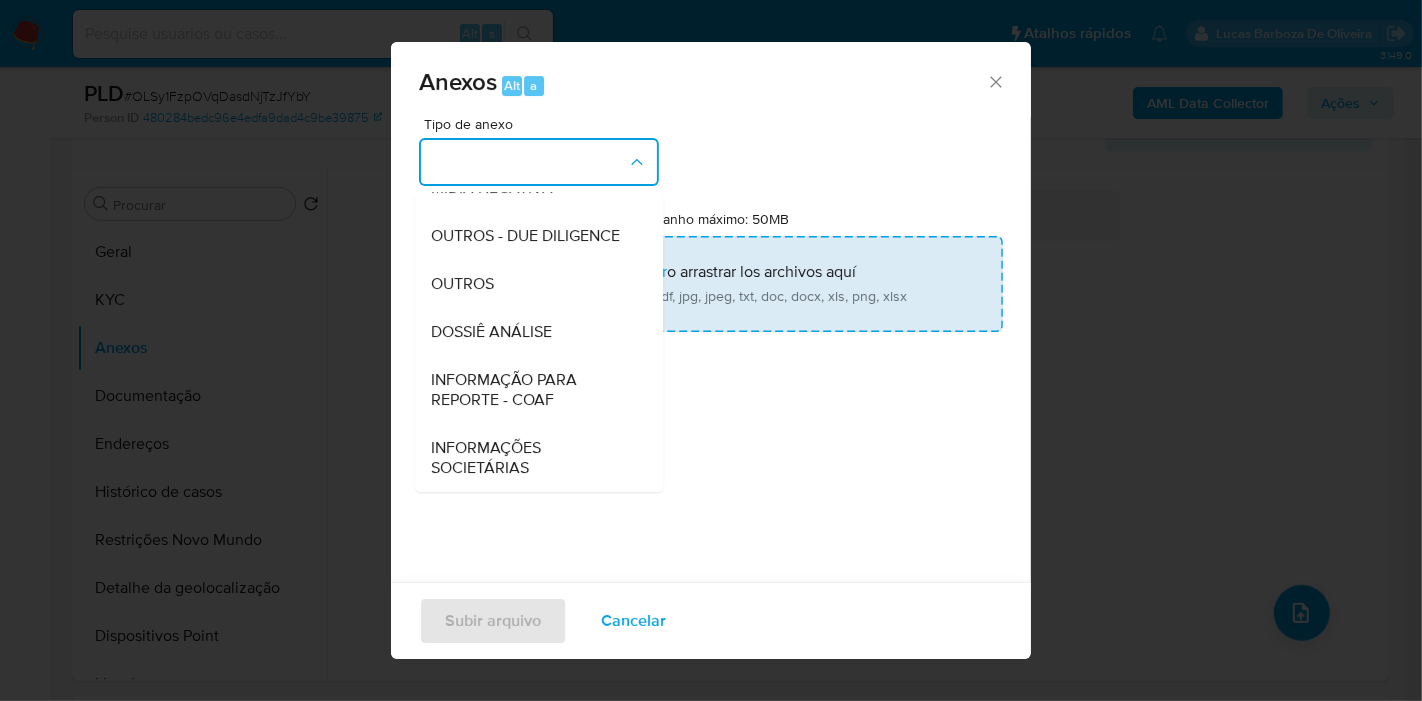 click on "DOSSIÊ ANÁLISE" at bounding box center (491, 332) 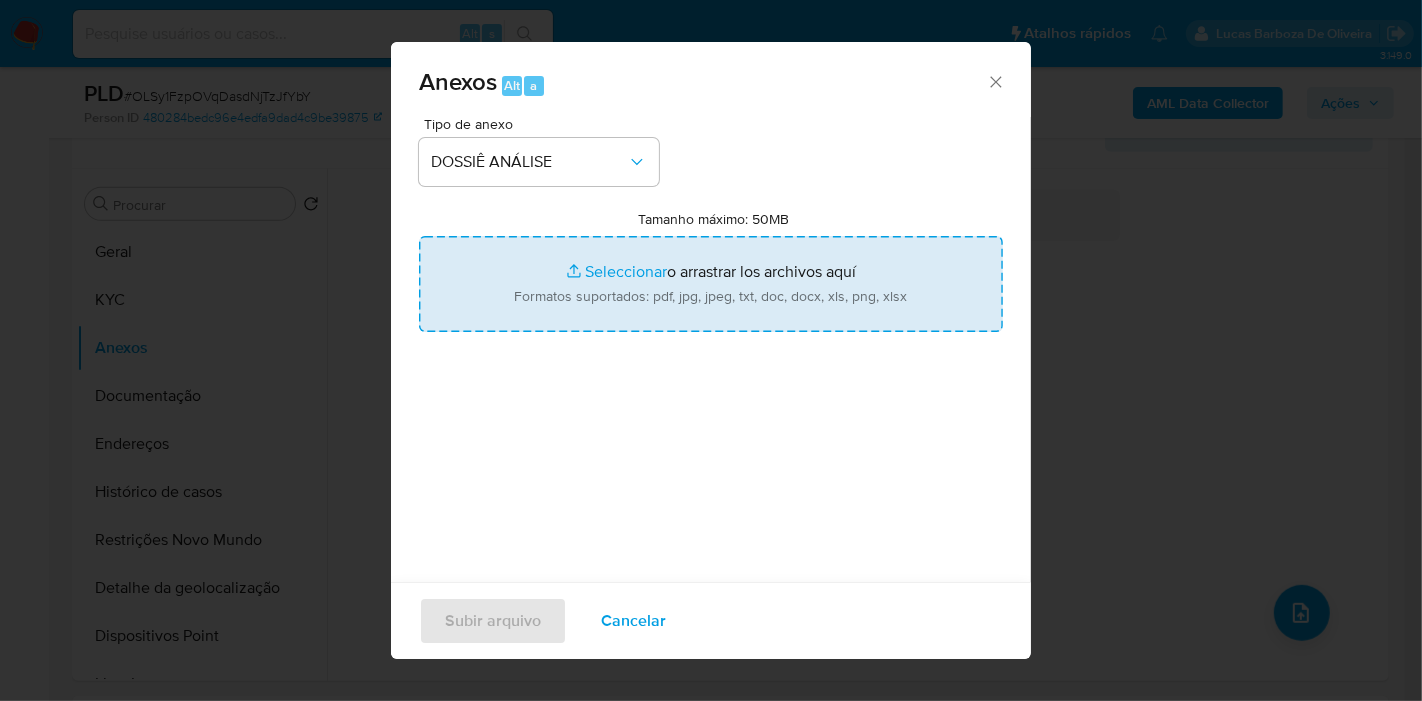 click on "Tamanho máximo: 50MB Seleccionar archivos" at bounding box center (711, 284) 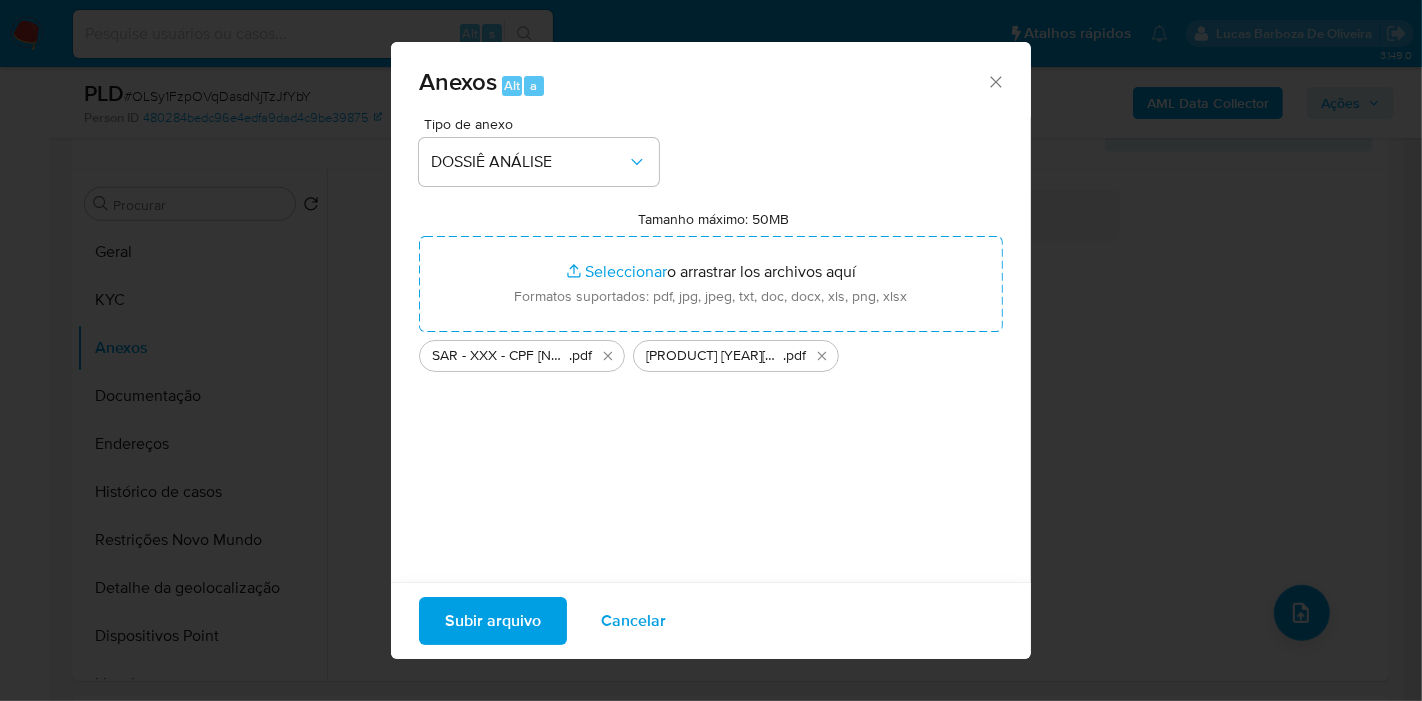 click on "Subir arquivo" at bounding box center (493, 621) 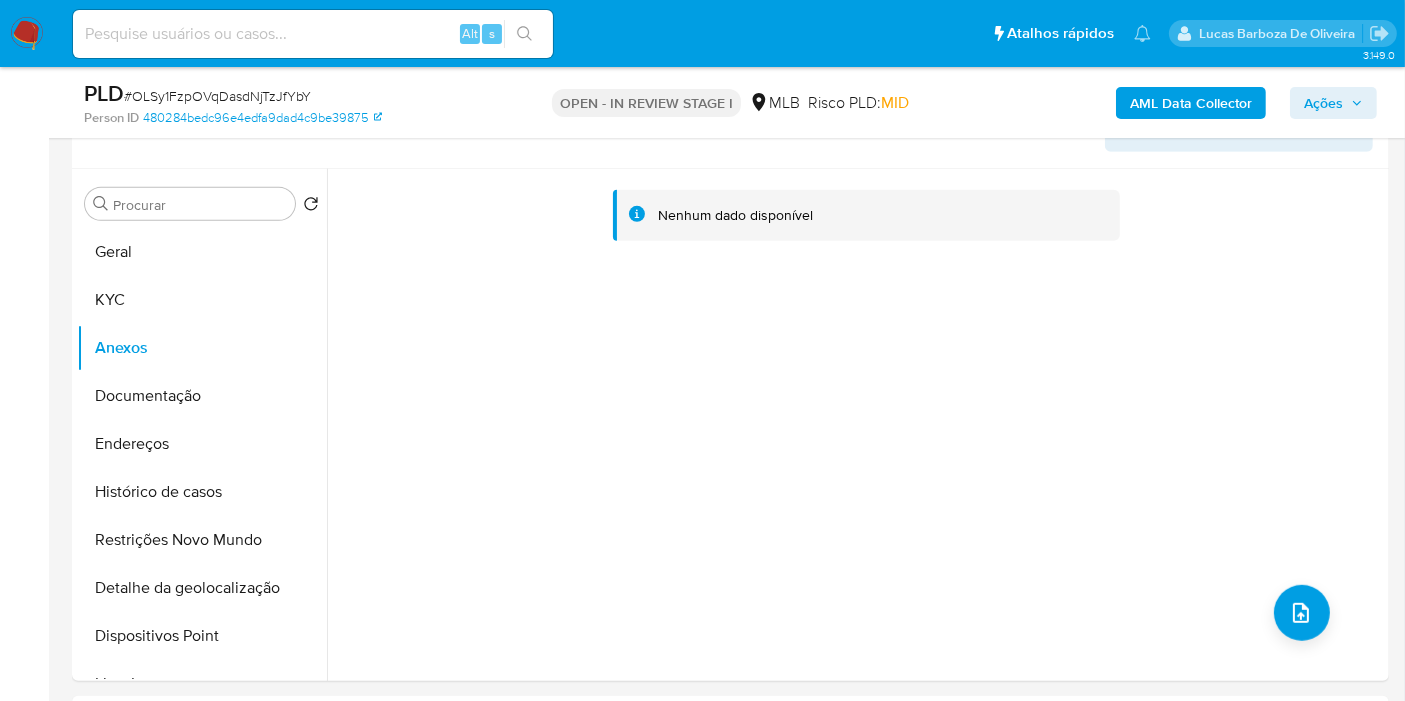 click on "Ações" at bounding box center [1323, 103] 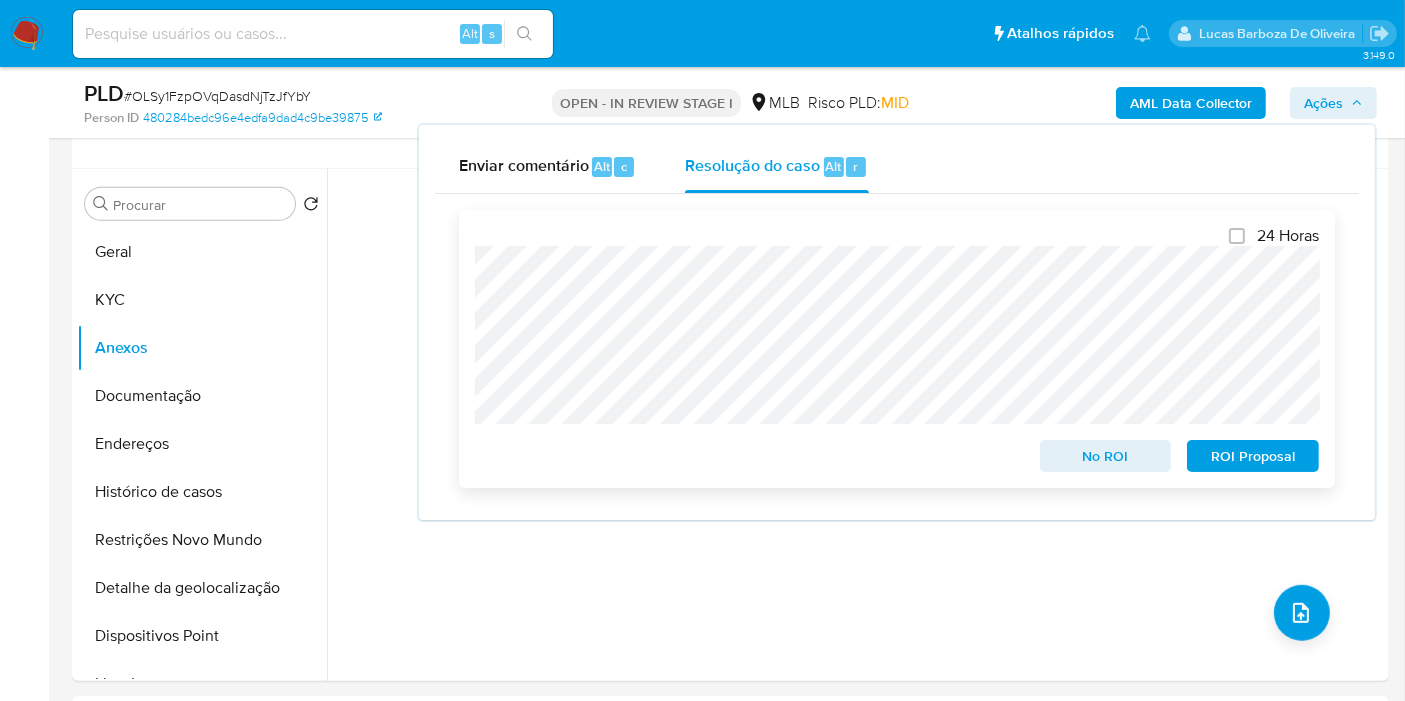 click on "ROI Proposal" at bounding box center [1253, 456] 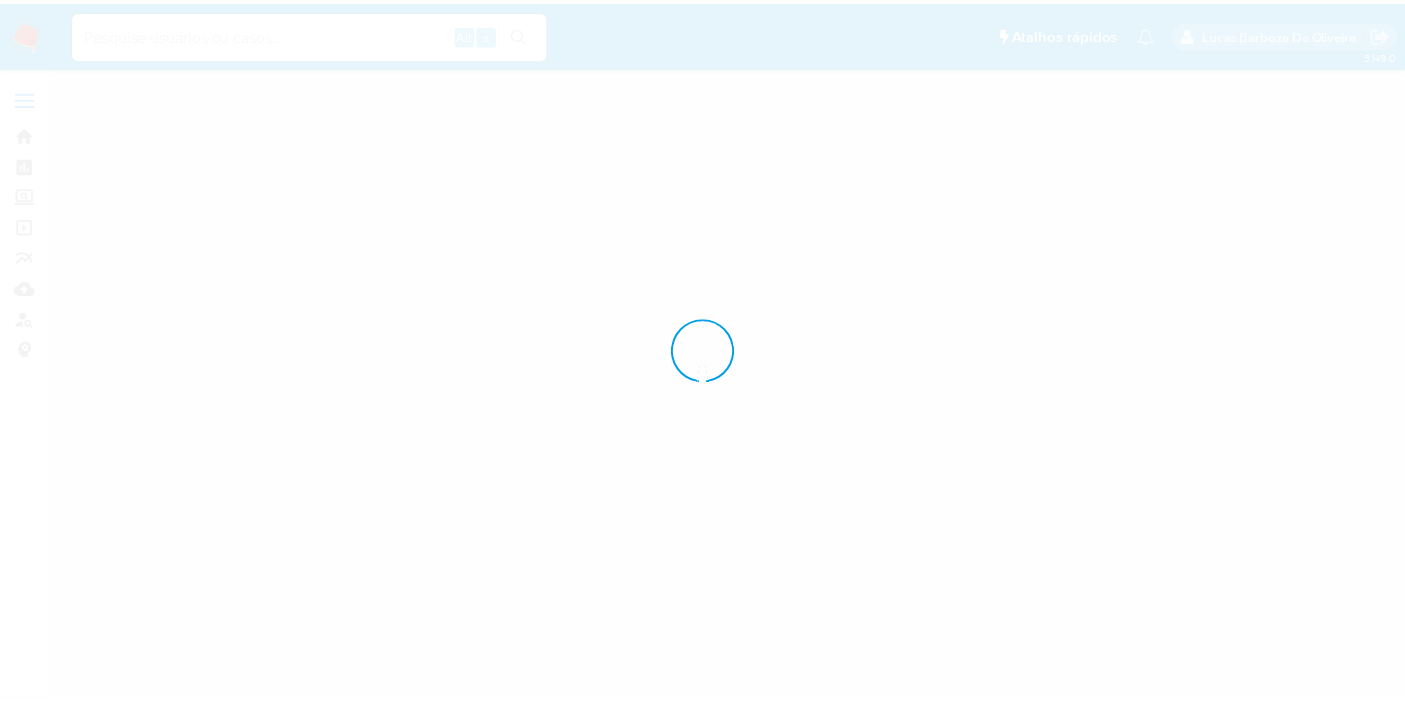 scroll, scrollTop: 0, scrollLeft: 0, axis: both 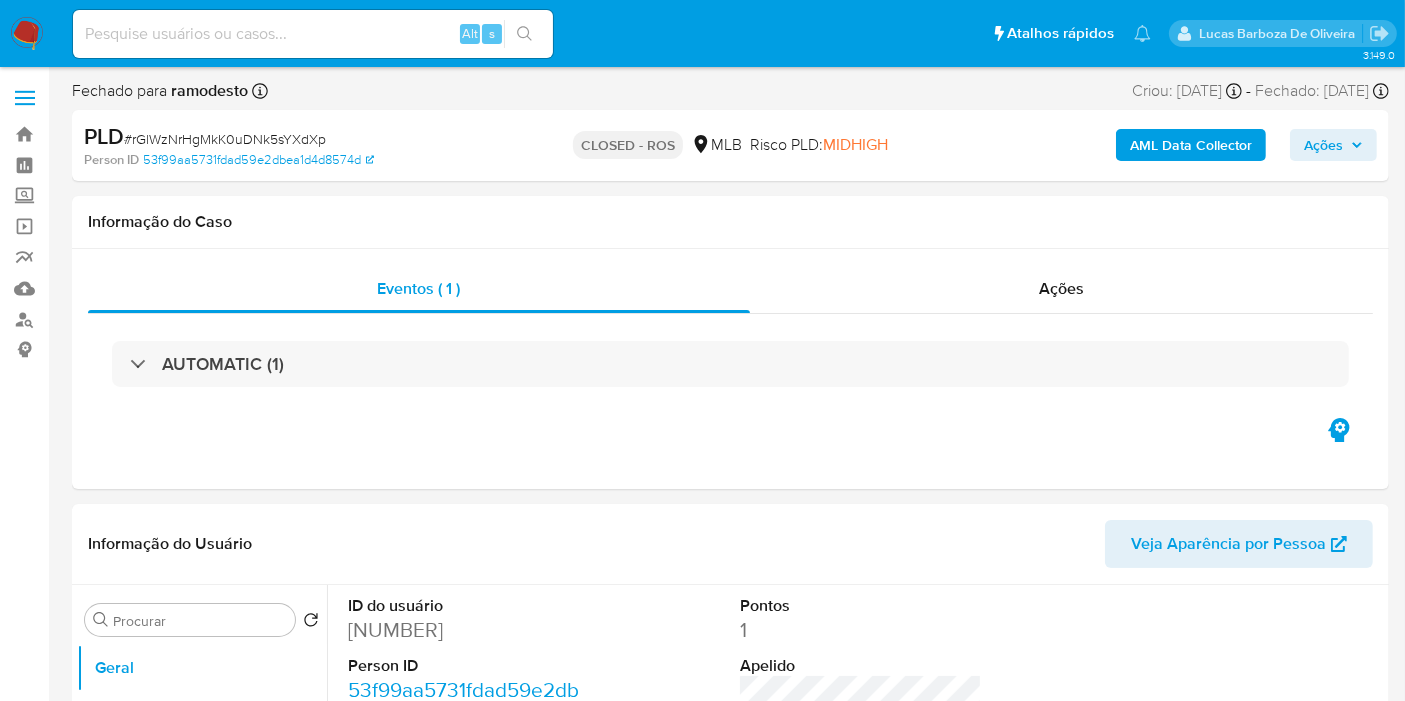 select on "10" 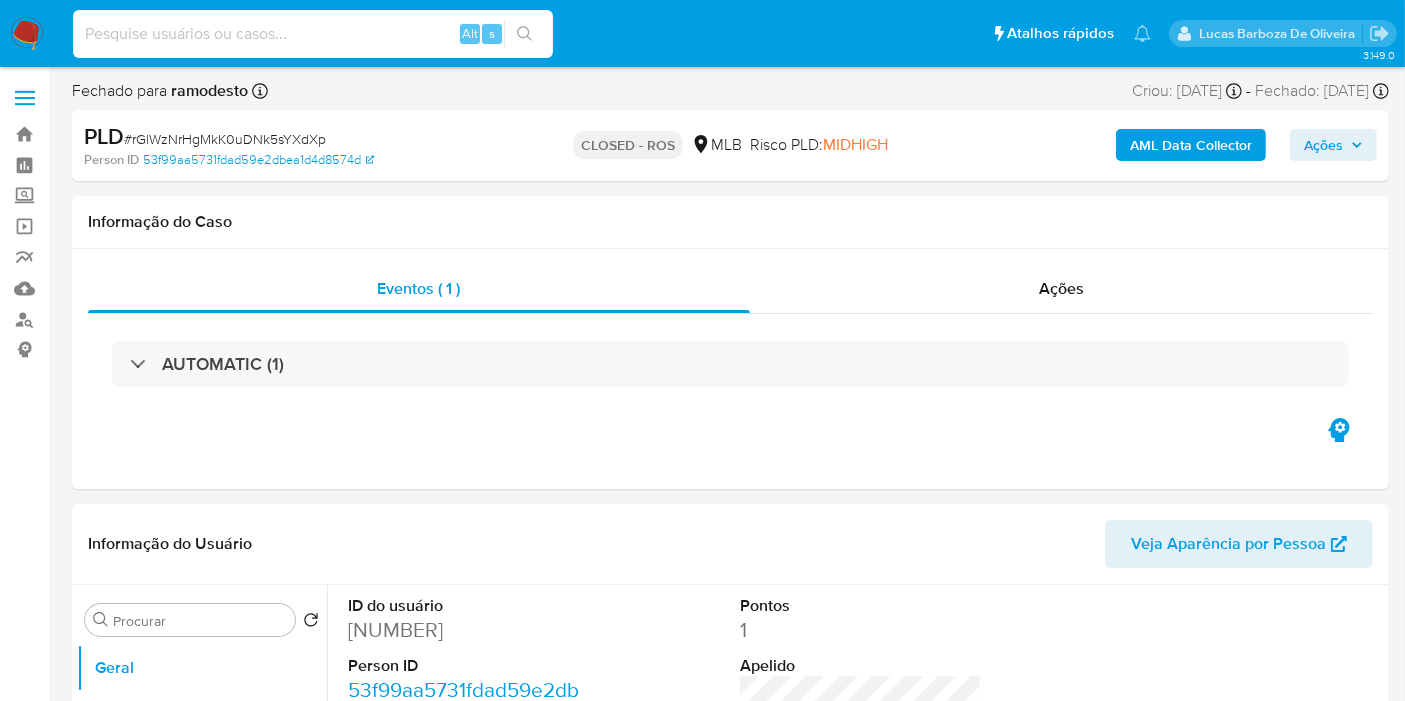 click at bounding box center [313, 34] 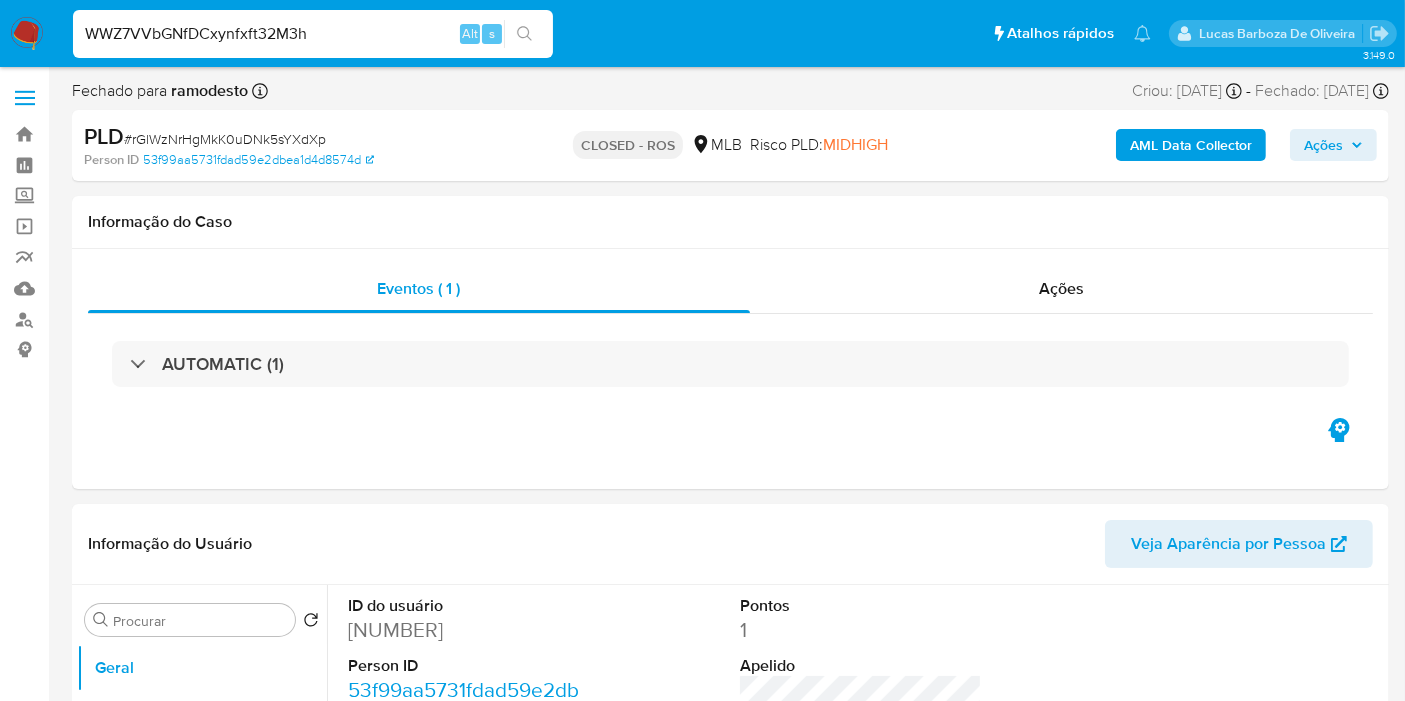 type on "WWZ7VVbGNfDCxynfxft32M3h" 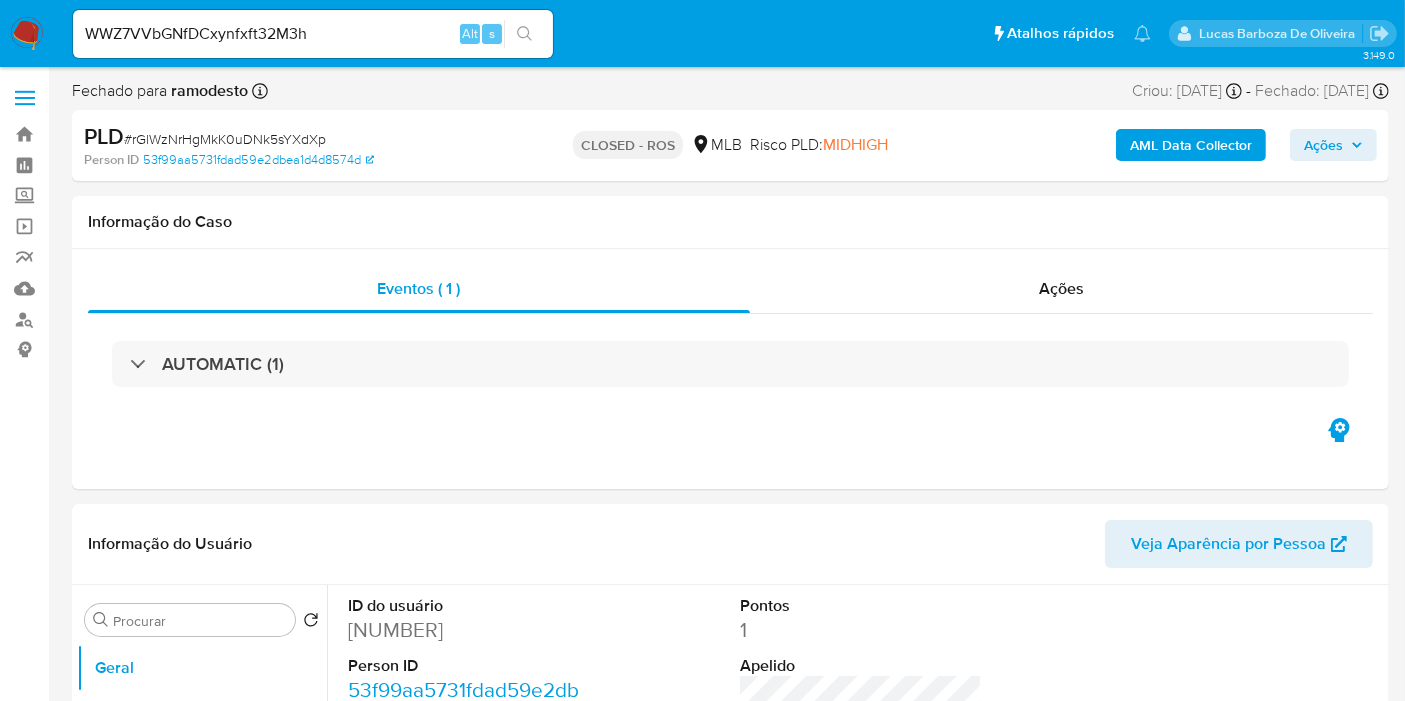click 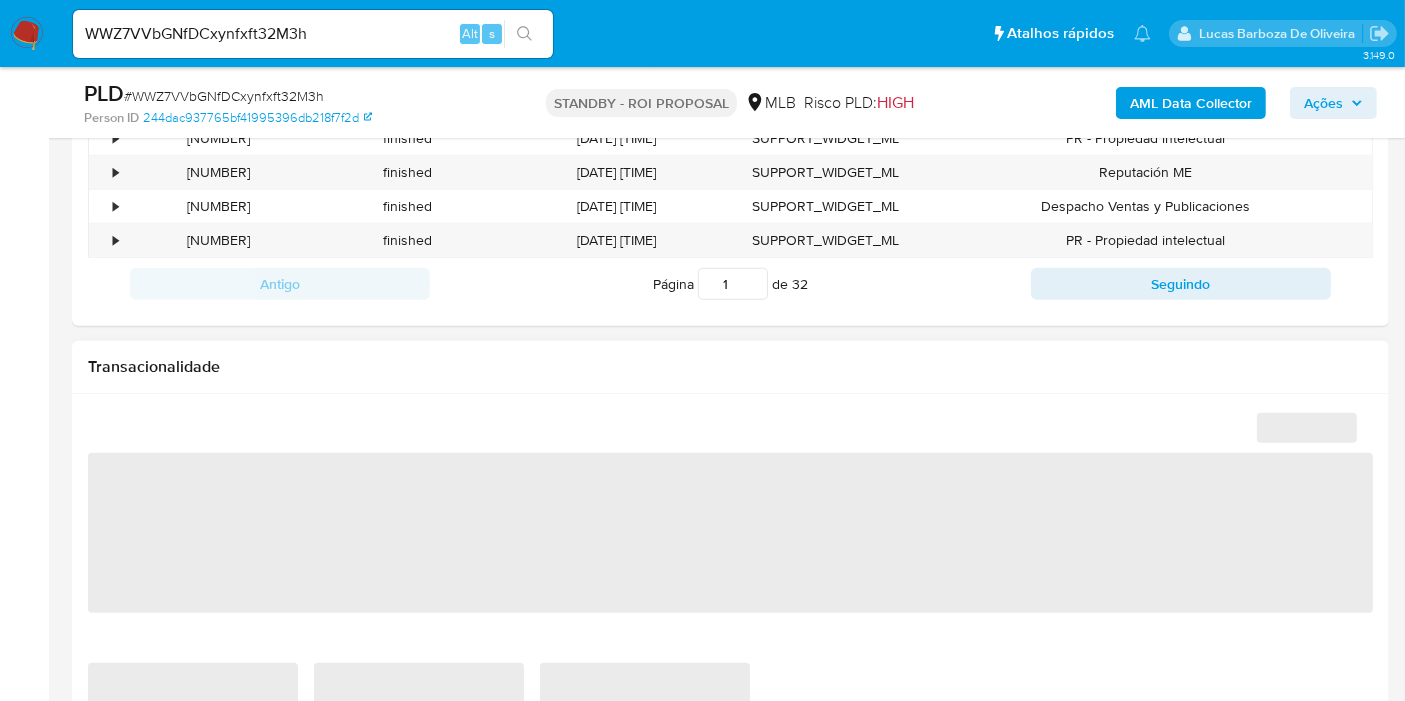 select on "10" 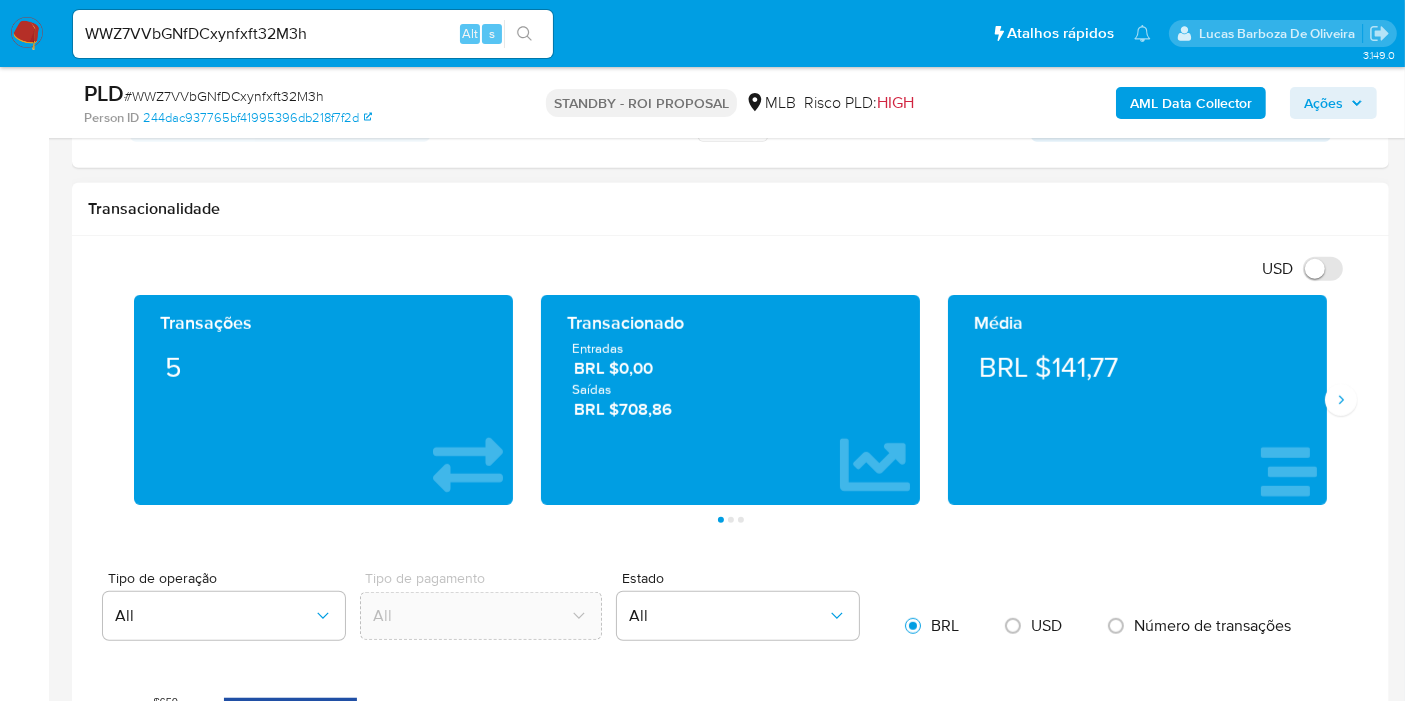 scroll, scrollTop: 1222, scrollLeft: 0, axis: vertical 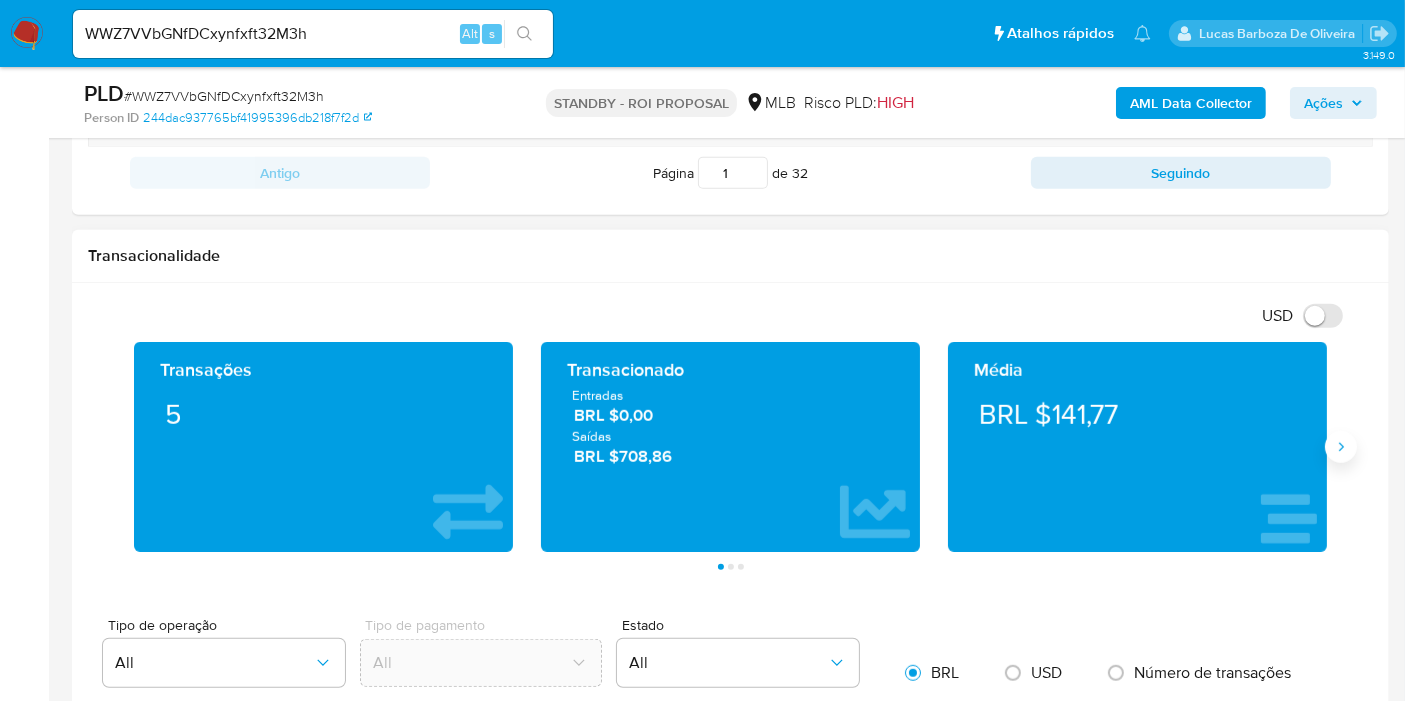 click 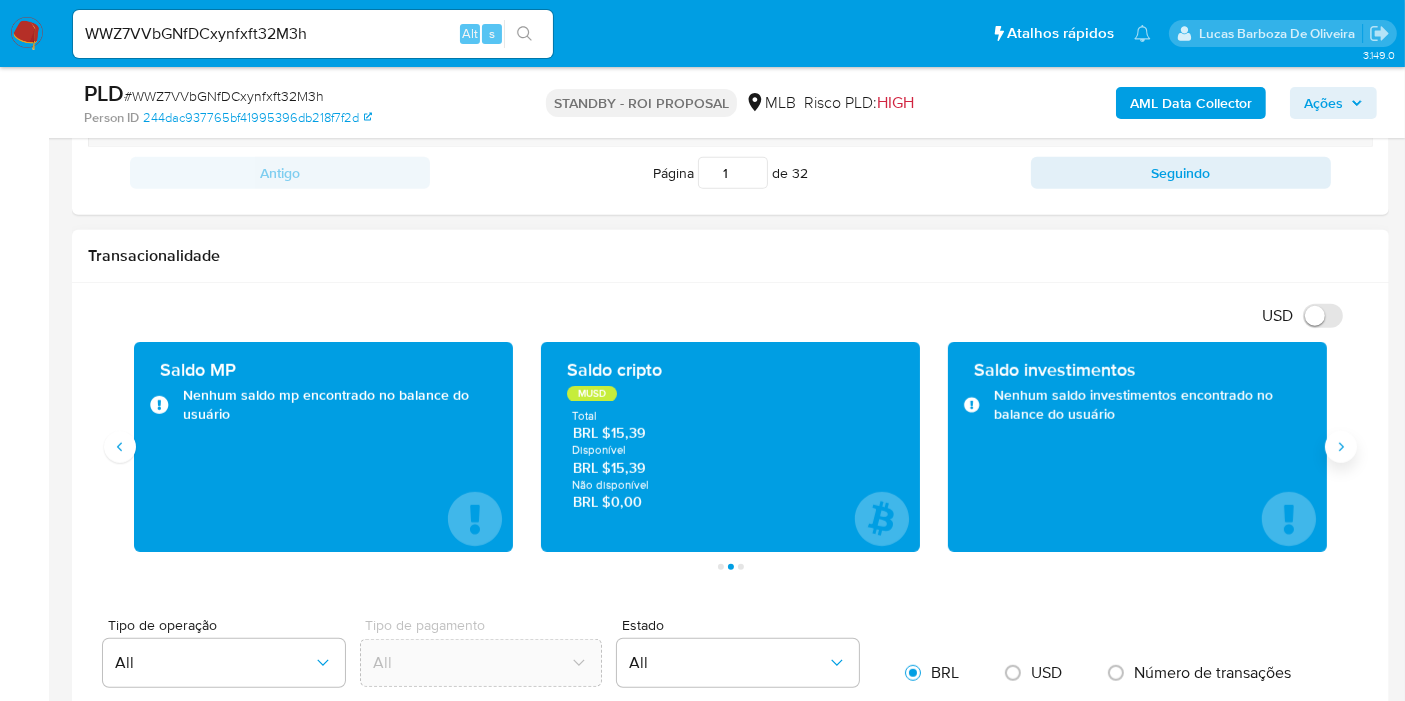 click 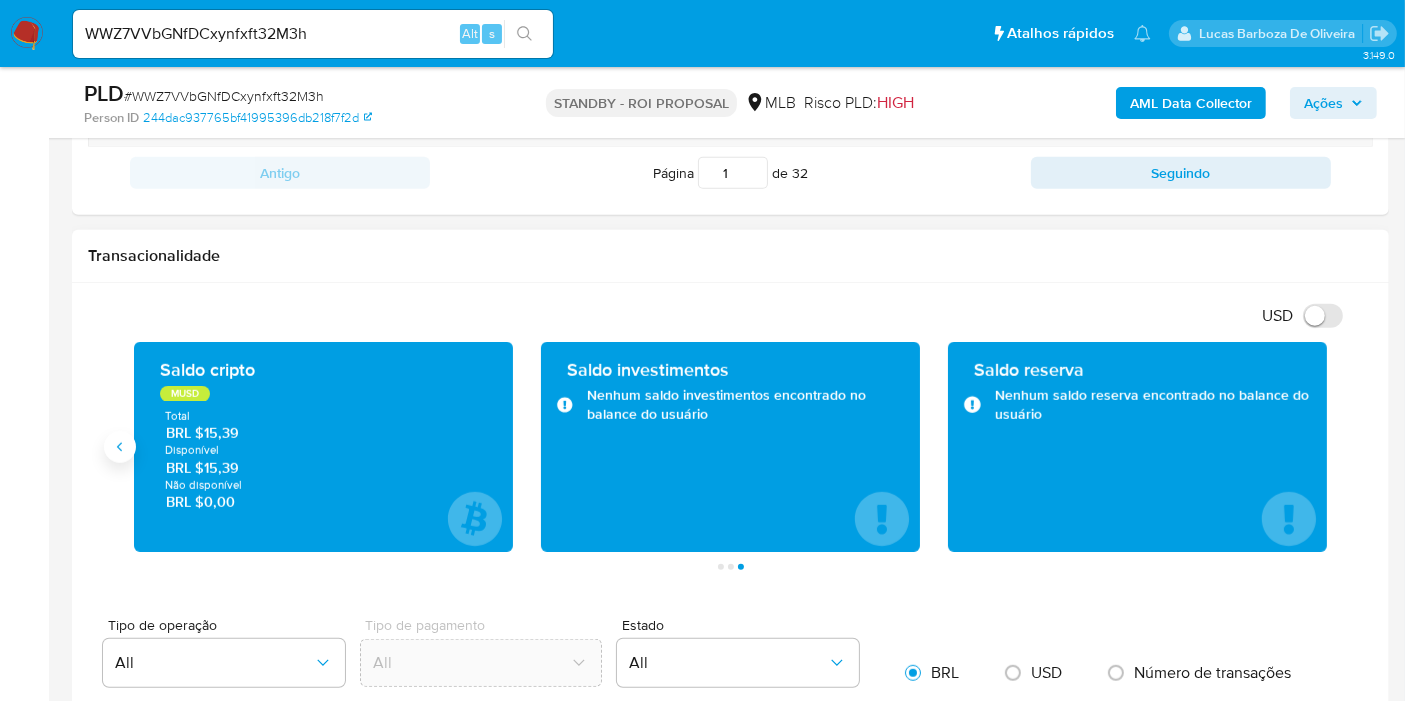 click at bounding box center (120, 447) 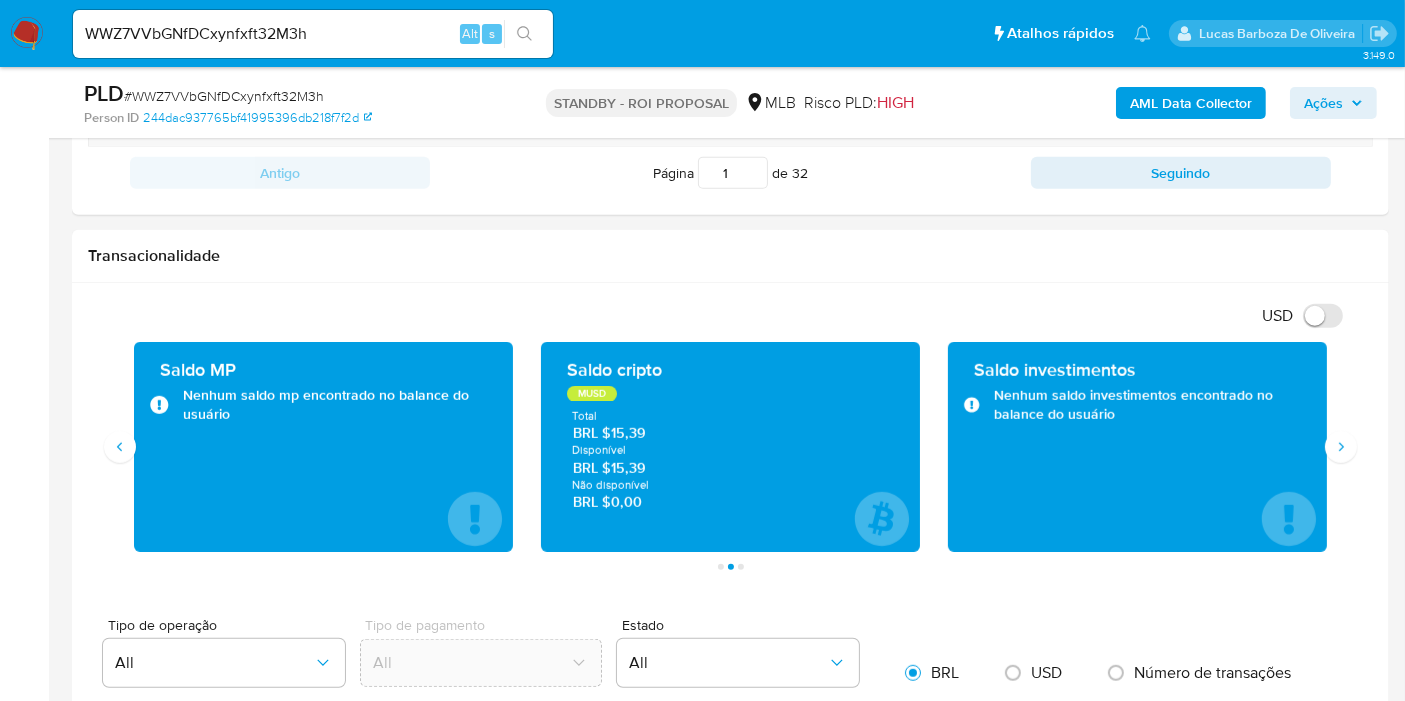 click on "3.149.0 Sem atribuição   Asignado el: 24/07/2025 16:23:02 Criou: 12/07/2025   Criou: 12/07/2025 01:03:48 - Expira em 19 dias   Expira em 26/08/2025 01:03:48 PLD # WWZ7VVbGNfDCxynfxft32M3h Person ID 244dac937765bf41995396db218f7f2d STANDBY - ROI PROPOSAL  MLB Risco PLD:  HIGH AML Data Collector Ações Informação do Caso Eventos ( 1 ) Ações AUTOMATIC (1) Informação do Usuário Veja Aparência por Pessoa Procurar   Retornar ao pedido padrão Geral KYC Anexos Documentação Endereços Histórico de casos Restrições Novo Mundo Detalhe da geolocalização Dispositivos Point Lista Interna Listas Externas Financiamento de Veículos Empréstimos Adiantamentos de Dinheiro Cartões Contas Bancárias Dados Modificados Devices Geolocation Fecha Compliant Histórico de Risco PLD Histórico de conversas IV Challenges Insurtech Items Marcas AML Perfis Relacionados ID do usuário 517490891 Person ID 244dac937765bf41995396db218f7f2d Data de registro 22/01/2020 19:23:29 RBA Número da conta 000144830193239   Status" at bounding box center (702, 396) 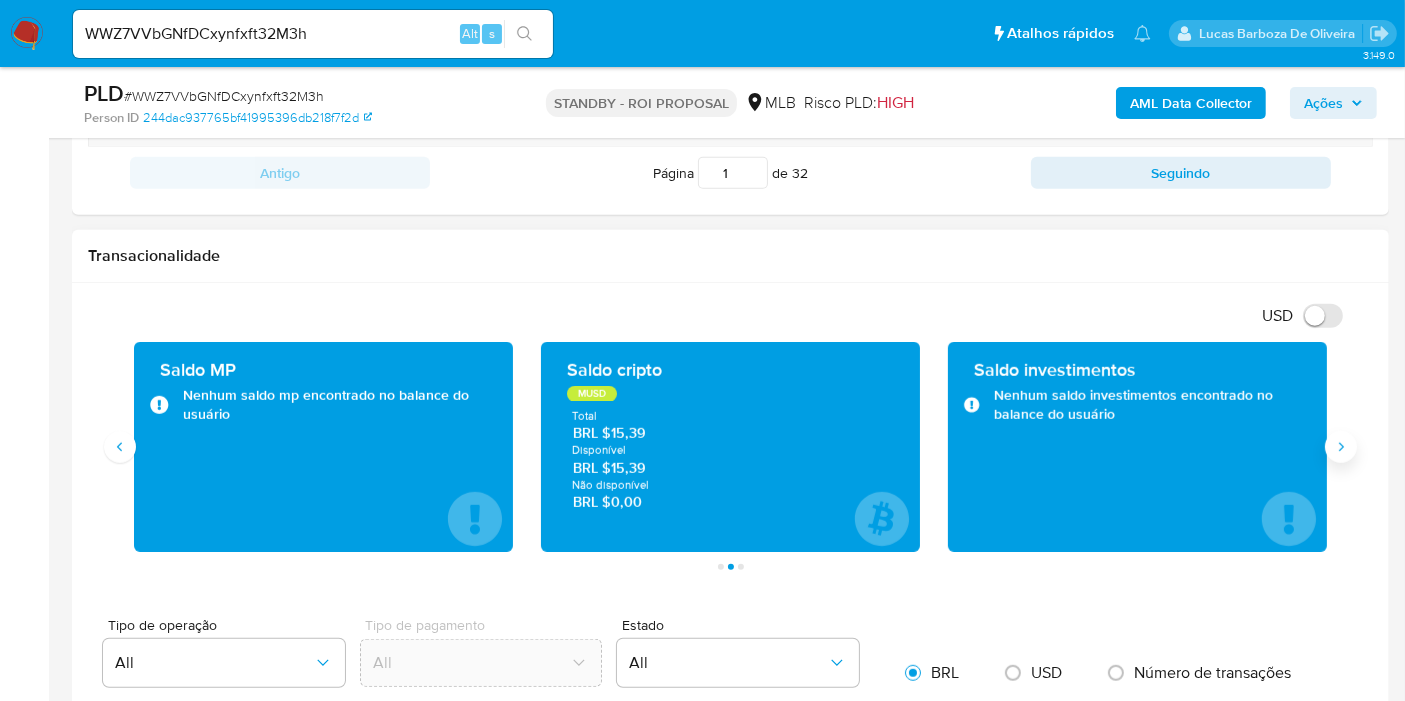 click 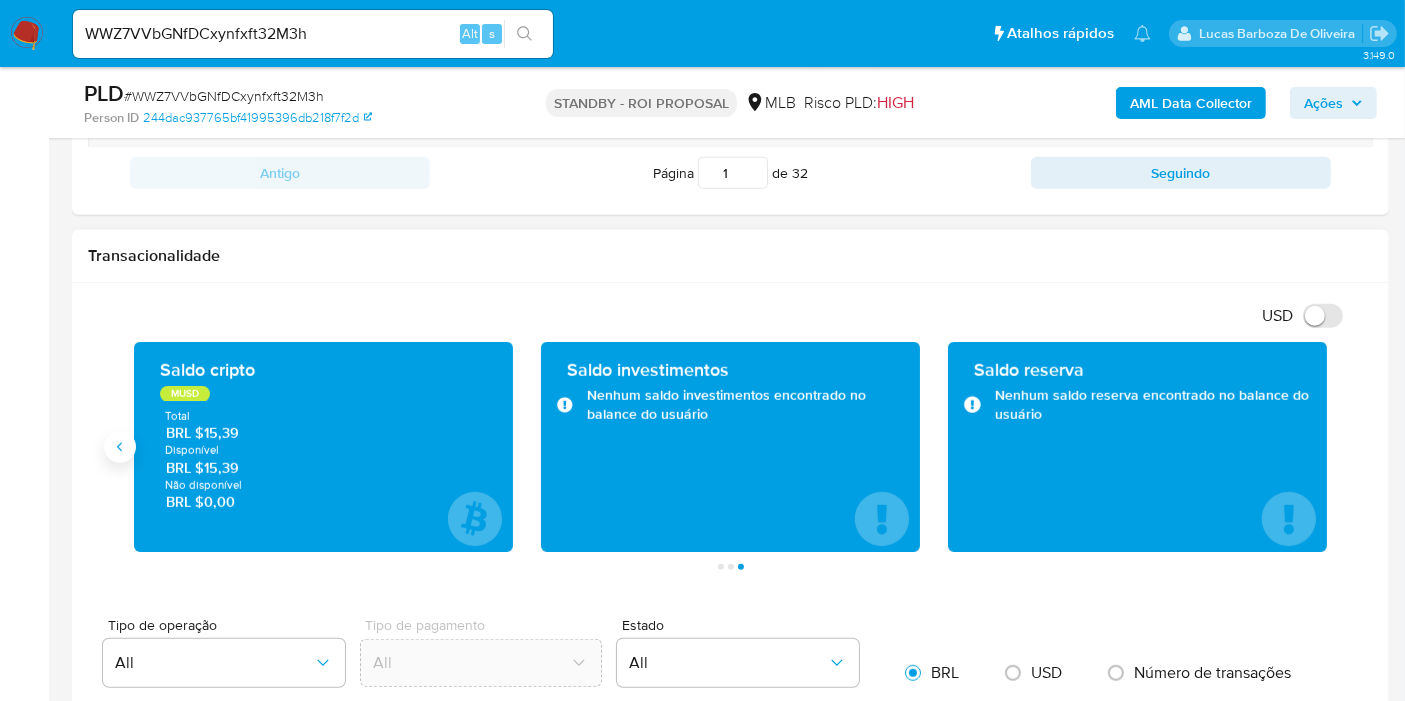 click at bounding box center (120, 447) 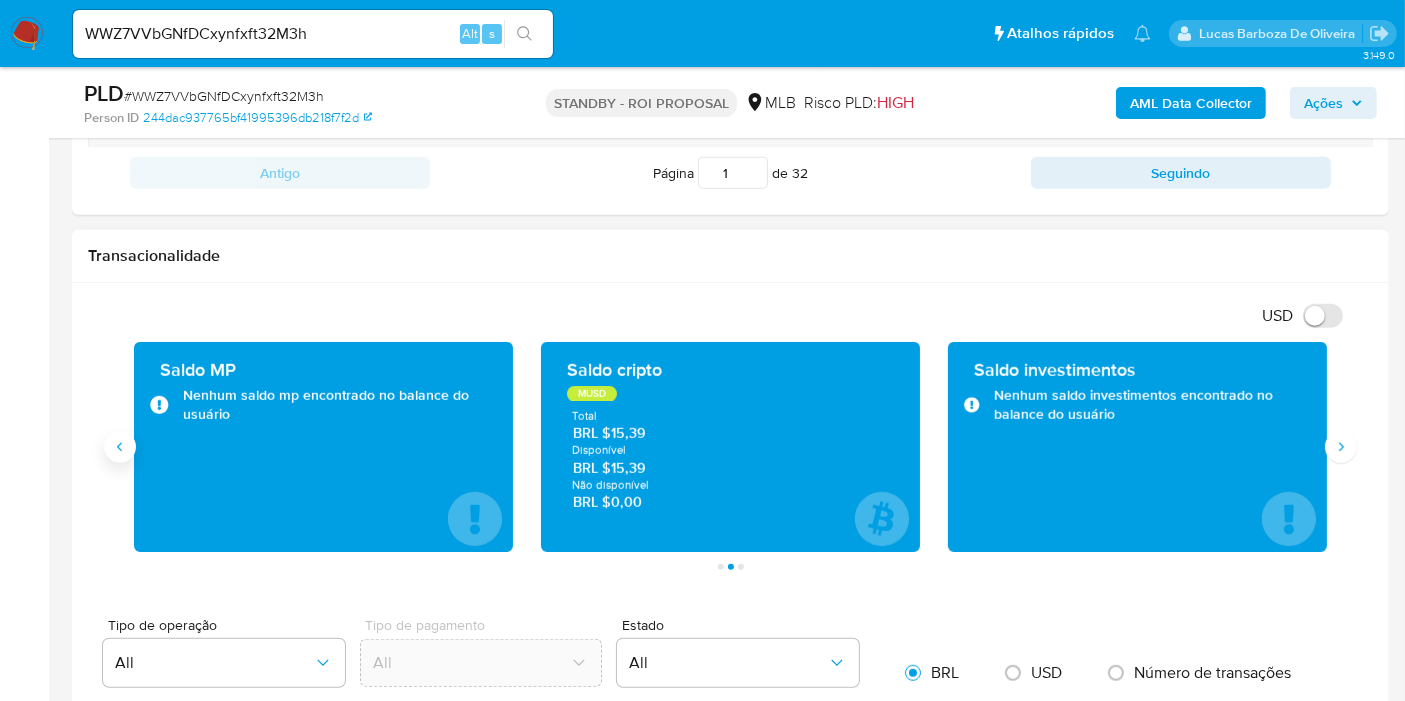 click at bounding box center [120, 447] 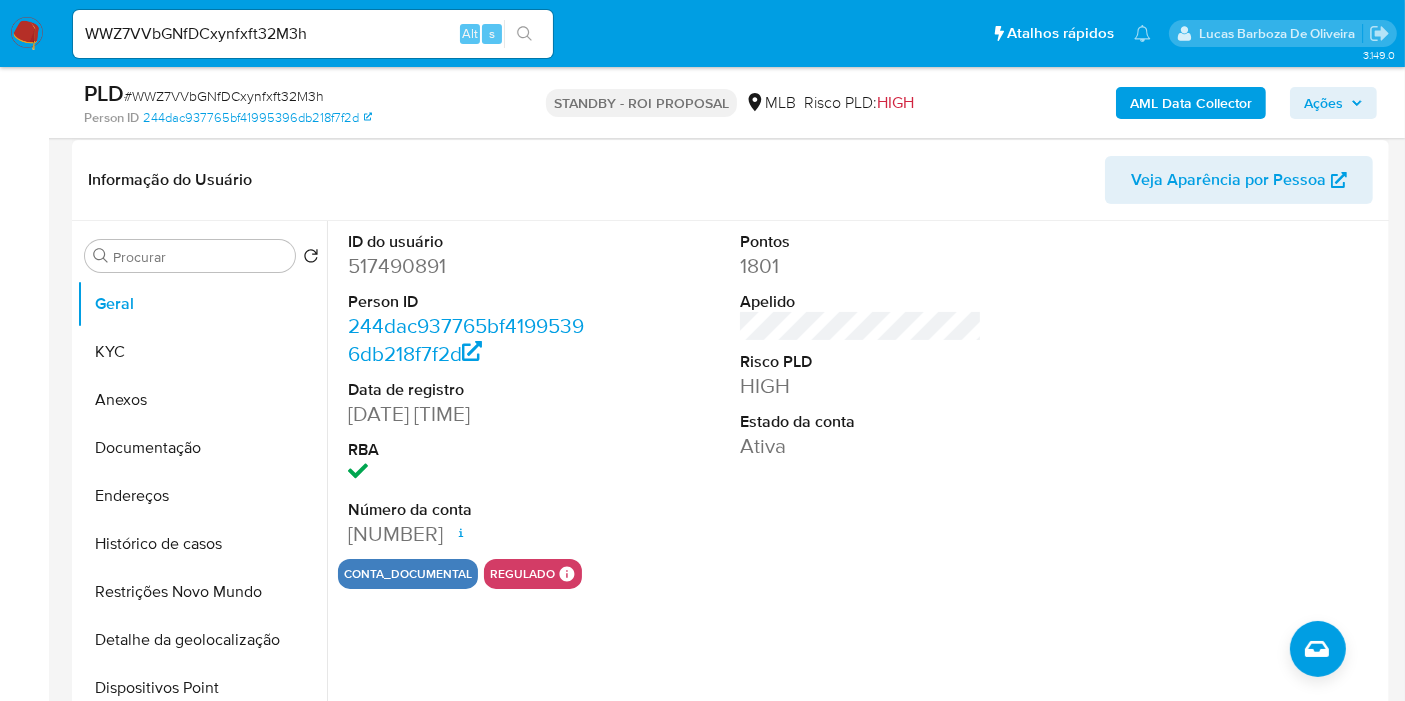 scroll, scrollTop: 333, scrollLeft: 0, axis: vertical 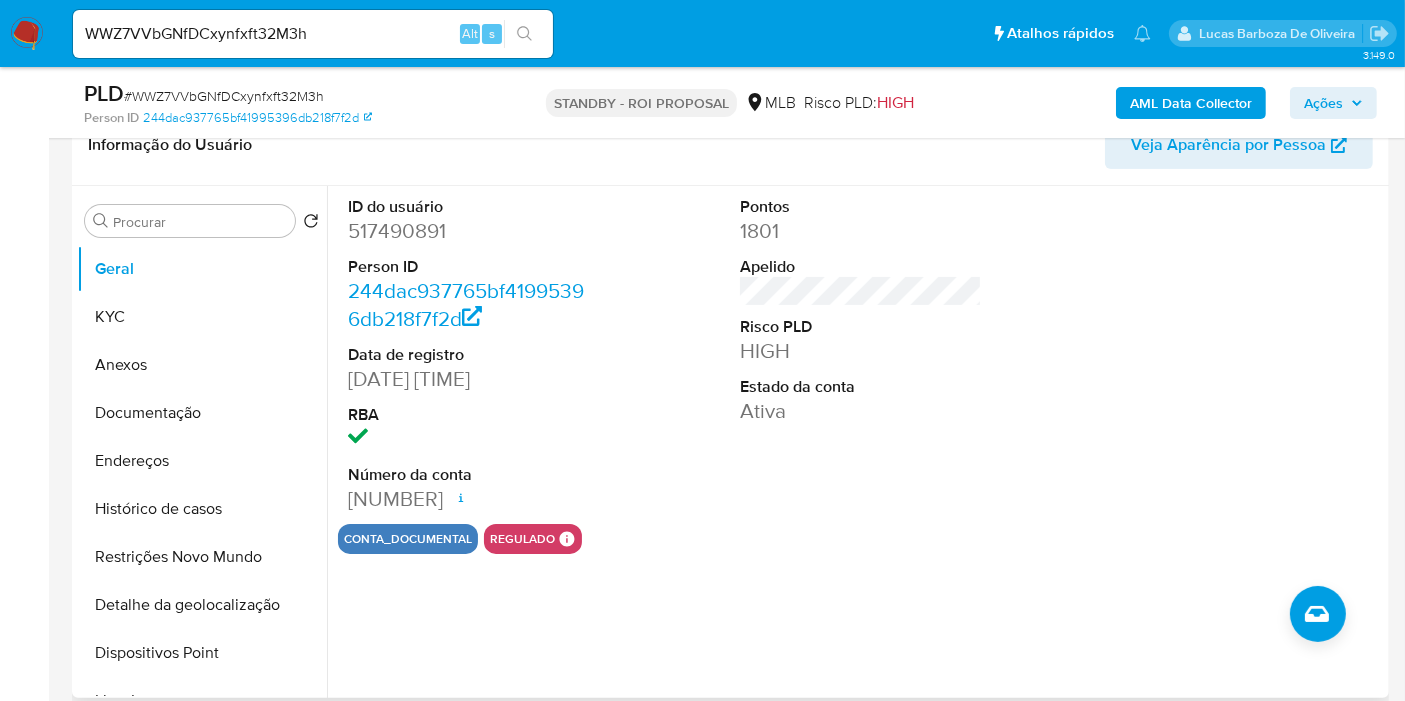 click at bounding box center [1254, 355] 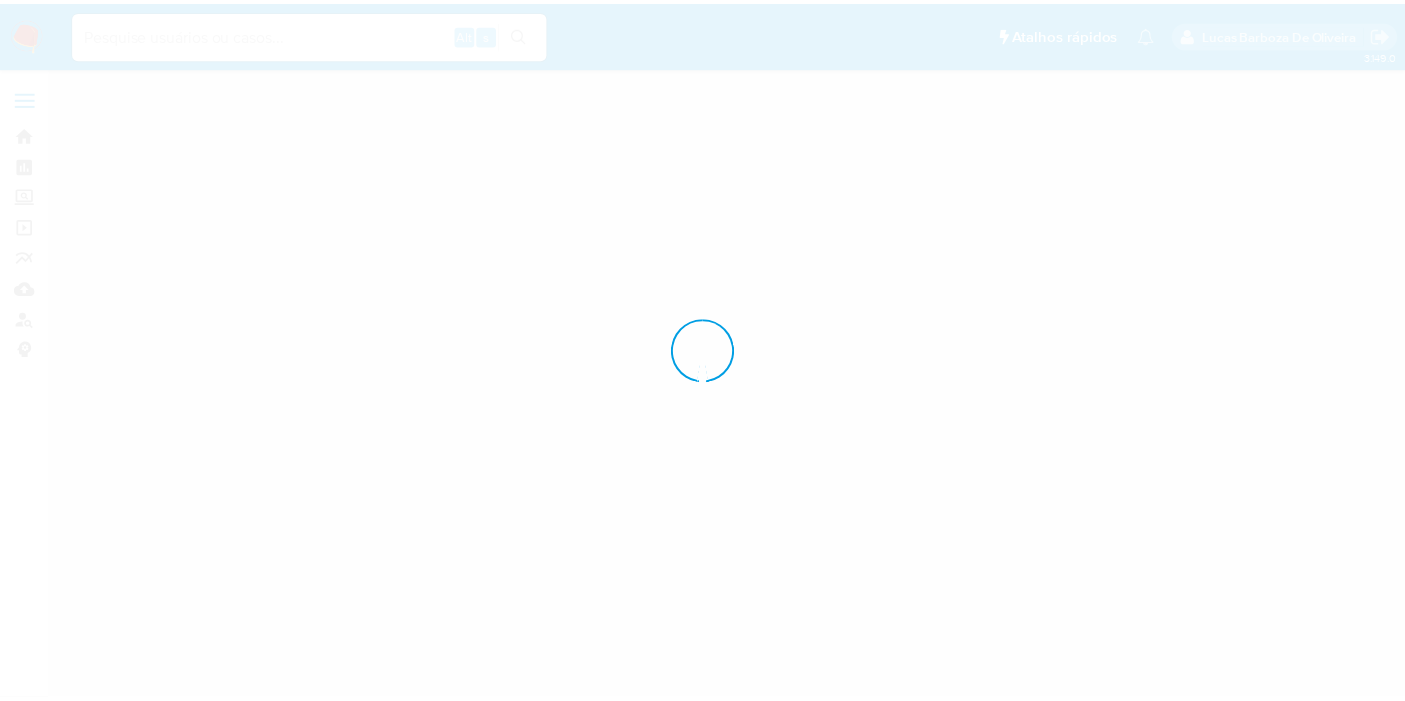 scroll, scrollTop: 0, scrollLeft: 0, axis: both 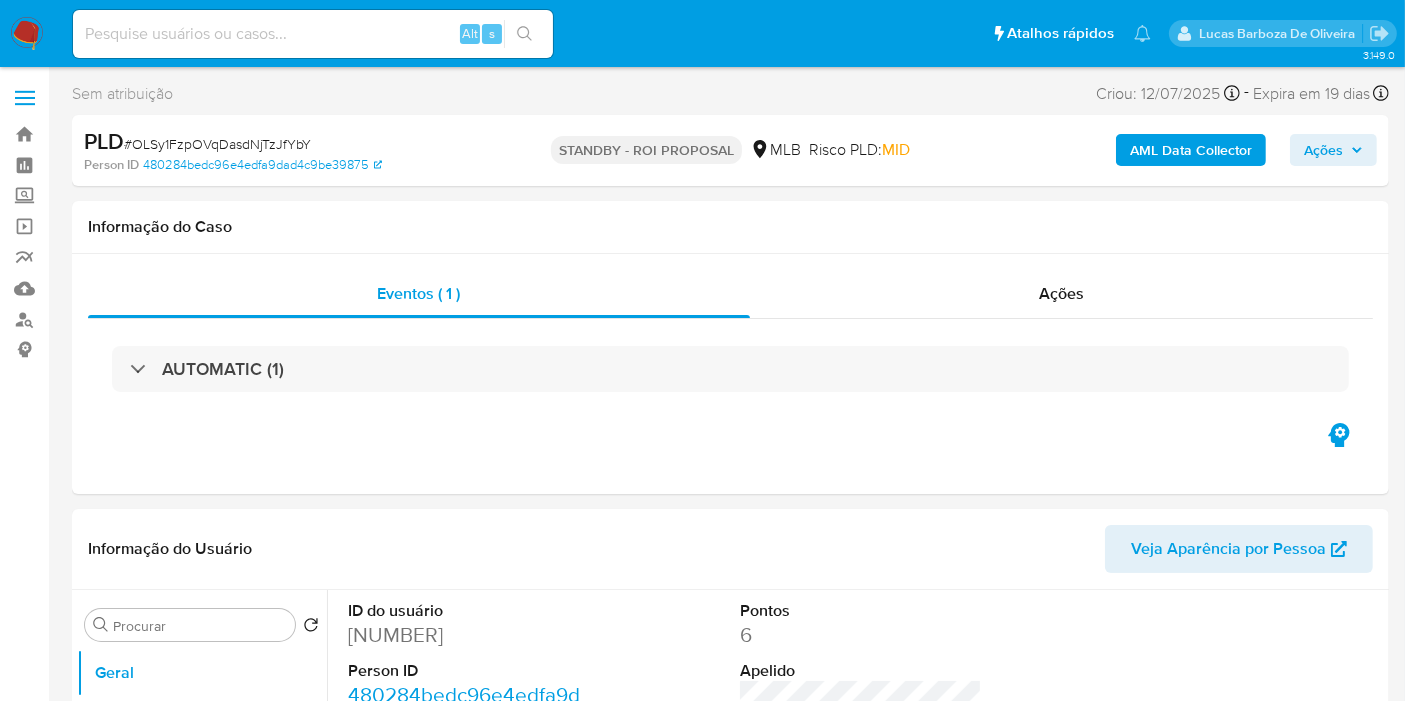 select on "10" 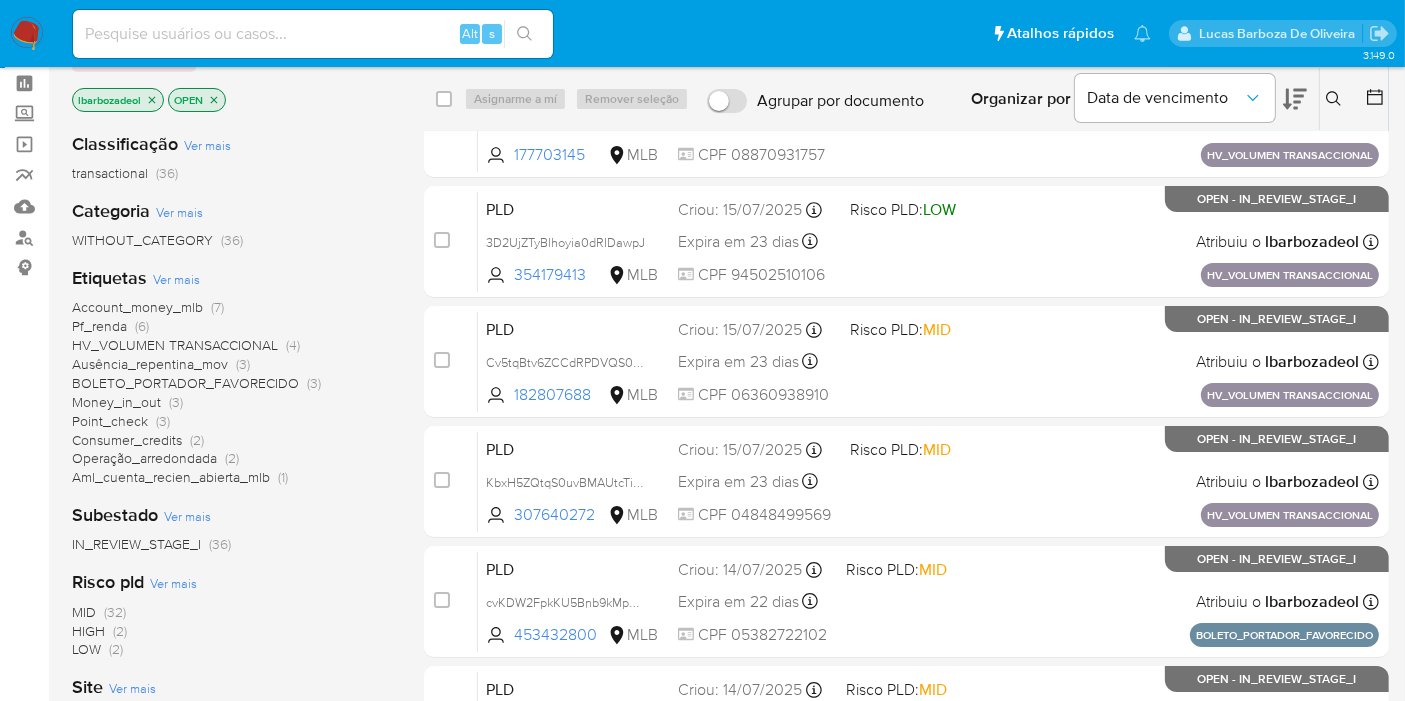 scroll, scrollTop: 111, scrollLeft: 0, axis: vertical 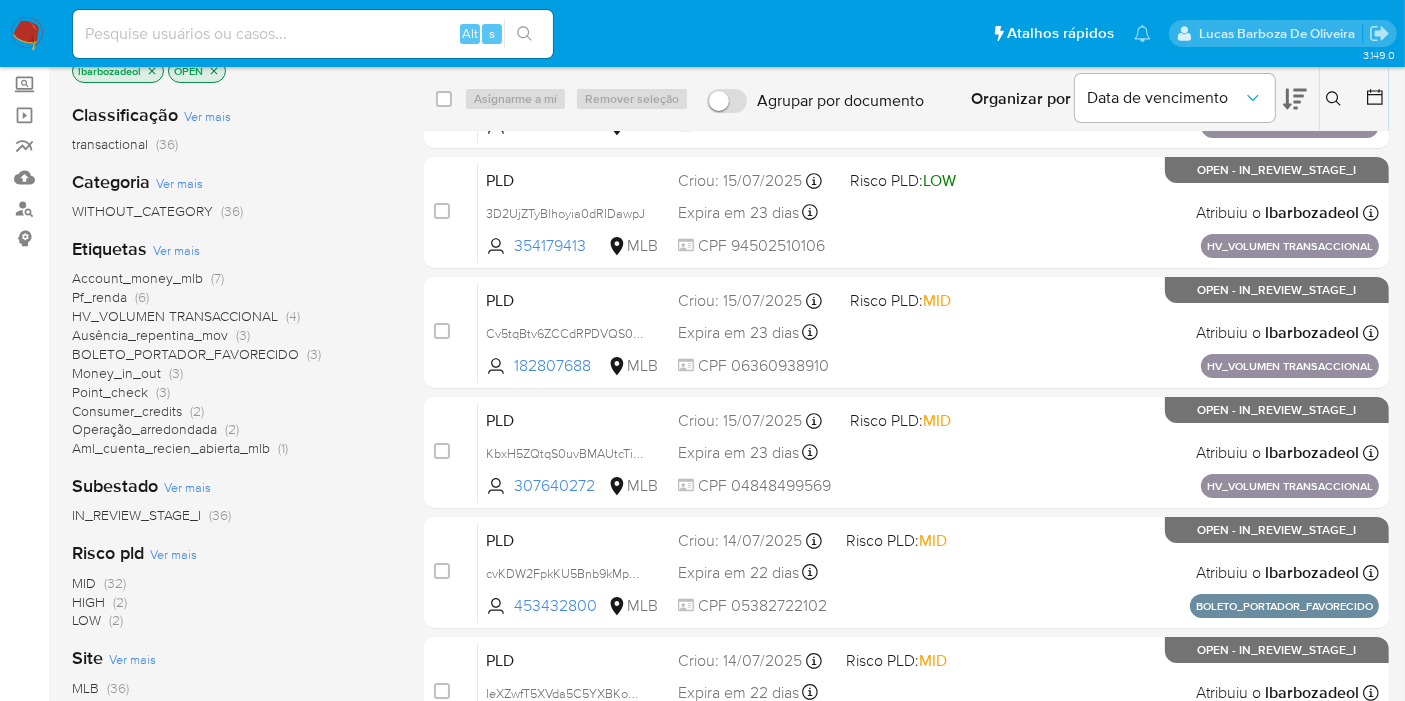click on "HV_VOLUMEN TRANSACCIONAL" at bounding box center [175, 316] 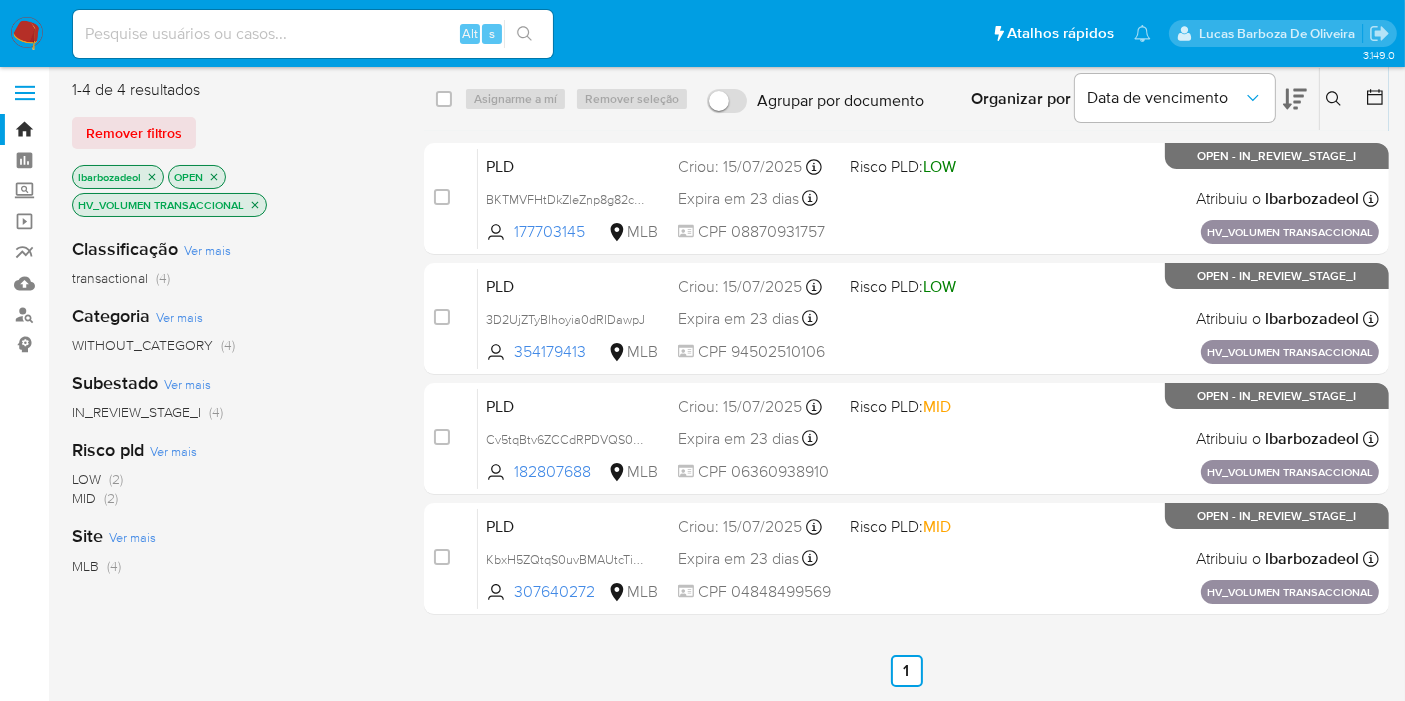 scroll, scrollTop: 0, scrollLeft: 0, axis: both 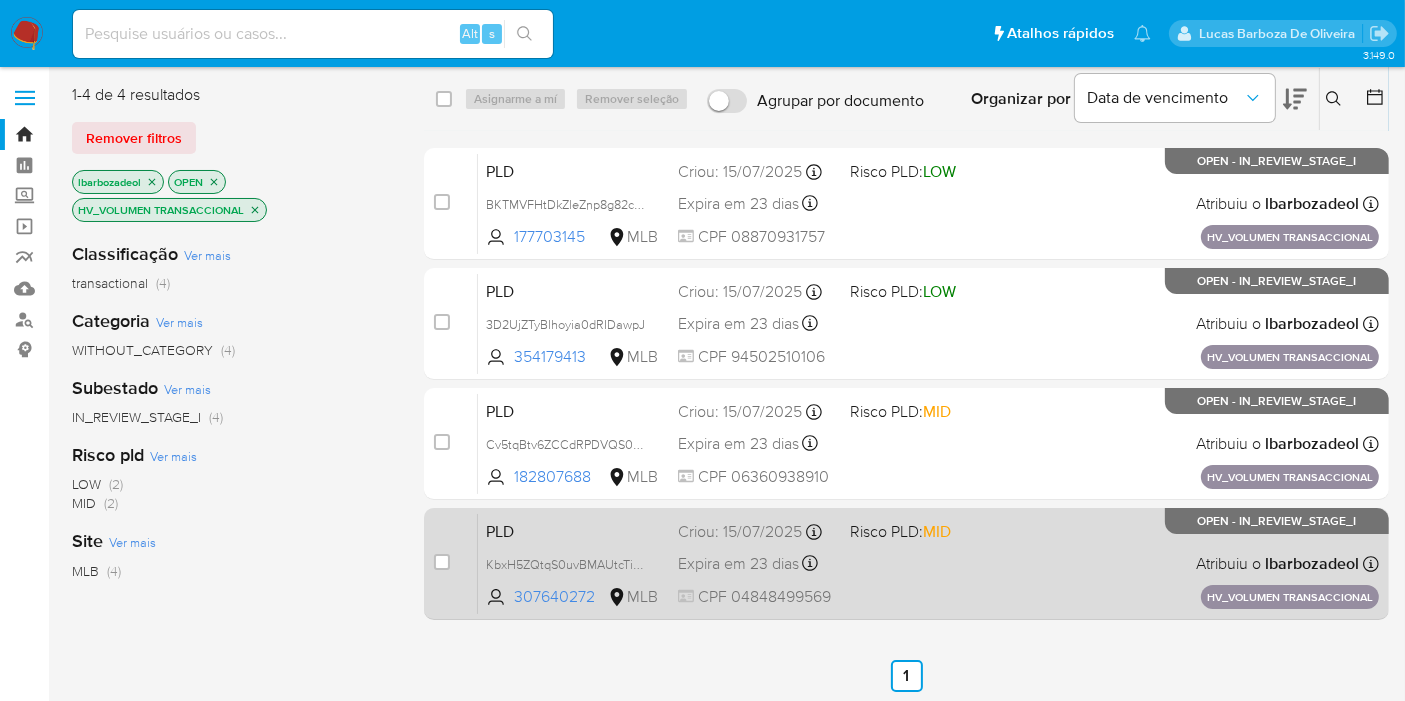 click on "PLD KbxH5ZQtqS0uvBMAUtcTipGM 307640272 MLB Risco PLD:  MID Criou: 15/07/2025   Criou: 15/07/2025 08:56:40 Expira em 23 dias   Expira em 29/08/2025 08:56:41 CPF   04848499569 Atribuiu o   lbarbozadeol   Asignado el: 15/07/2025 08:56:40 HV_VOLUMEN TRANSACCIONAL OPEN - IN_REVIEW_STAGE_I" at bounding box center [928, 563] 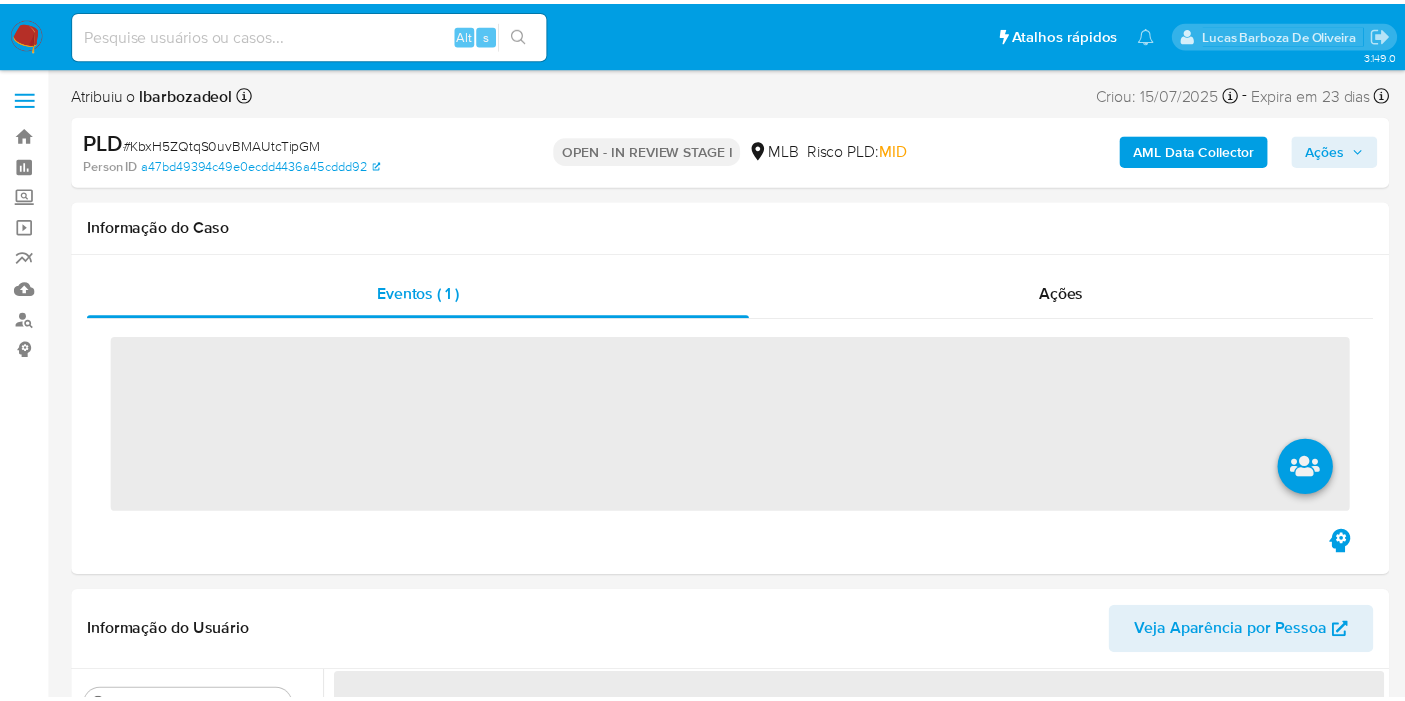 scroll, scrollTop: 0, scrollLeft: 0, axis: both 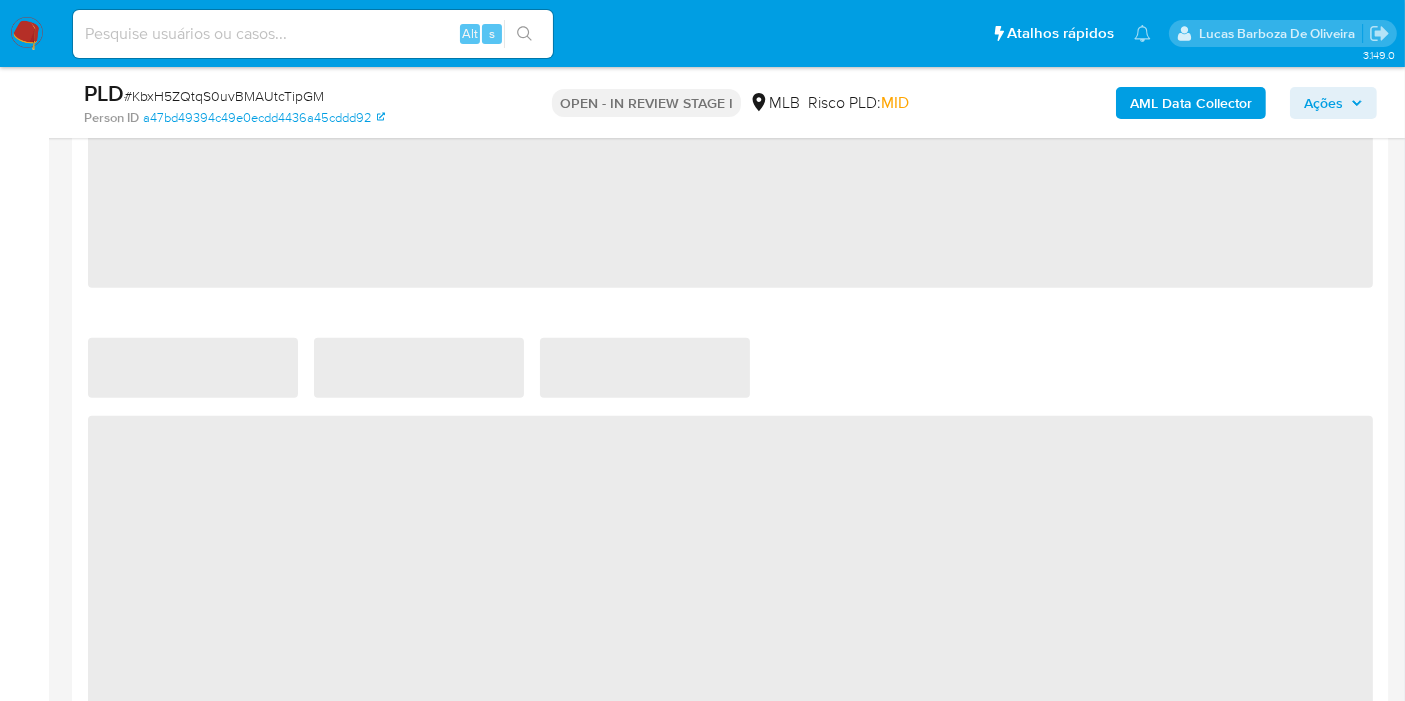 select on "10" 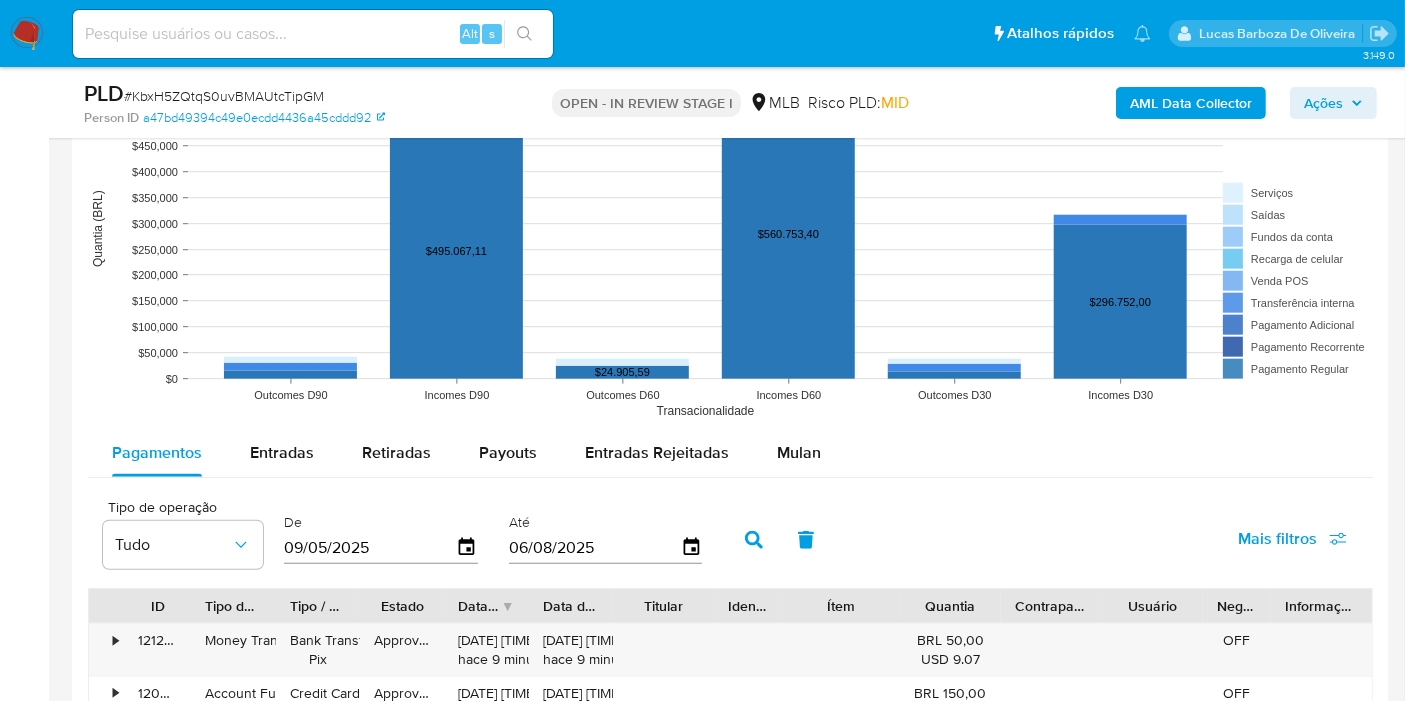scroll, scrollTop: 1897, scrollLeft: 0, axis: vertical 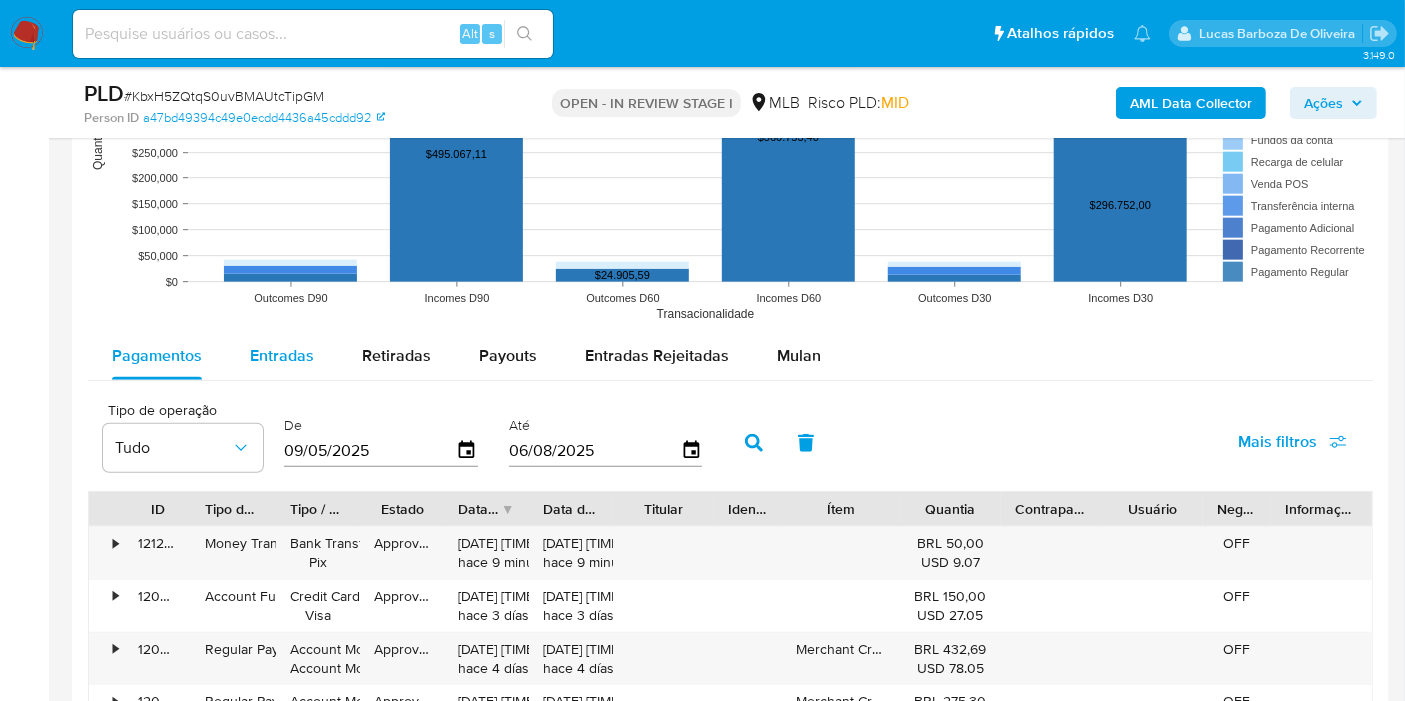 click on "Entradas" at bounding box center (282, 356) 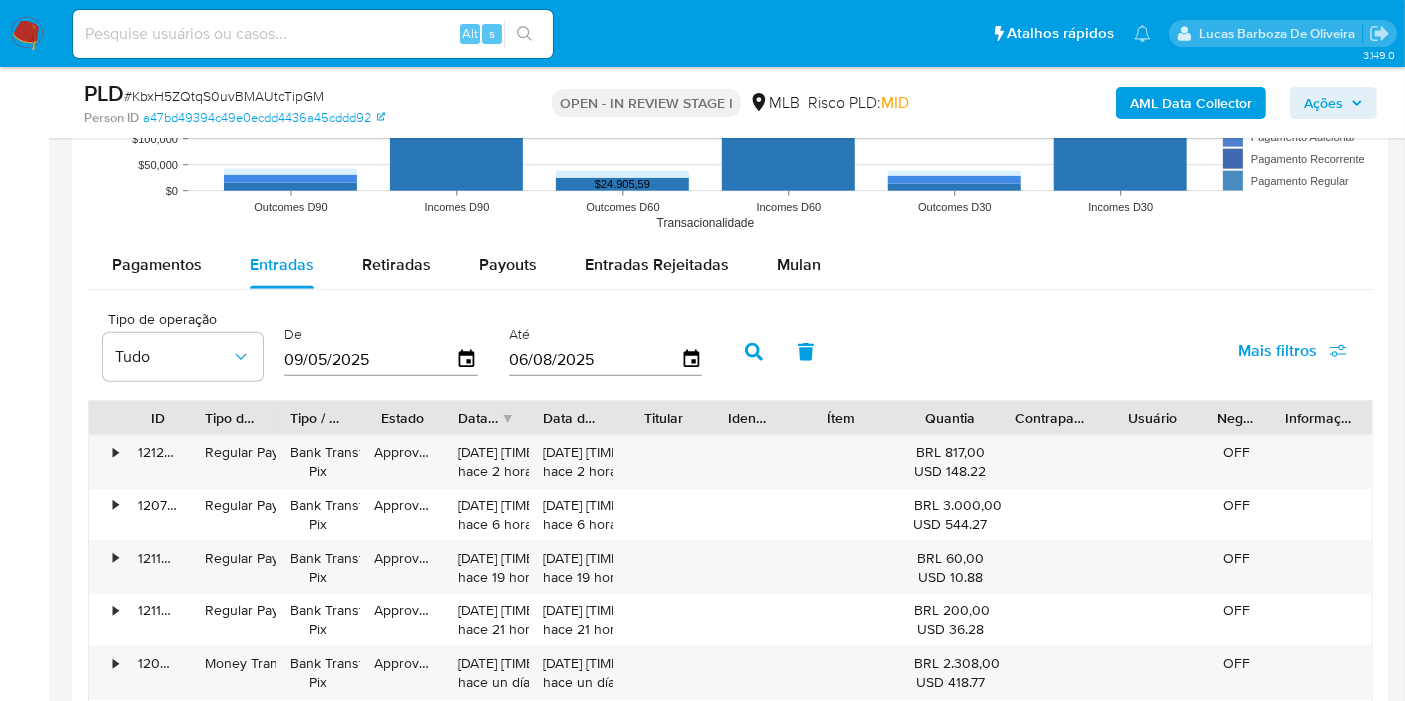 scroll, scrollTop: 2031, scrollLeft: 0, axis: vertical 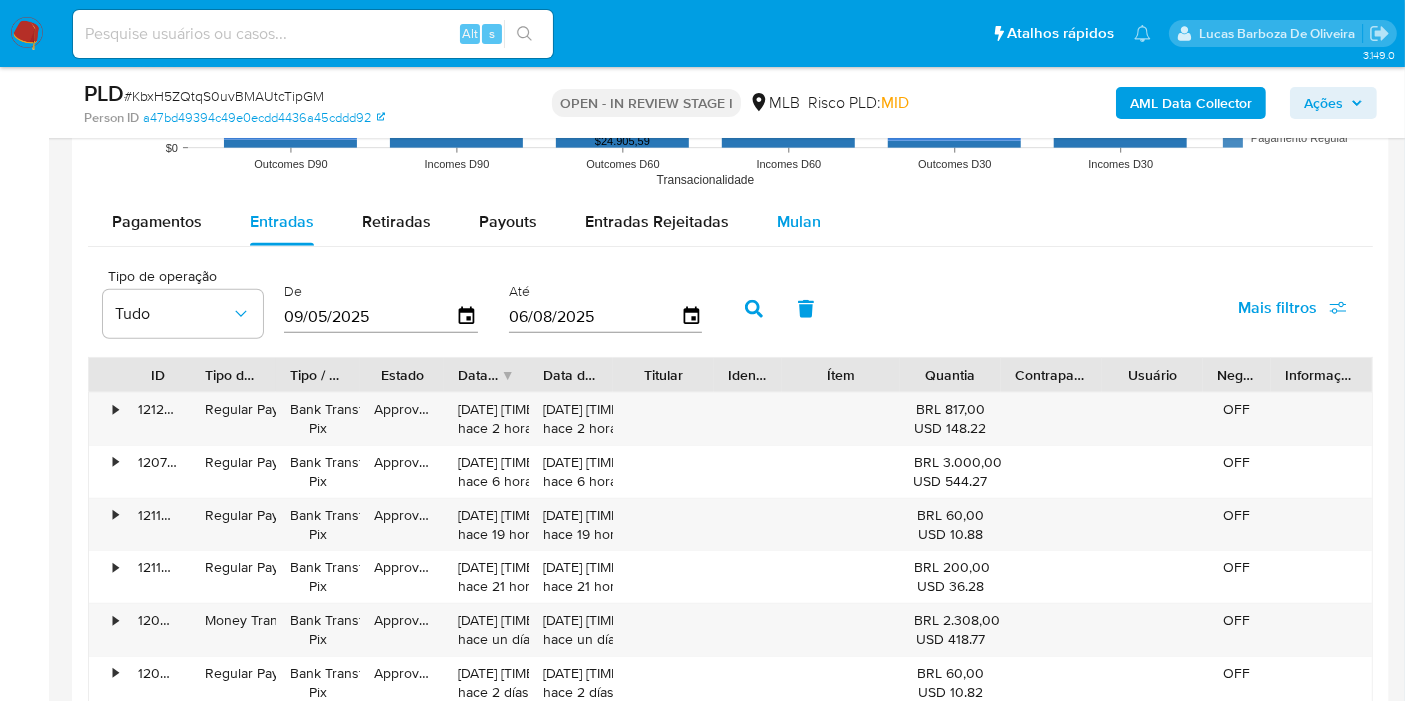 click on "Mulan" at bounding box center (799, 222) 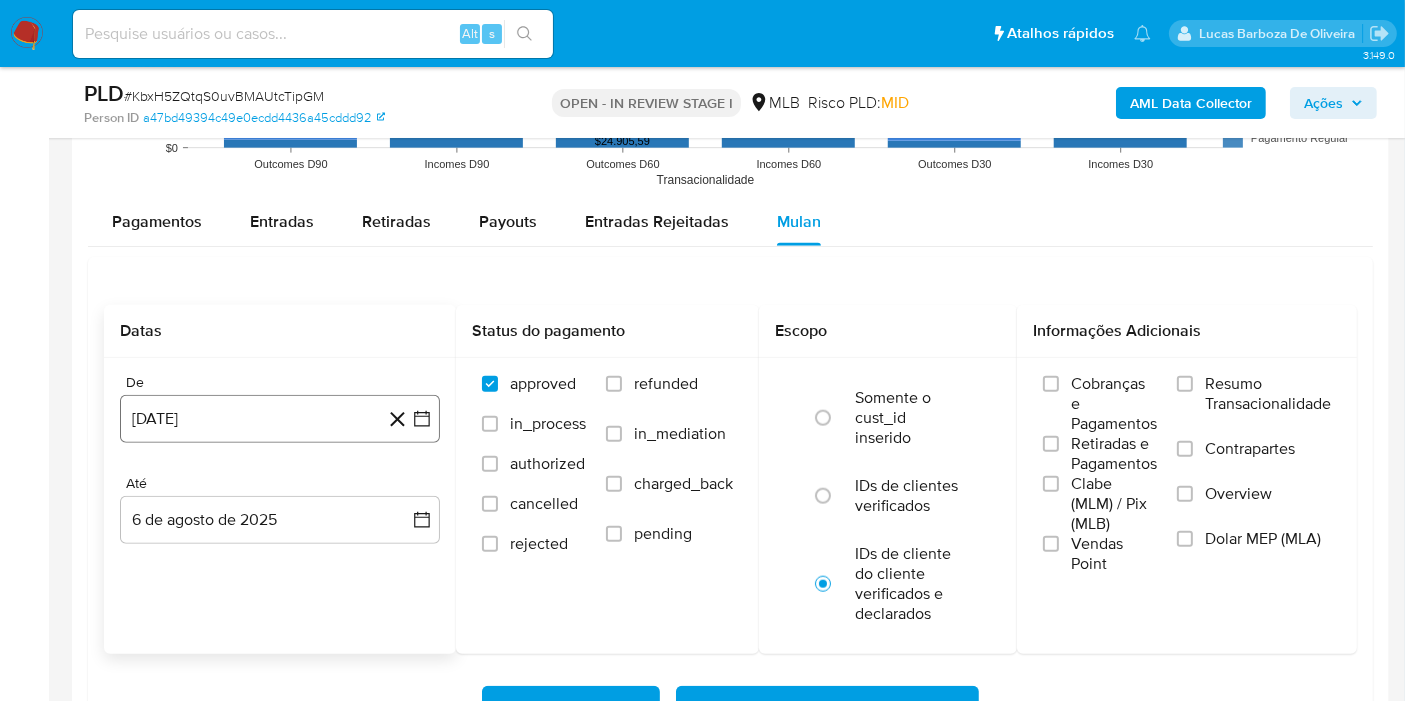 click on "6 de julio de 2024" at bounding box center (280, 419) 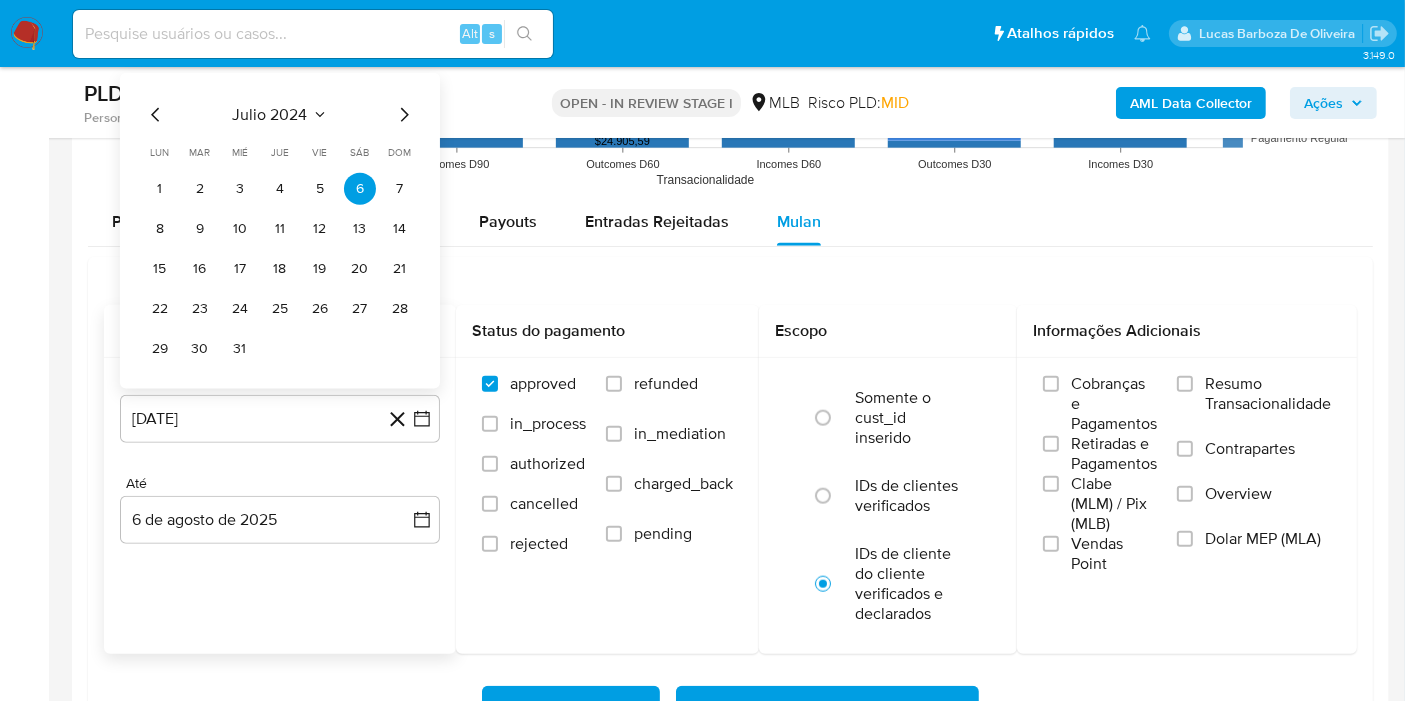 click on "julio 2024" at bounding box center [270, 115] 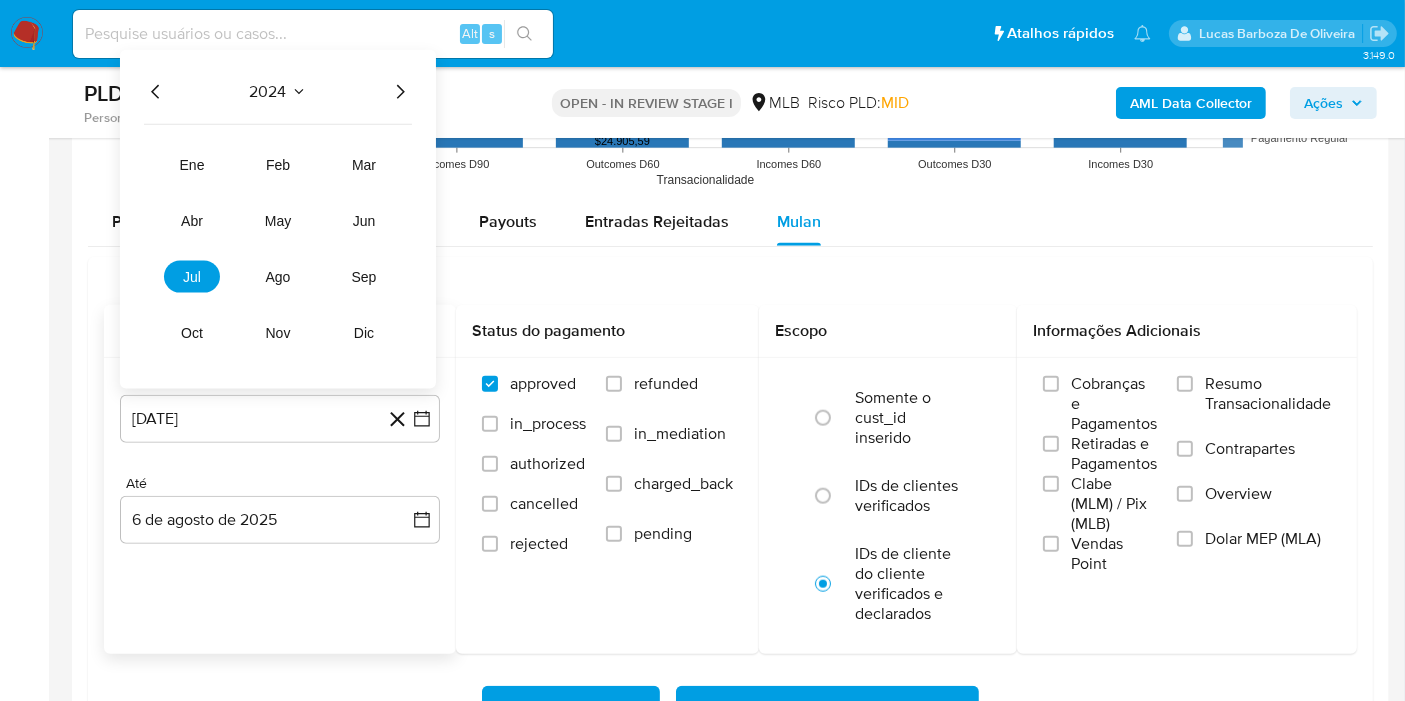 click 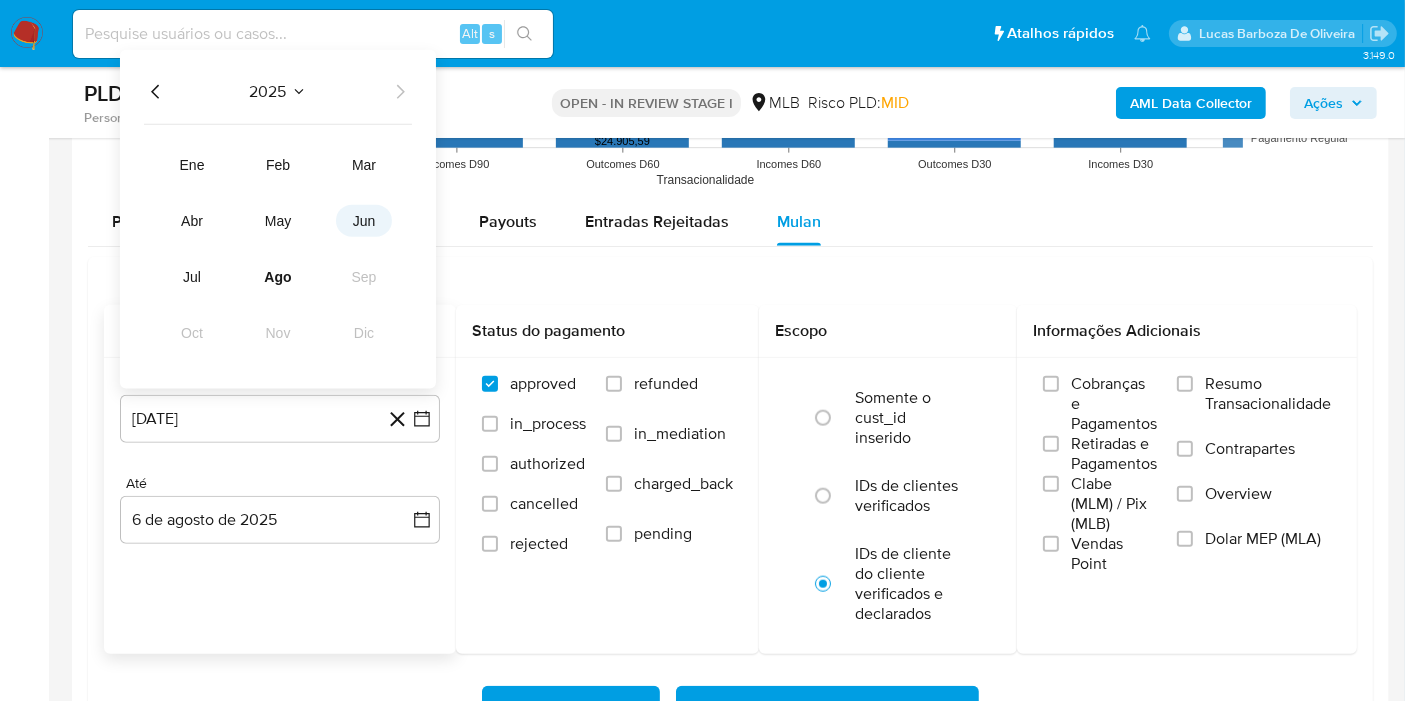 click on "jun" at bounding box center (364, 221) 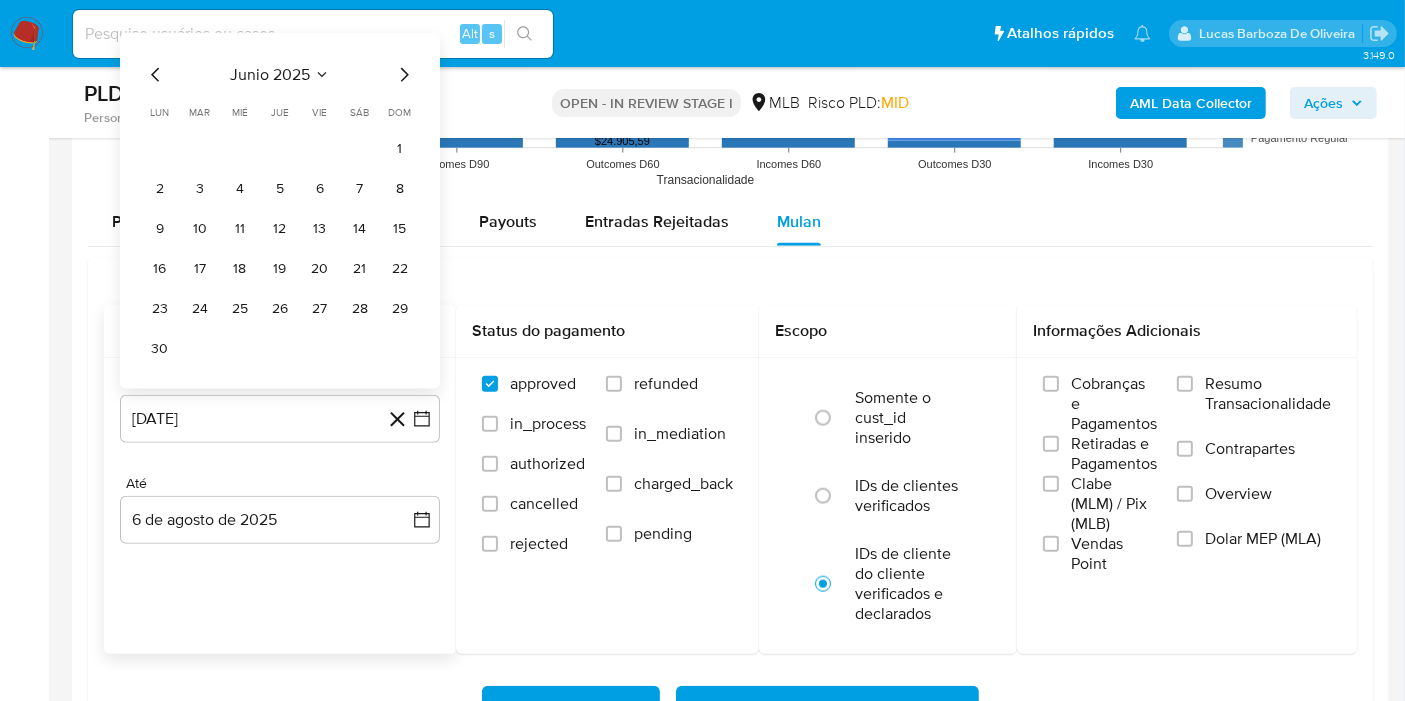 click on "1" at bounding box center [400, 149] 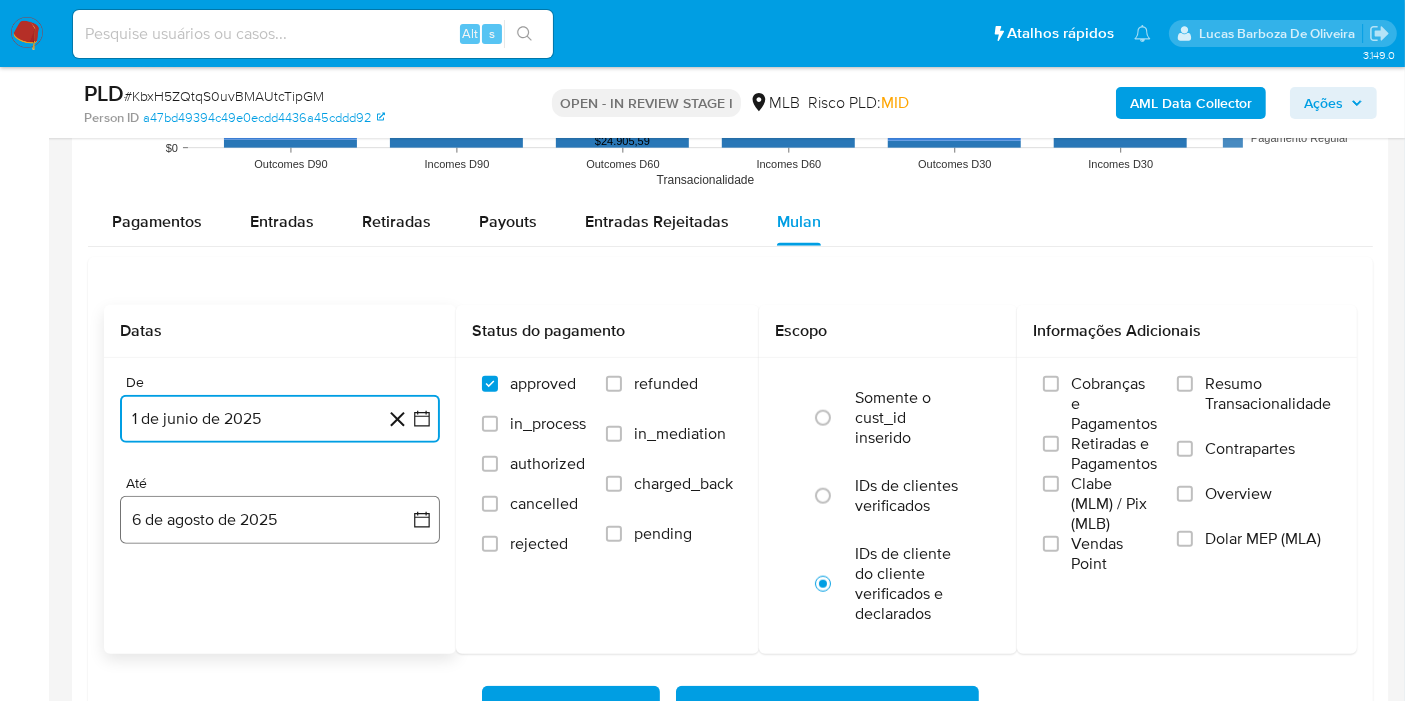 click on "6 de agosto de 2025" at bounding box center [280, 520] 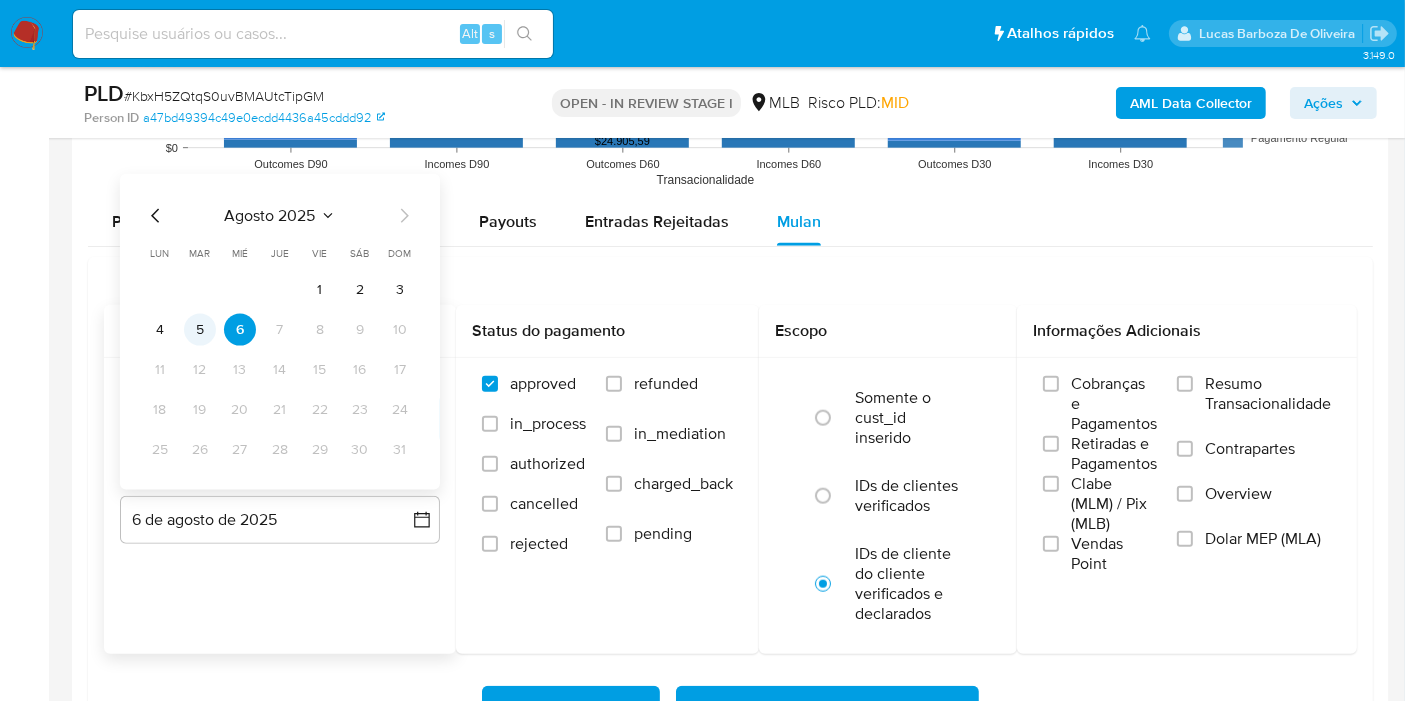 click on "5" at bounding box center (200, 330) 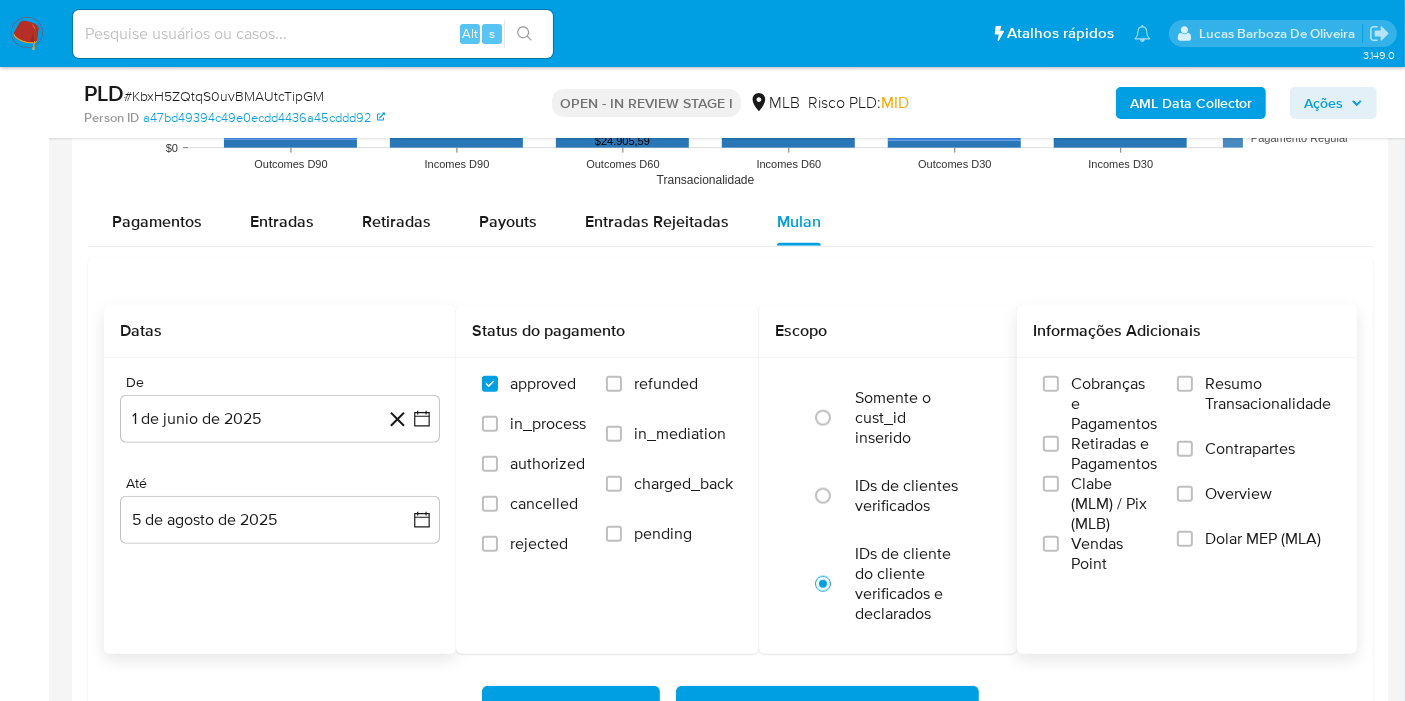 click on "Resumo Transacionalidade" at bounding box center (1254, 406) 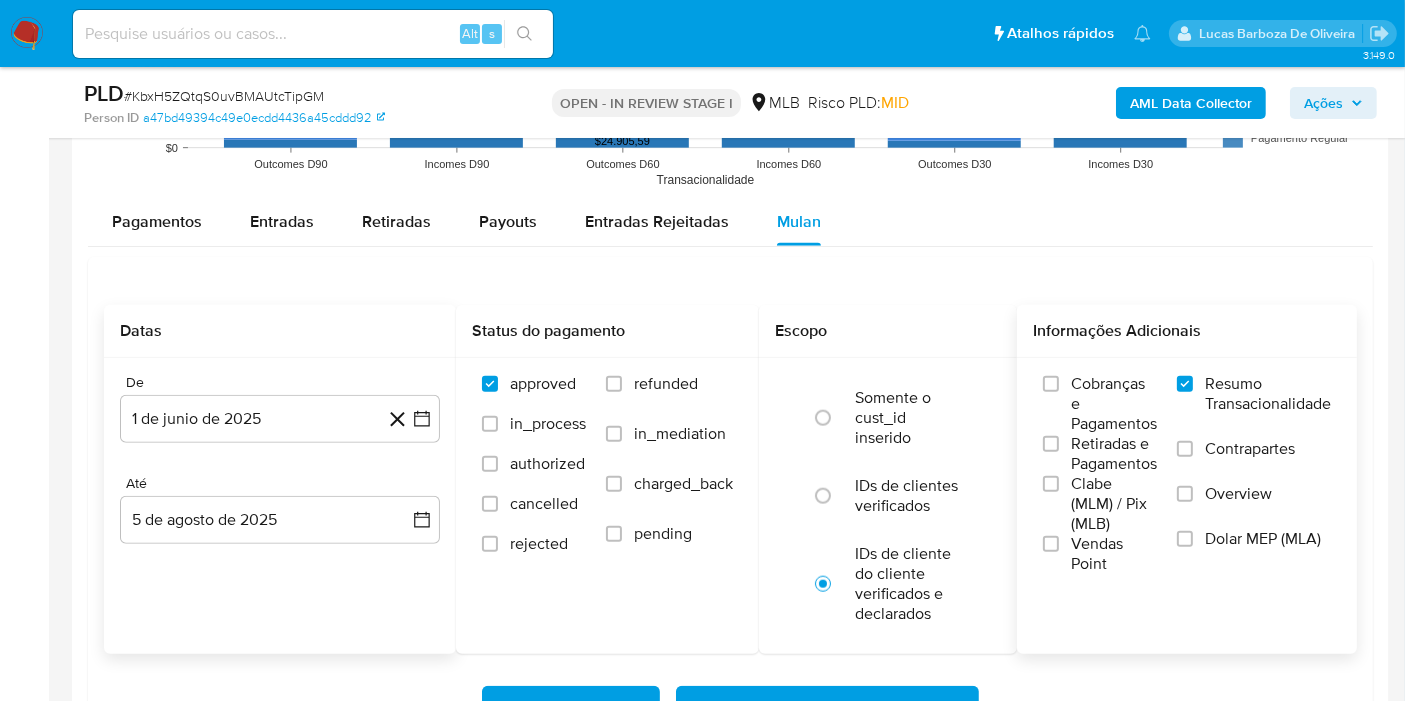 click on "Baixar operações  +   Baixar CaseLog" at bounding box center [827, 710] 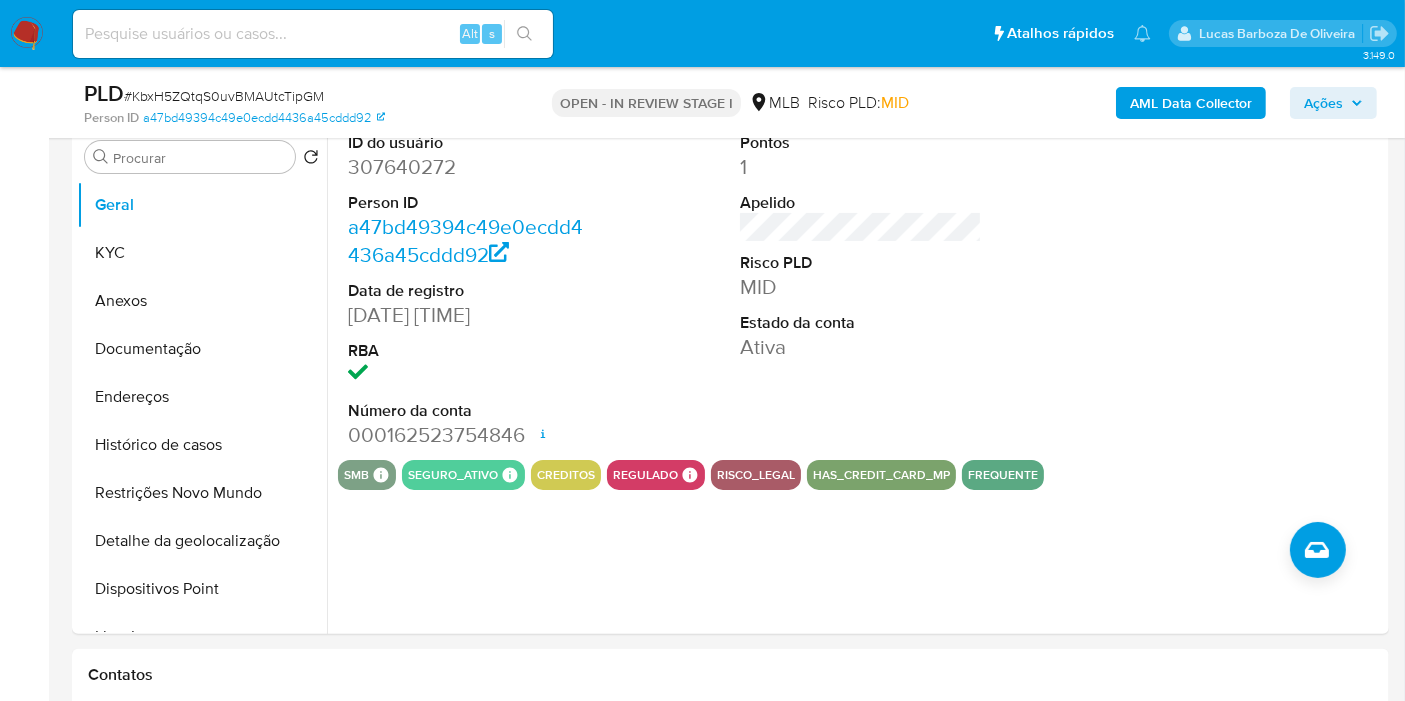 scroll, scrollTop: 192, scrollLeft: 0, axis: vertical 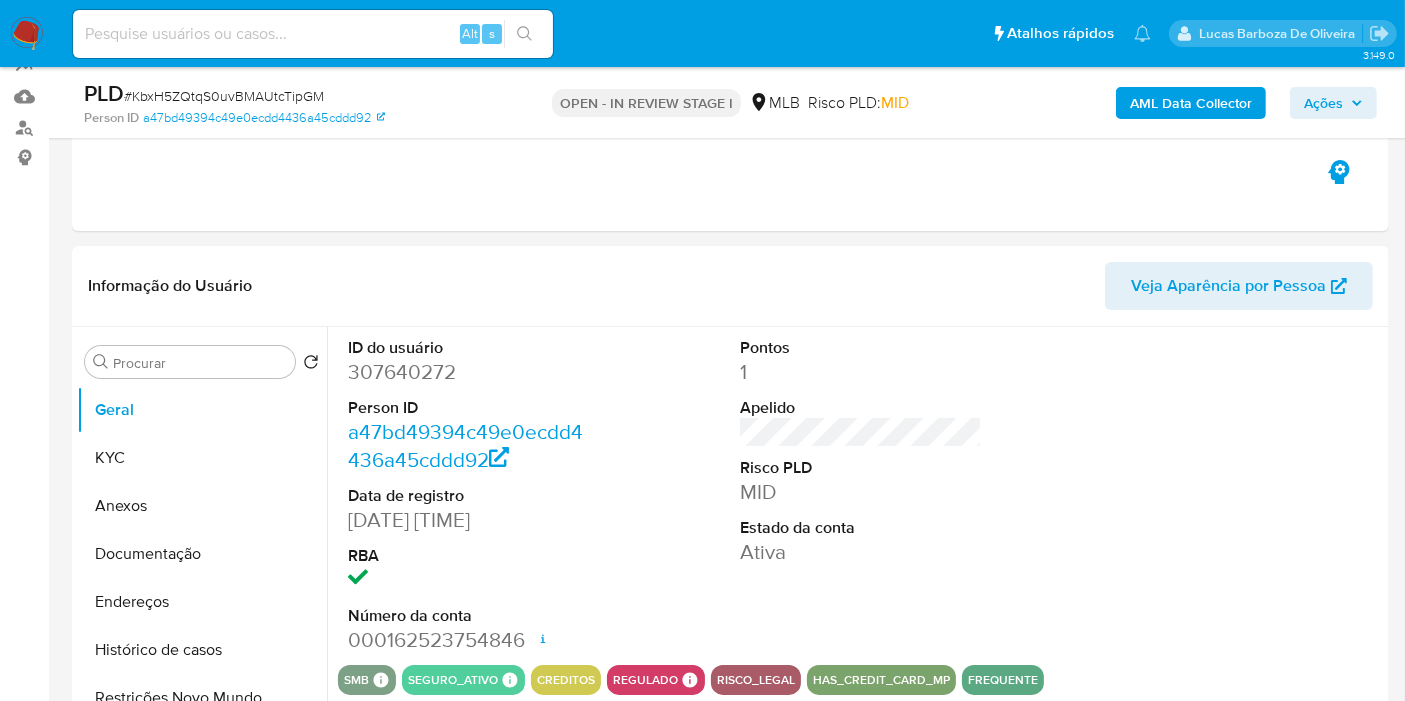 type 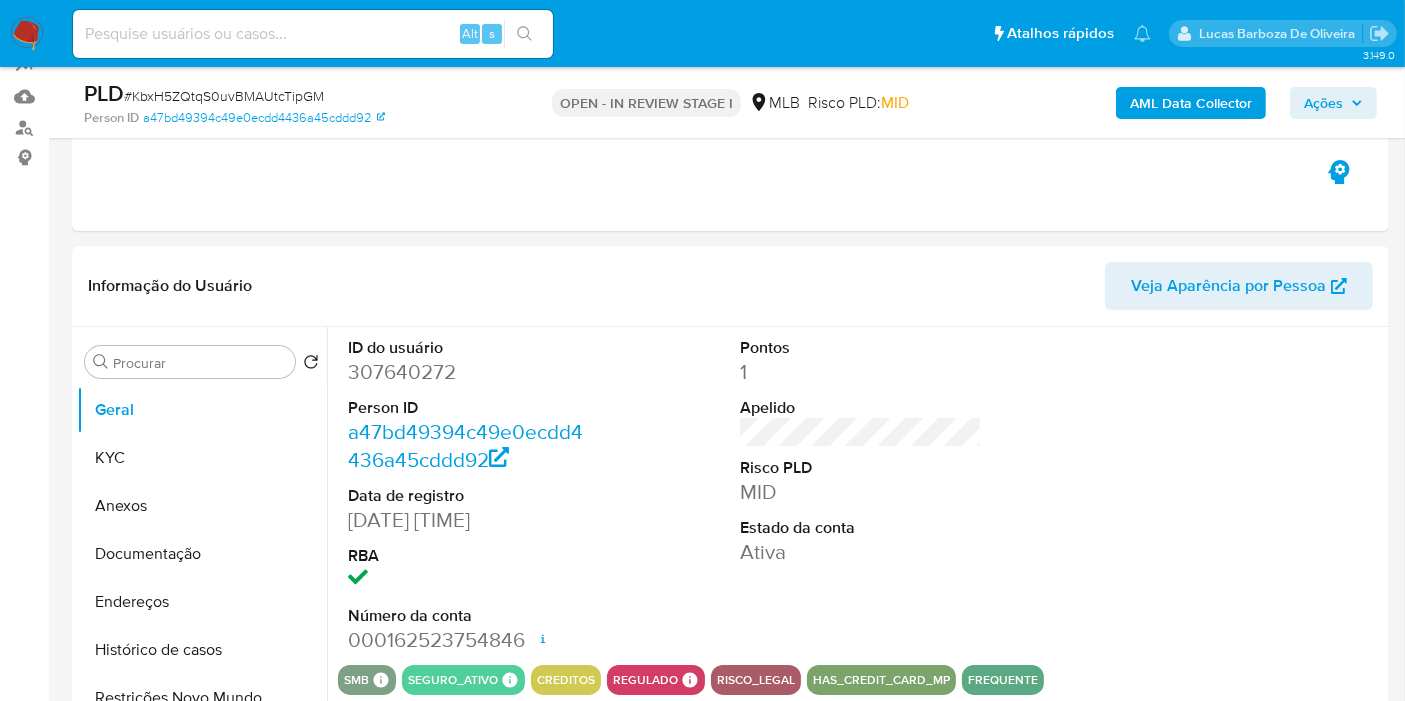 click on "Ações" at bounding box center [1333, 103] 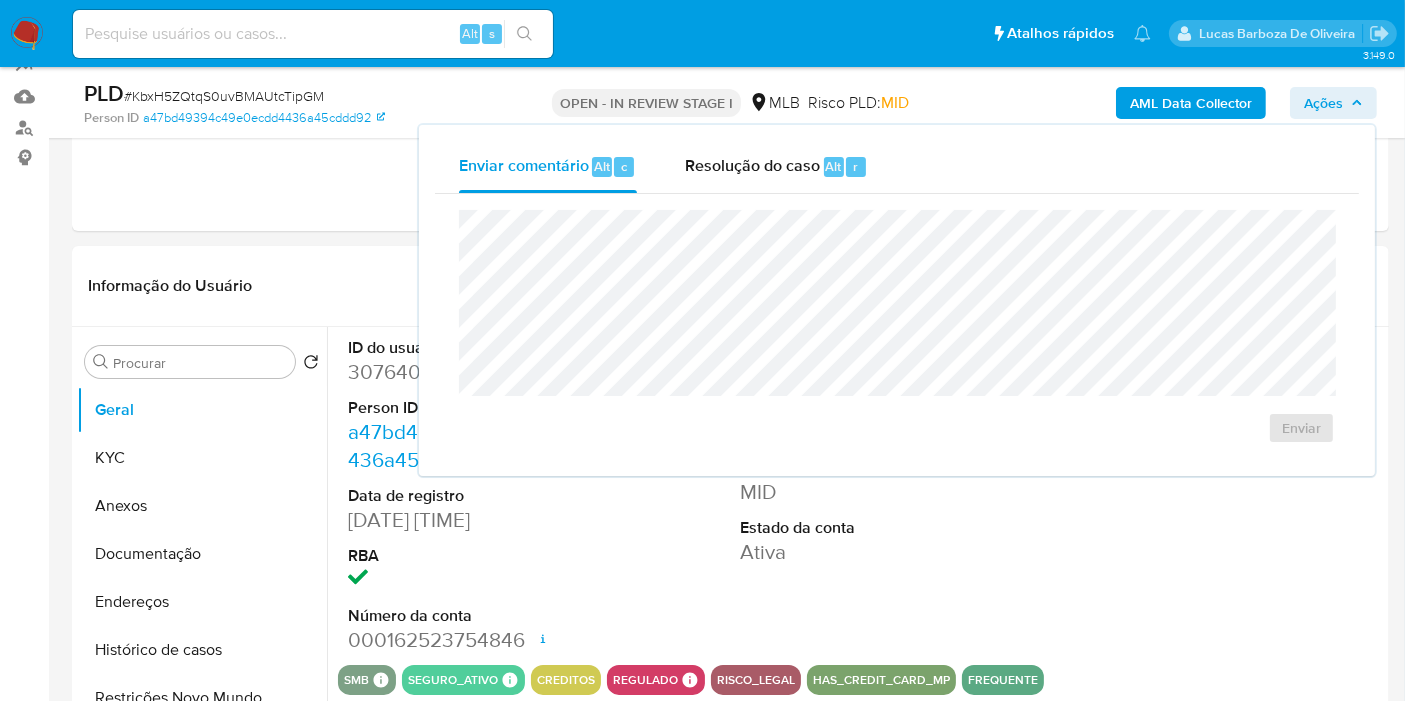 click on "Ações" at bounding box center [1333, 103] 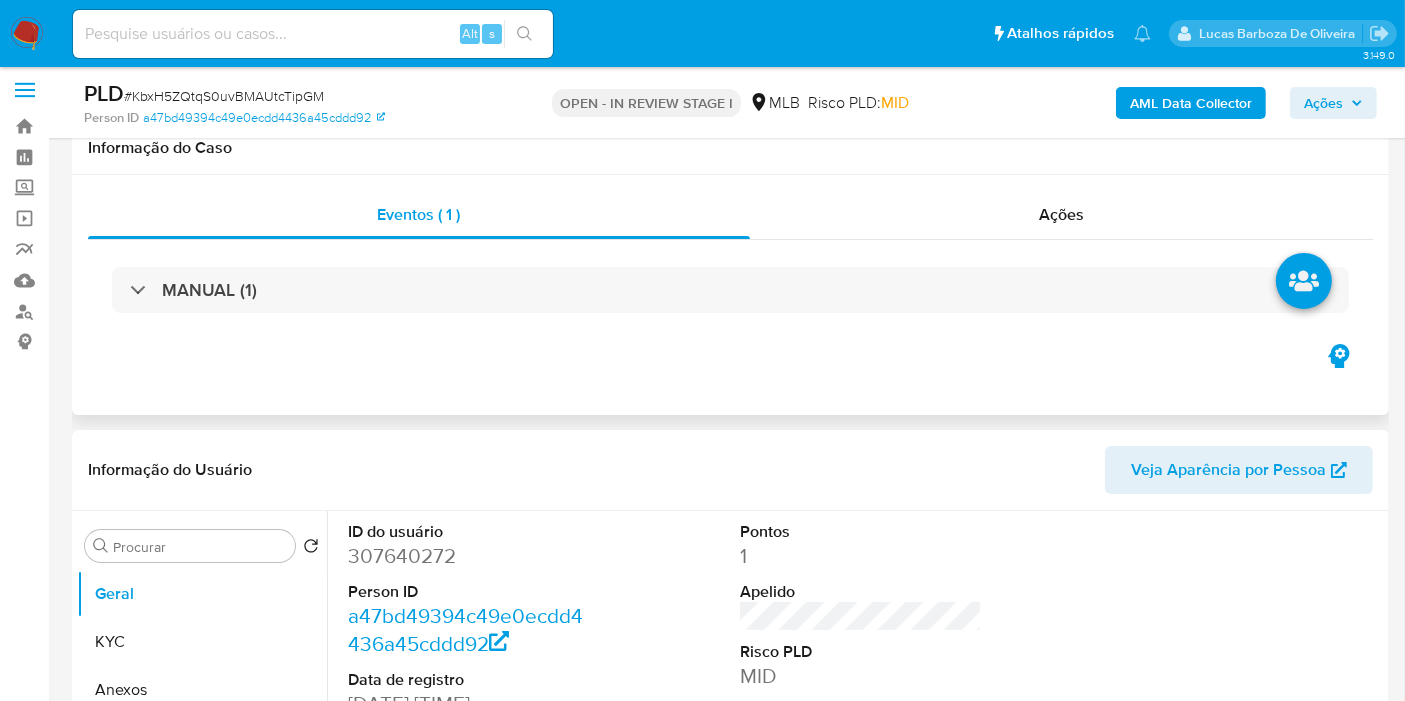 scroll, scrollTop: 0, scrollLeft: 0, axis: both 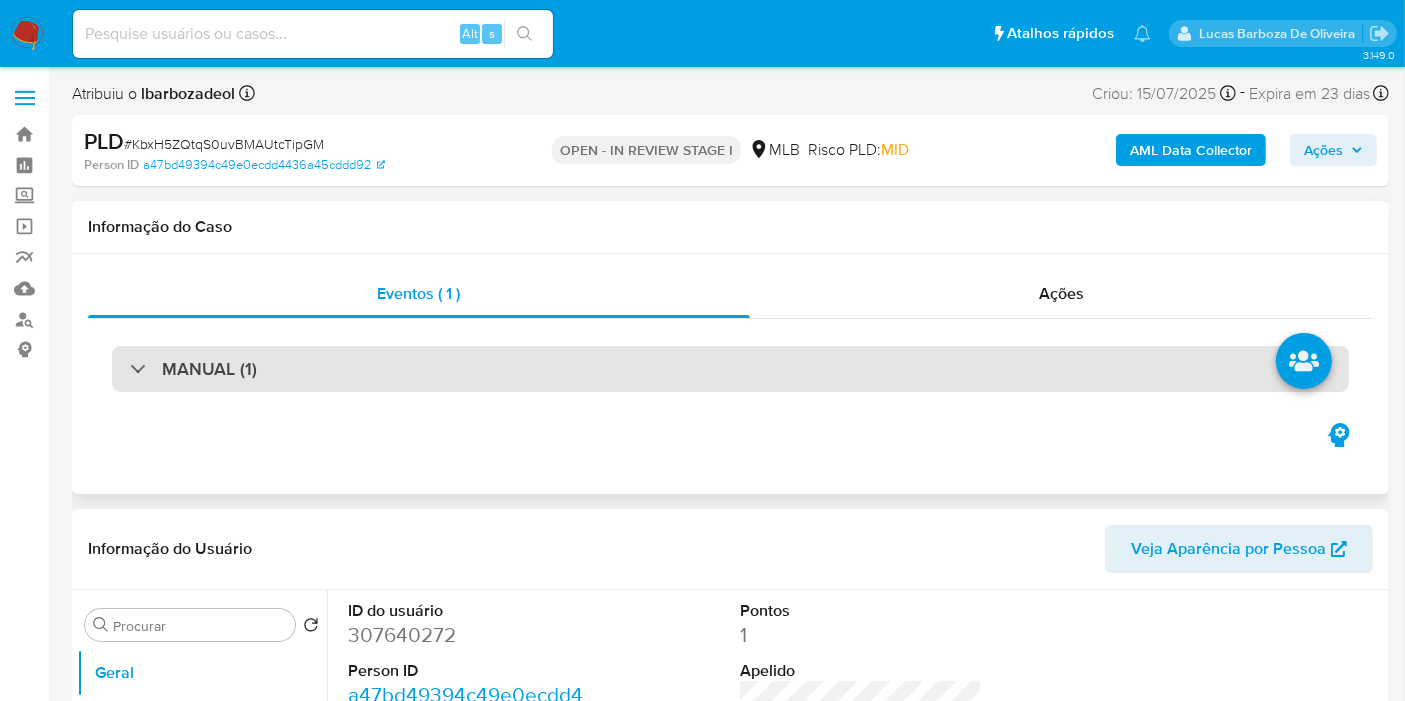 click on "MANUAL (1)" at bounding box center [730, 369] 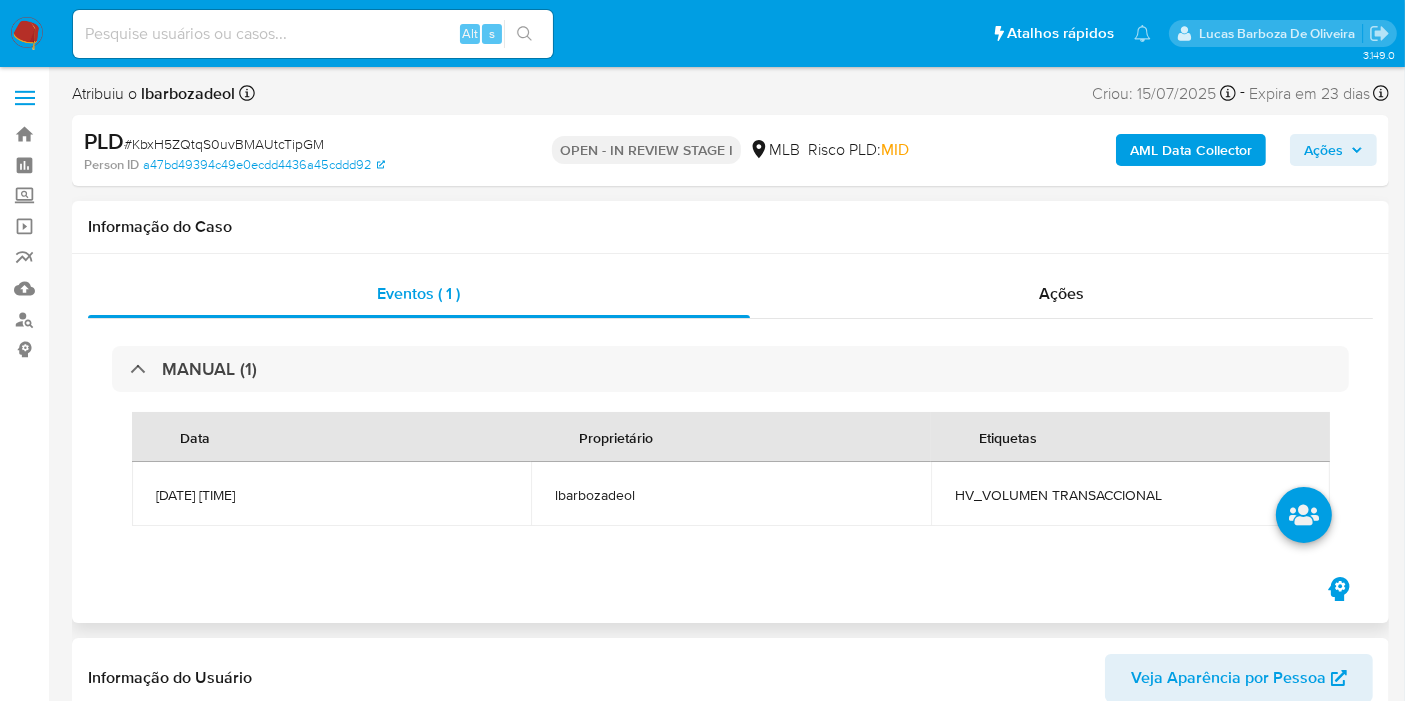 click on "HV_VOLUMEN TRANSACCIONAL" at bounding box center (1130, 495) 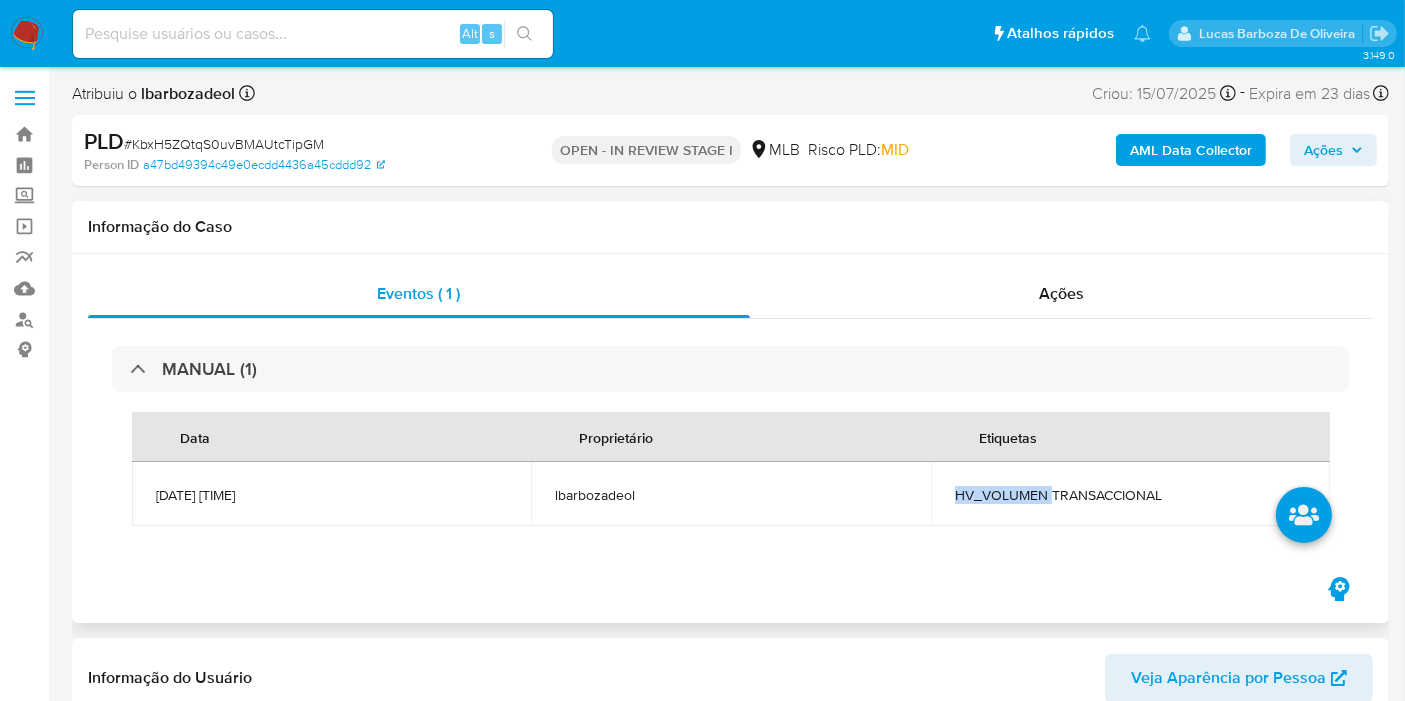 click on "HV_VOLUMEN TRANSACCIONAL" at bounding box center [1130, 495] 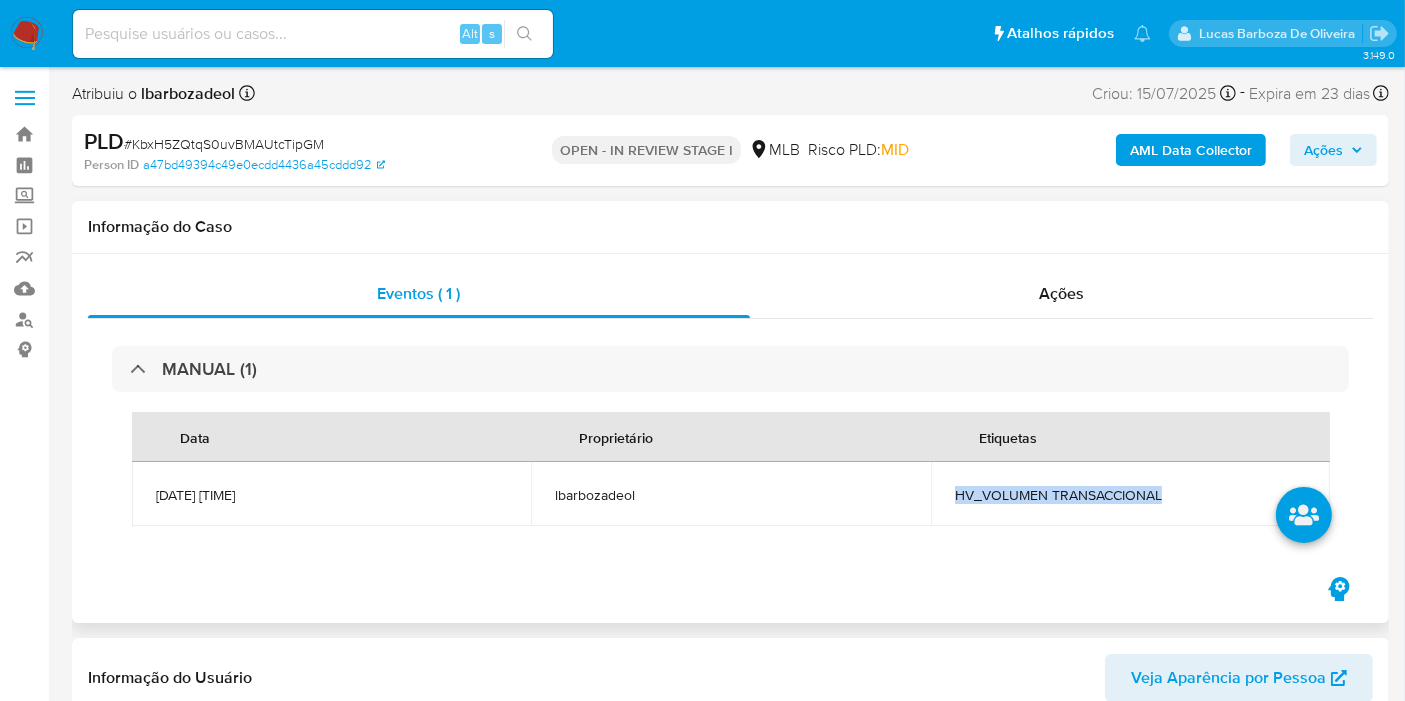 click on "HV_VOLUMEN TRANSACCIONAL" at bounding box center (1130, 495) 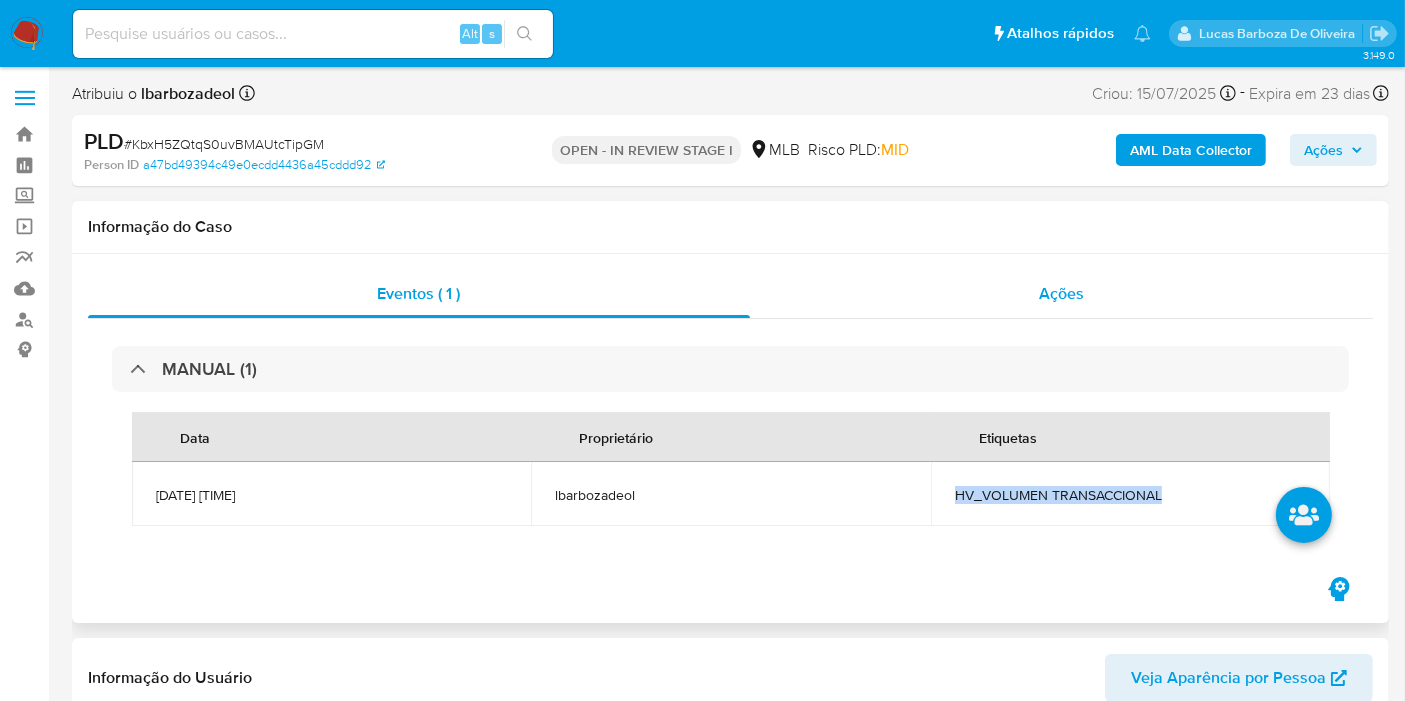 copy on "HV_VOLUMEN TRANSACCIONAL" 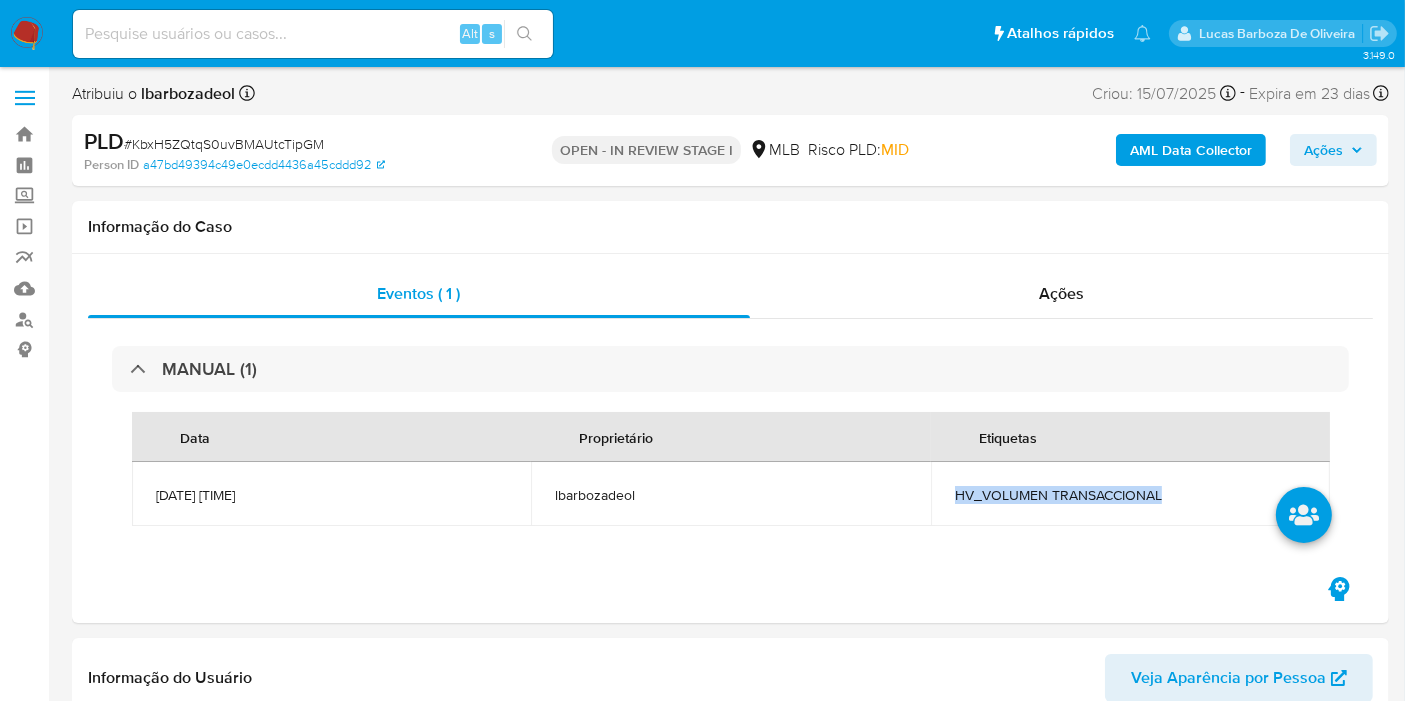 click on "Ações" at bounding box center [1323, 150] 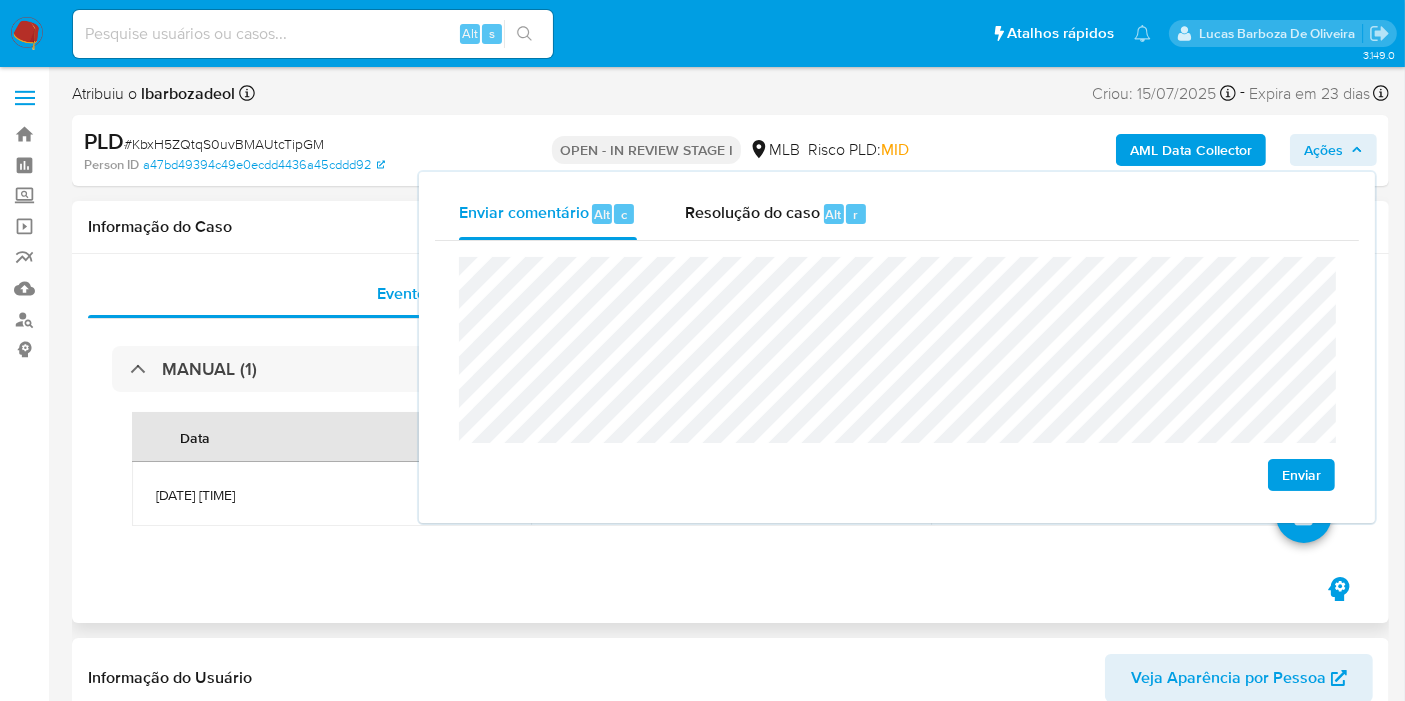 drag, startPoint x: 220, startPoint y: 230, endPoint x: 408, endPoint y: 228, distance: 188.01064 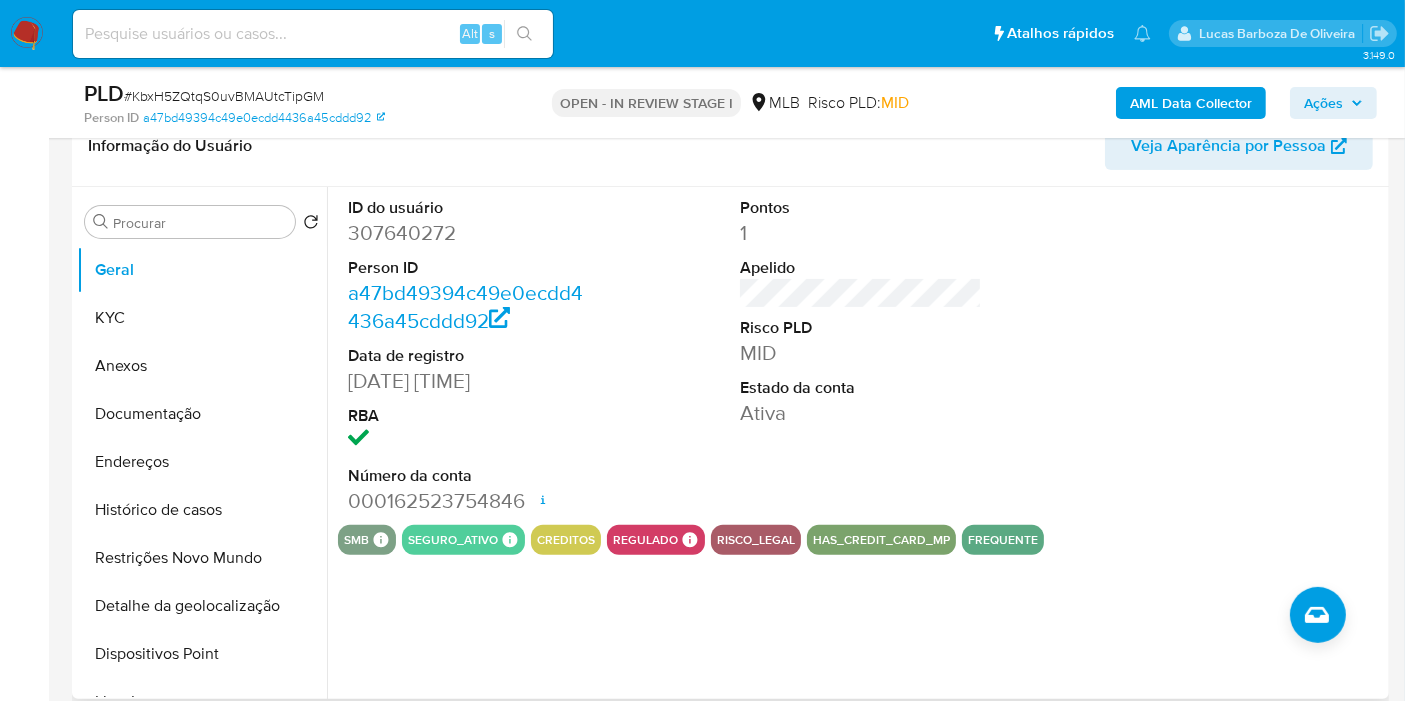 scroll, scrollTop: 444, scrollLeft: 0, axis: vertical 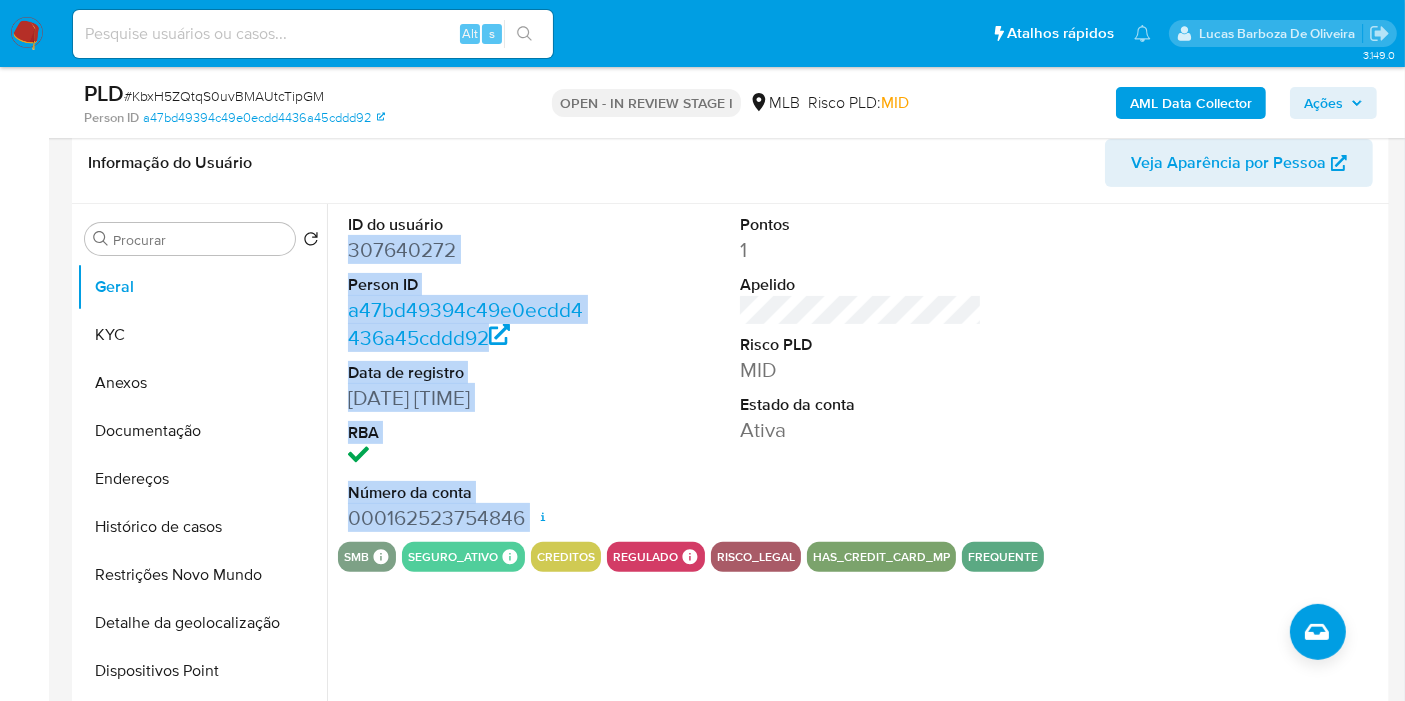 drag, startPoint x: 344, startPoint y: 247, endPoint x: 529, endPoint y: 531, distance: 338.941 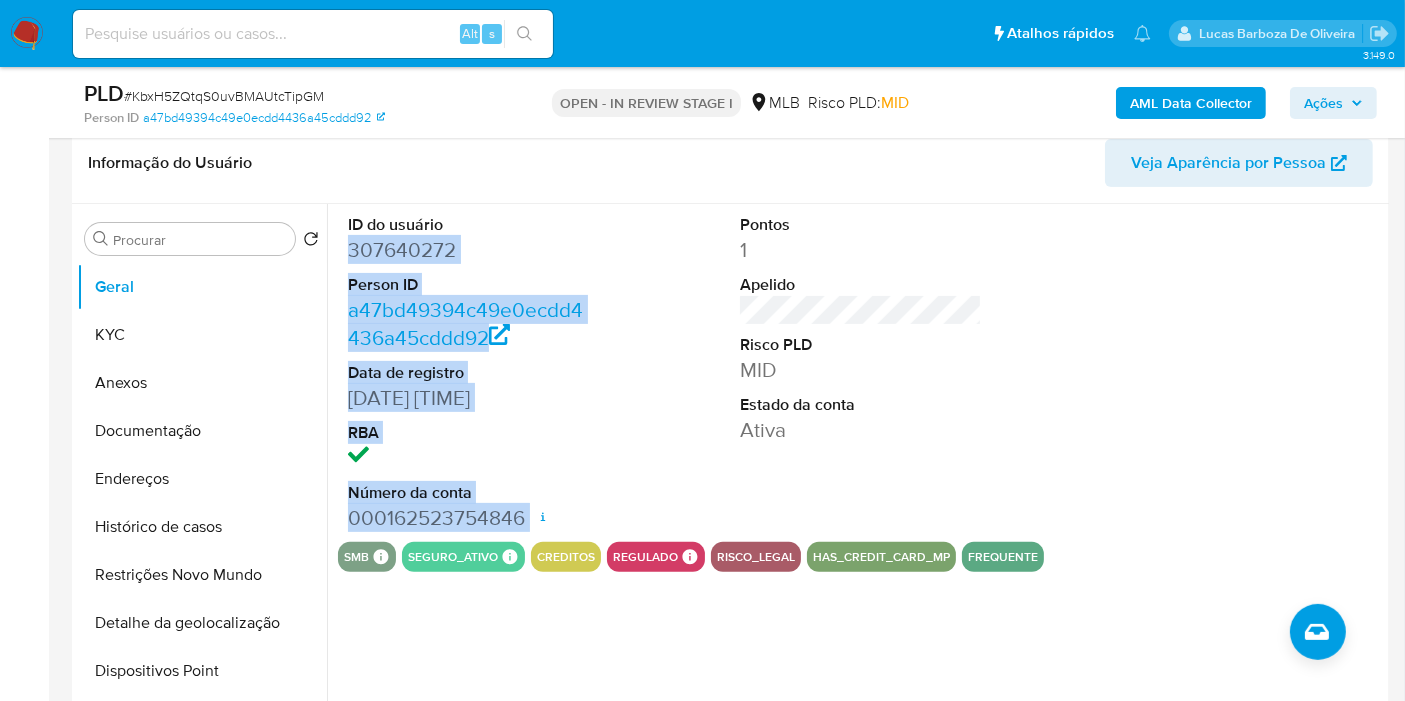 click on "Ações" at bounding box center [1333, 103] 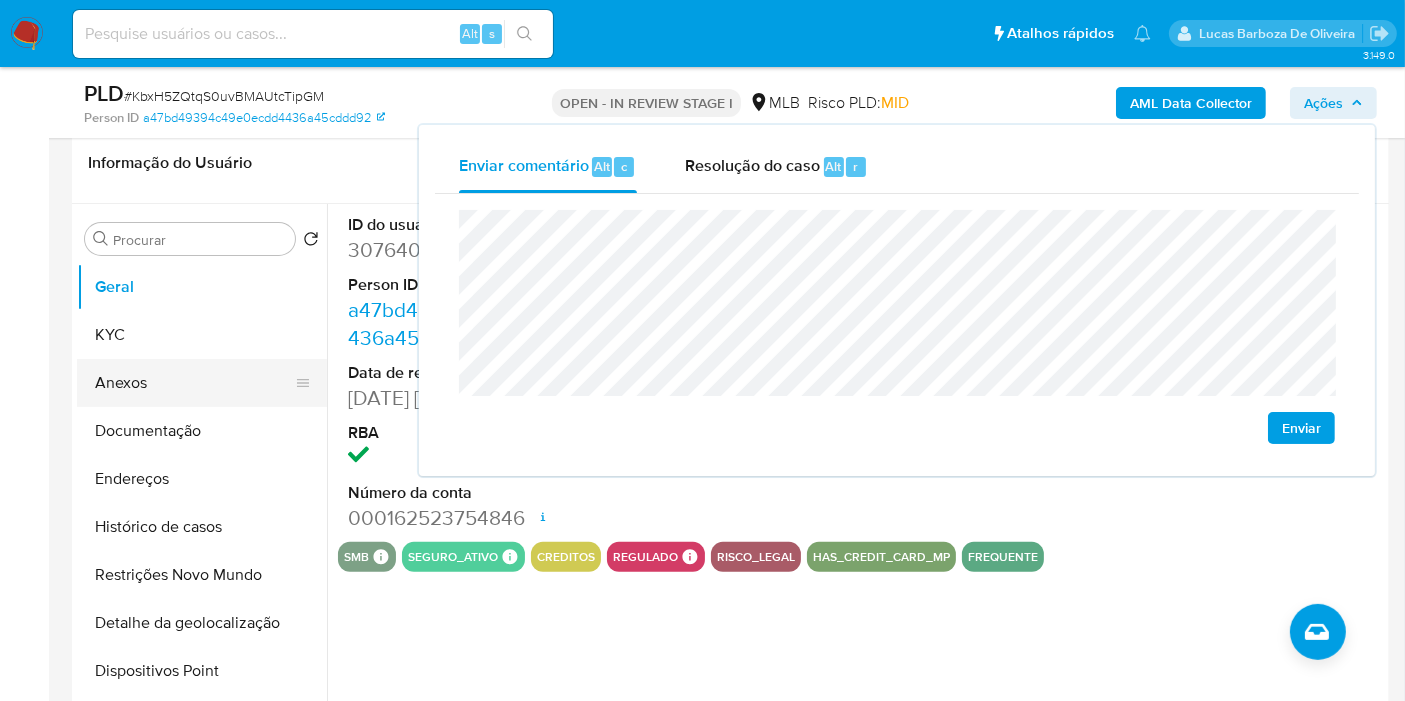 click on "KYC" at bounding box center (202, 335) 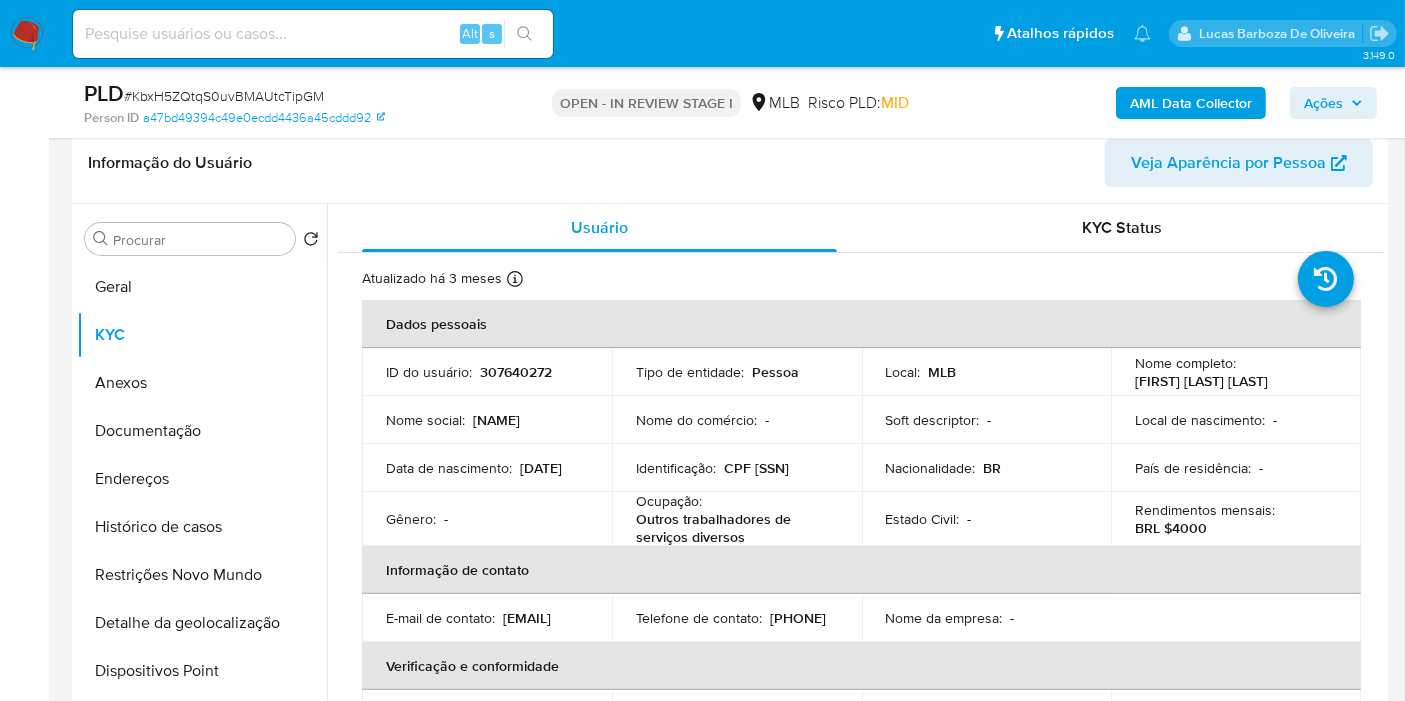 click on "CPF 04848499569" at bounding box center (756, 468) 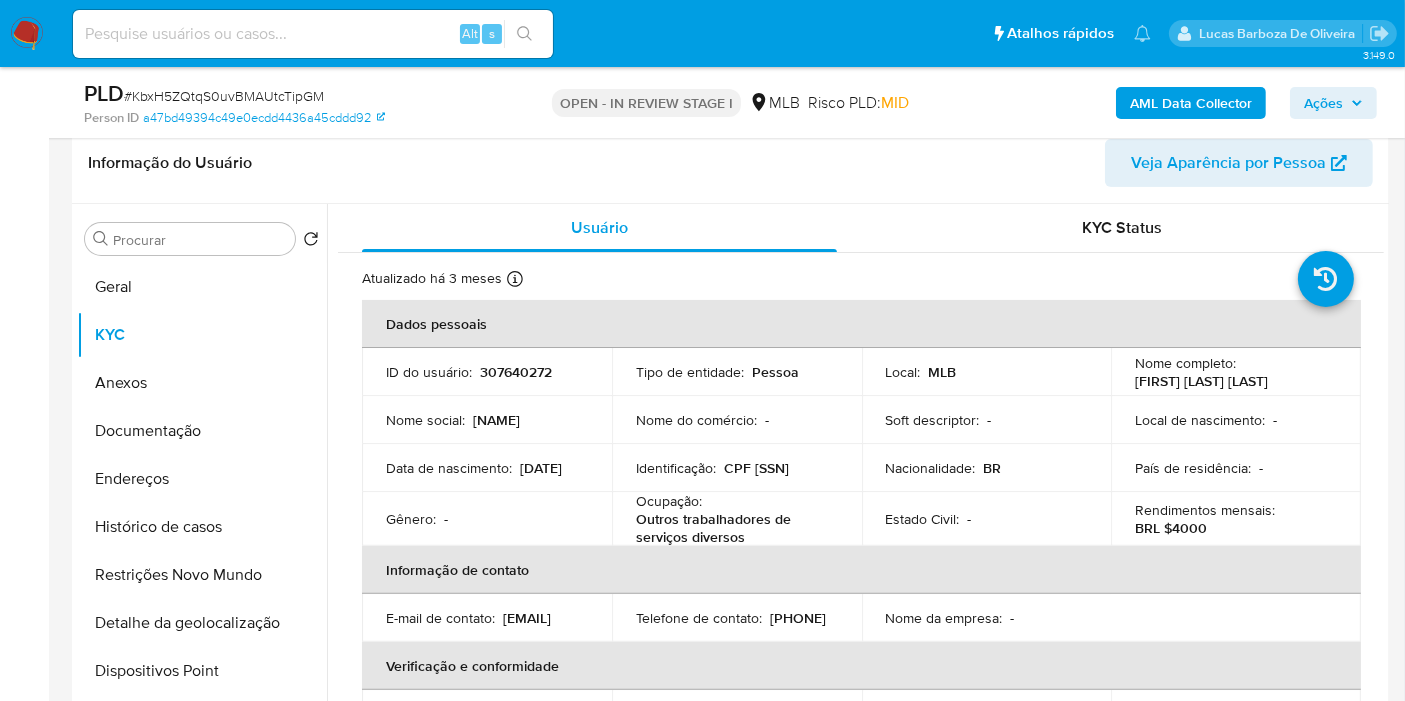 click on "Ações" at bounding box center [1323, 103] 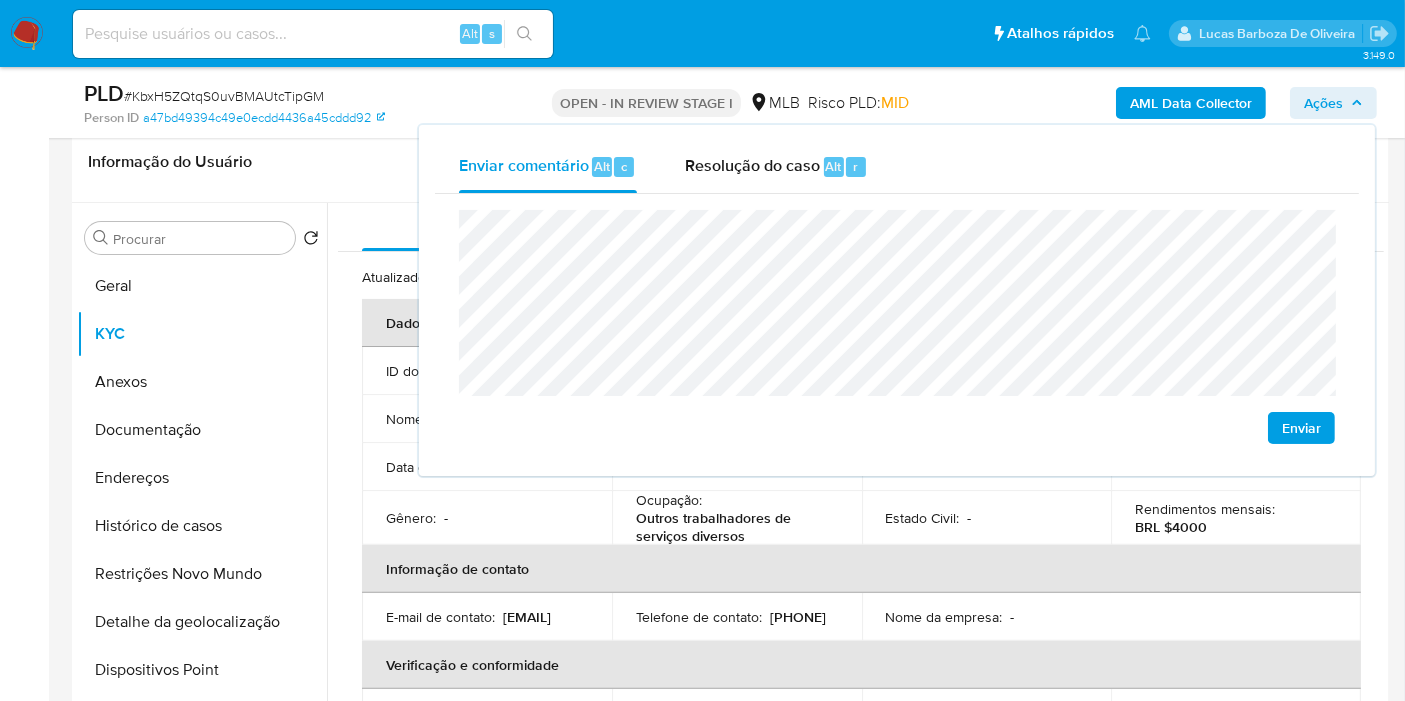 scroll, scrollTop: 444, scrollLeft: 0, axis: vertical 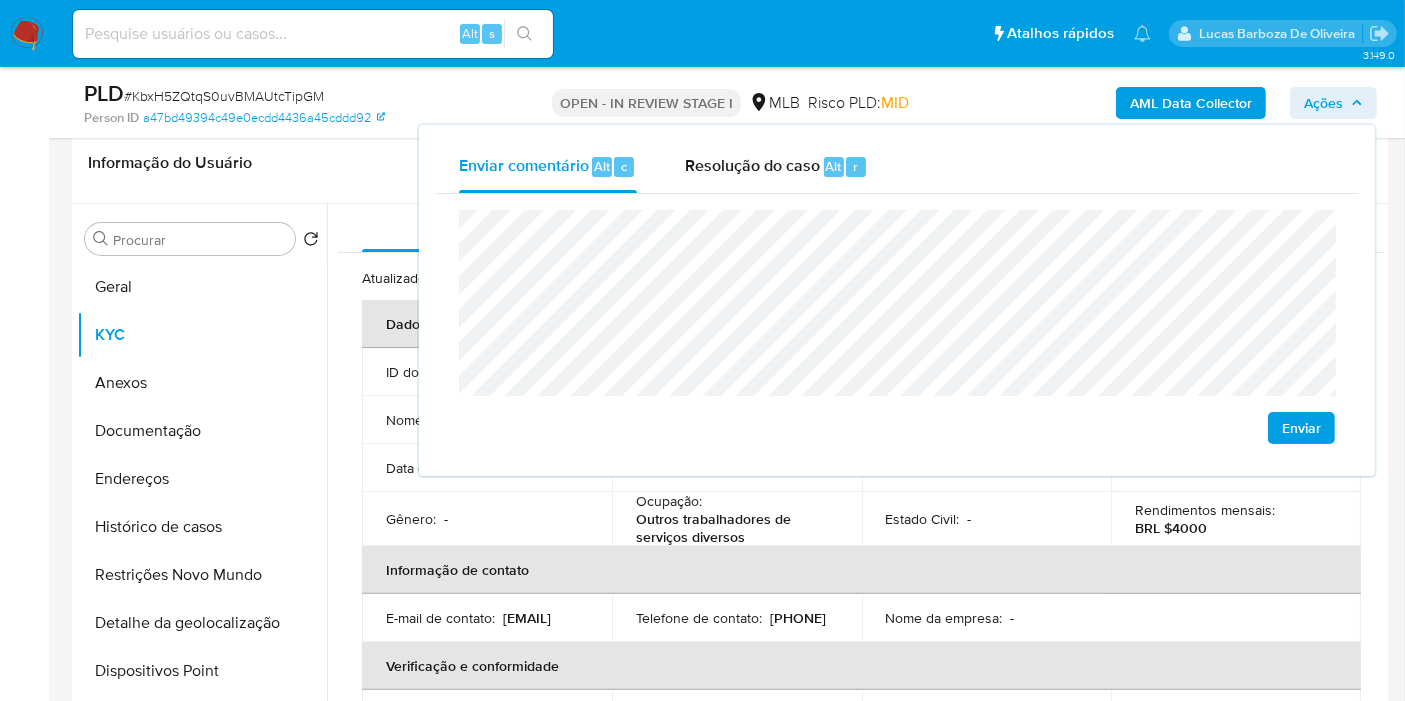 click on "Outros trabalhadores de serviços diversos" at bounding box center (733, 528) 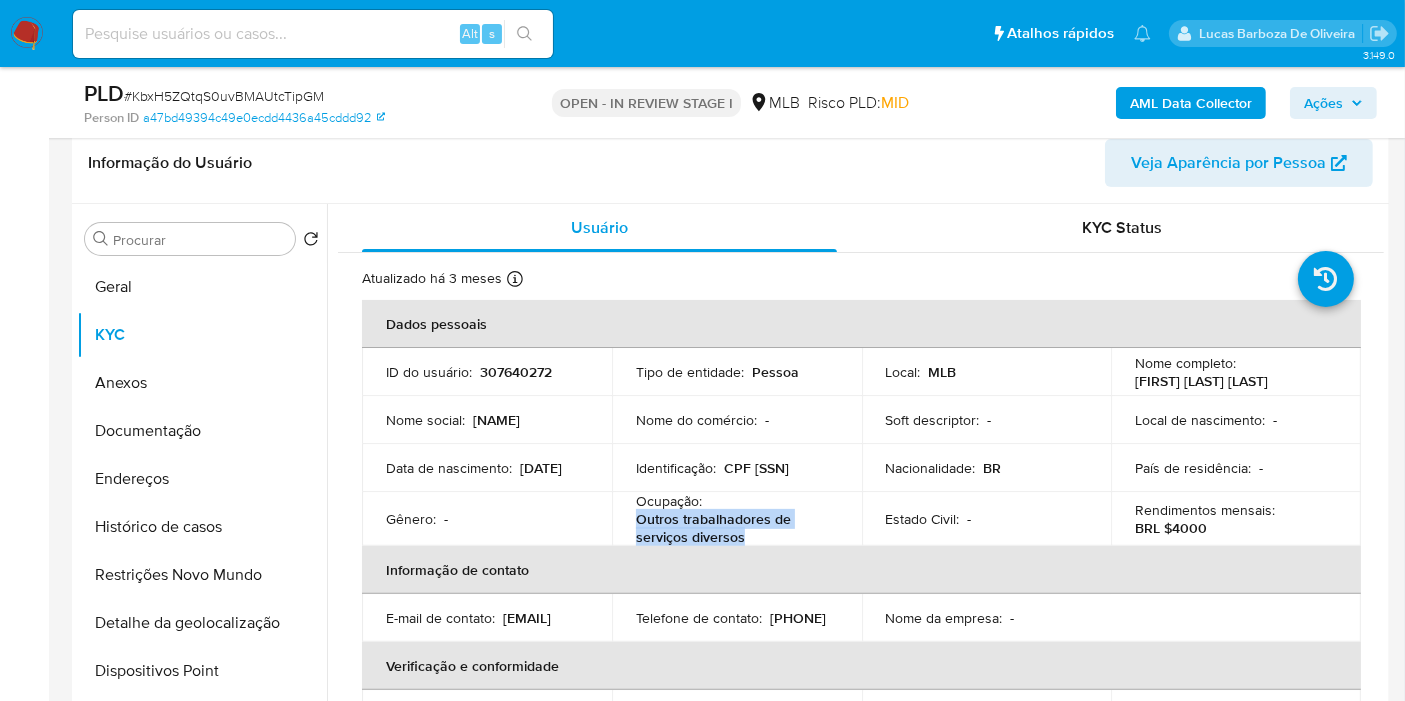 drag, startPoint x: 633, startPoint y: 522, endPoint x: 772, endPoint y: 531, distance: 139.29106 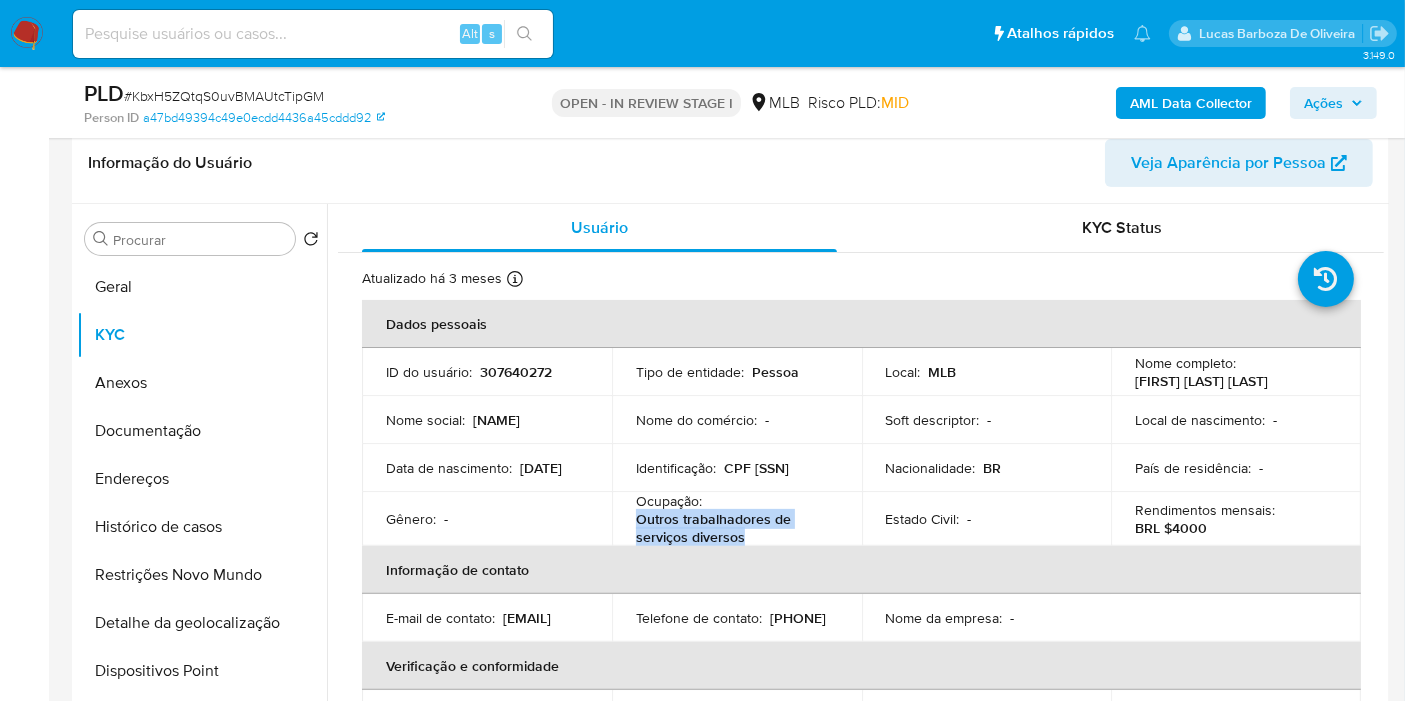 click on "Ações" at bounding box center [1323, 103] 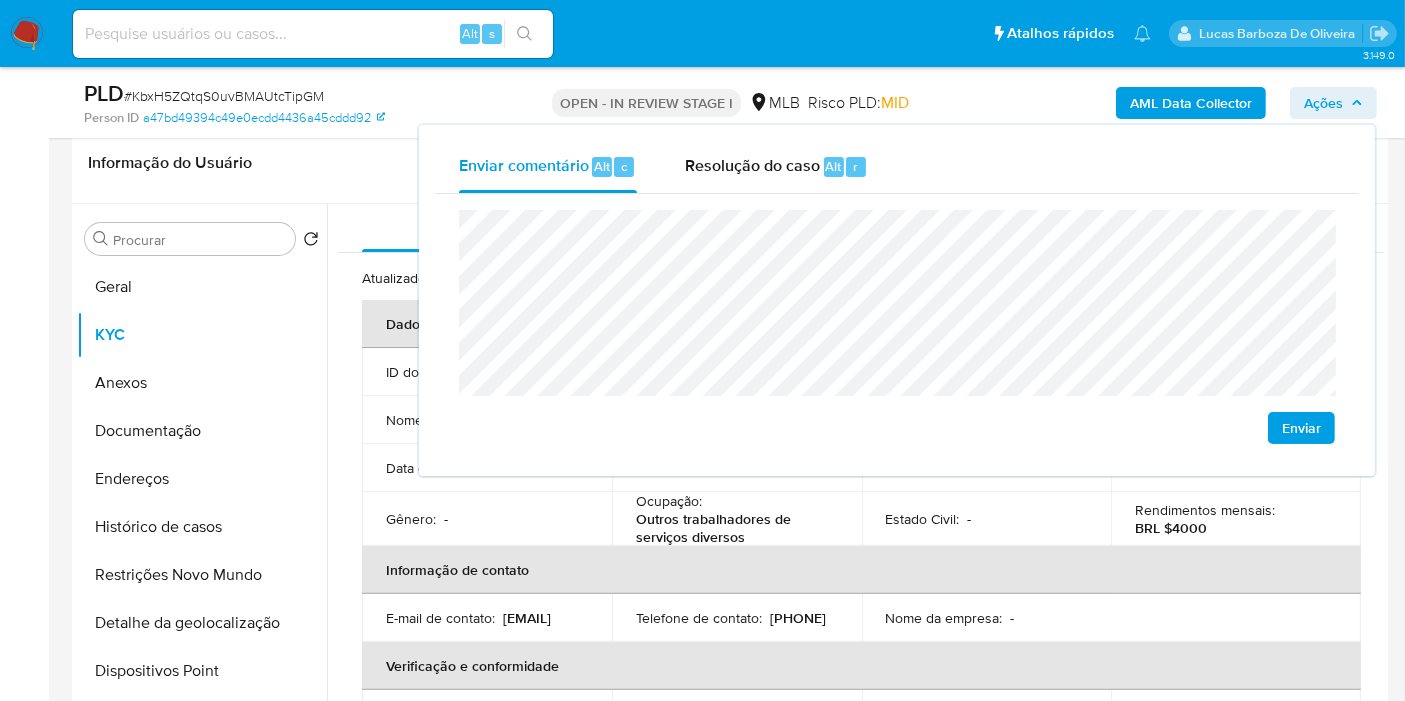 click on "econômica" 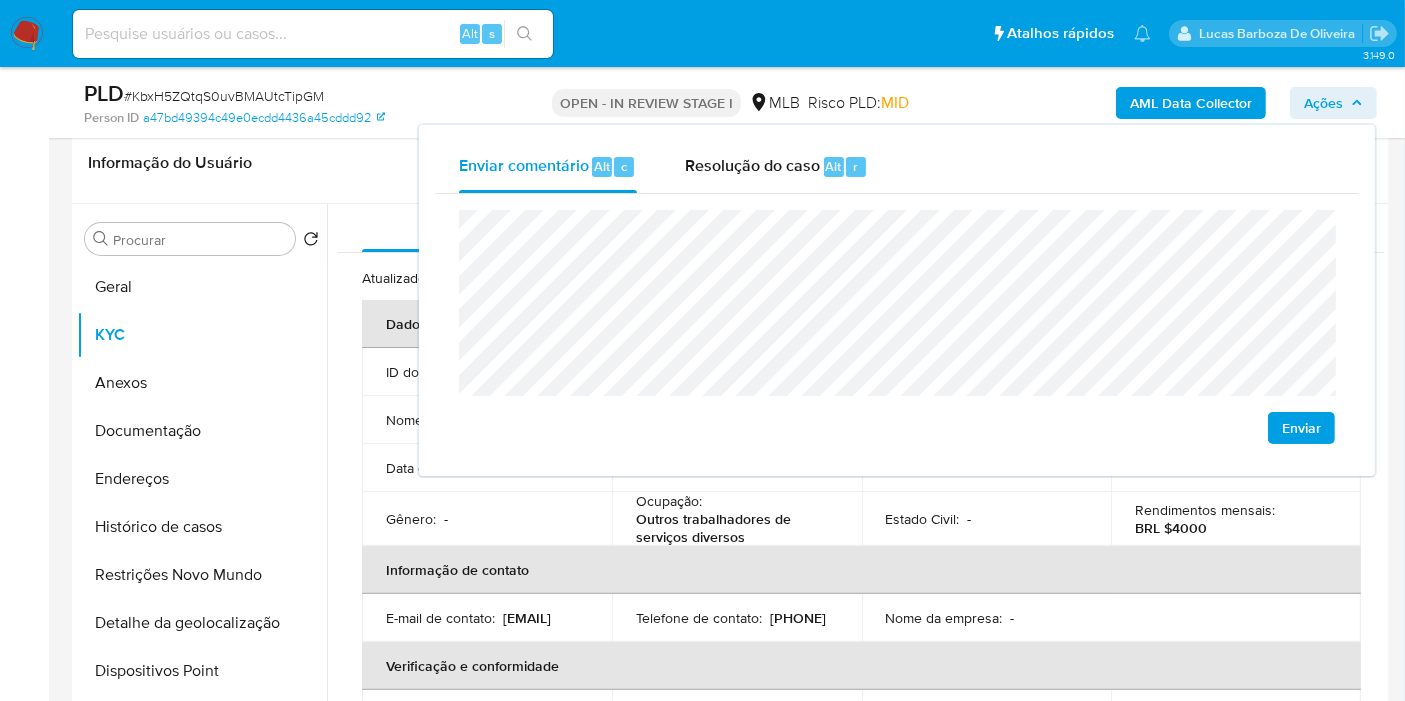 click on "Informação do Usuário Veja Aparência por Pessoa" at bounding box center [730, 163] 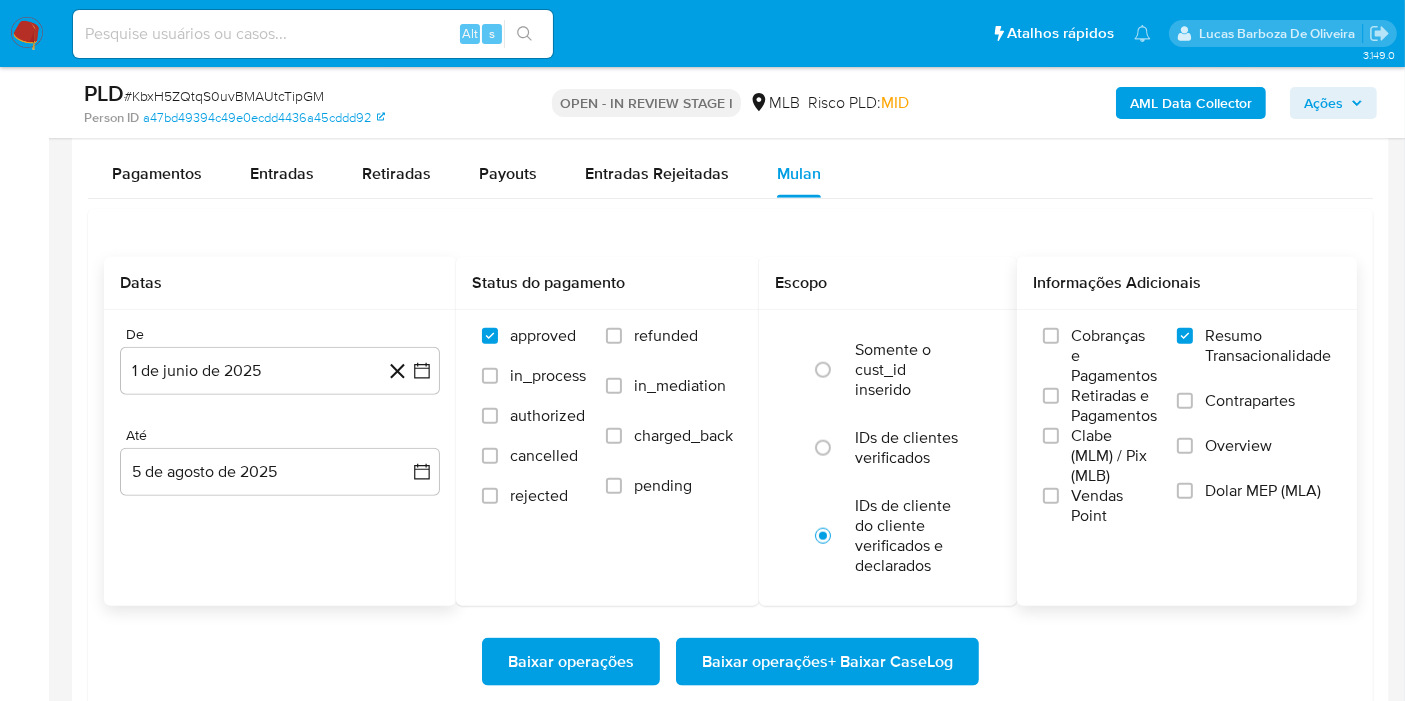 scroll, scrollTop: 2199, scrollLeft: 0, axis: vertical 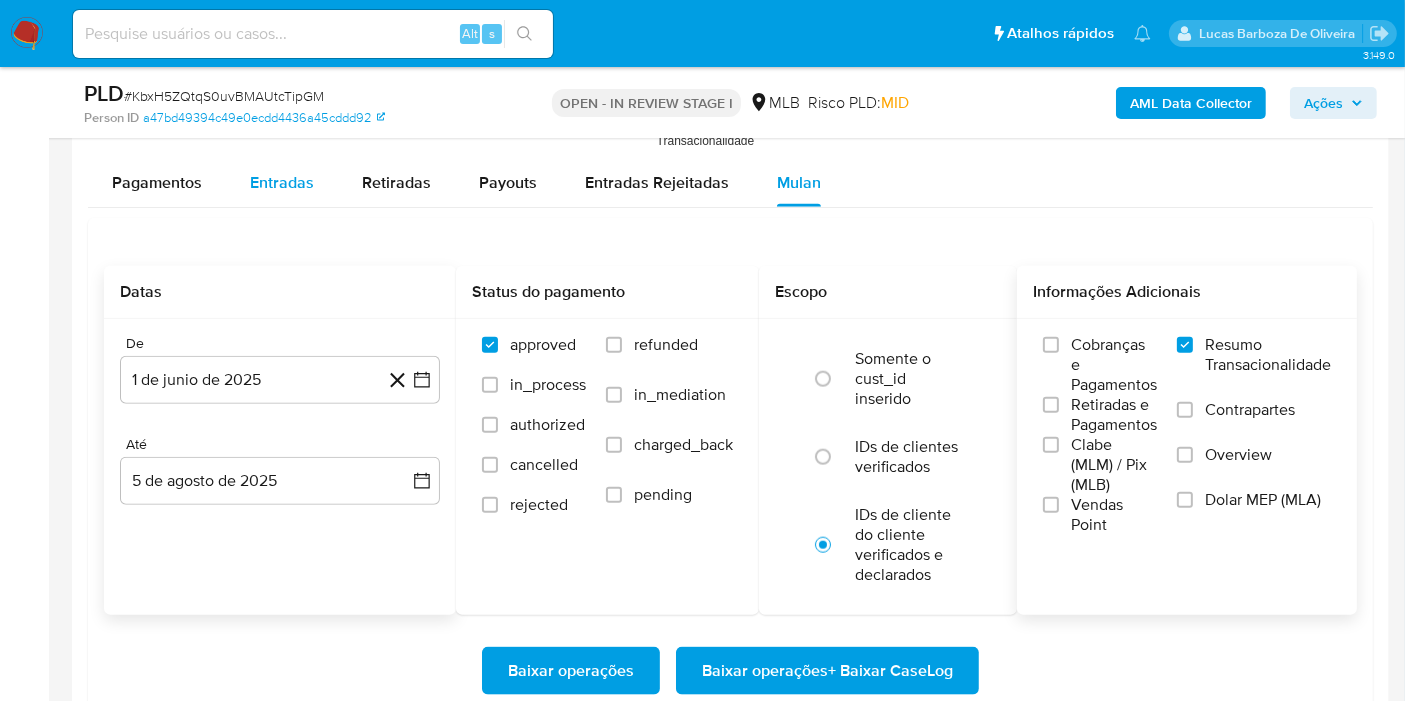 click on "Entradas" at bounding box center [282, 183] 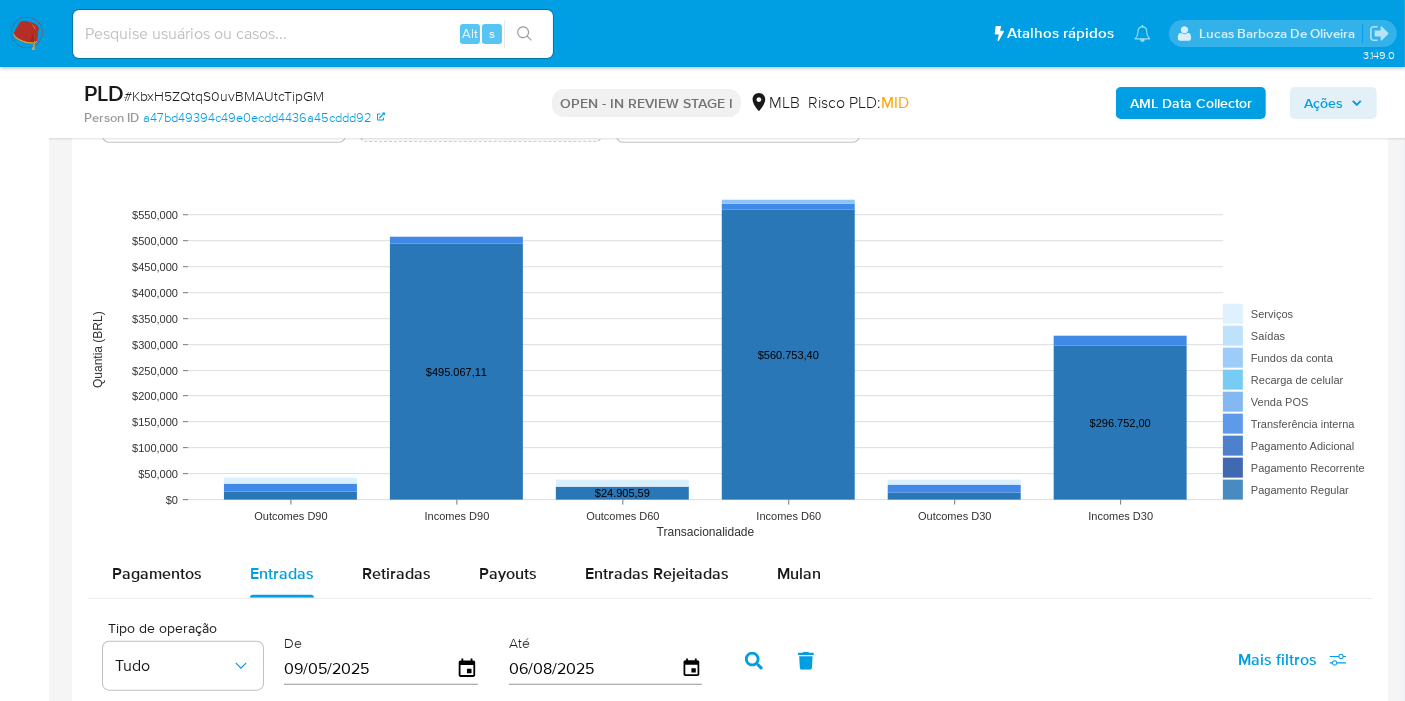 scroll, scrollTop: 580, scrollLeft: 0, axis: vertical 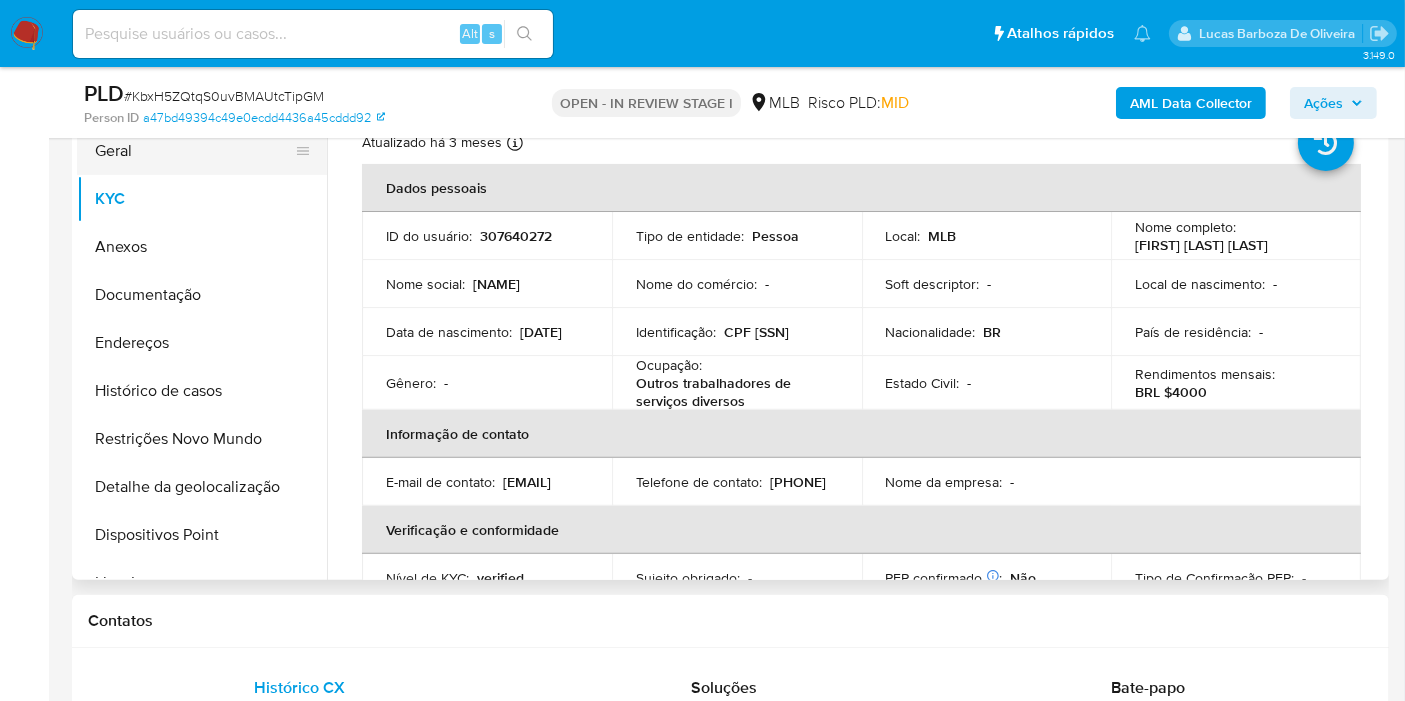 click on "Geral" at bounding box center (194, 151) 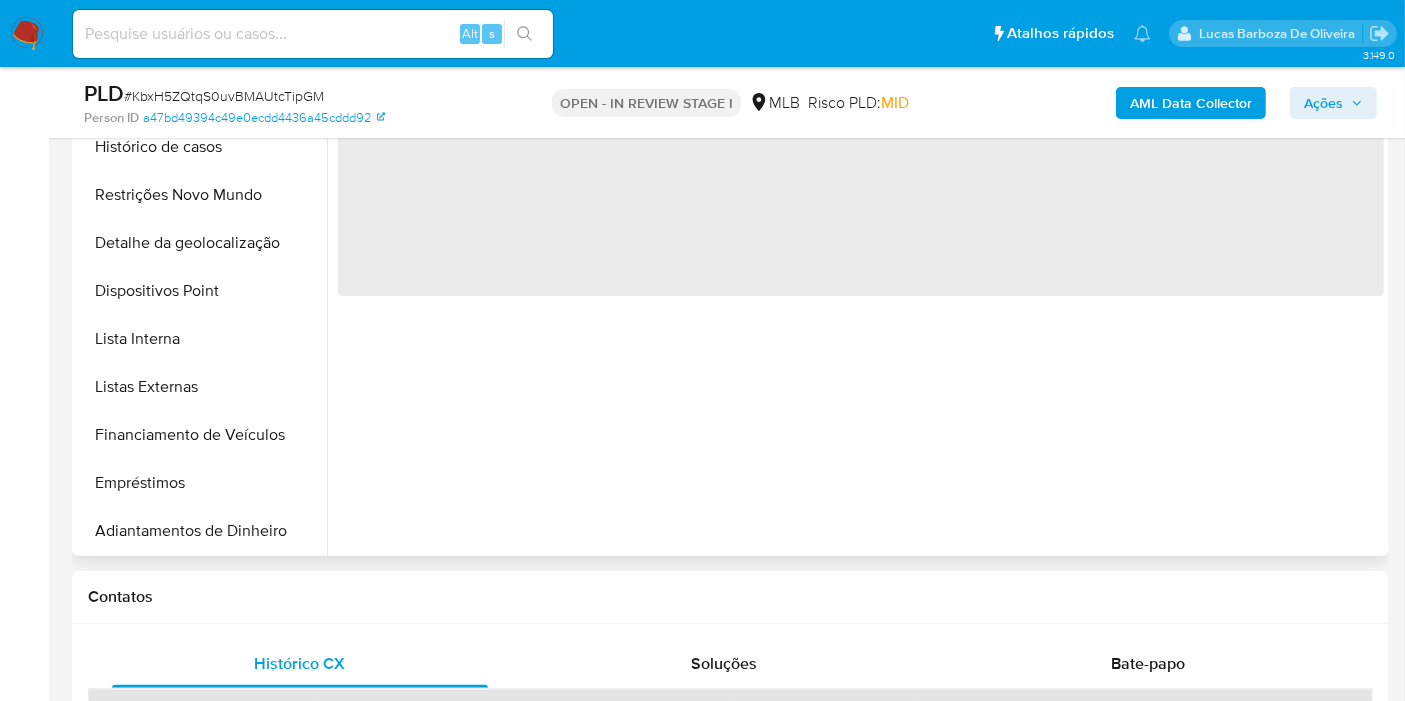 scroll, scrollTop: 222, scrollLeft: 0, axis: vertical 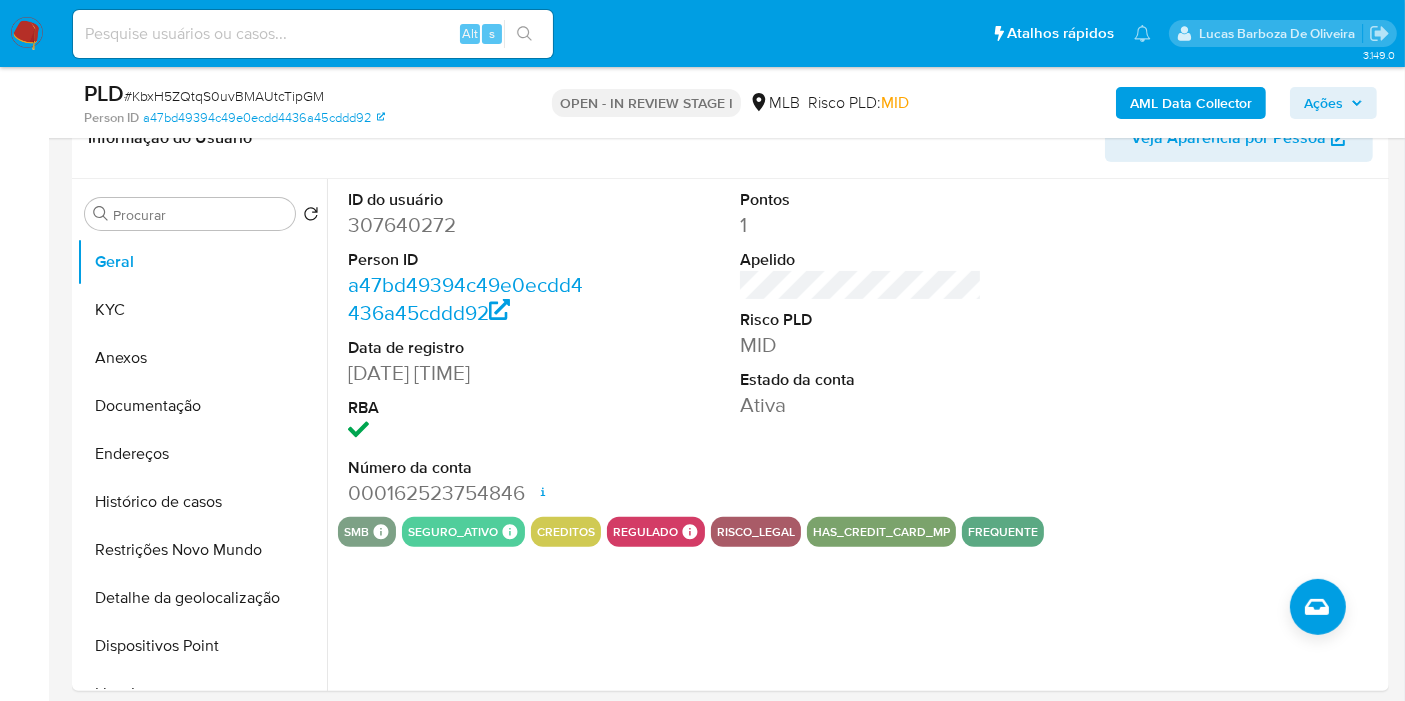 type 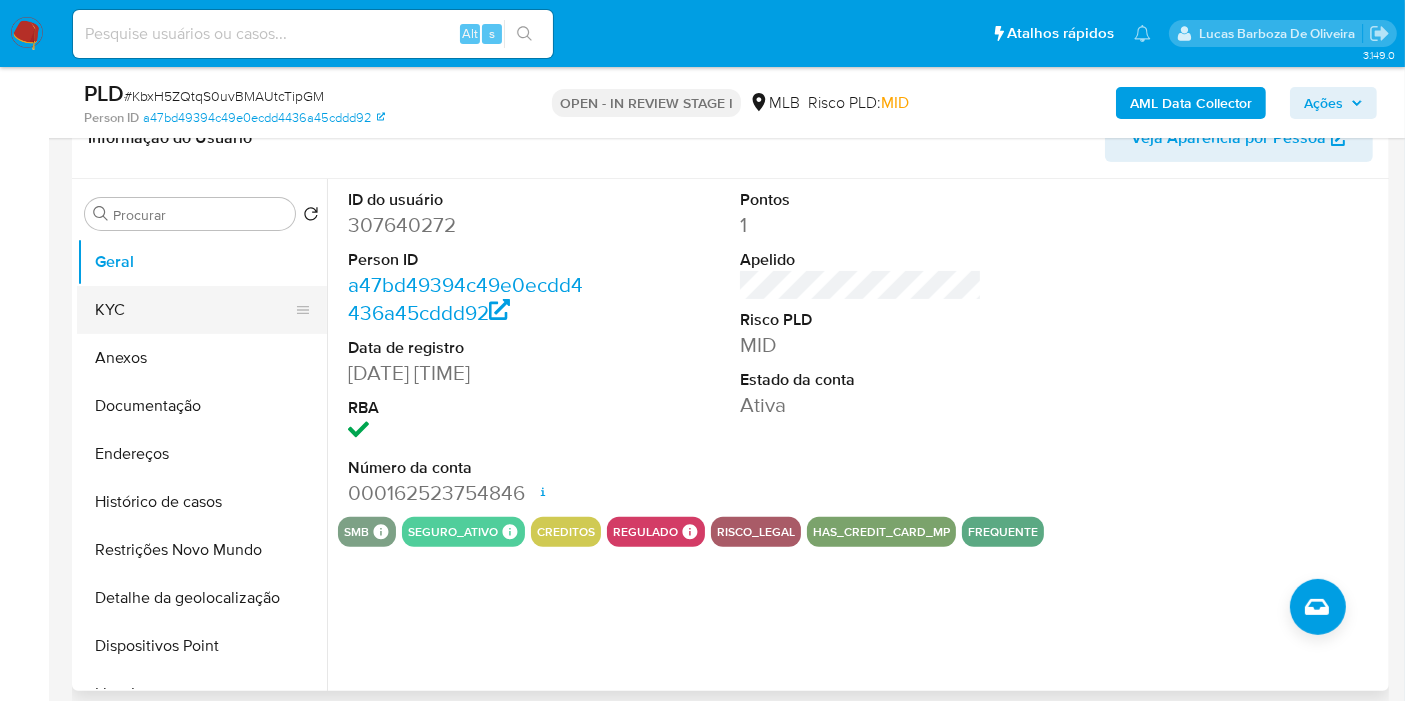 click on "KYC" at bounding box center (194, 310) 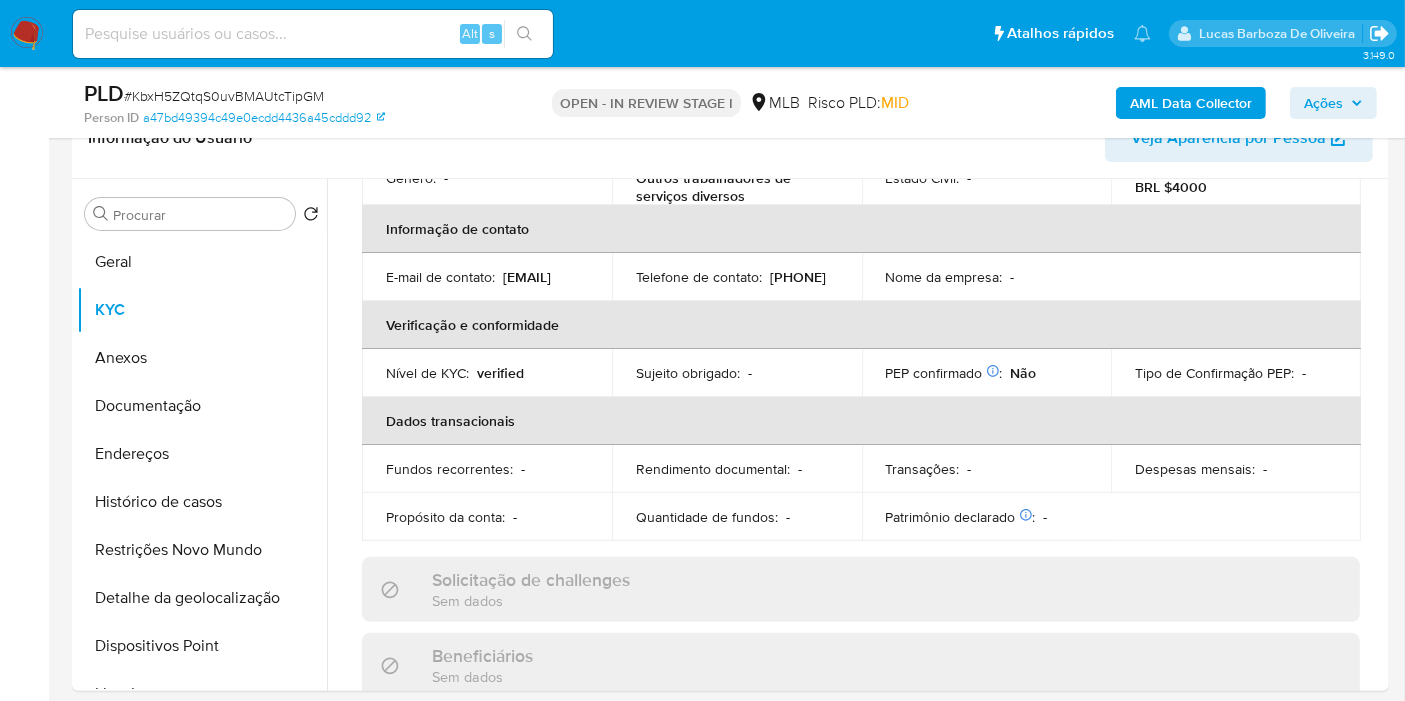 scroll, scrollTop: 106, scrollLeft: 0, axis: vertical 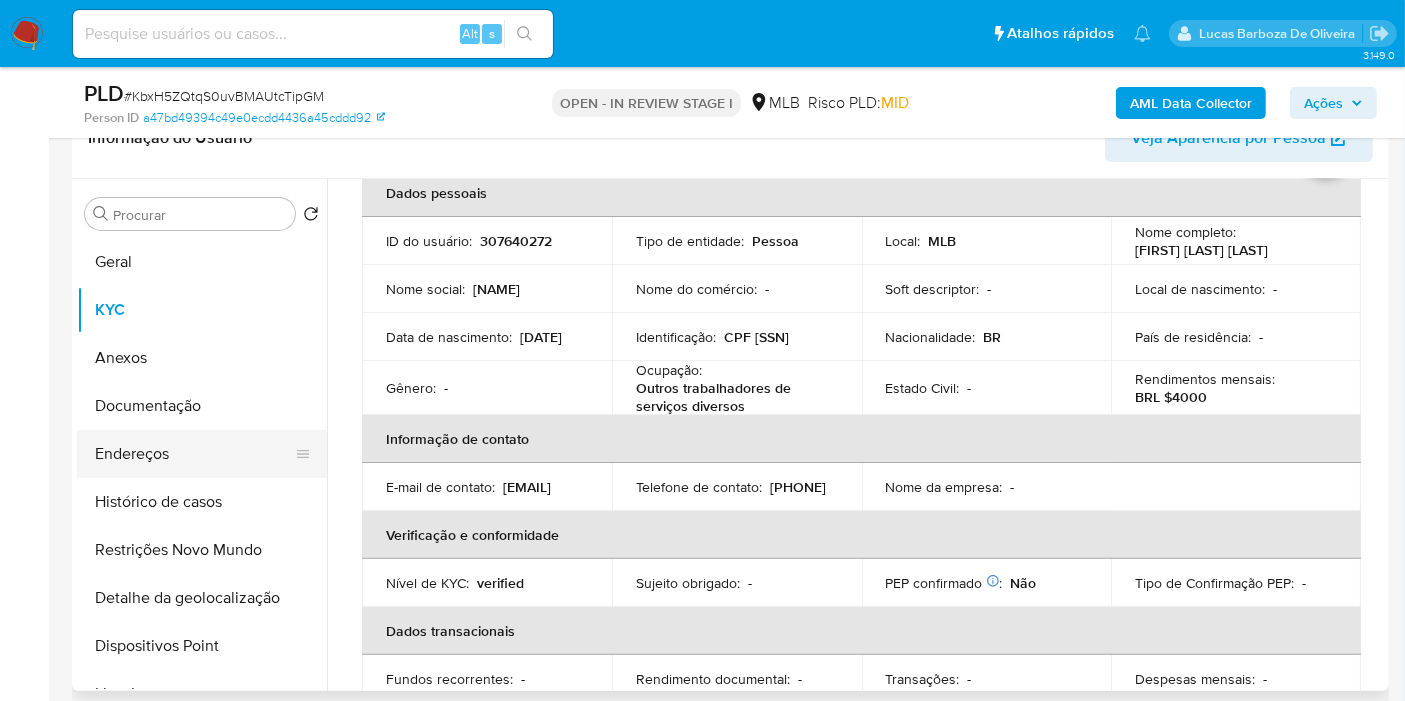click on "Endereços" at bounding box center (194, 454) 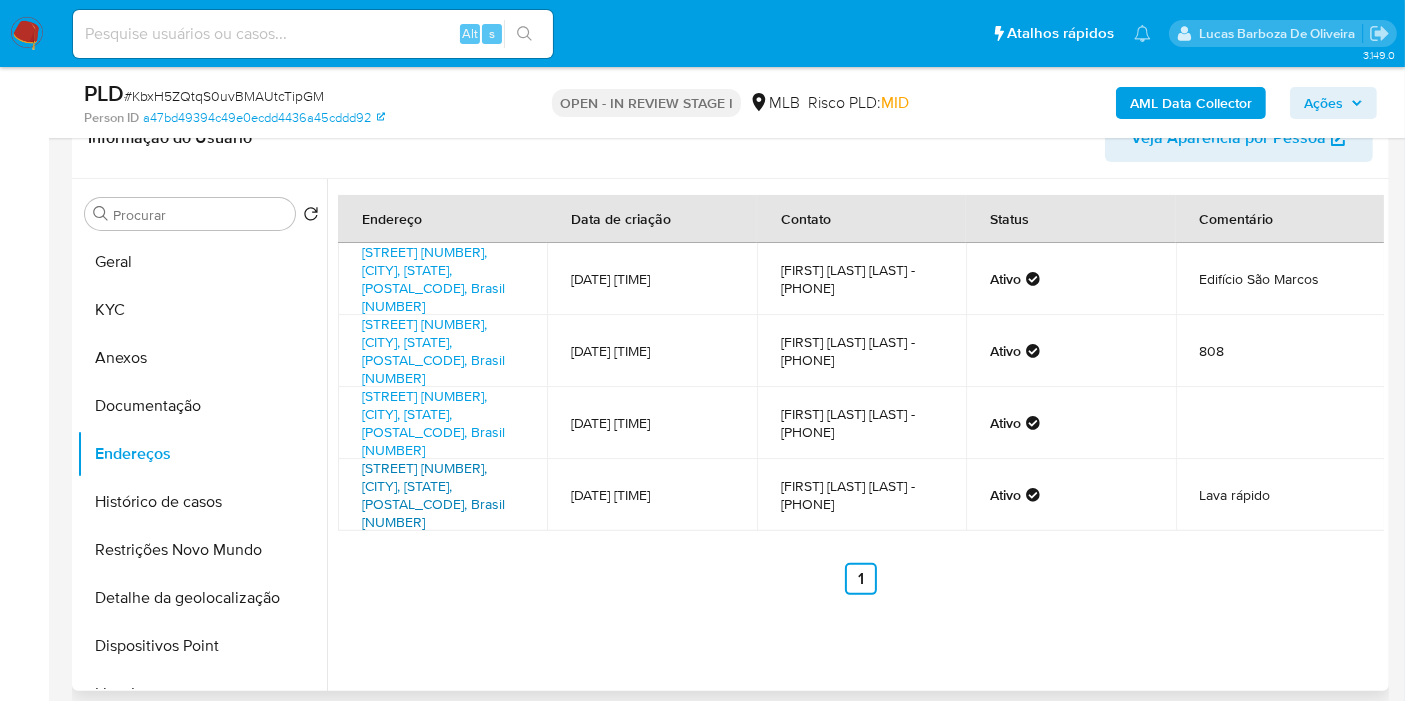 drag, startPoint x: 422, startPoint y: 427, endPoint x: 334, endPoint y: 424, distance: 88.051125 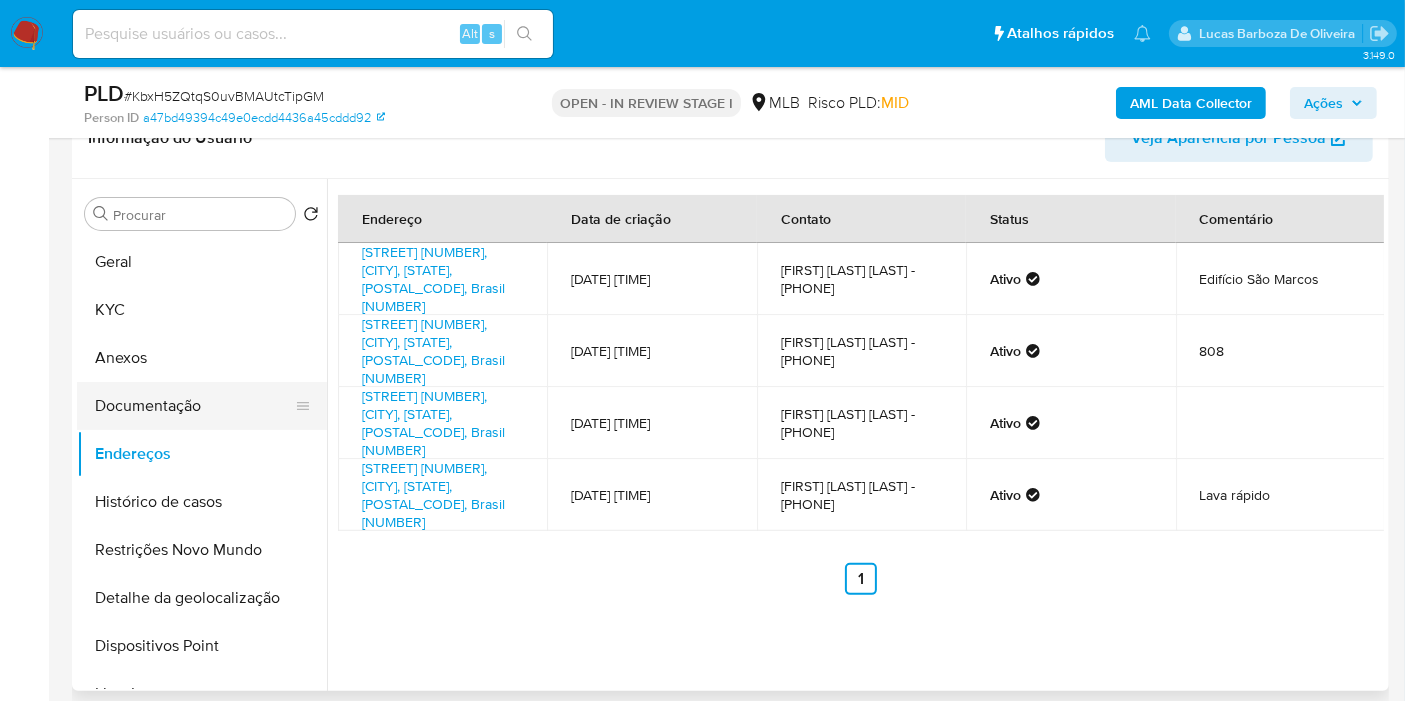 click on "Documentação" at bounding box center [194, 406] 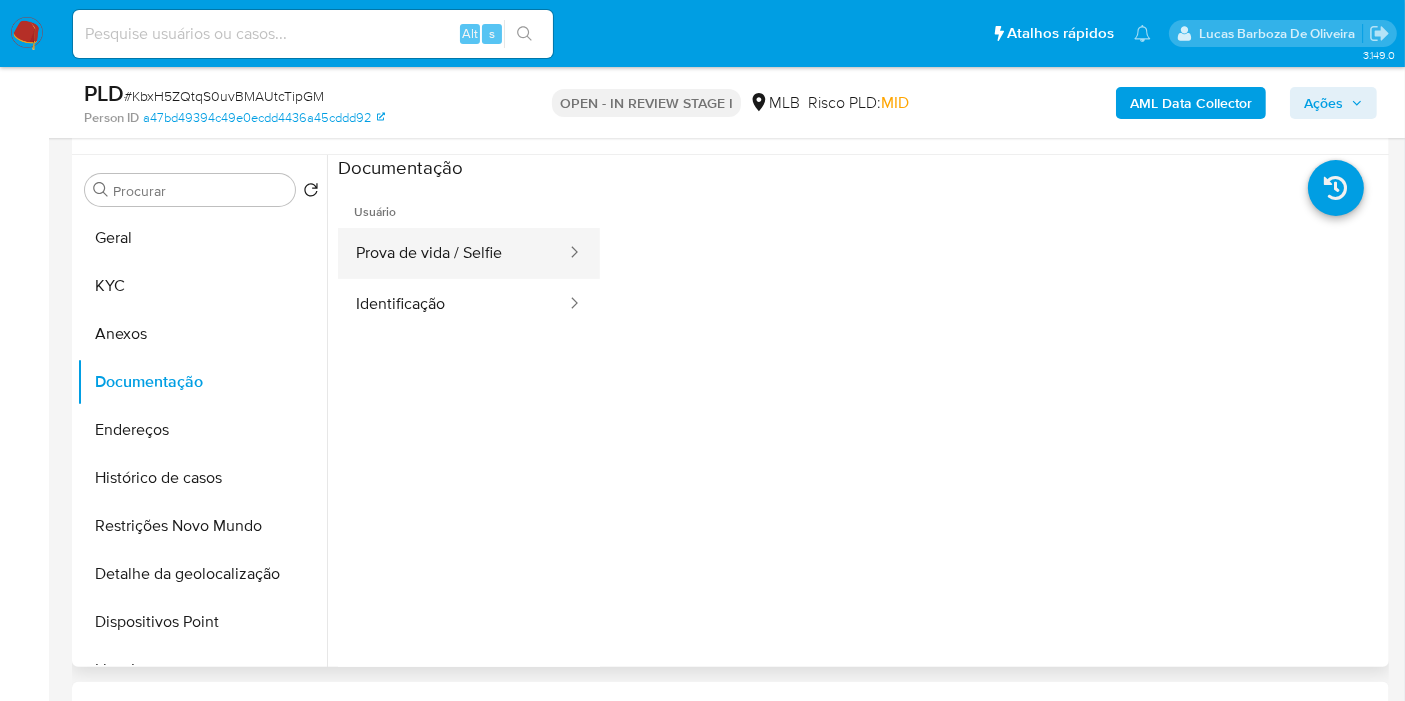 click on "Prova de vida / Selfie" at bounding box center [453, 253] 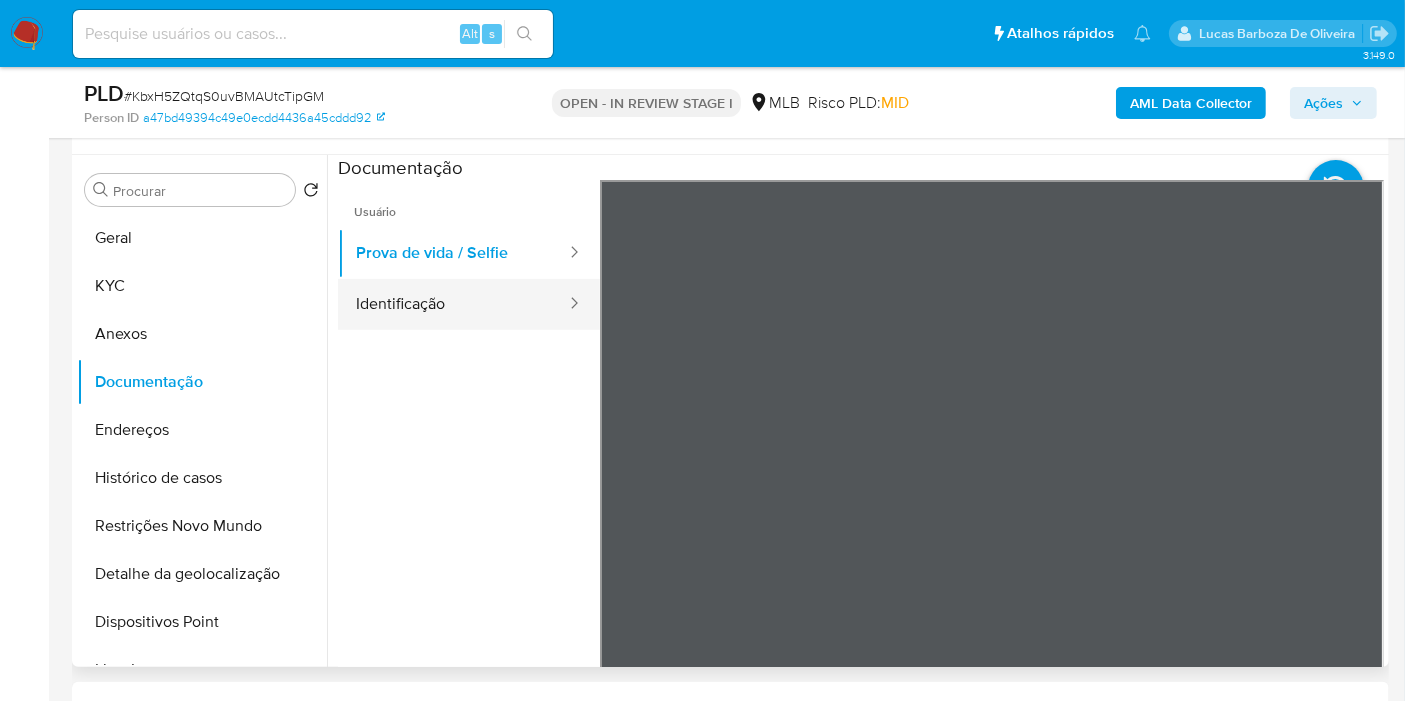 click at bounding box center [568, 304] 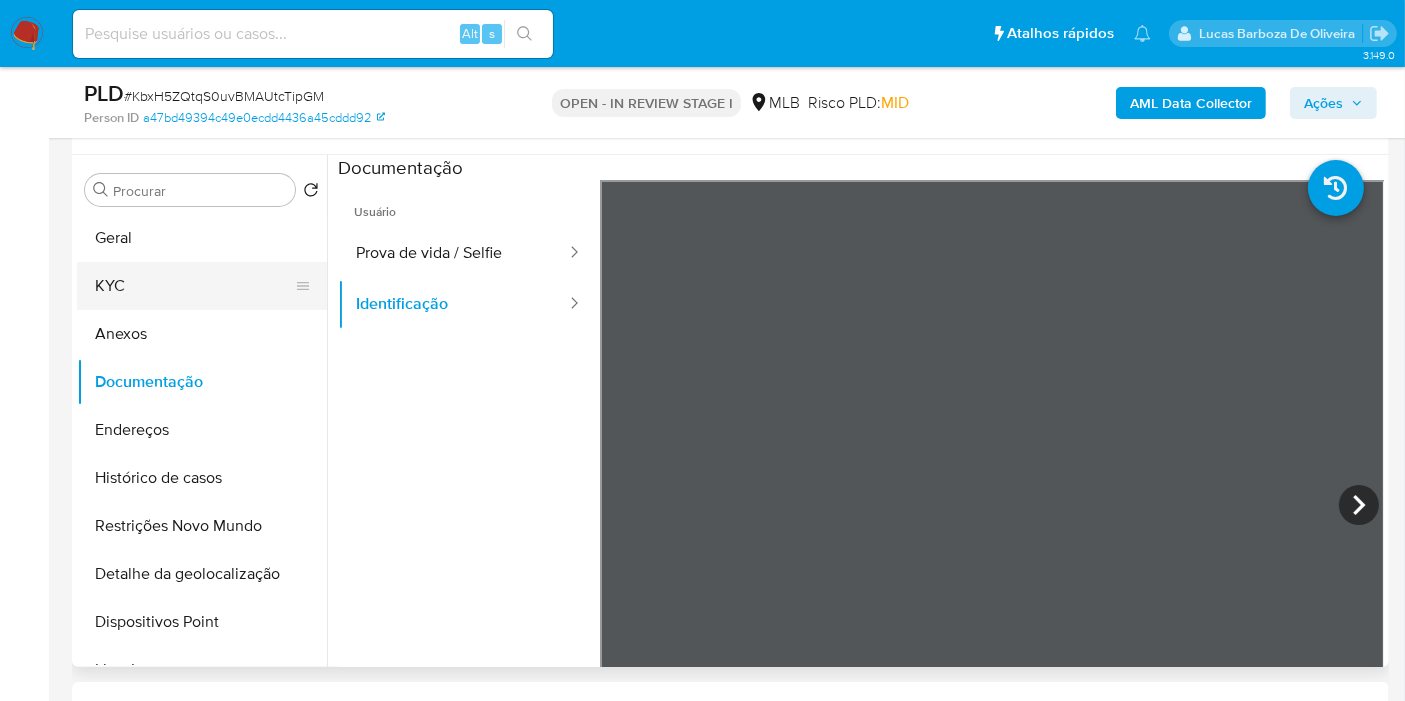 click on "Geral" at bounding box center [202, 238] 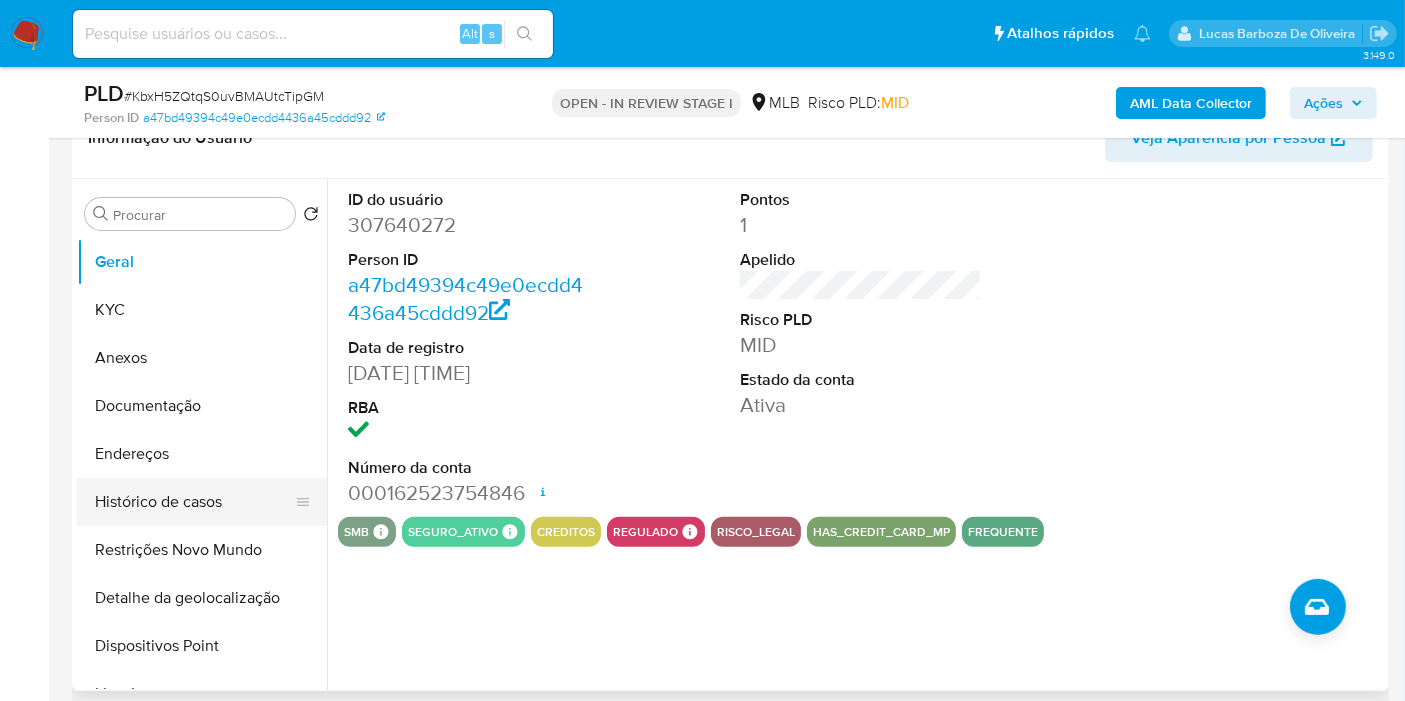 click on "Histórico de casos" at bounding box center (194, 502) 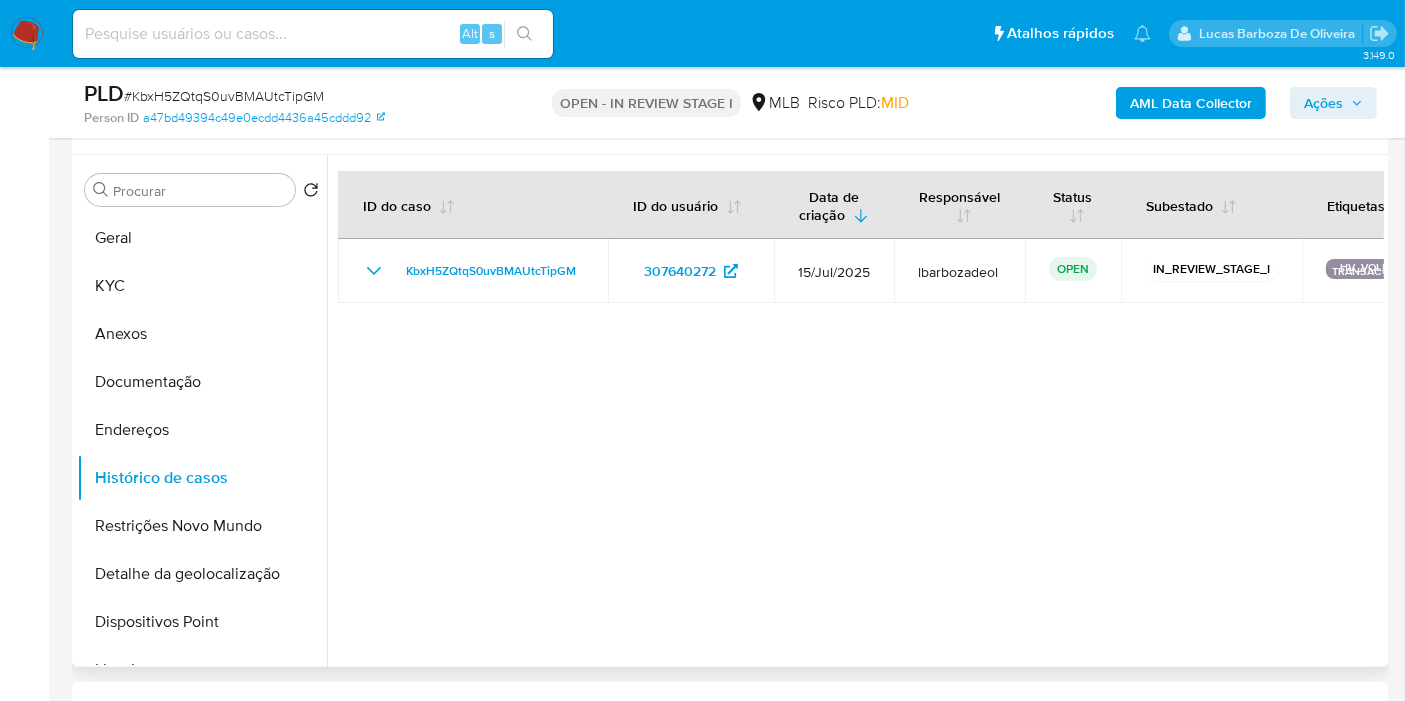 type 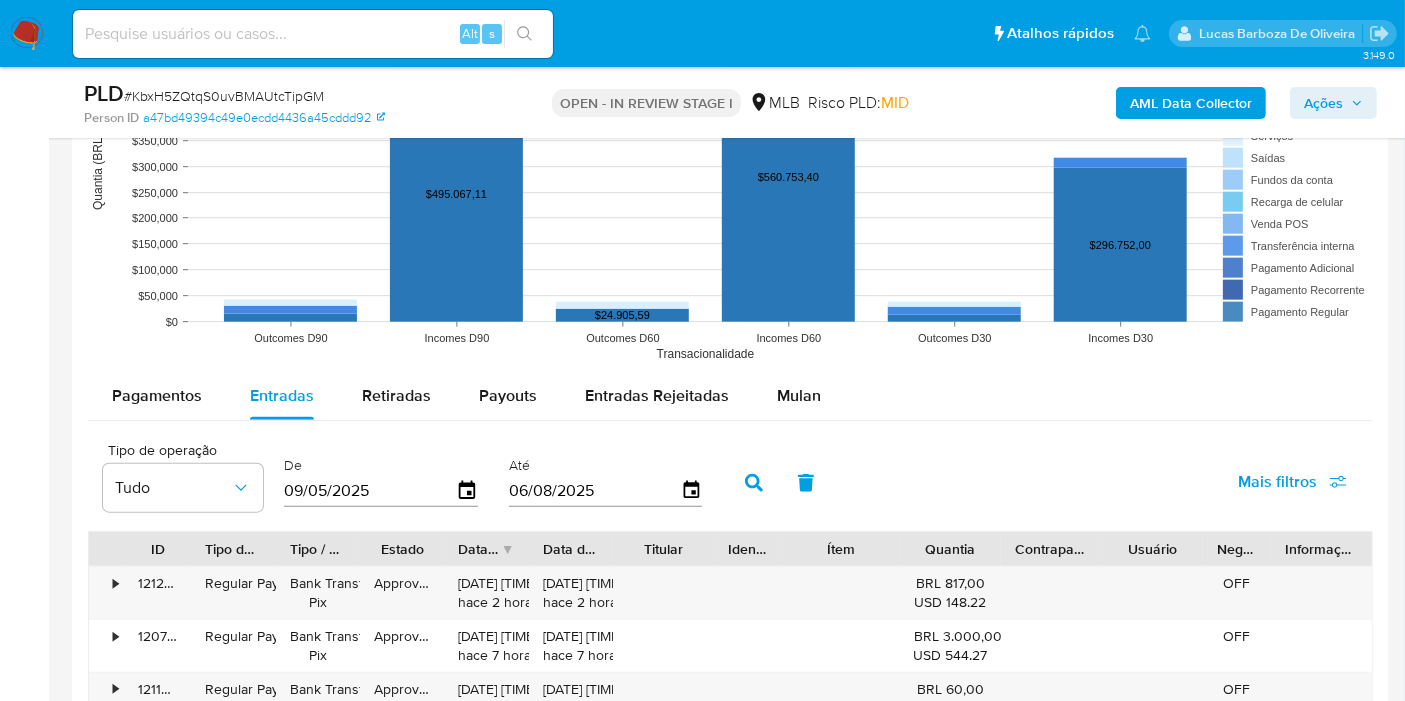 scroll, scrollTop: 2065, scrollLeft: 0, axis: vertical 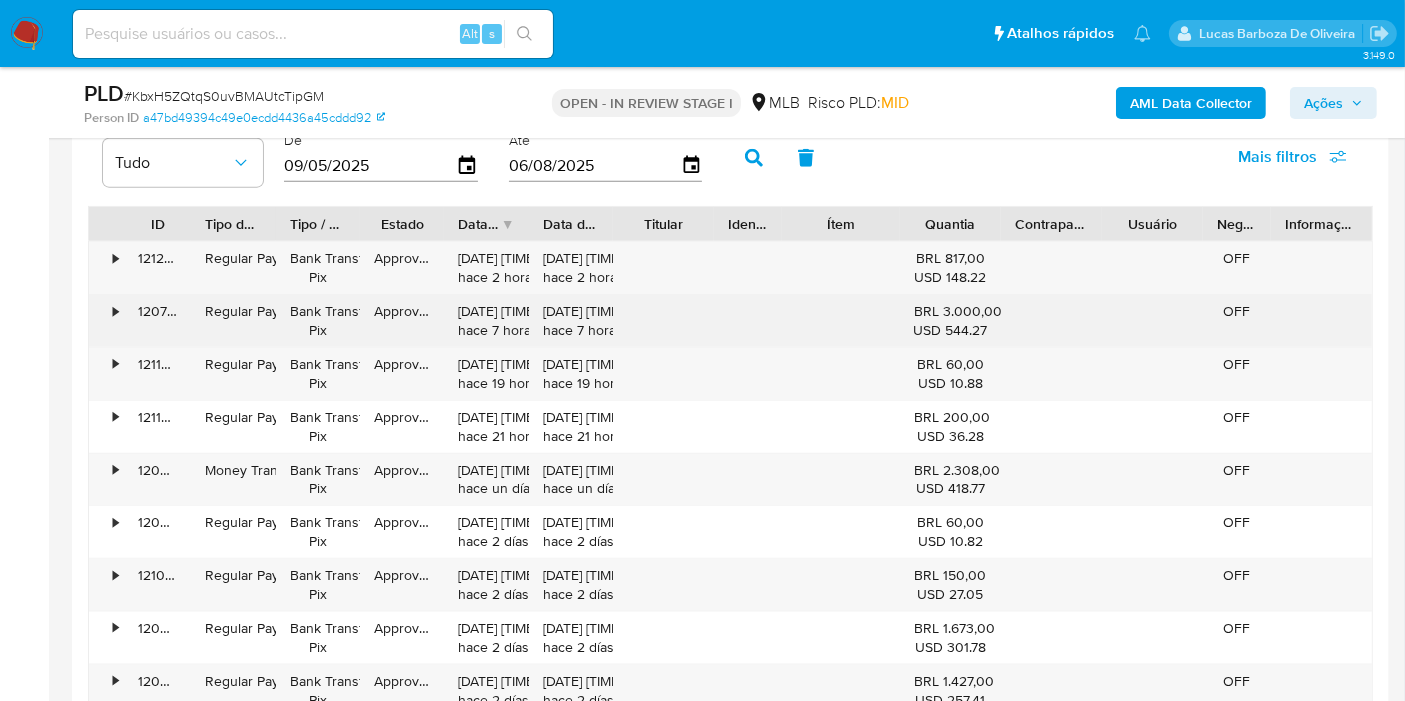 drag, startPoint x: 942, startPoint y: 311, endPoint x: 977, endPoint y: 315, distance: 35.22783 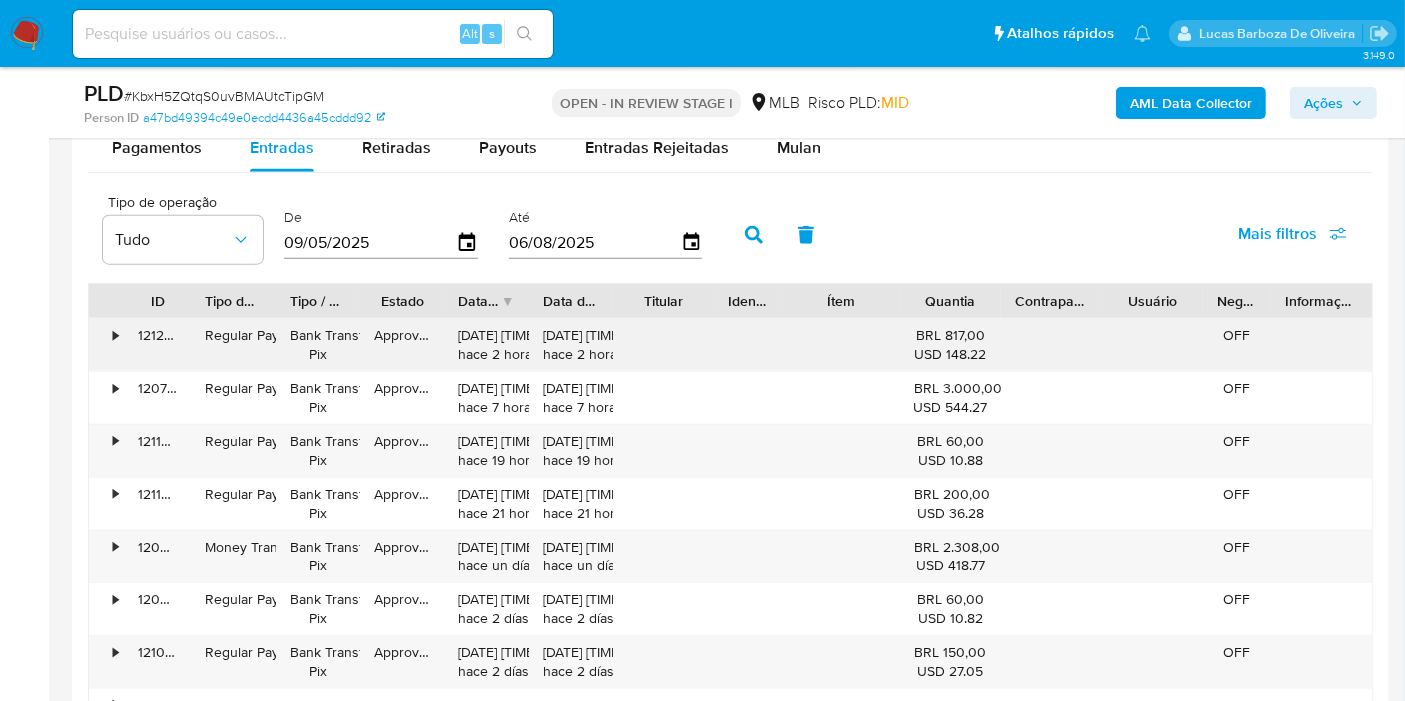 scroll, scrollTop: 2176, scrollLeft: 0, axis: vertical 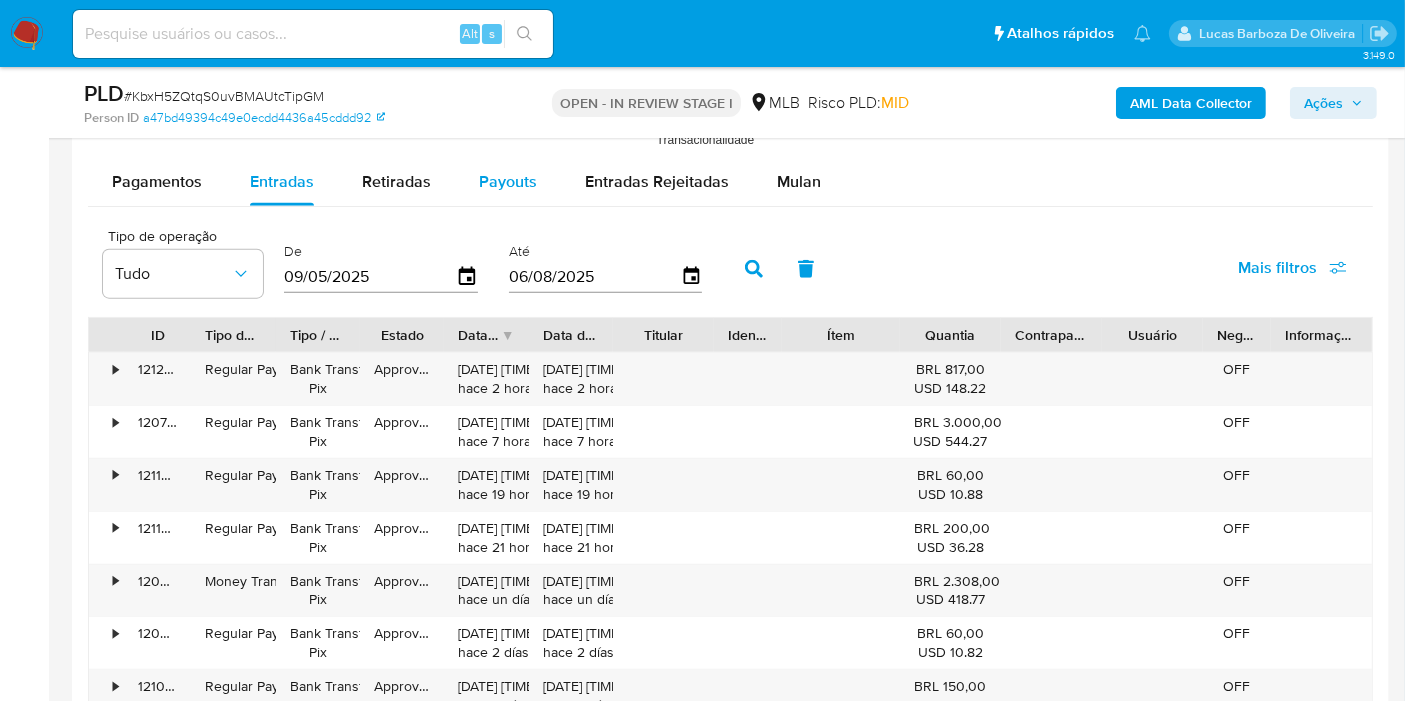 click on "Payouts" at bounding box center (508, 181) 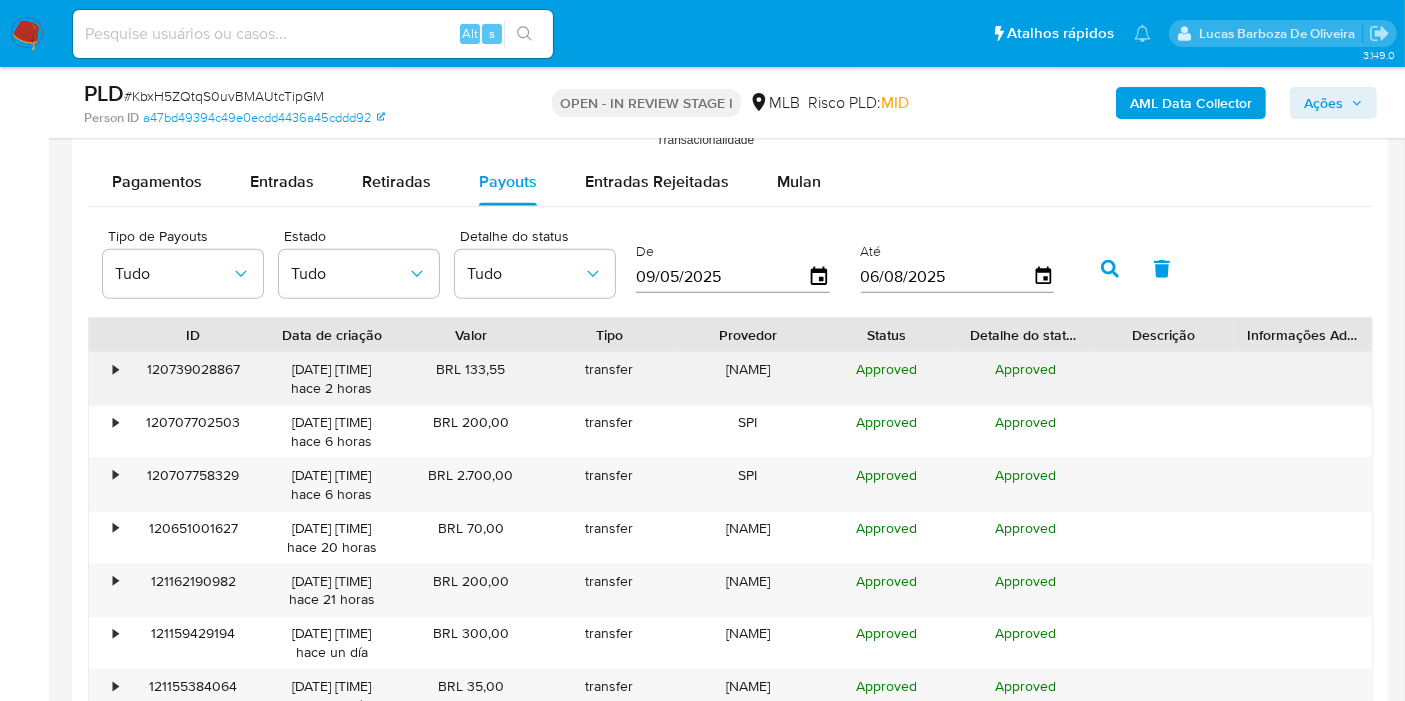drag, startPoint x: 506, startPoint y: 464, endPoint x: 271, endPoint y: 365, distance: 255.00197 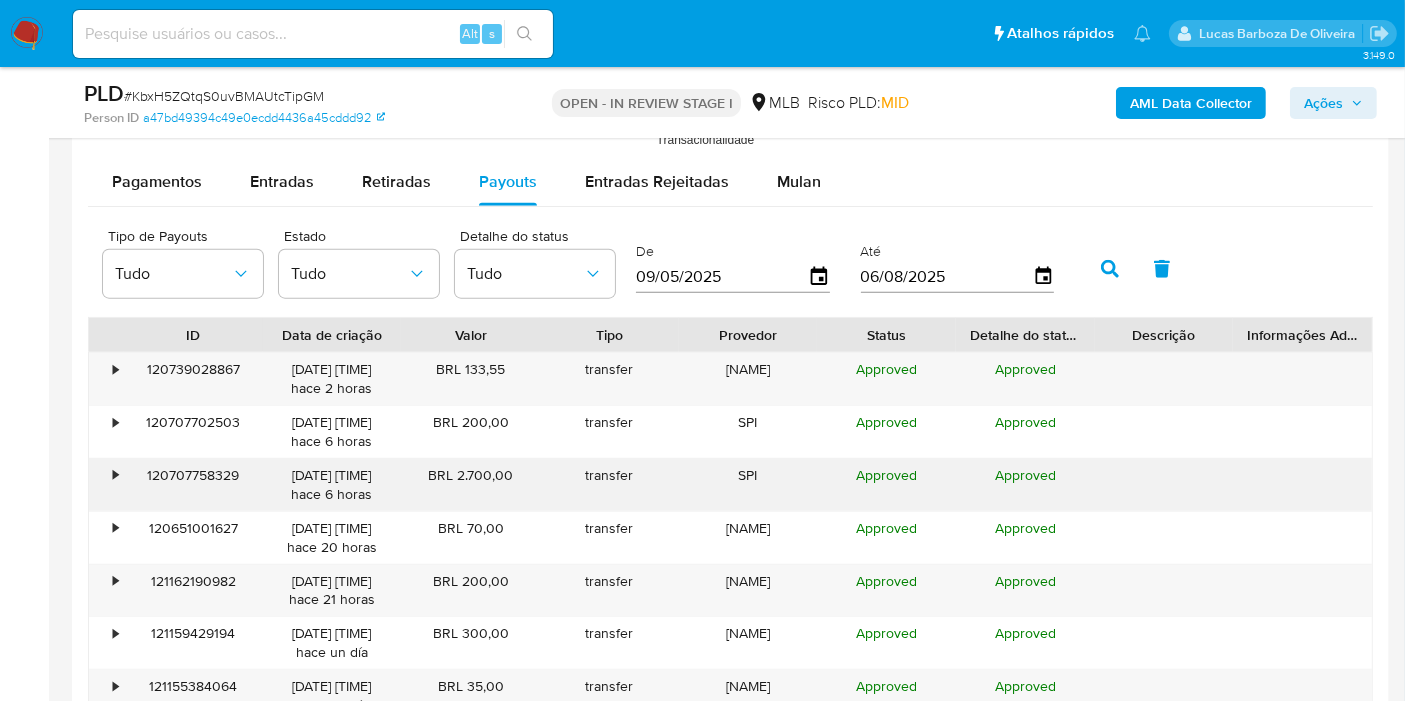 click on "Approved" at bounding box center (886, 485) 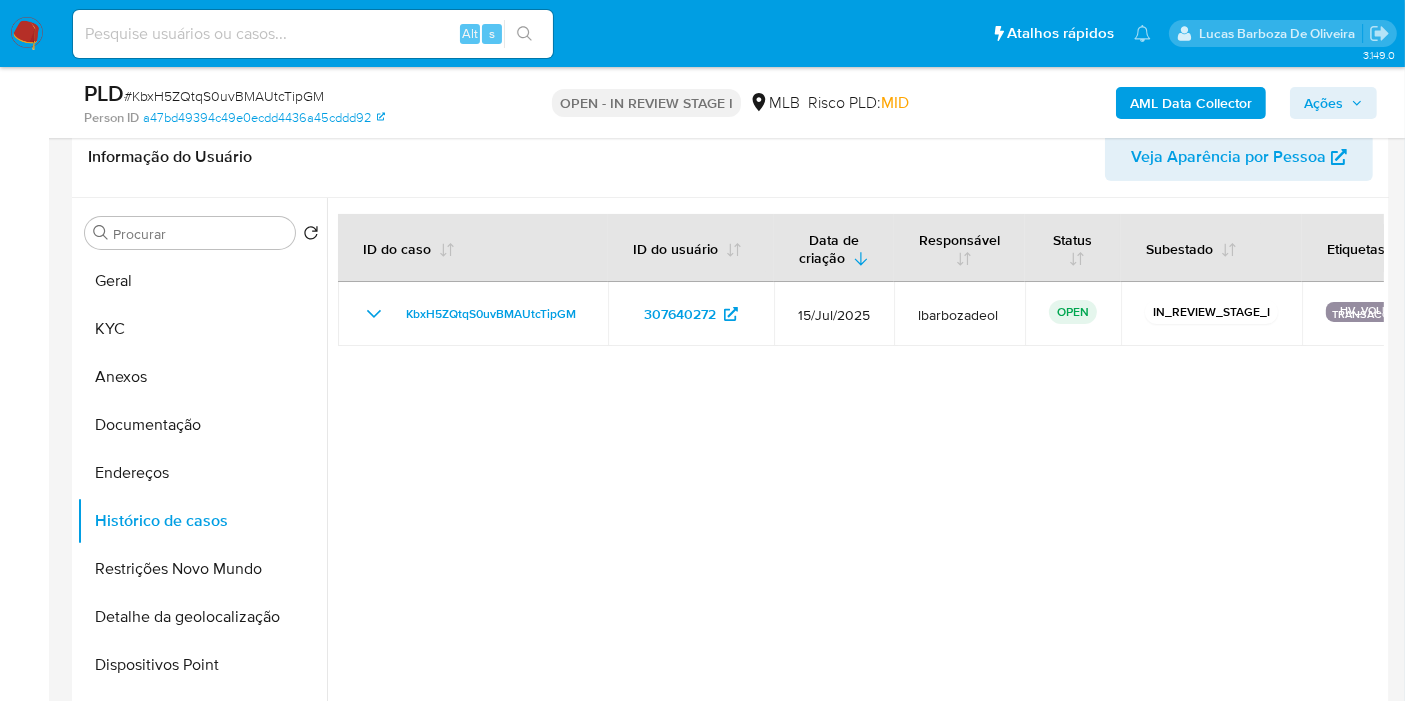 scroll, scrollTop: 417, scrollLeft: 0, axis: vertical 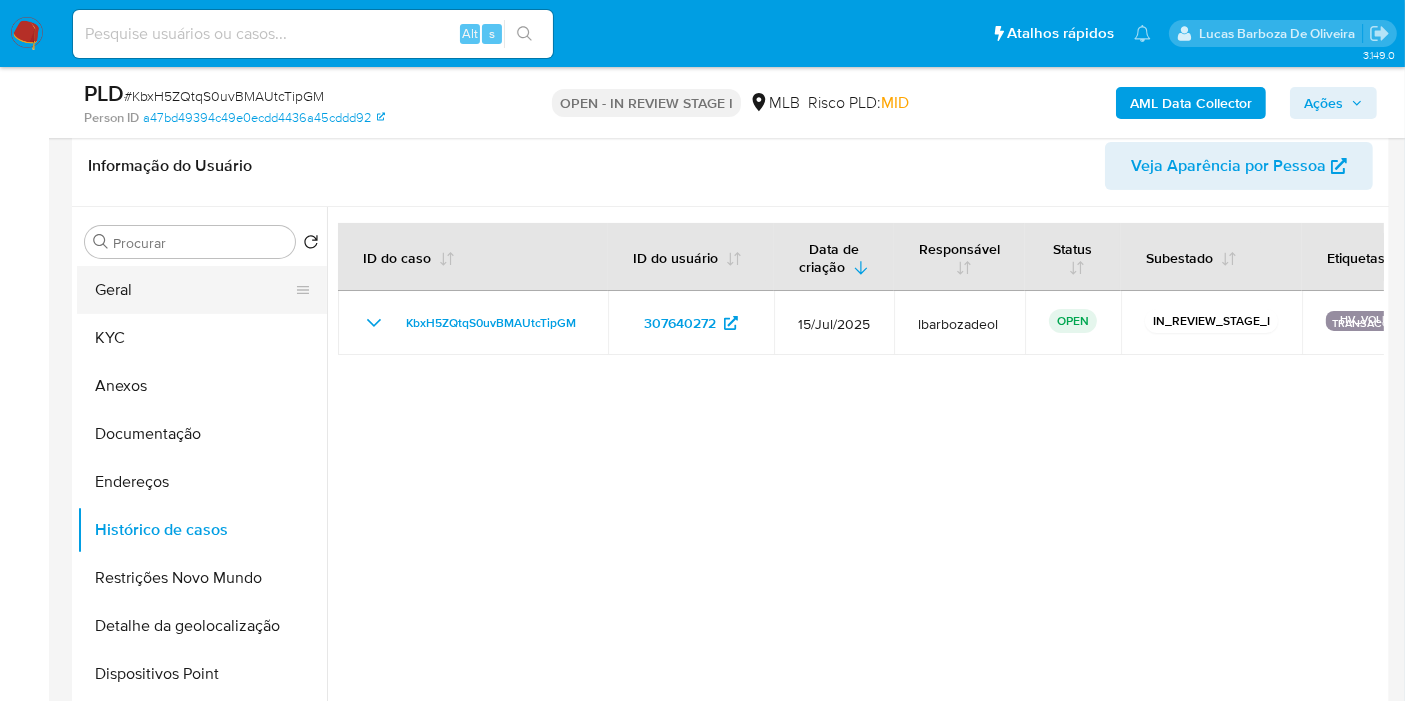 click on "Geral" at bounding box center (194, 290) 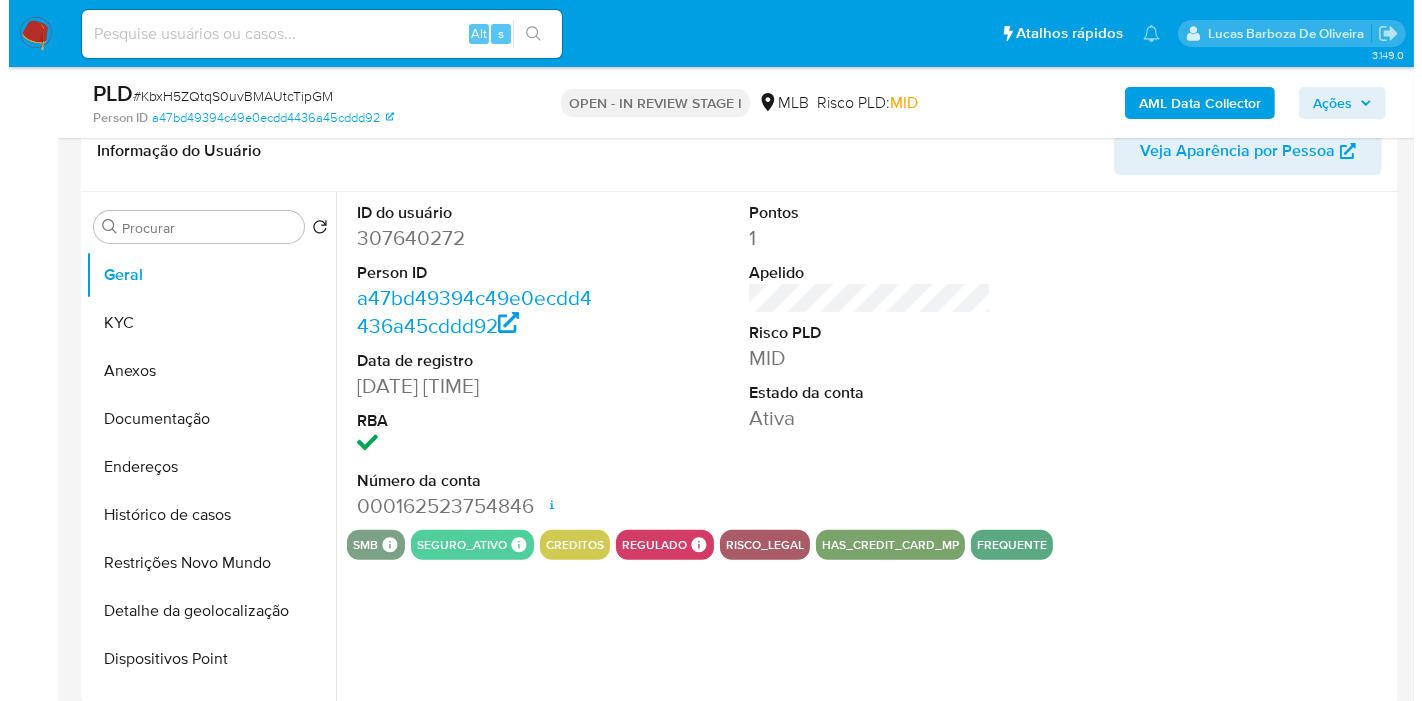 scroll, scrollTop: 460, scrollLeft: 0, axis: vertical 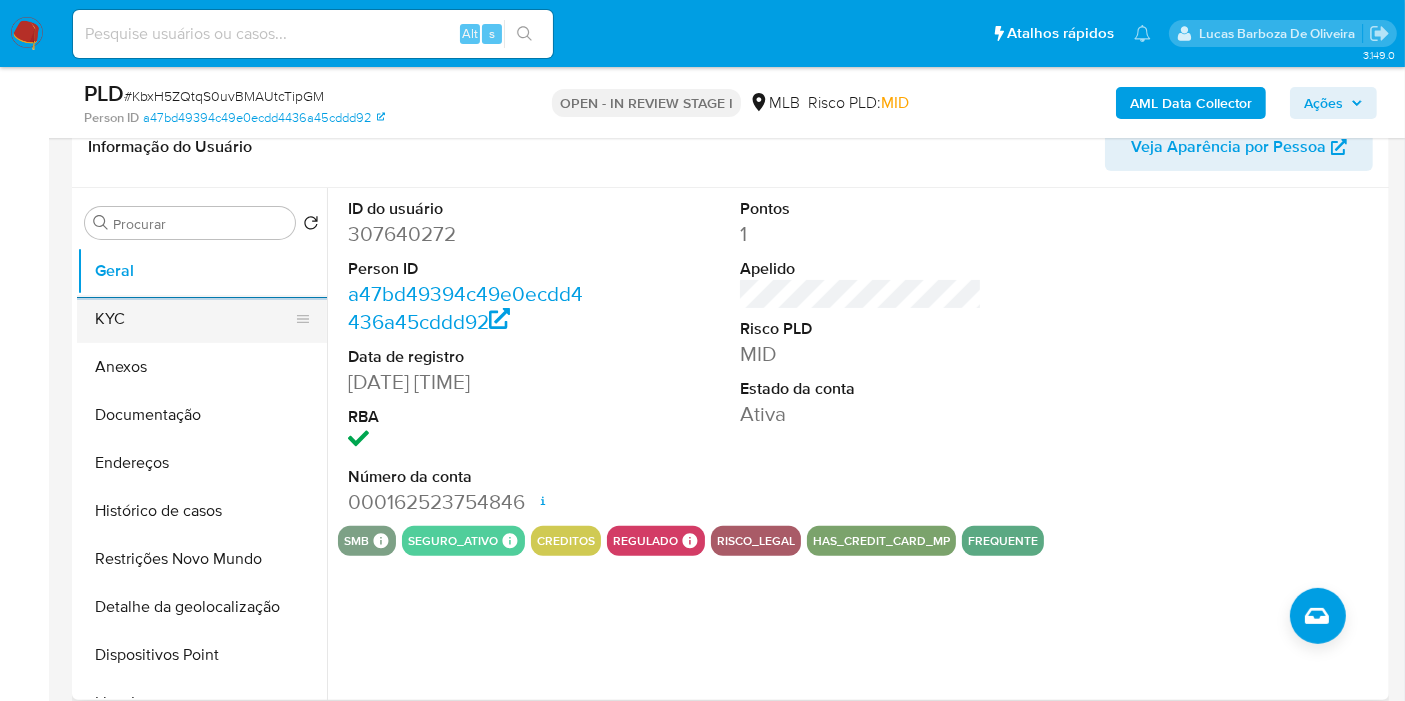 click on "KYC" at bounding box center [194, 319] 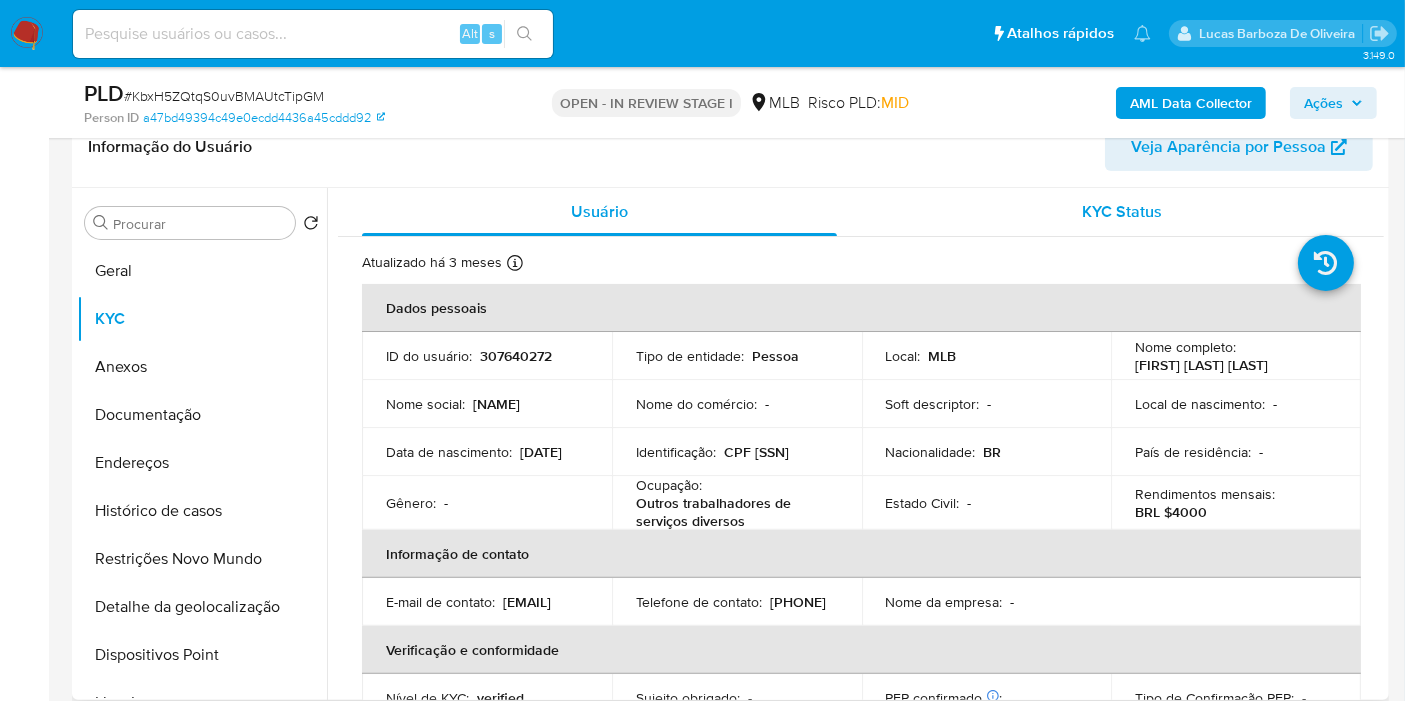 type 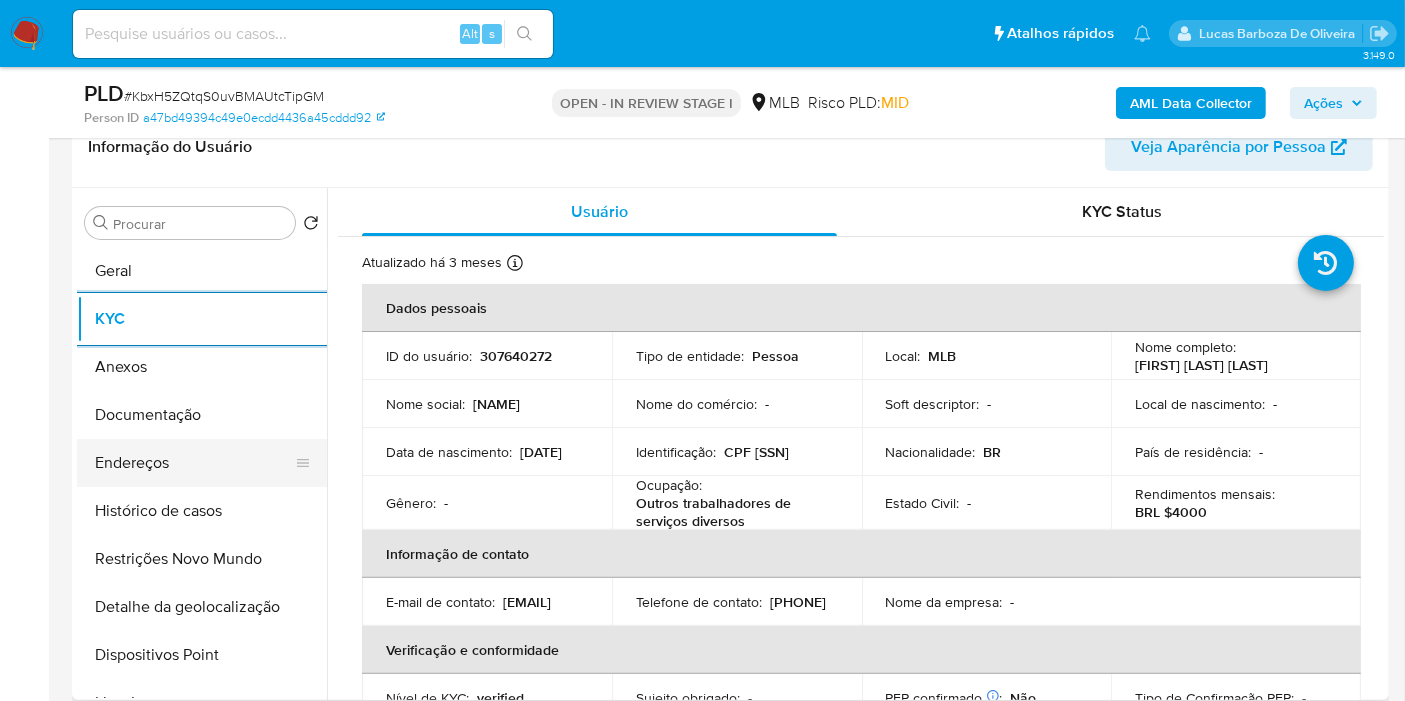 click on "Endereços" at bounding box center [194, 463] 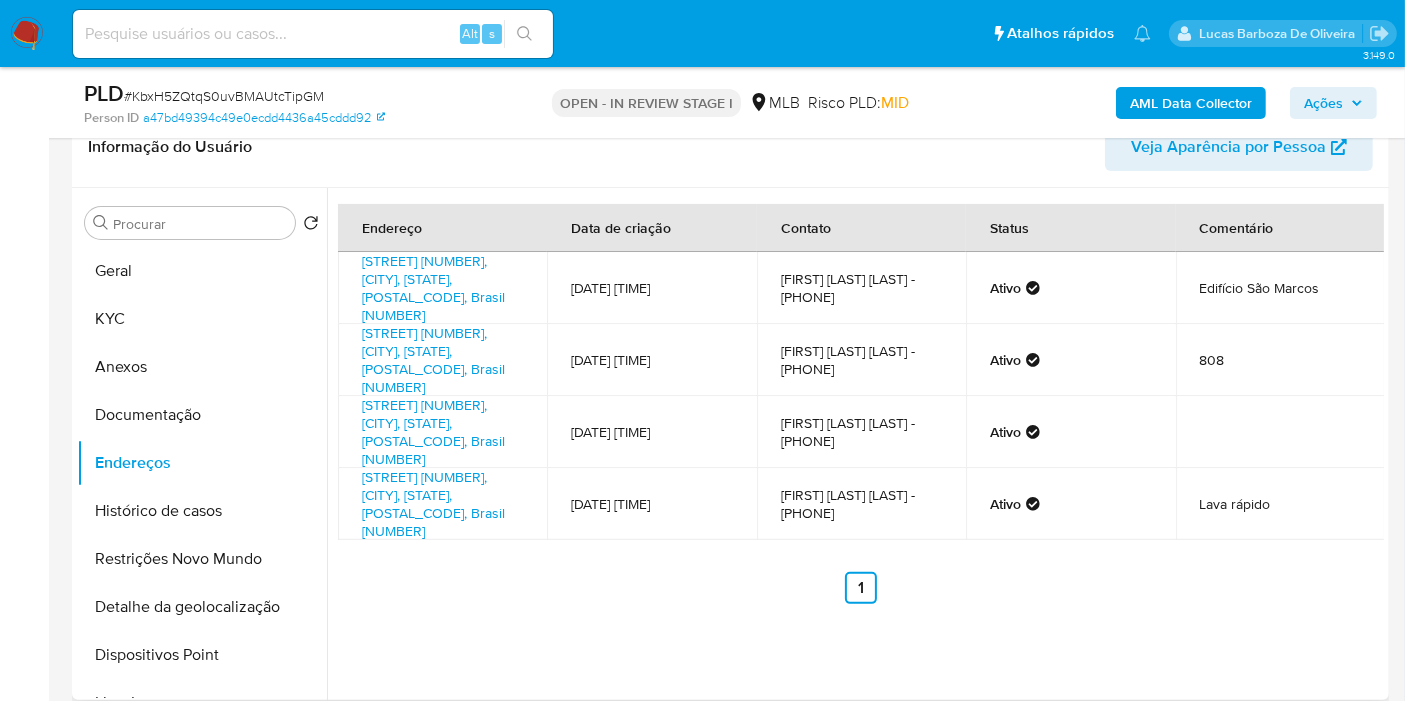 type 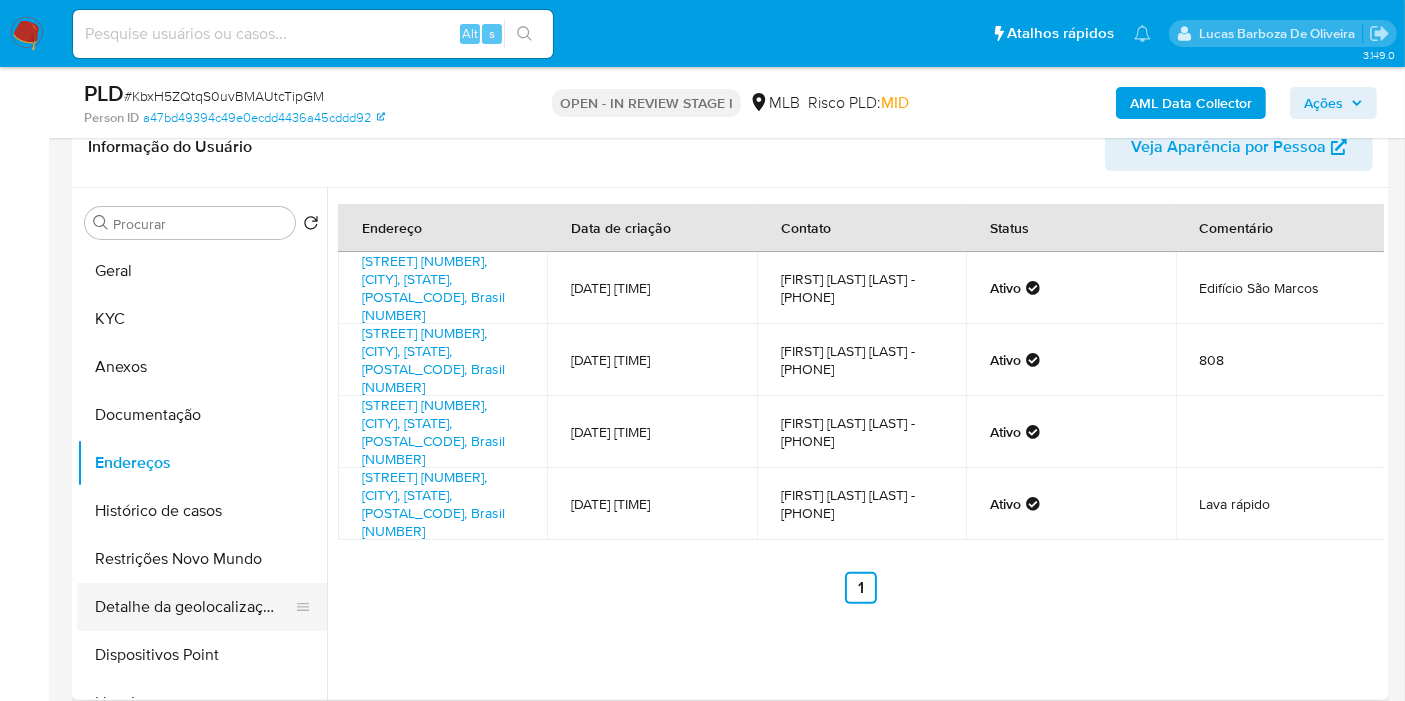 click on "Detalhe da geolocalização" at bounding box center (194, 607) 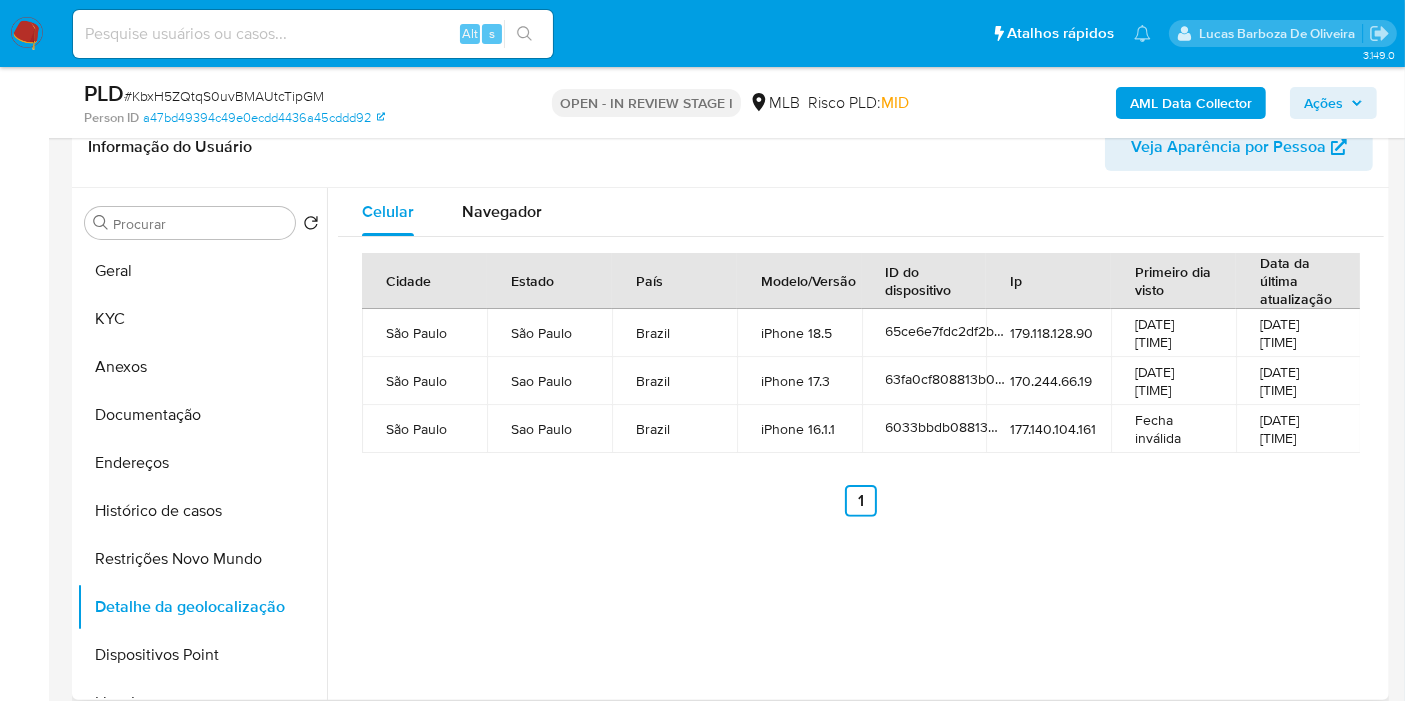 type 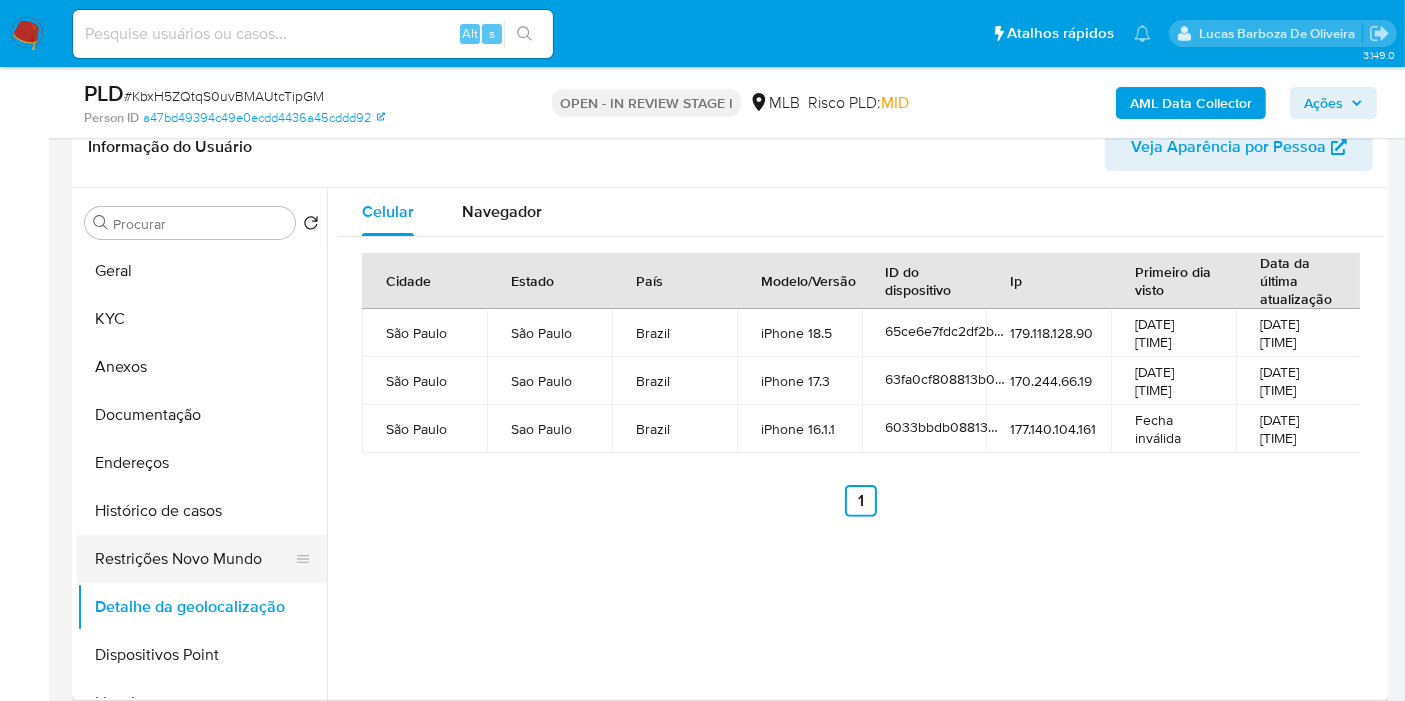 click on "Restrições Novo Mundo" at bounding box center [194, 559] 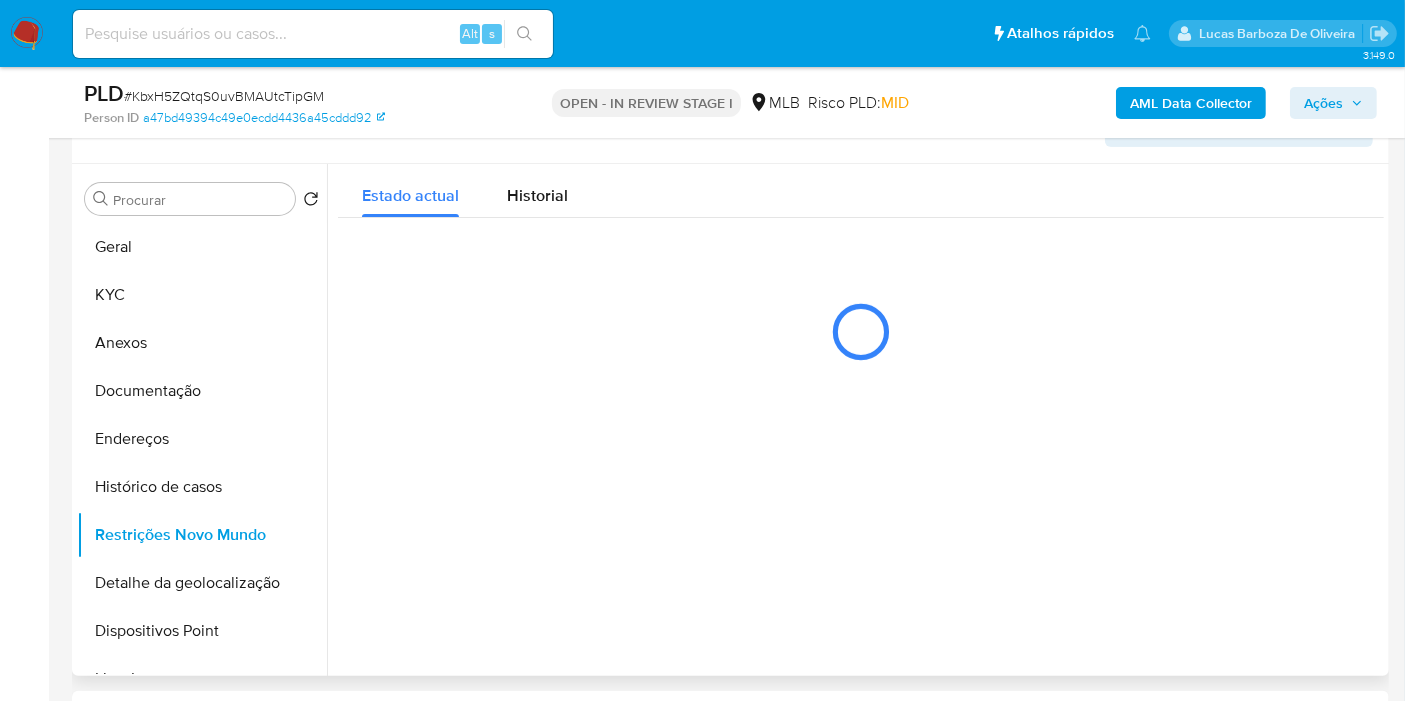 type 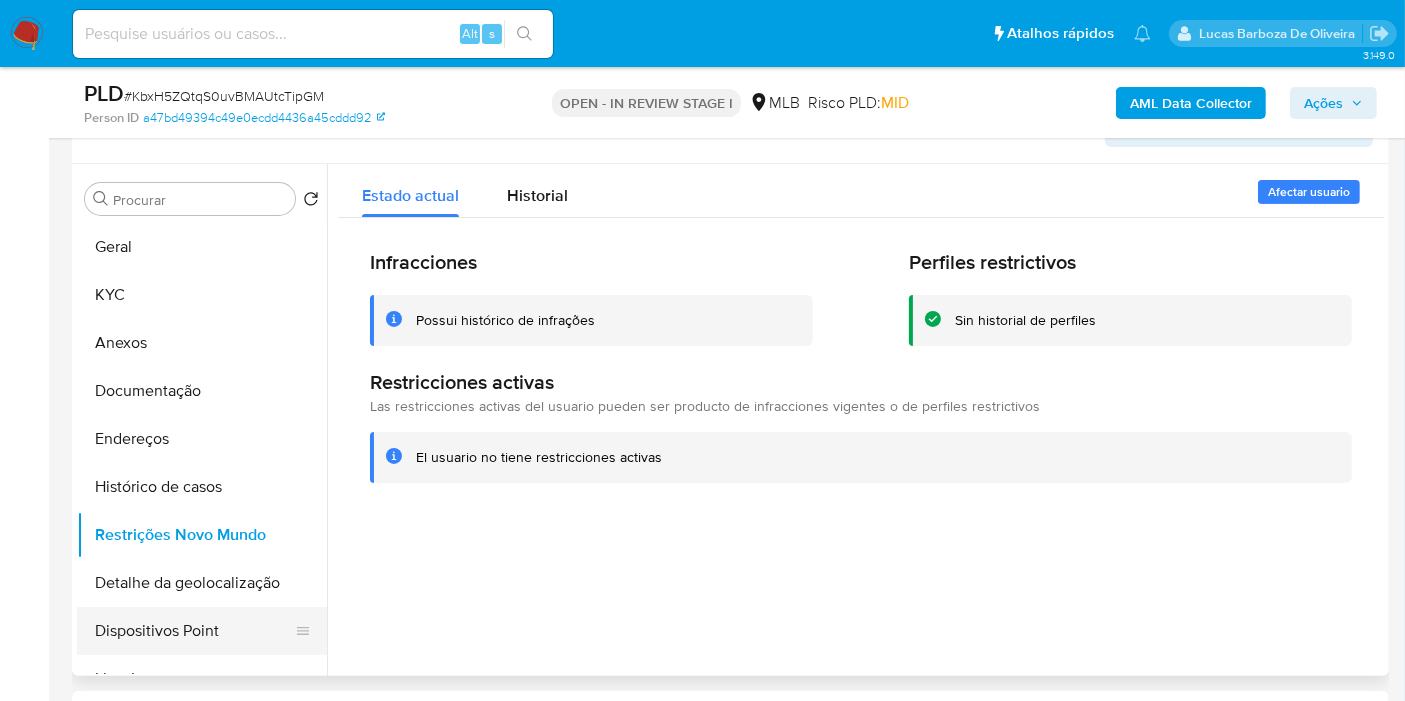 click on "Dispositivos Point" at bounding box center (194, 631) 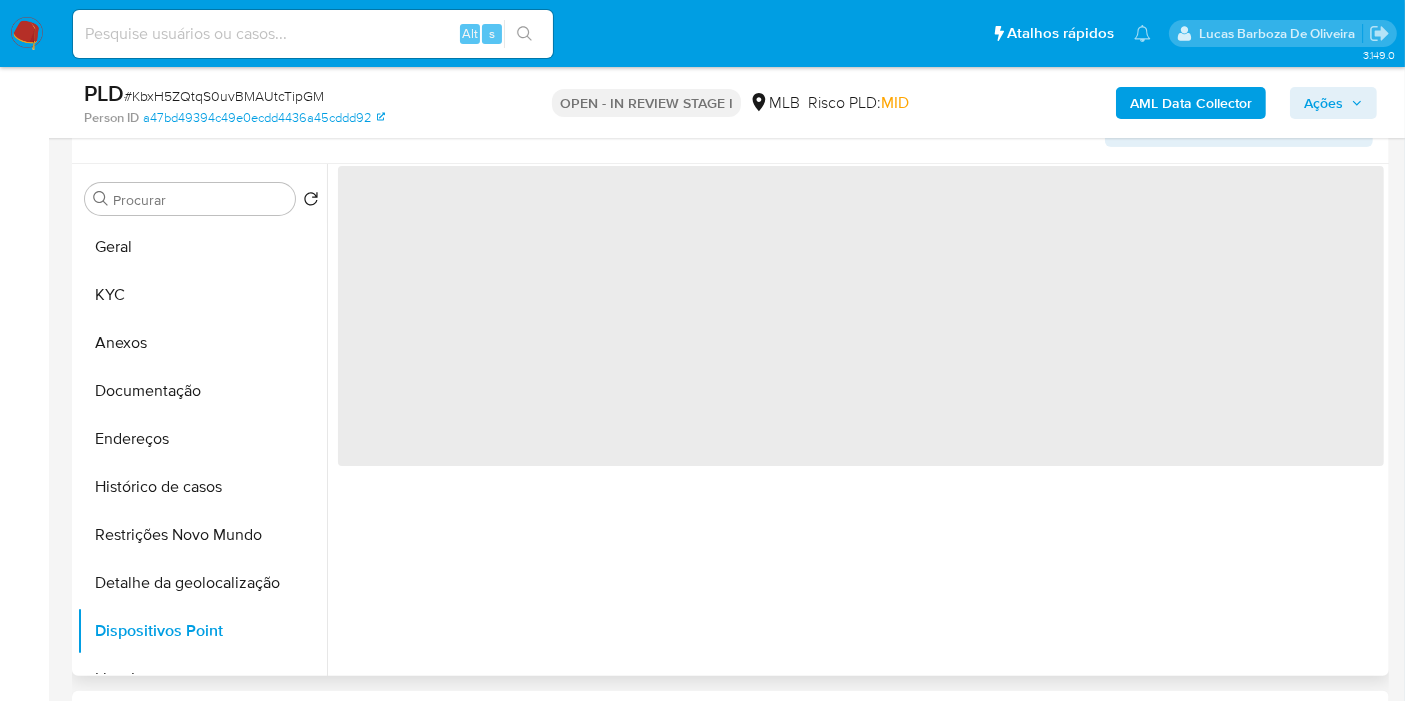type 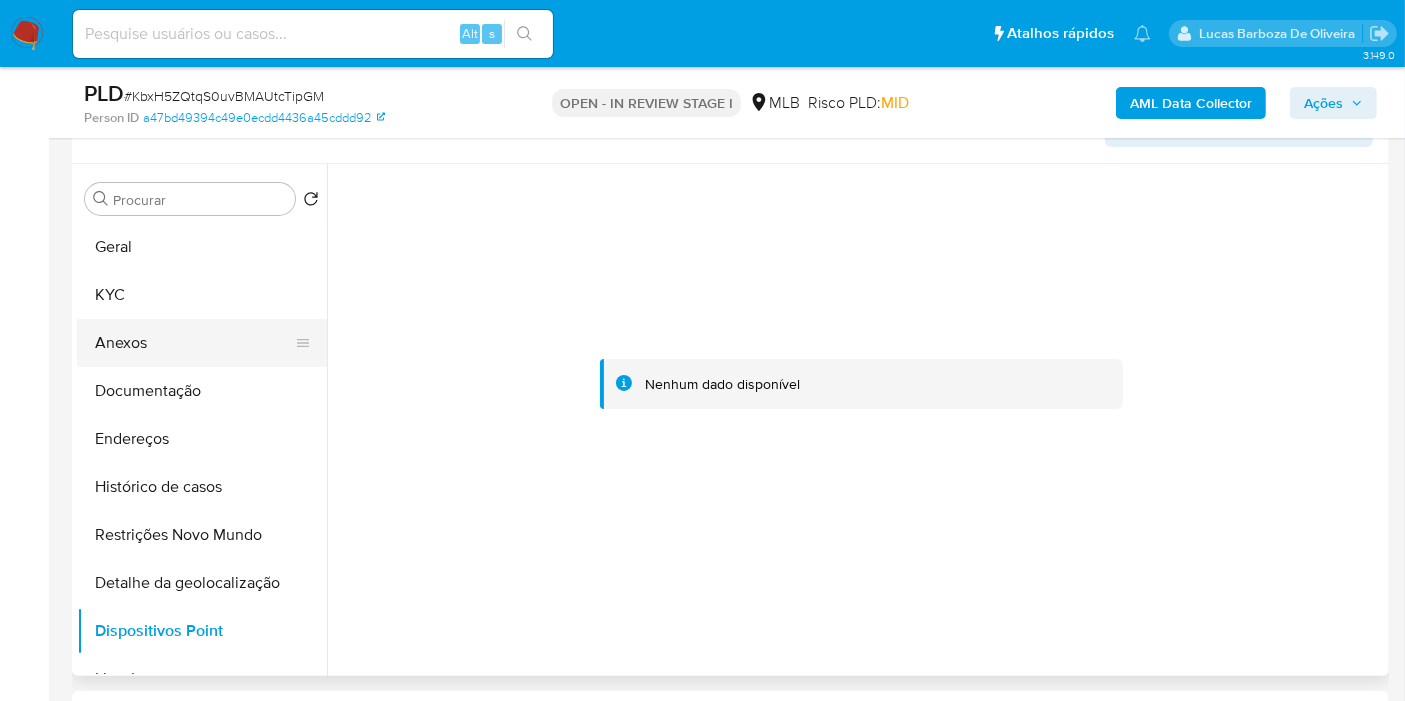 click on "Anexos" at bounding box center (194, 343) 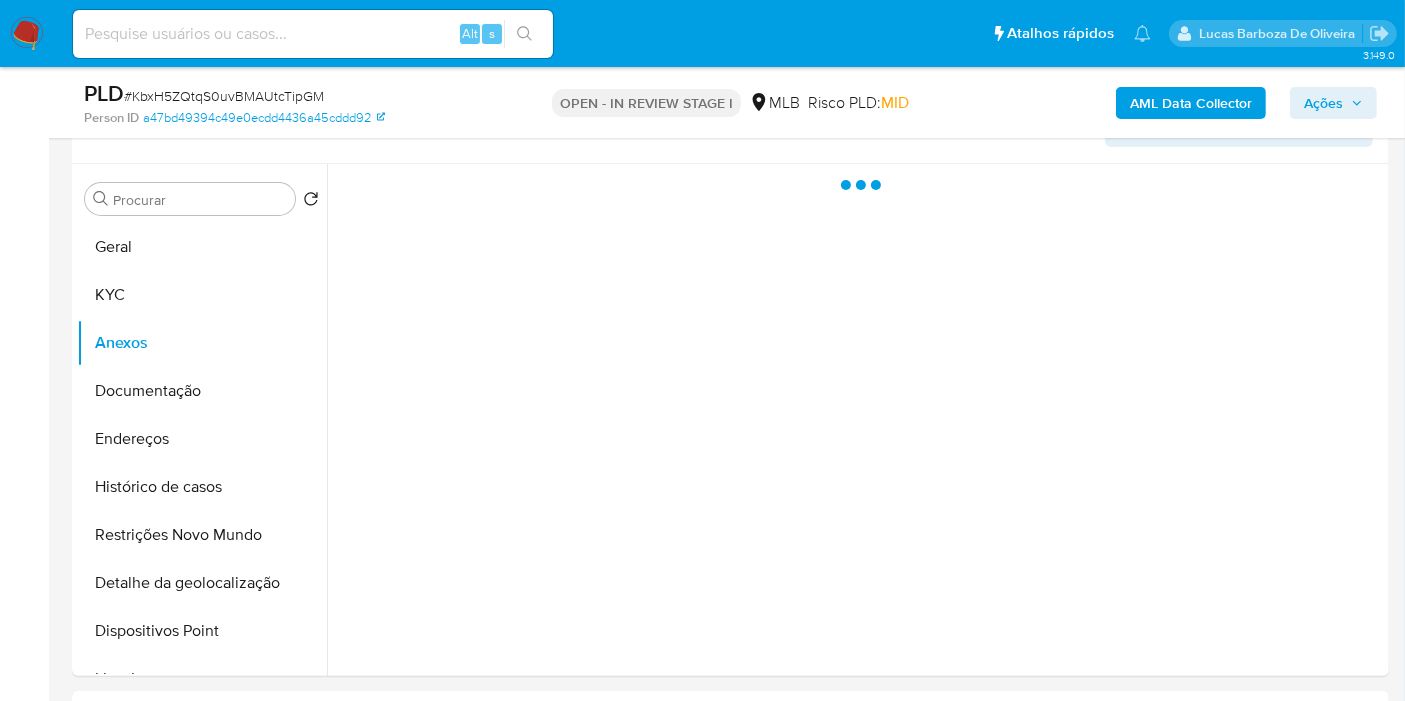 click on "Ações" at bounding box center [1323, 103] 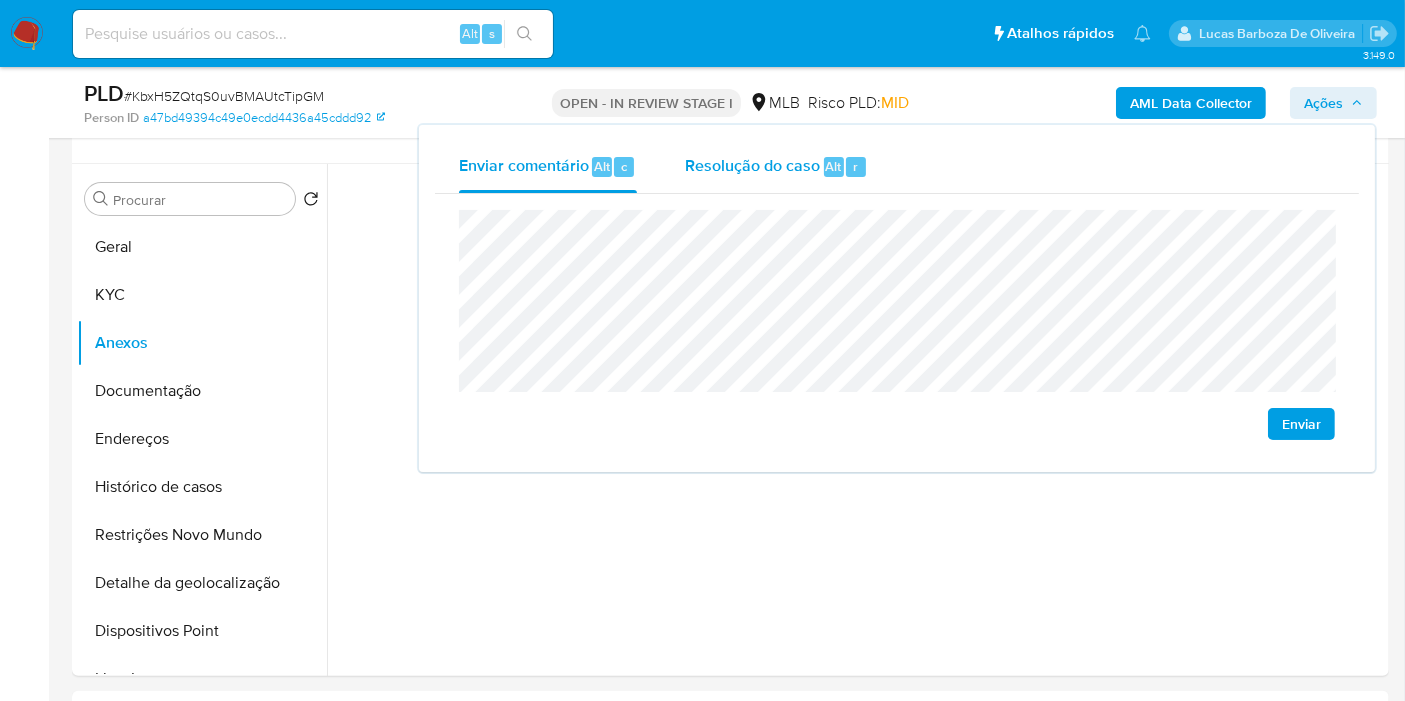 click on "Resolução do caso" at bounding box center [752, 165] 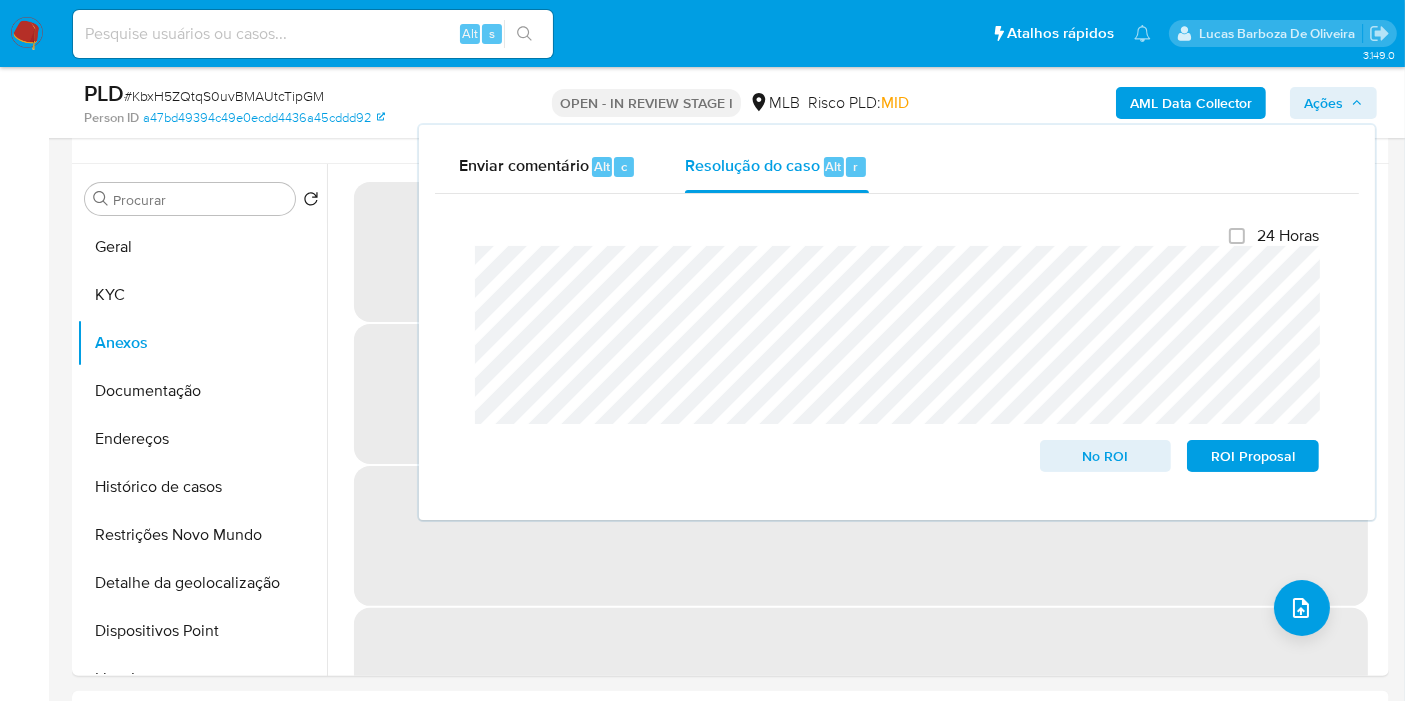 click on "‌" at bounding box center (861, 536) 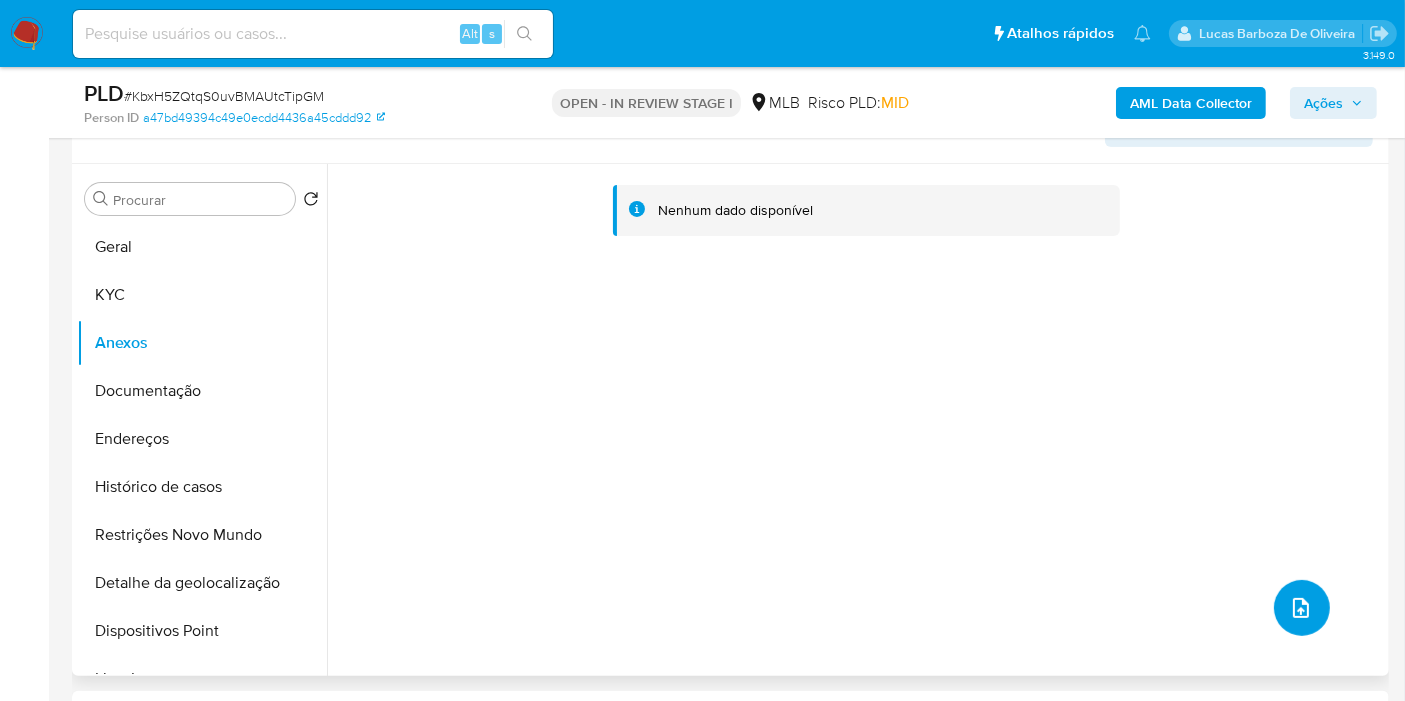 click at bounding box center [1302, 608] 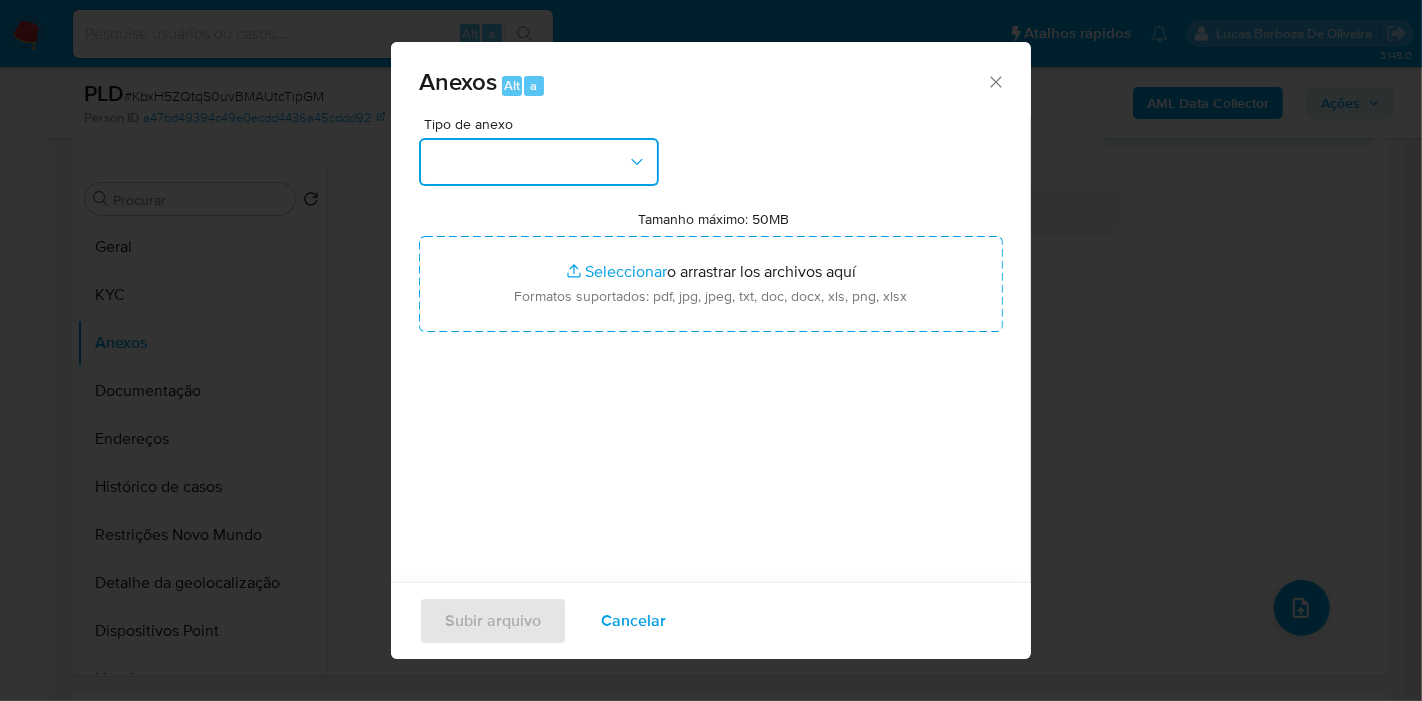 click at bounding box center [539, 162] 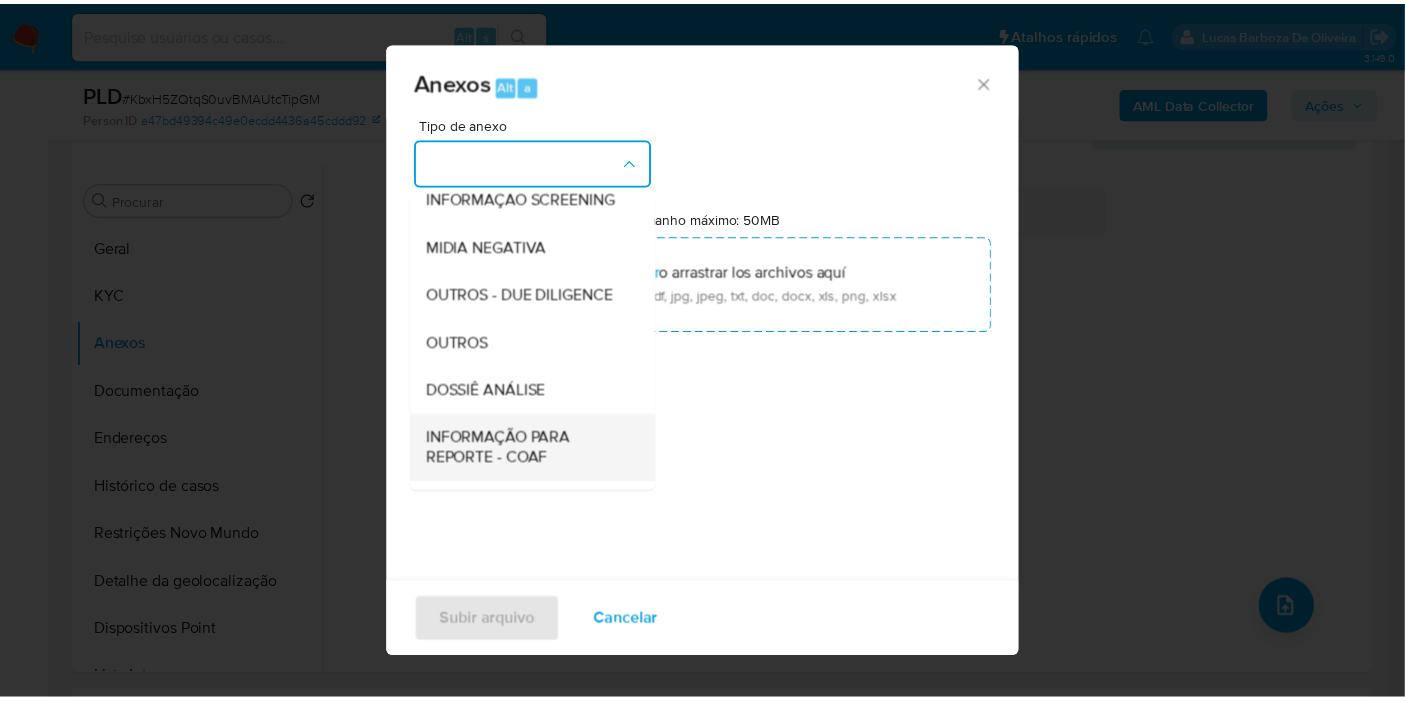 scroll, scrollTop: 307, scrollLeft: 0, axis: vertical 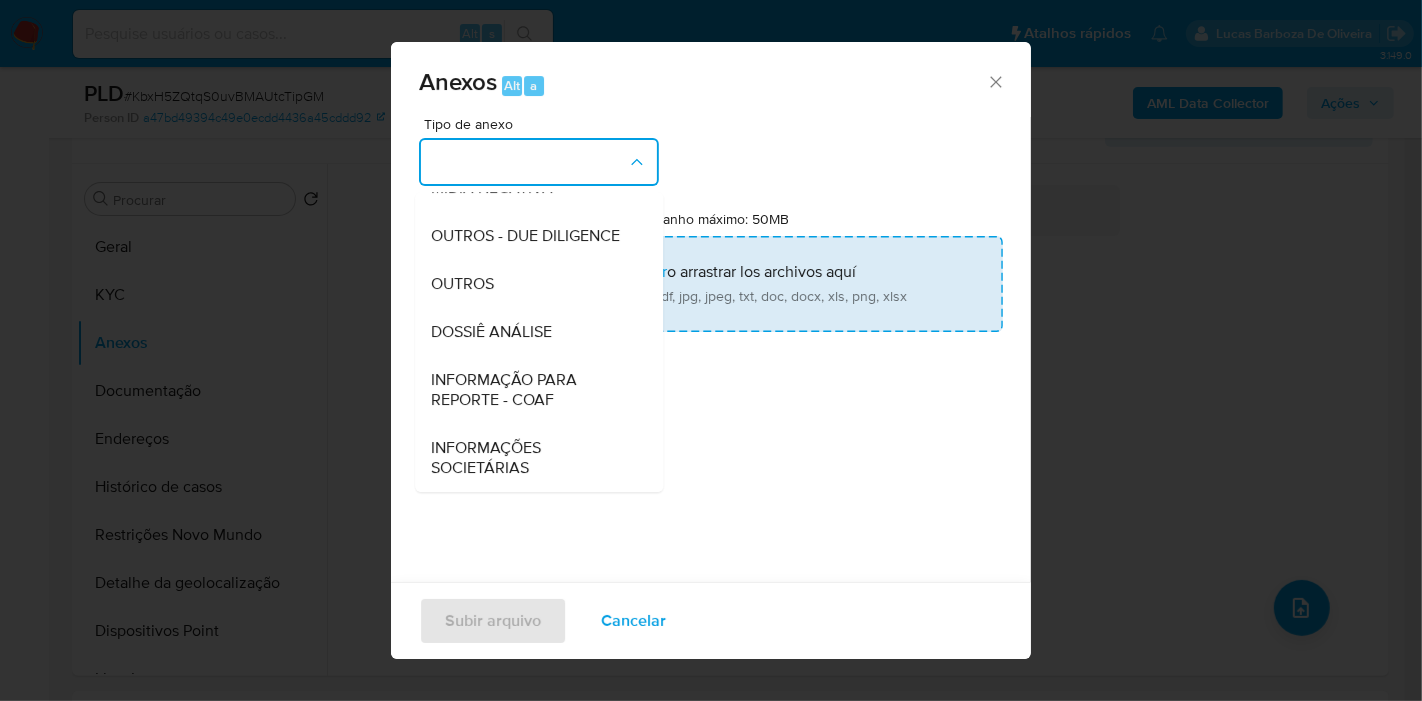 click on "DOSSIÊ ANÁLISE" at bounding box center [533, 332] 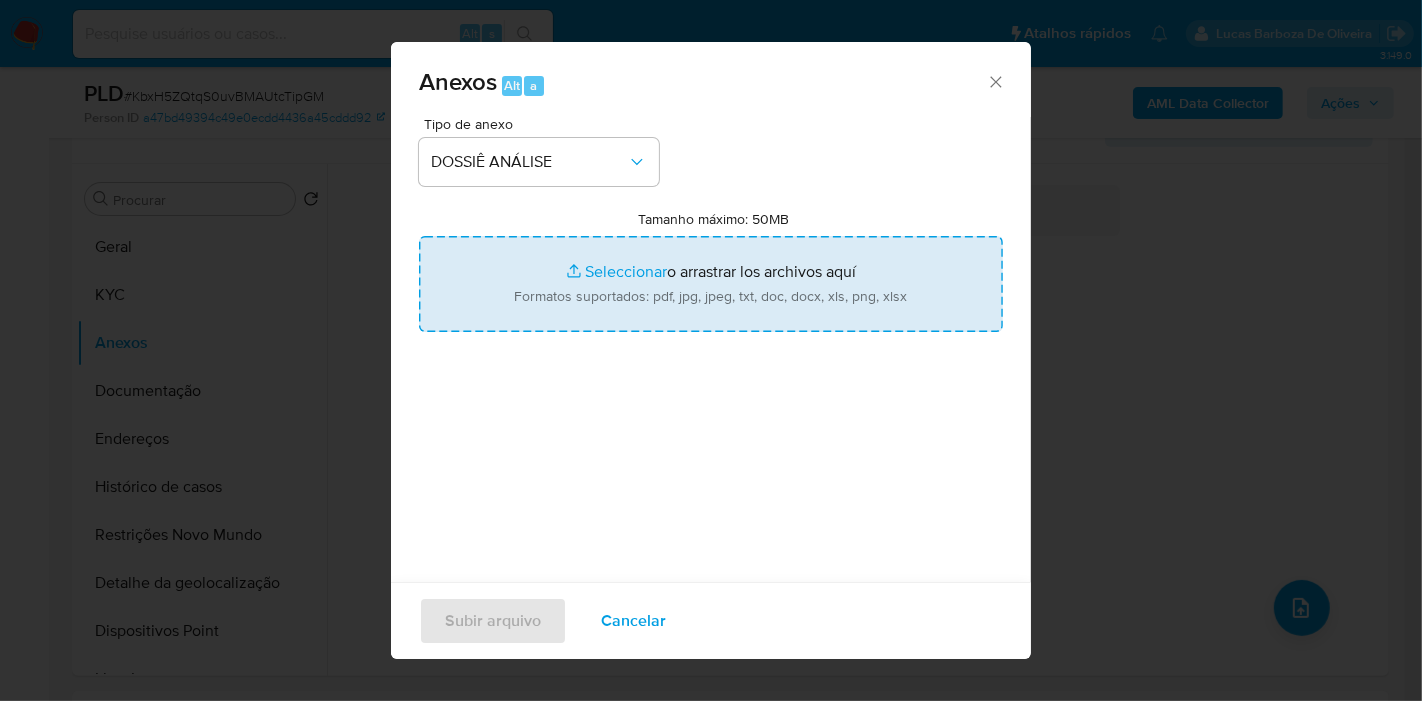 click on "Tamanho máximo: 50MB Seleccionar archivos" at bounding box center (711, 284) 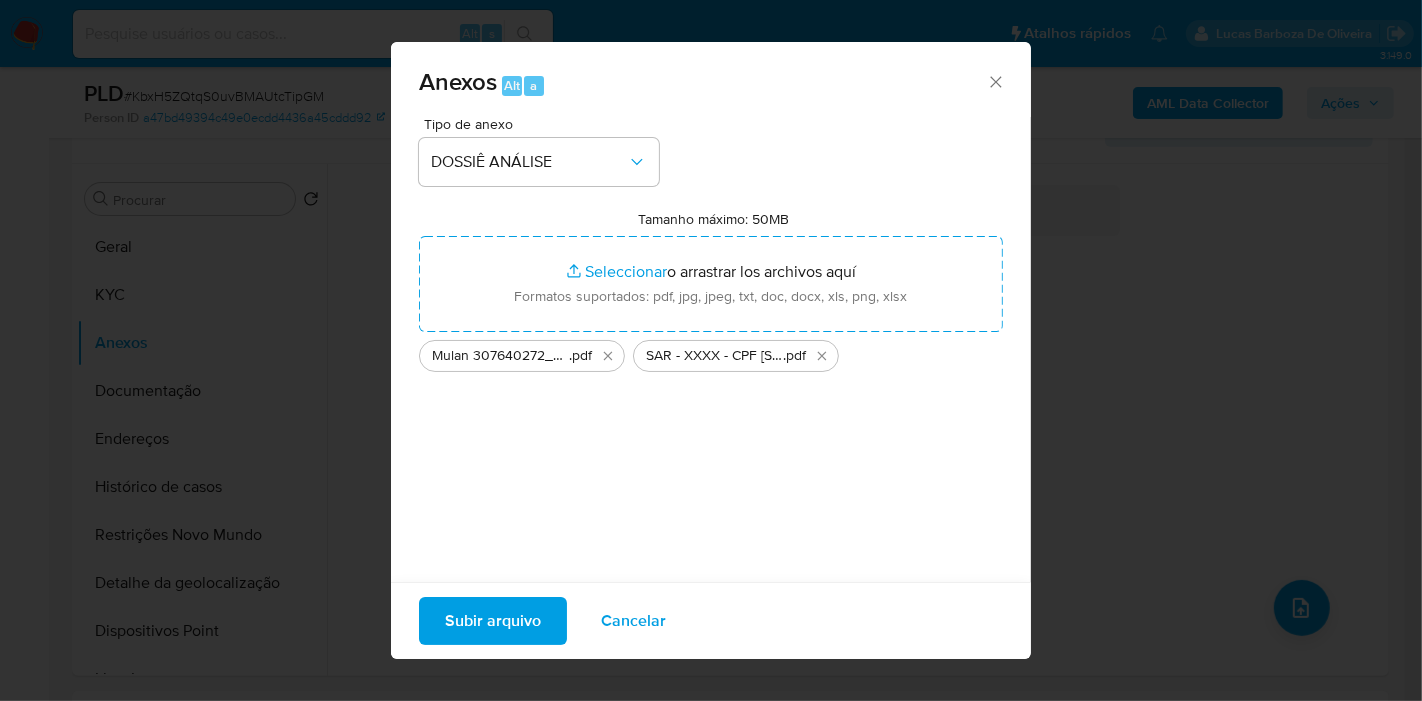 click on "Subir arquivo" at bounding box center [493, 621] 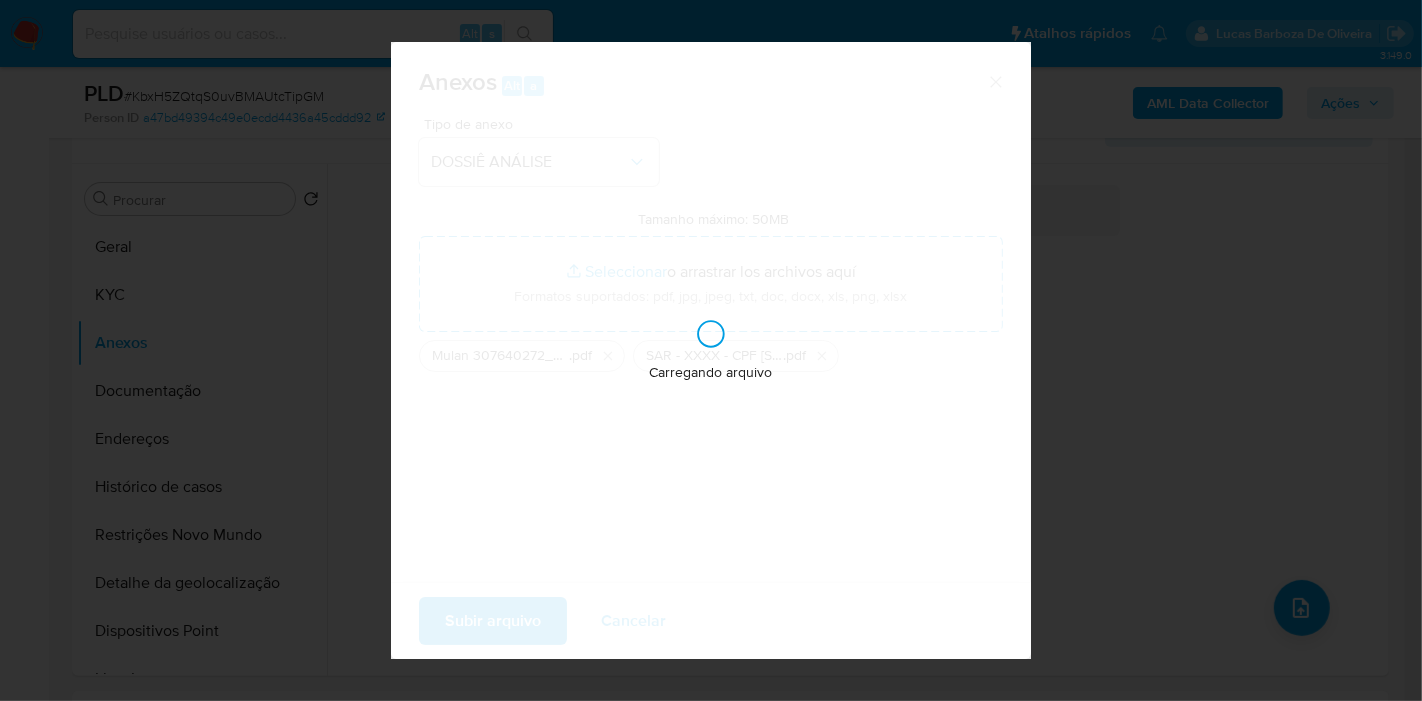 type 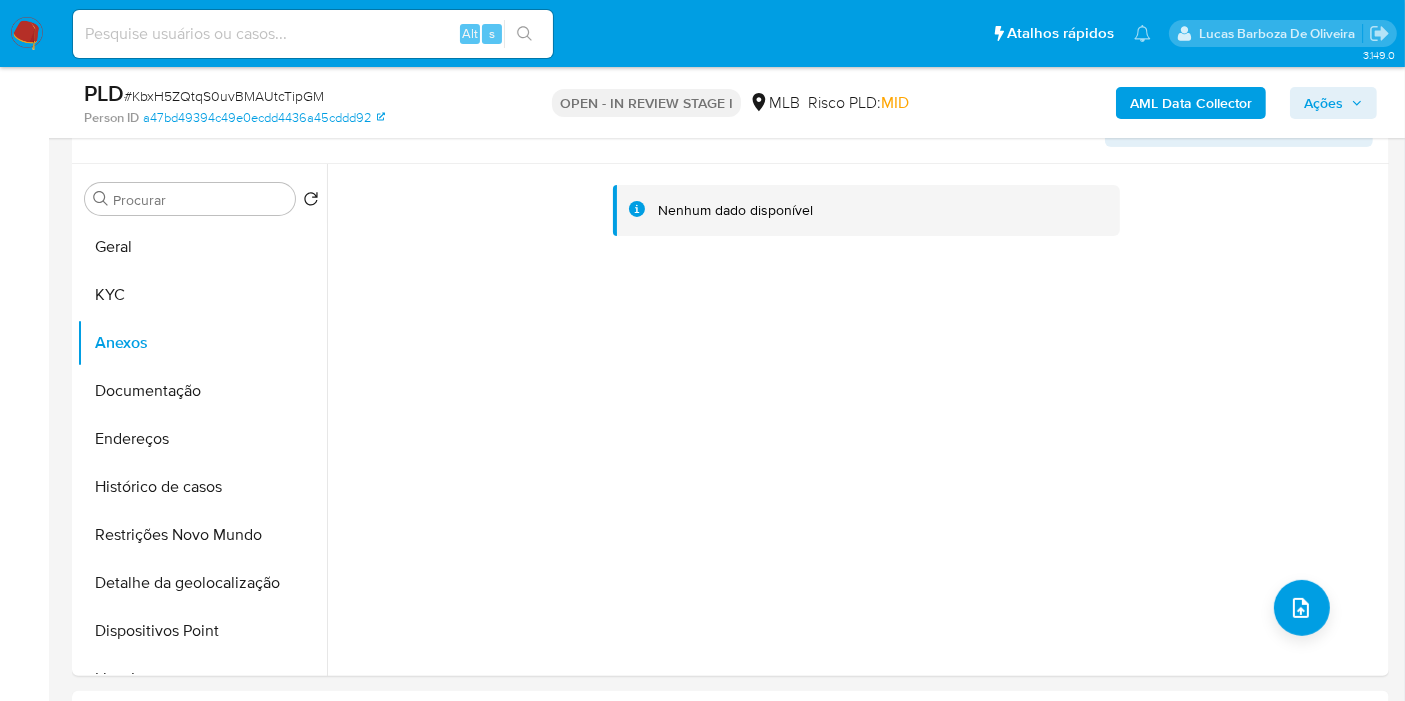 click 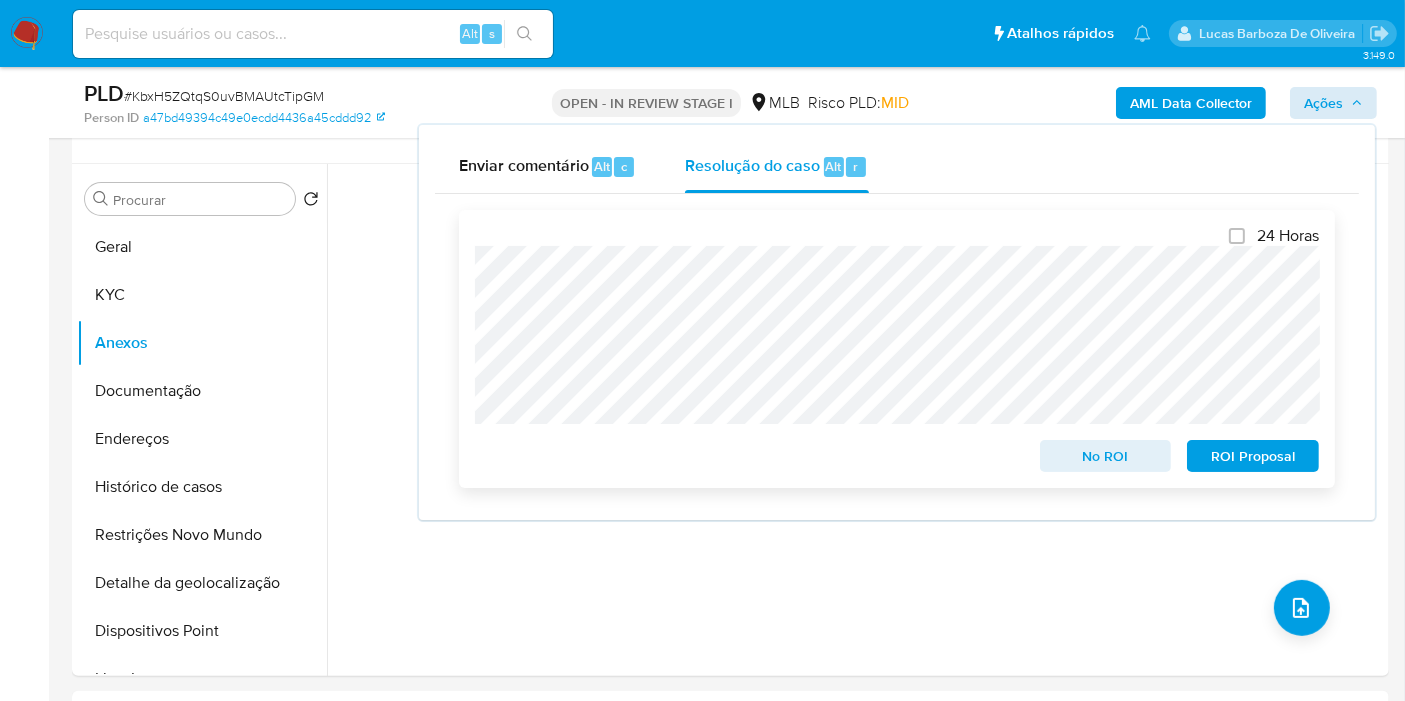 click on "ROI Proposal" at bounding box center [1253, 456] 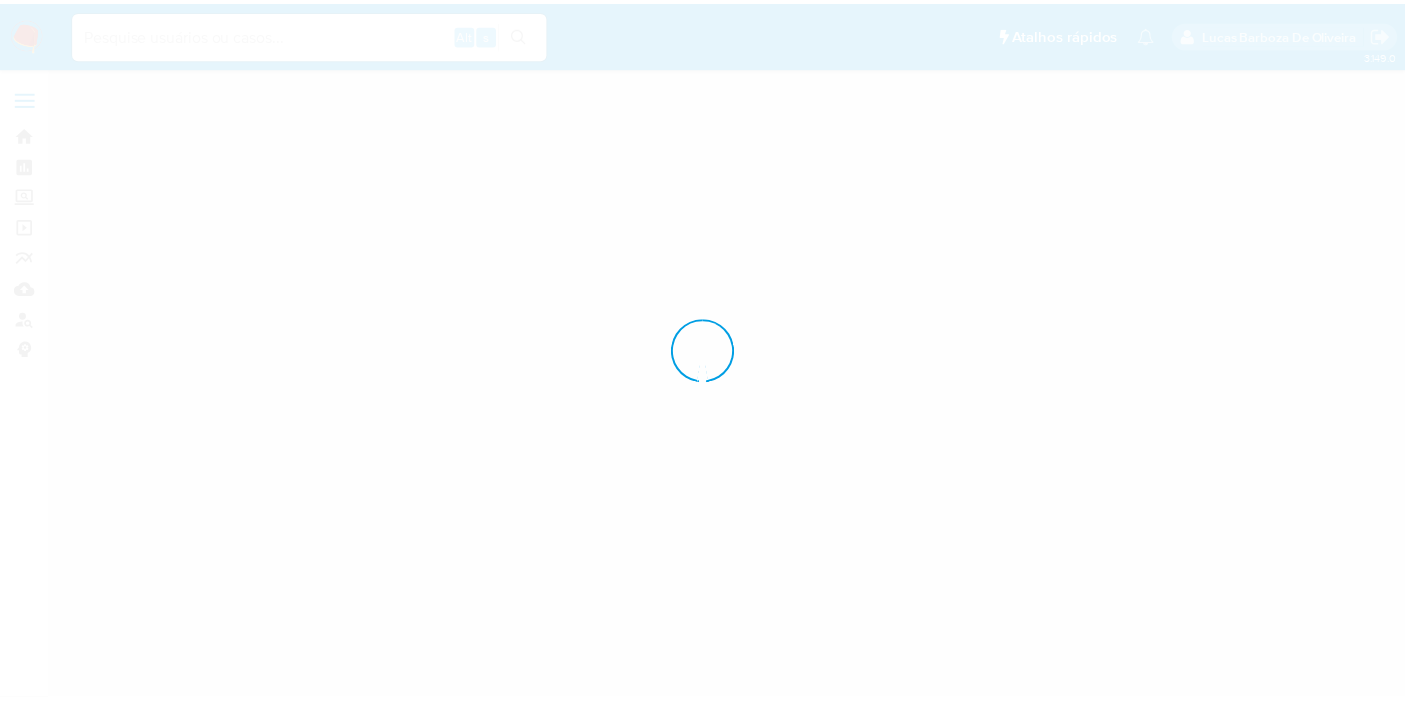 scroll, scrollTop: 0, scrollLeft: 0, axis: both 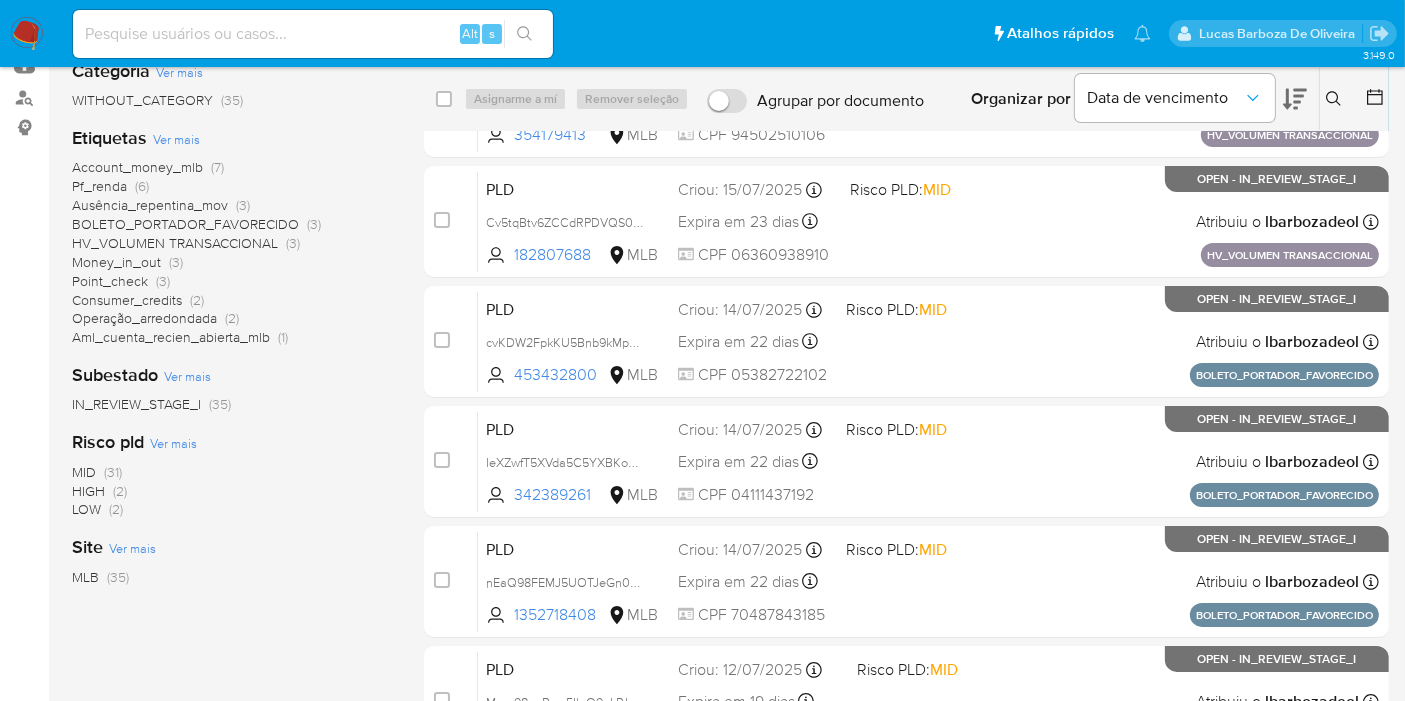click on "Account_money_mlb" at bounding box center (137, 167) 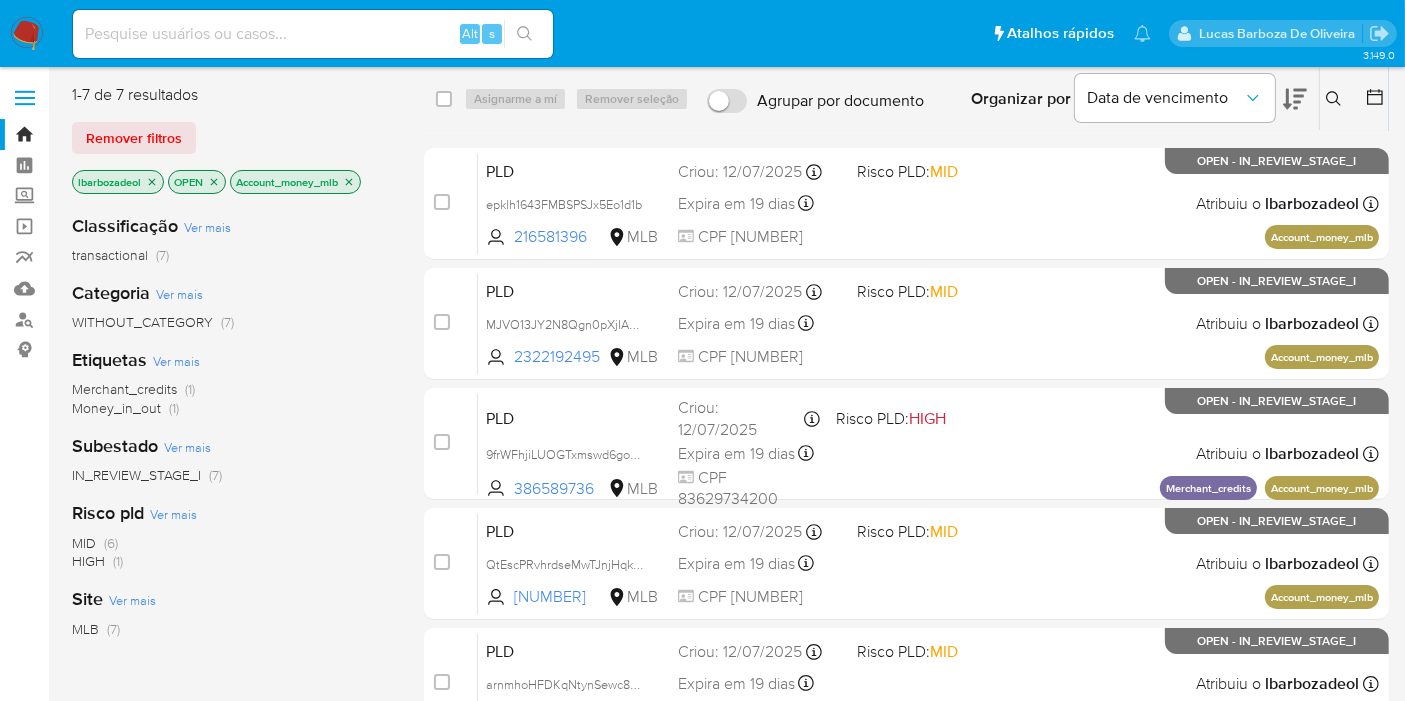 scroll, scrollTop: 362, scrollLeft: 0, axis: vertical 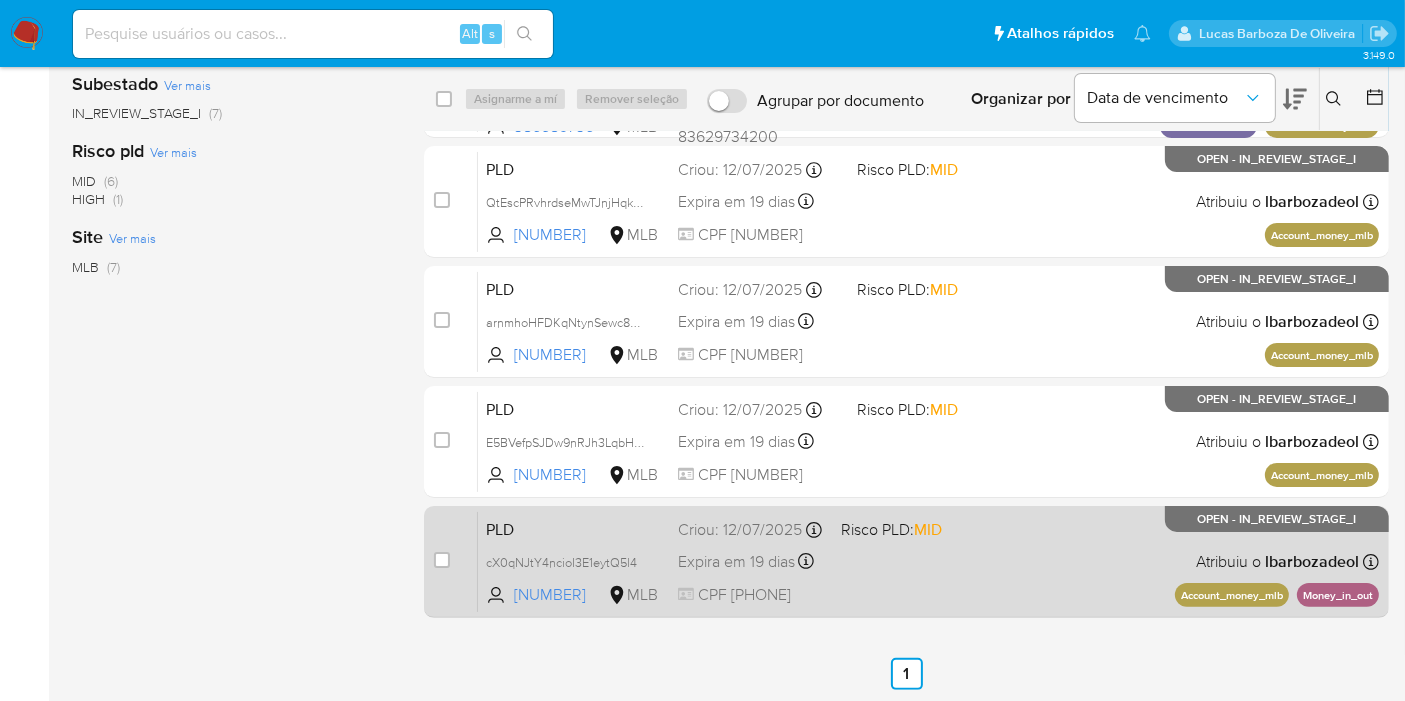 click on "PLD cX0qNJtY4ncioI3E1eytQ5l4 2457773579 MLB Risco PLD:  MID Criou: 12/07/2025   Criou: 12/07/2025 00:49:38 Expira em 19 dias   Expira em 26/08/2025 00:49:38 CPF   13995989454 Atribuiu o   lbarbozadeol   Asignado el: 24/07/2025 16:23:25 Account_money_mlb Money_in_out OPEN - IN_REVIEW_STAGE_I" at bounding box center (928, 561) 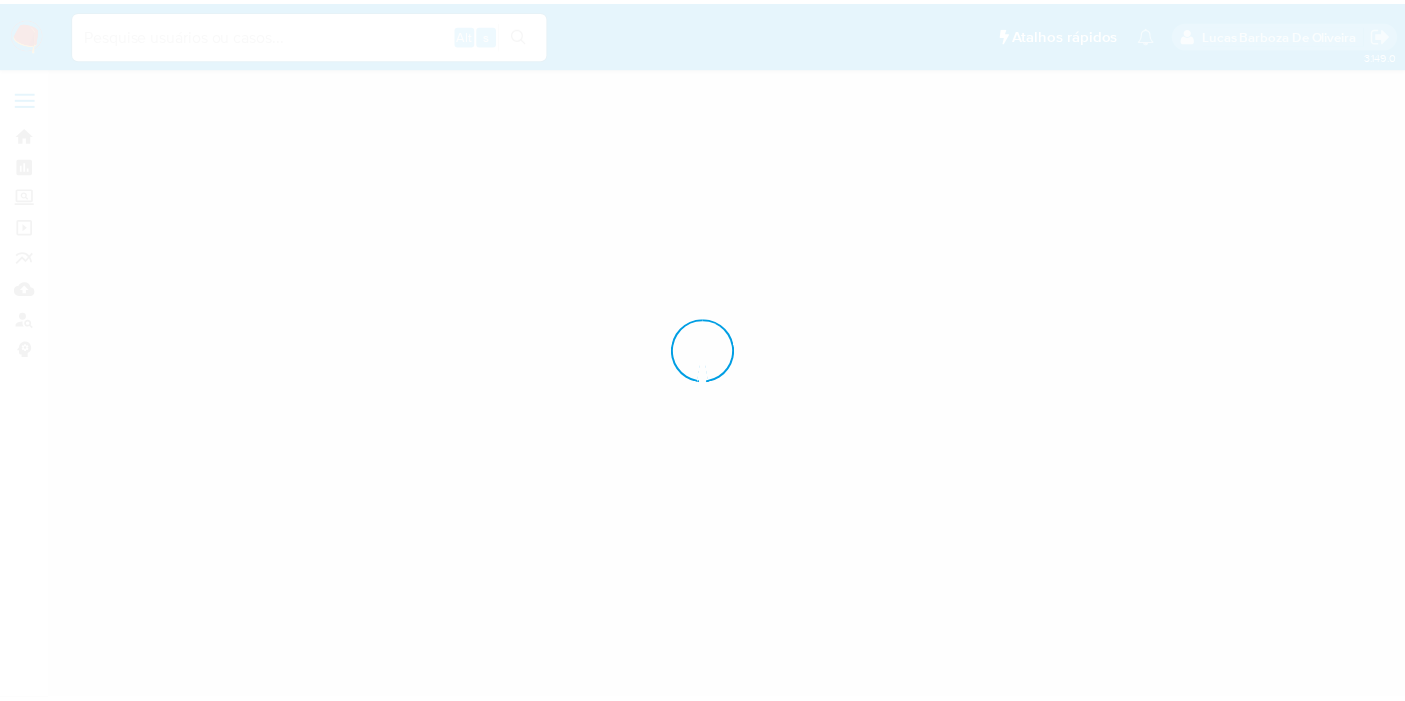 scroll, scrollTop: 0, scrollLeft: 0, axis: both 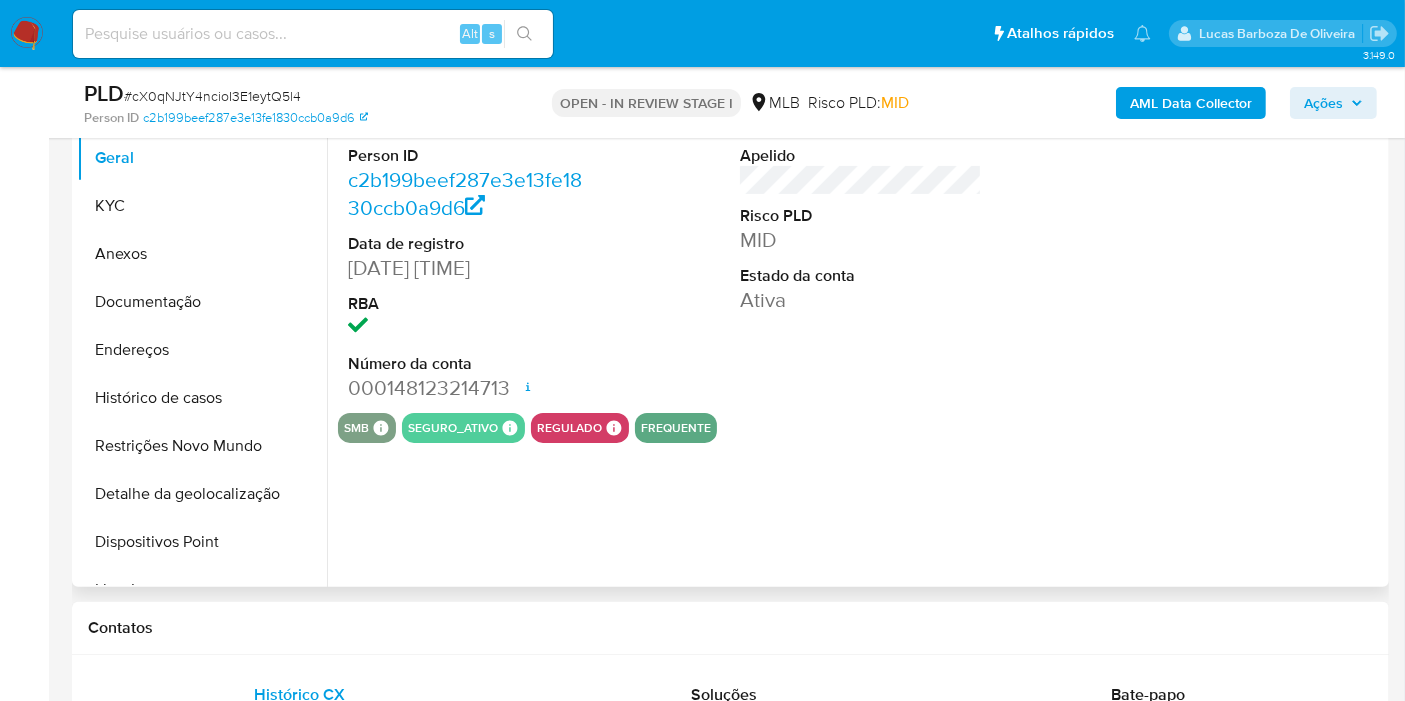 select on "10" 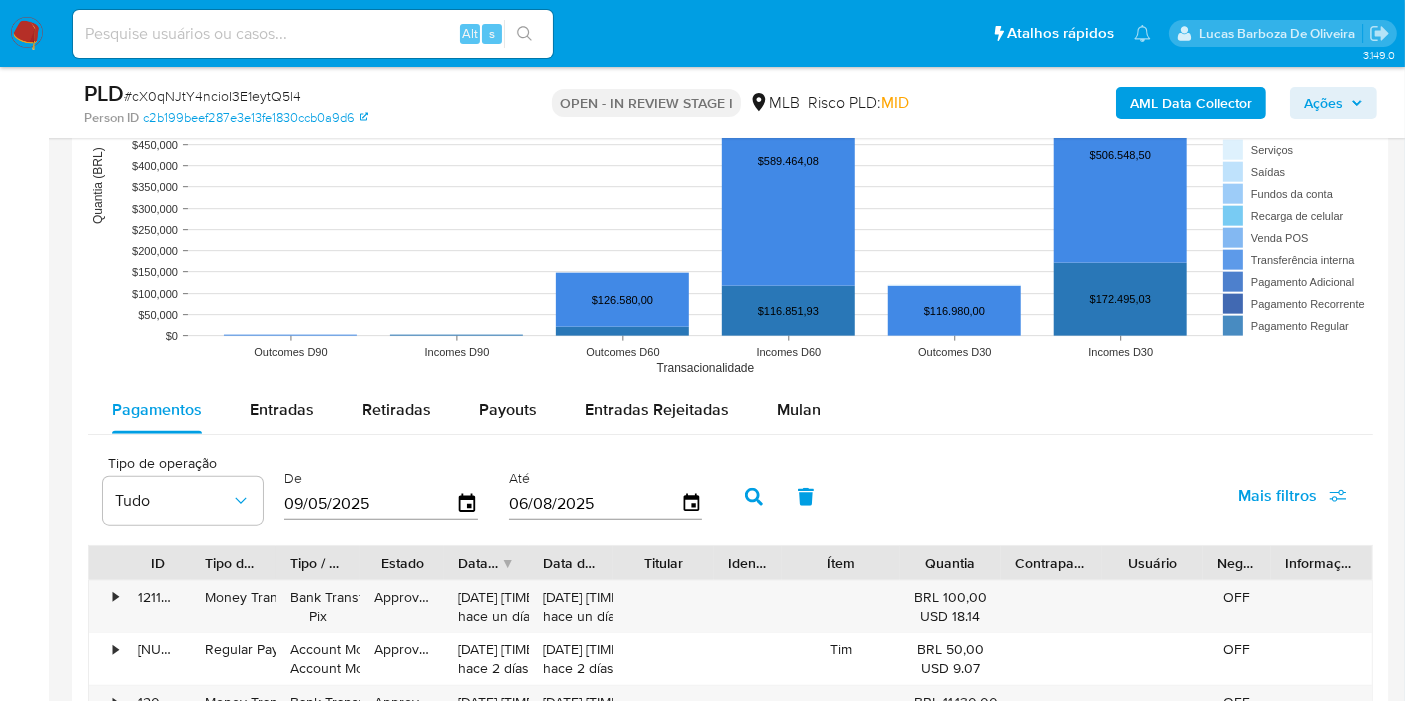 scroll, scrollTop: 2000, scrollLeft: 0, axis: vertical 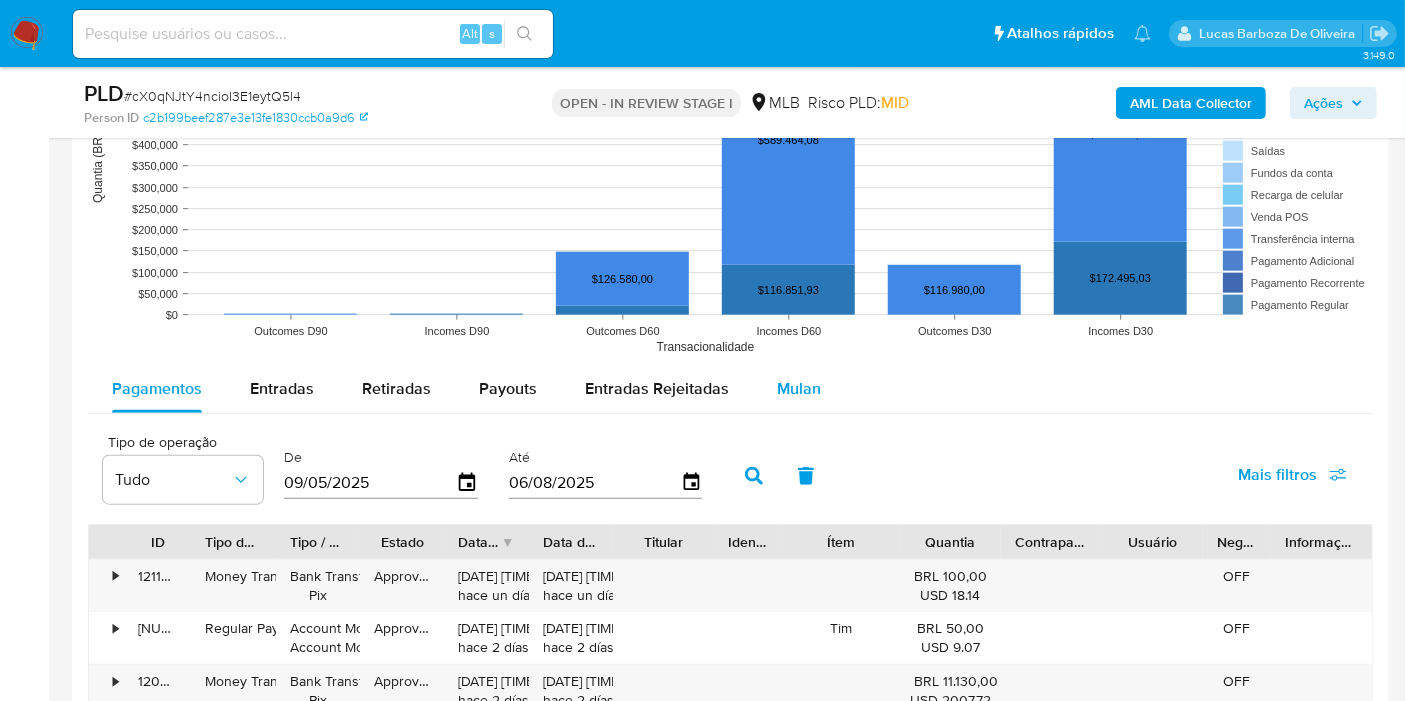 click on "Mulan" at bounding box center (799, 388) 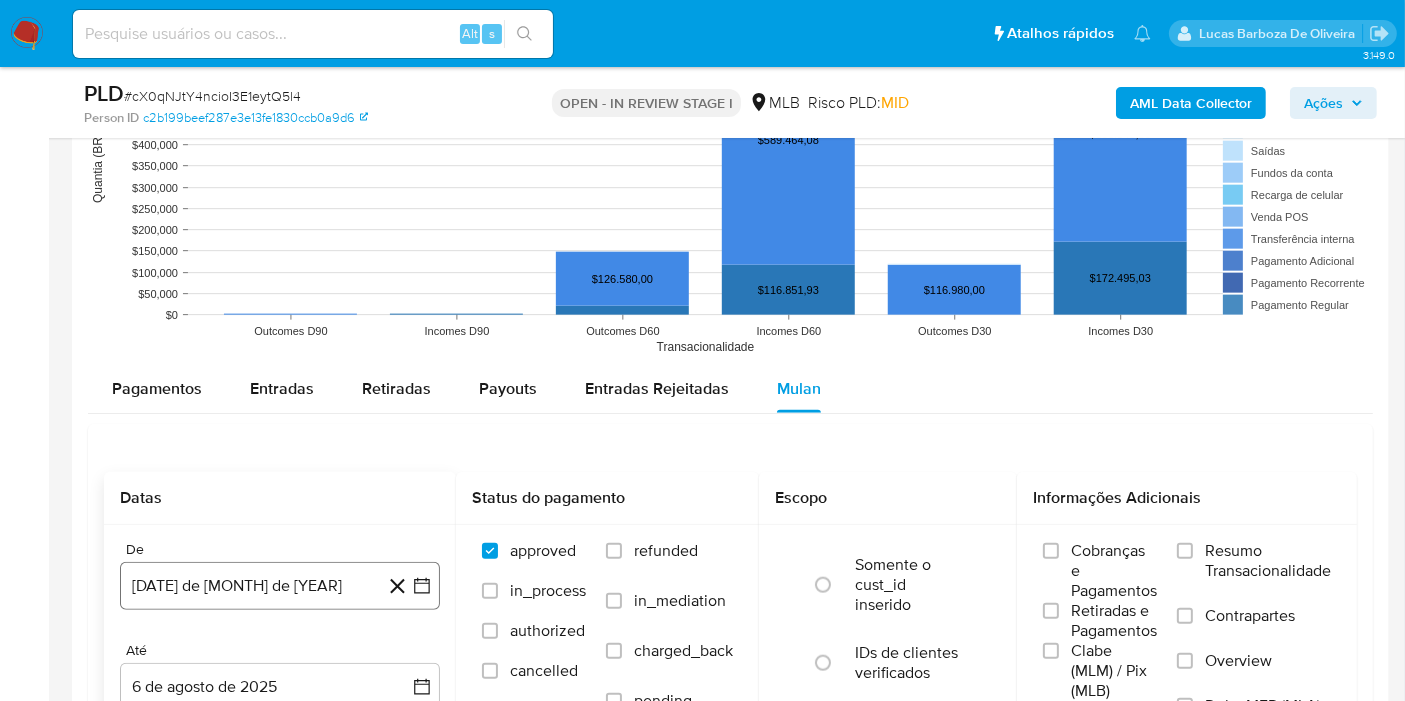 click on "[DATE] de [MONTH] de [YEAR]" at bounding box center (280, 586) 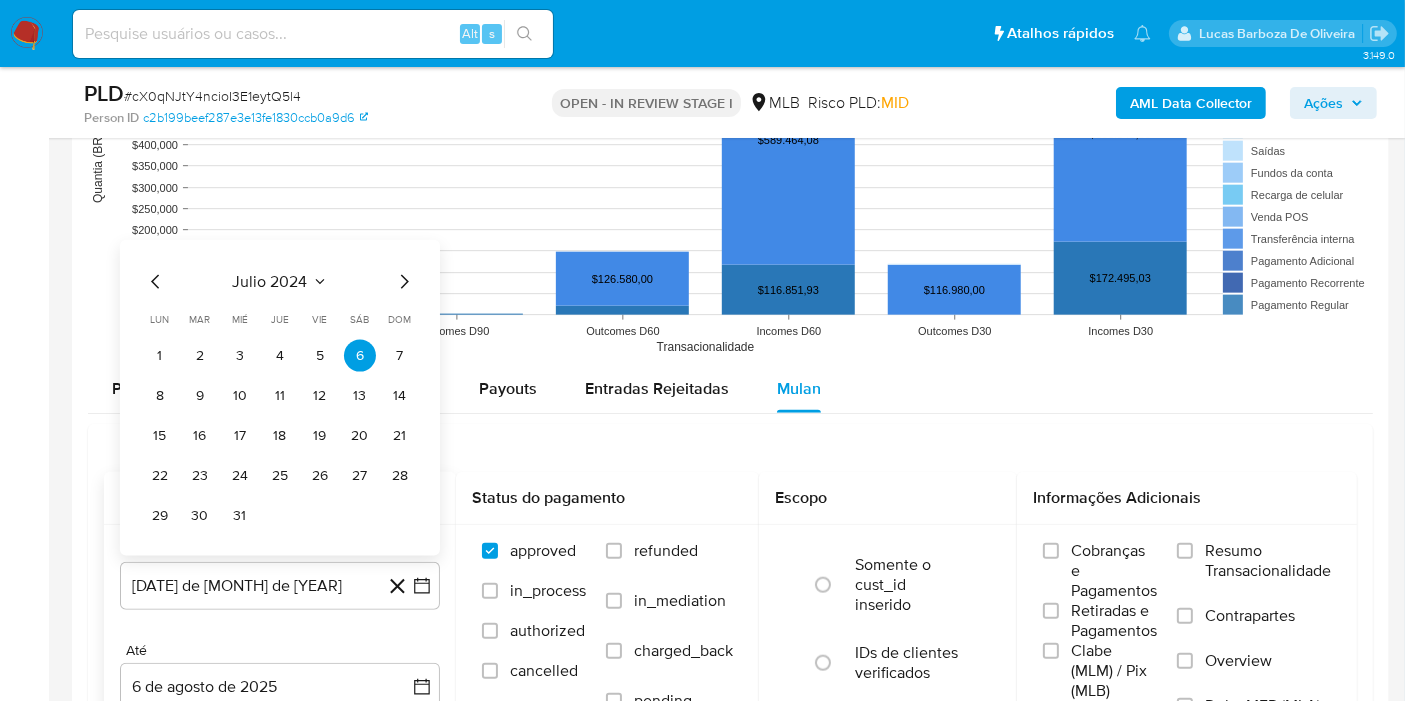 click on "julio 2024 julio 2024 lun lunes mar martes mié miércoles jue jueves vie viernes sáb sábado dom domingo 1 2 3 4 5 6 7 8 9 10 11 12 13 14 15 16 17 18 19 20 21 22 23 24 25 26 27 28 29 30 31" at bounding box center [280, 401] 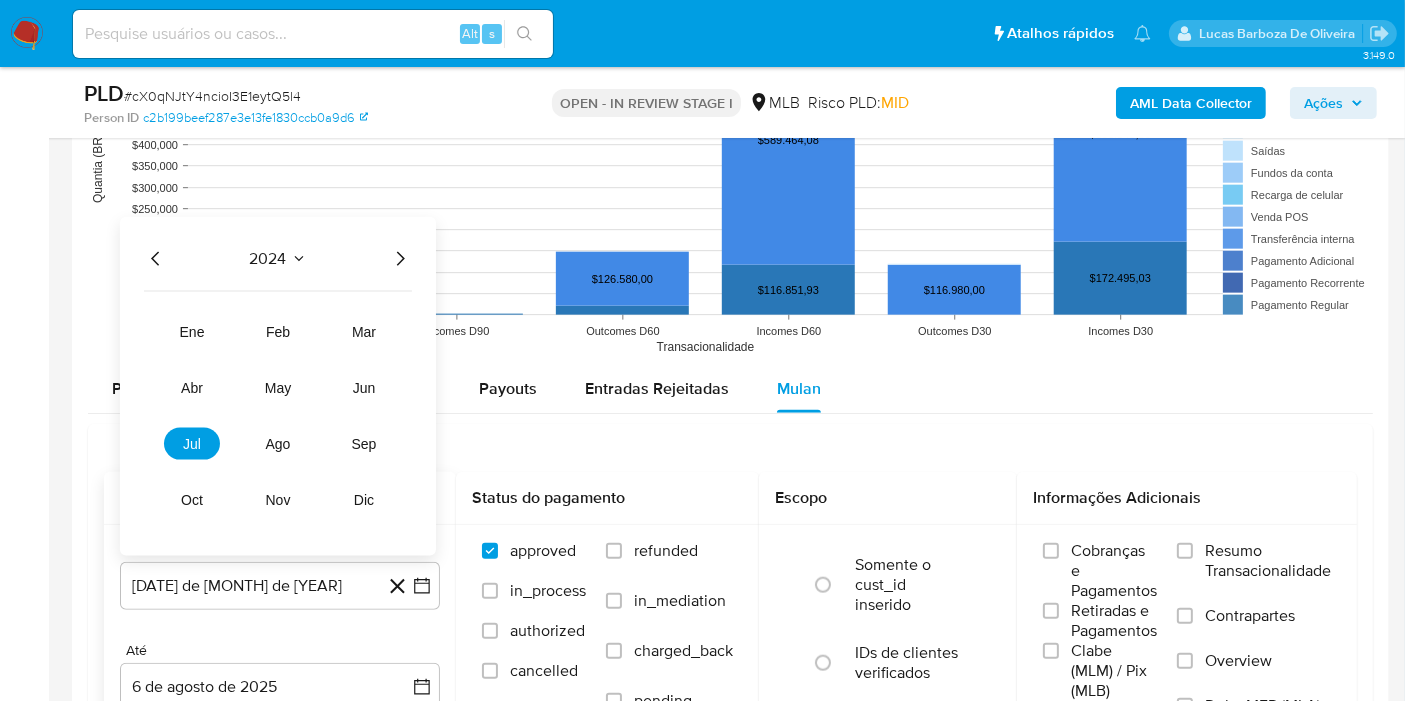click 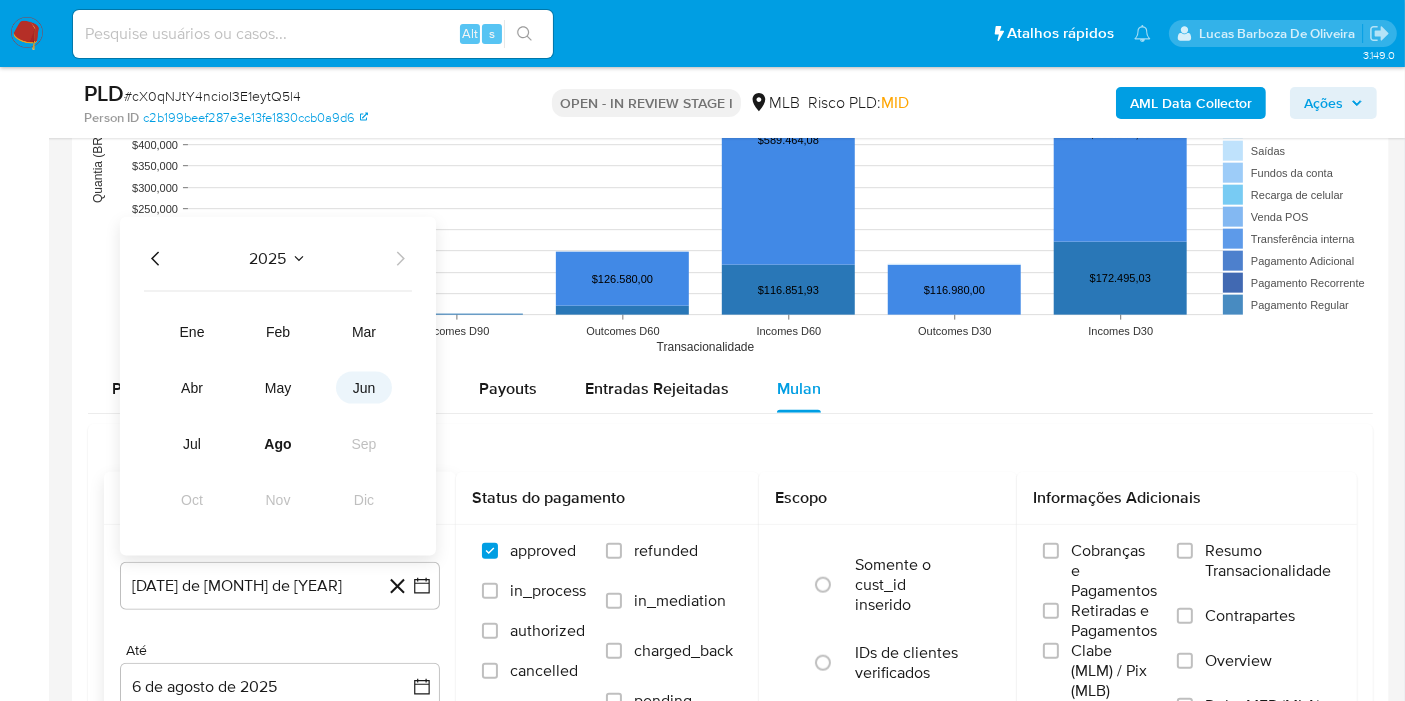click on "jun" at bounding box center [364, 388] 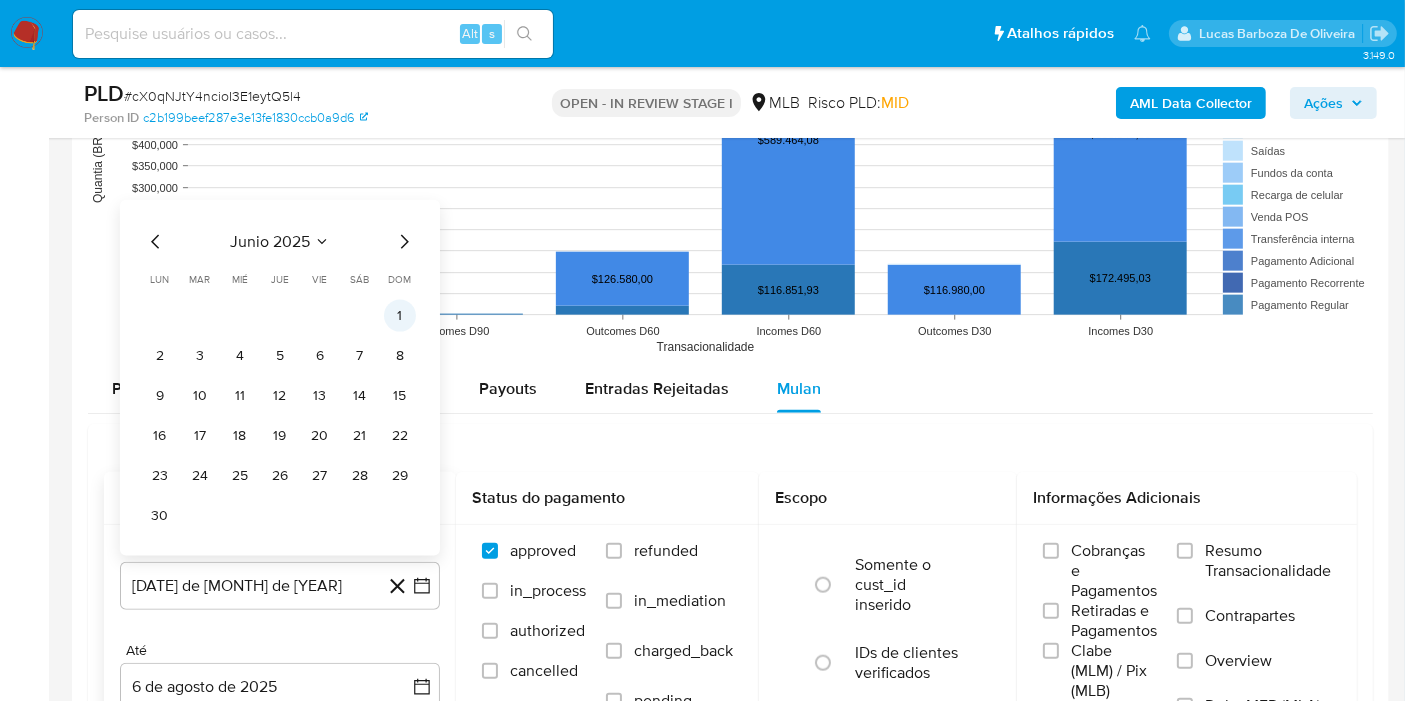 click on "1" at bounding box center (400, 316) 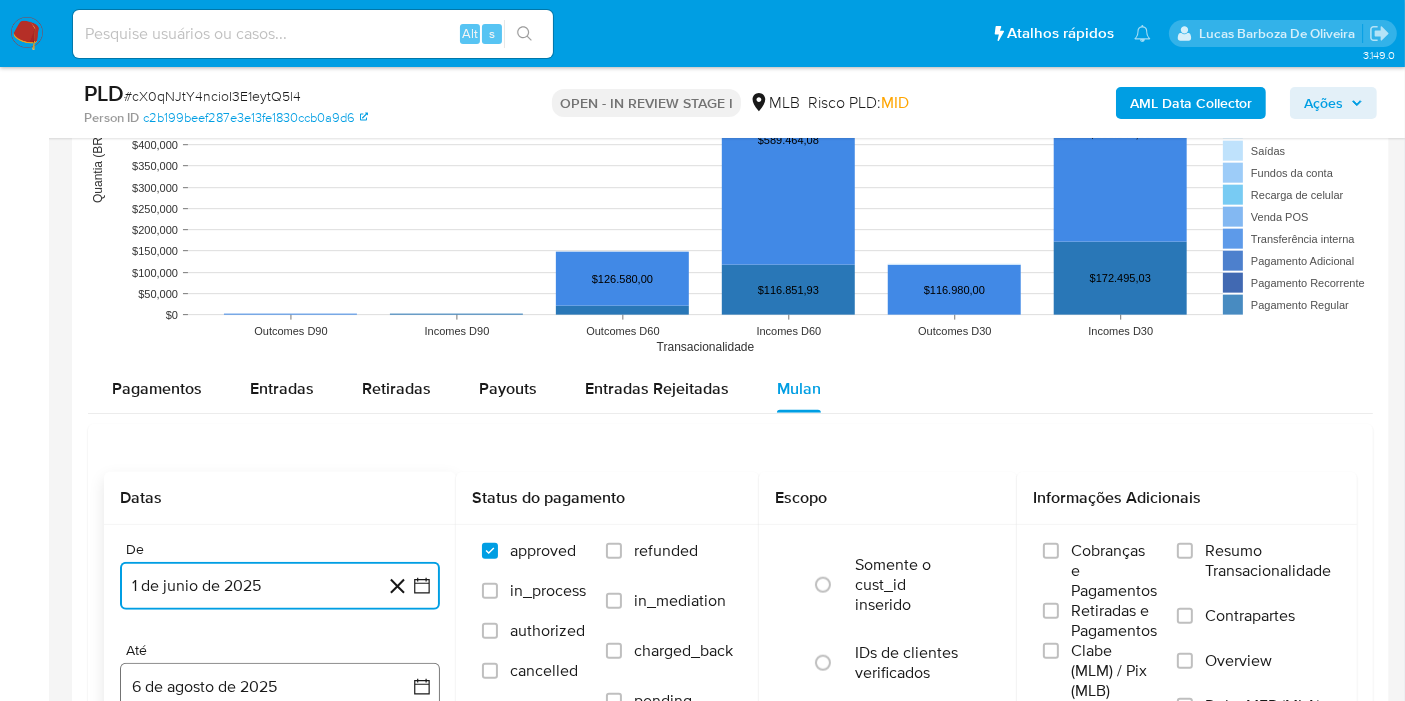 click on "6 de agosto de 2025" at bounding box center [280, 687] 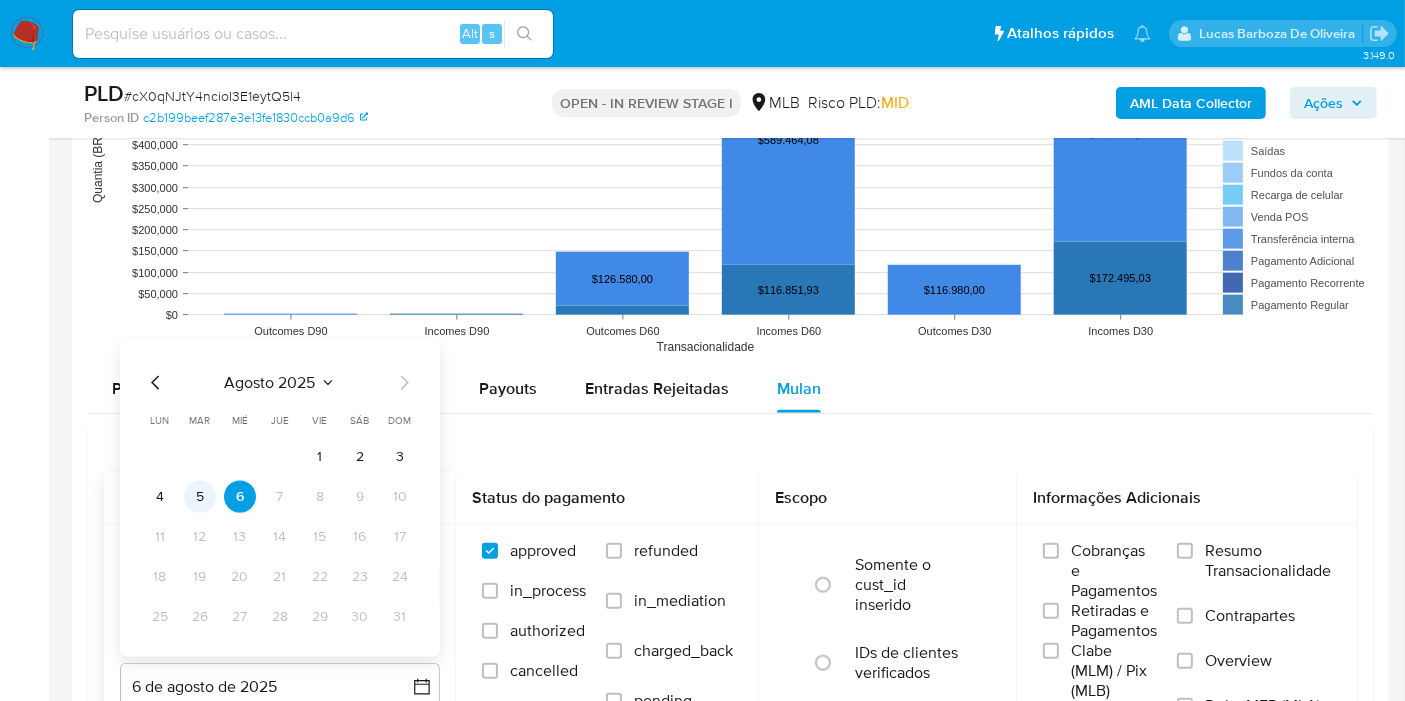 click on "5" at bounding box center [200, 497] 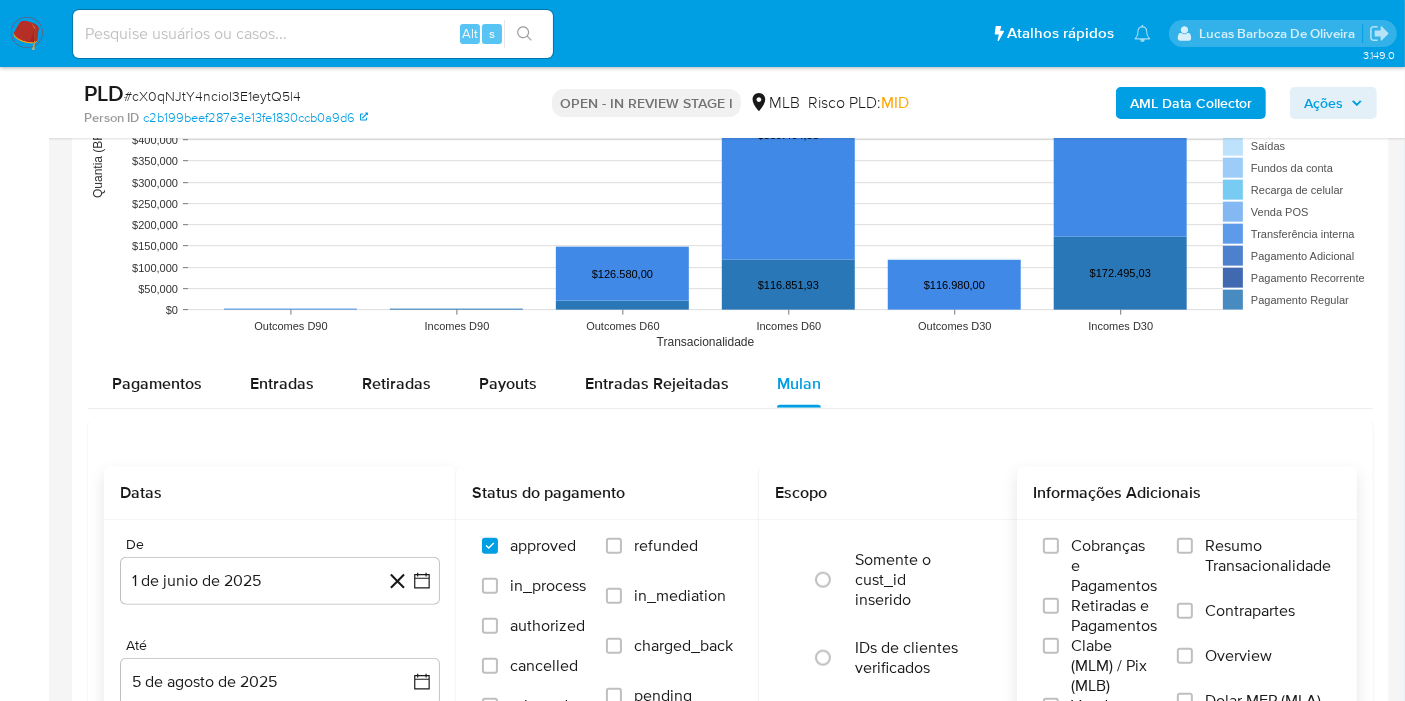 click on "Resumo Transacionalidade" at bounding box center [1268, 556] 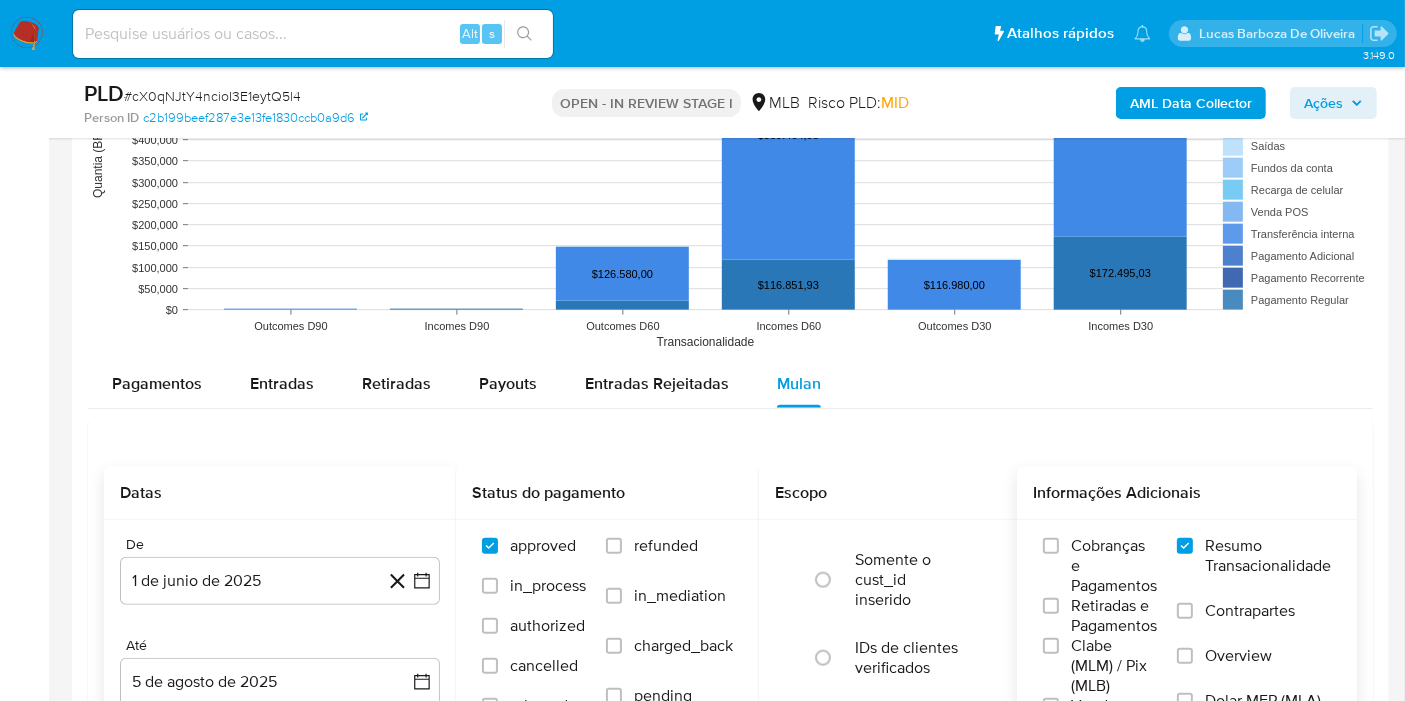 scroll, scrollTop: 2338, scrollLeft: 0, axis: vertical 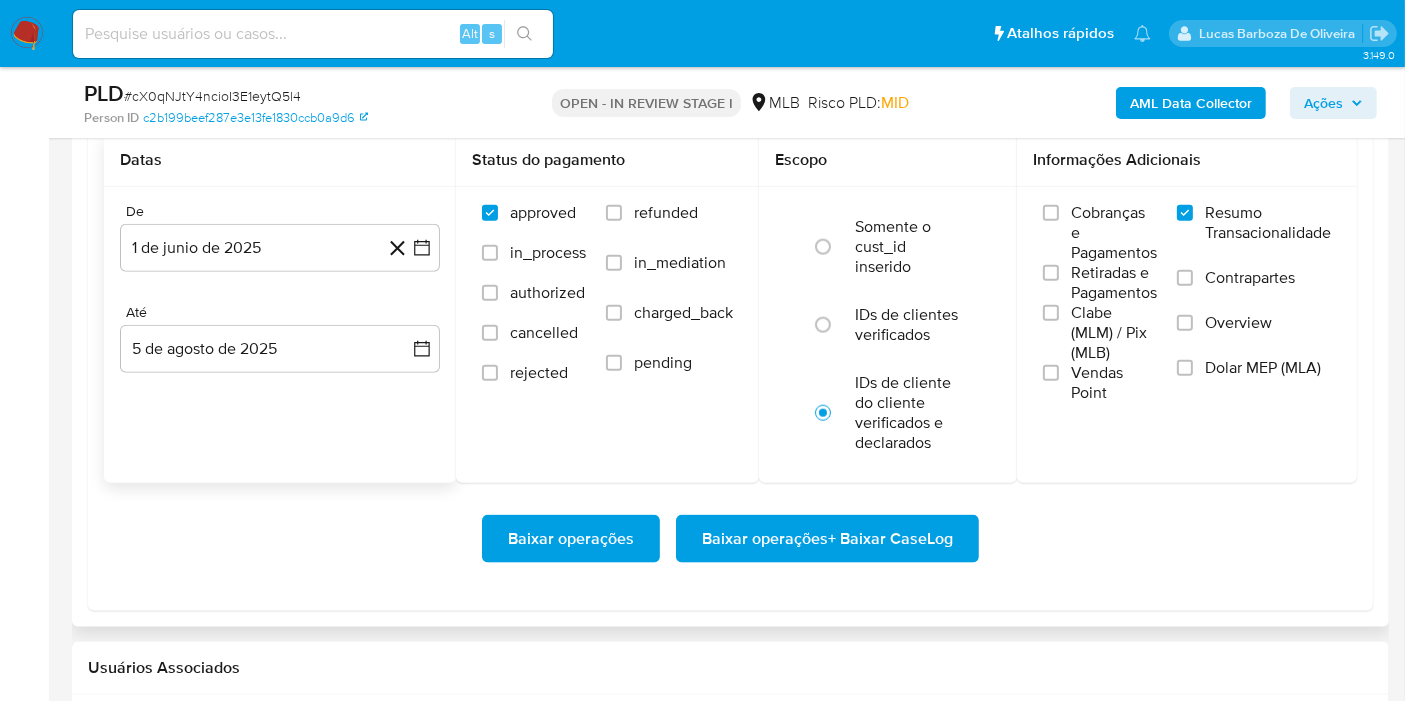 click on "Baixar operações  +   Baixar CaseLog" at bounding box center [827, 539] 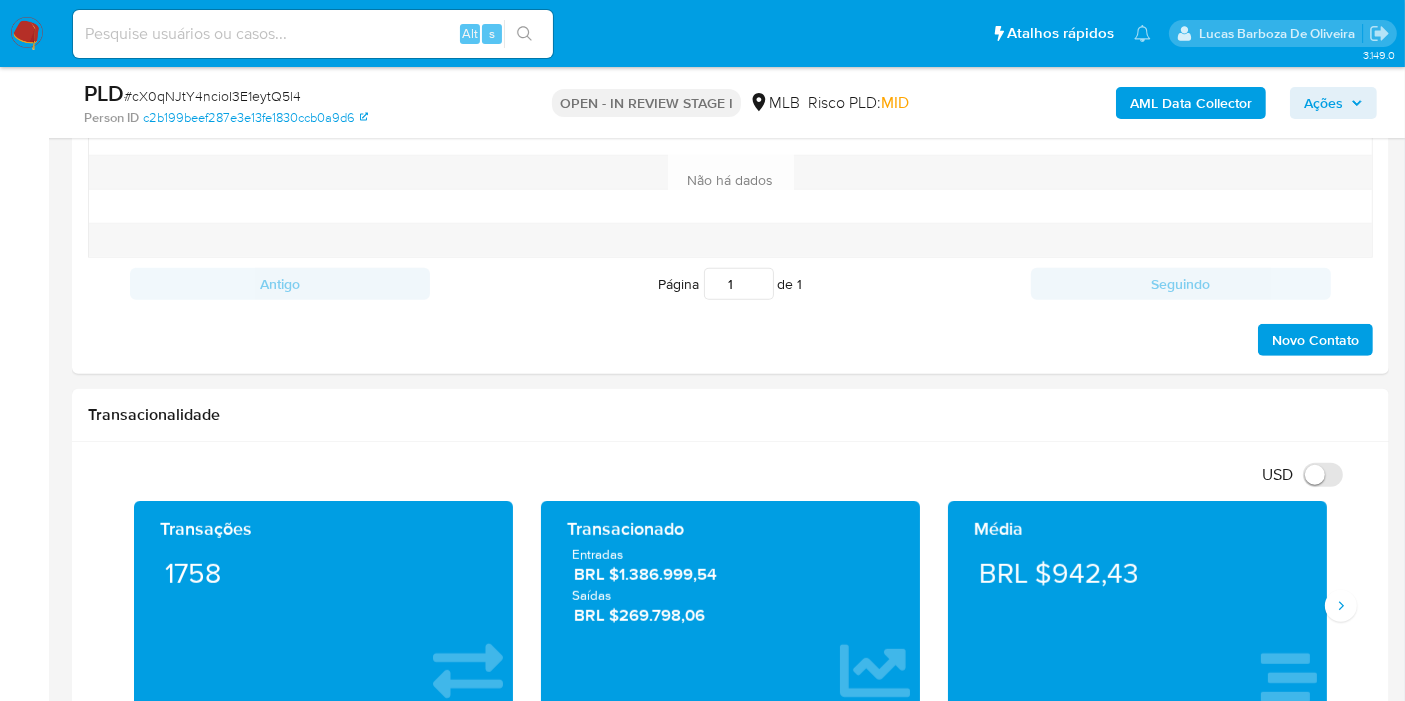 scroll, scrollTop: 88, scrollLeft: 0, axis: vertical 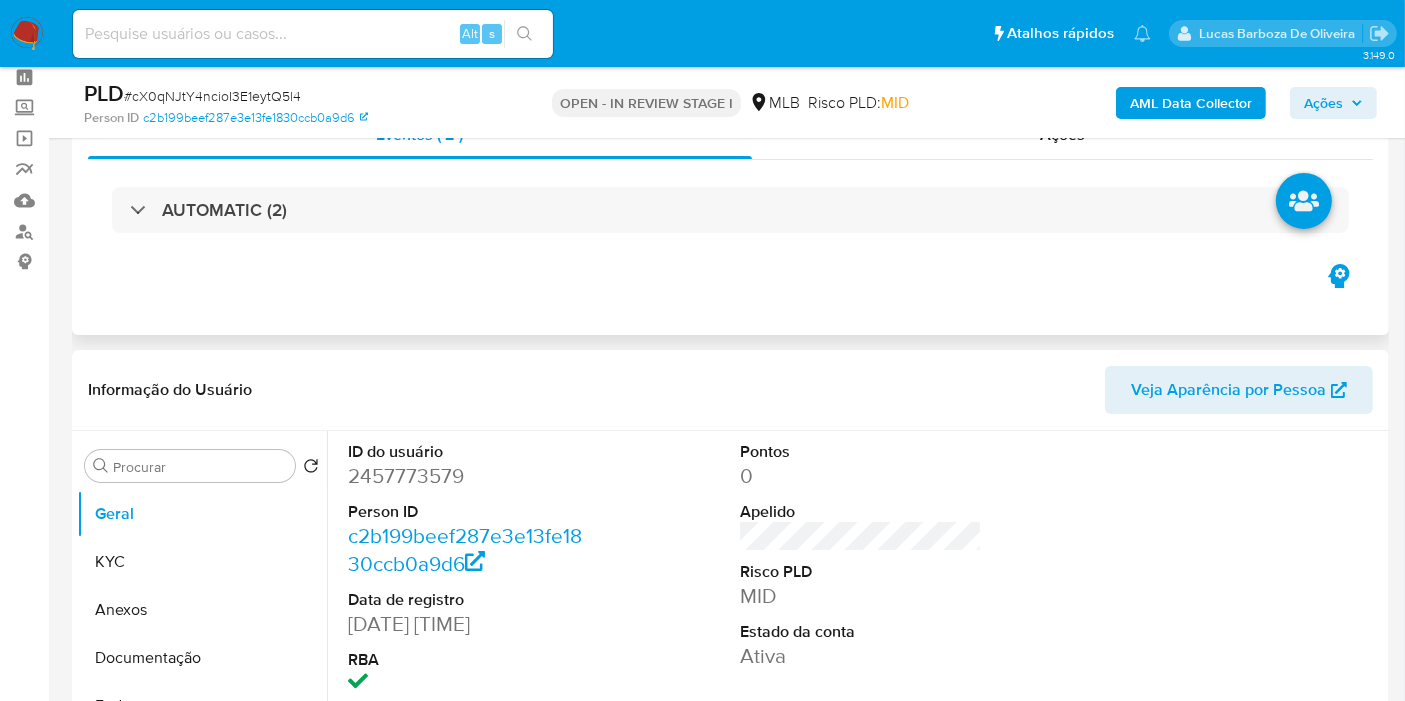 type 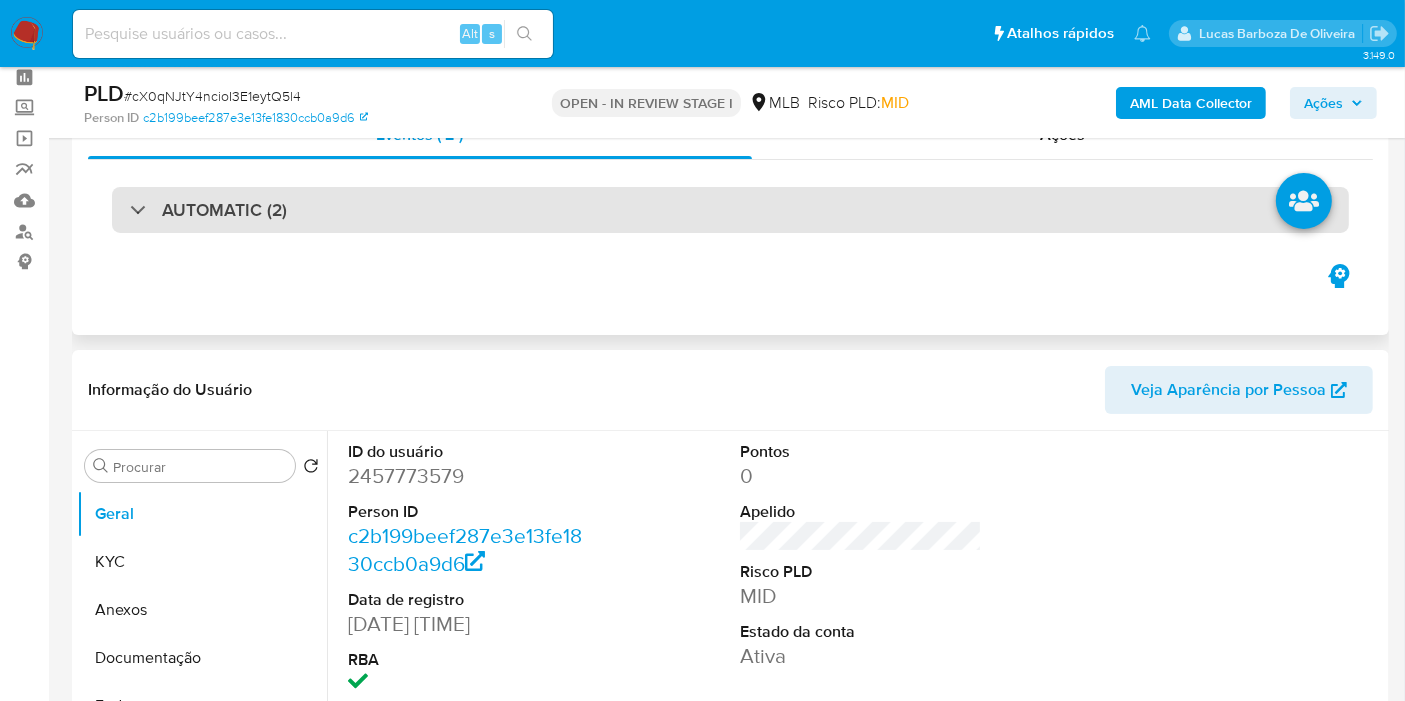 click on "AUTOMATIC (2)" at bounding box center (730, 210) 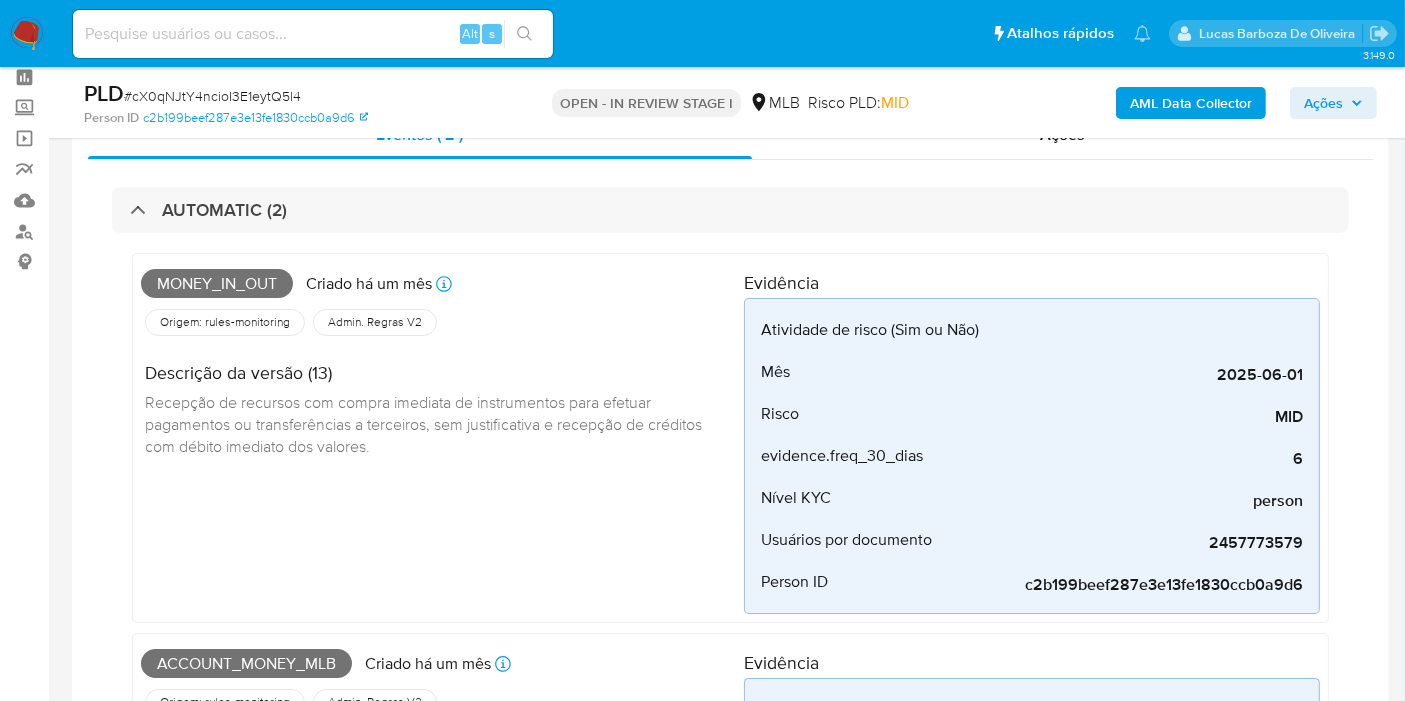click on "Money_in_out" at bounding box center (217, 284) 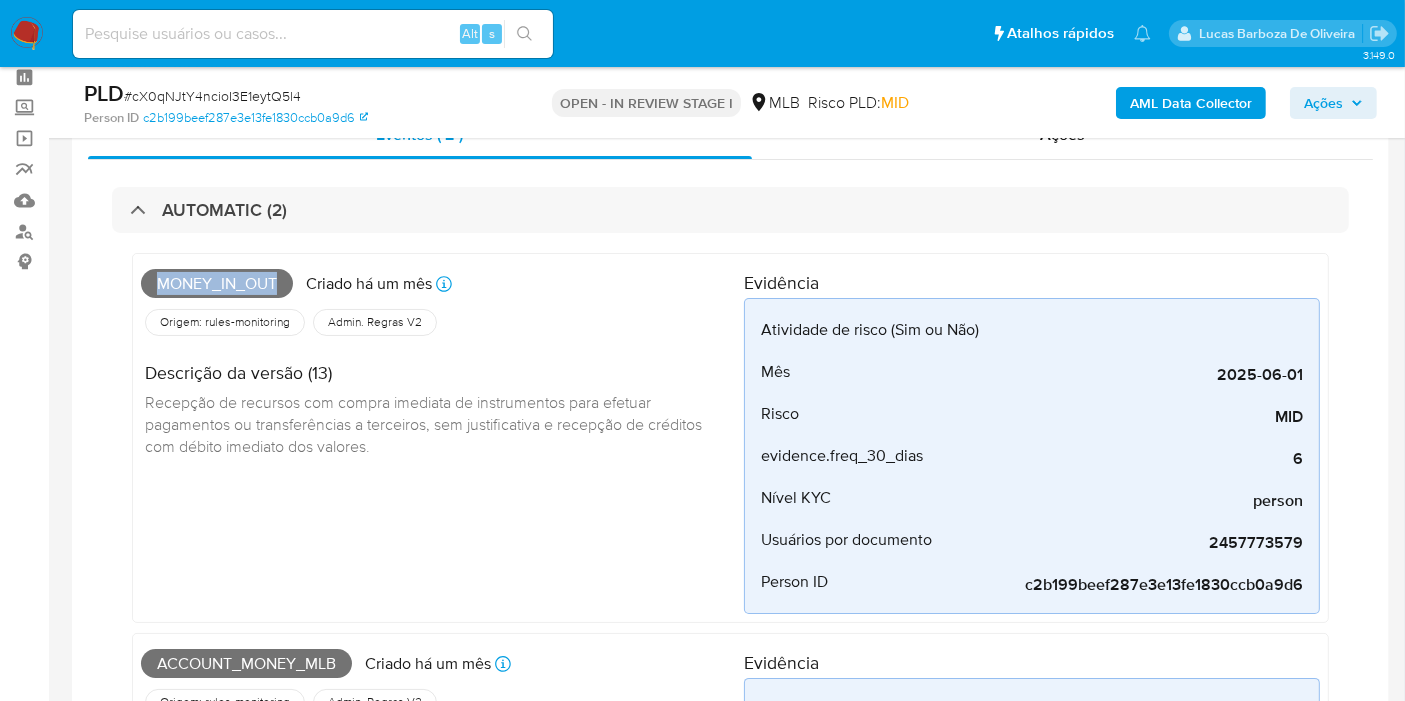 click on "Money_in_out" at bounding box center [217, 284] 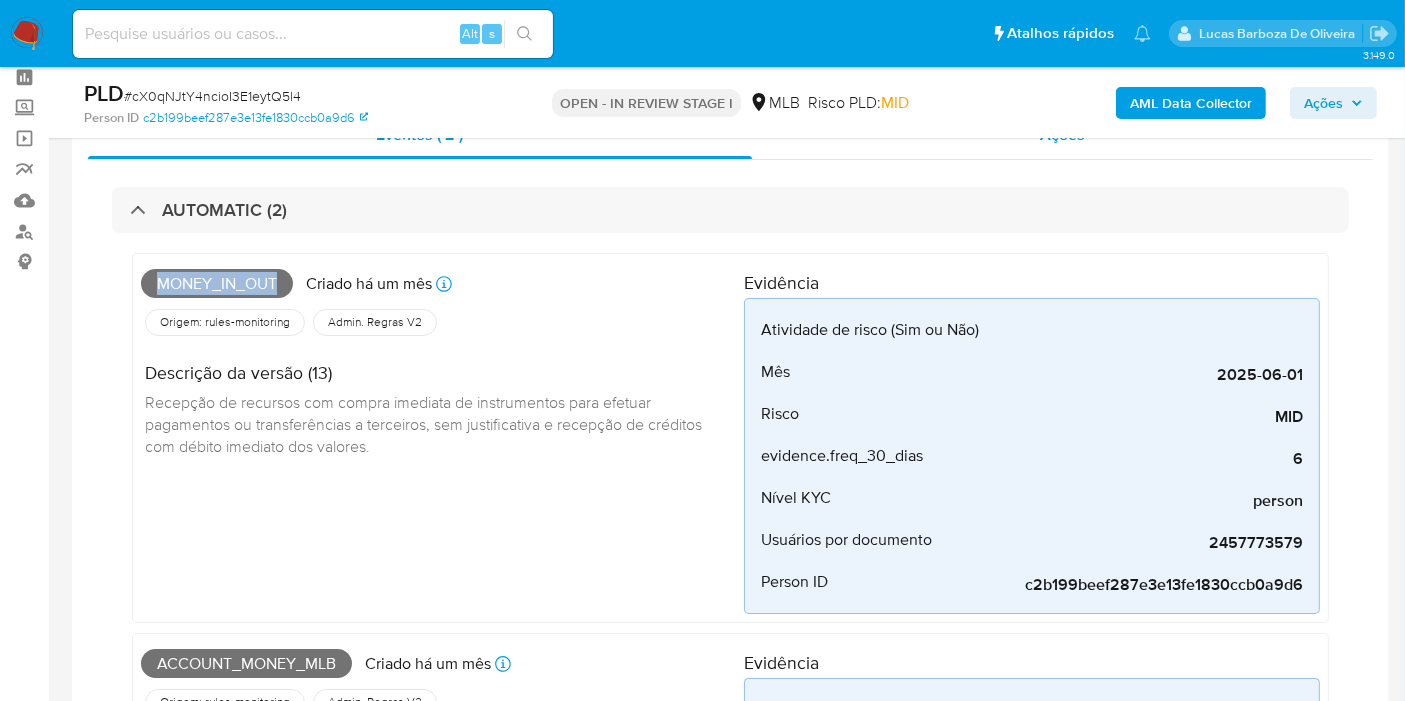 copy on "Money_in_out" 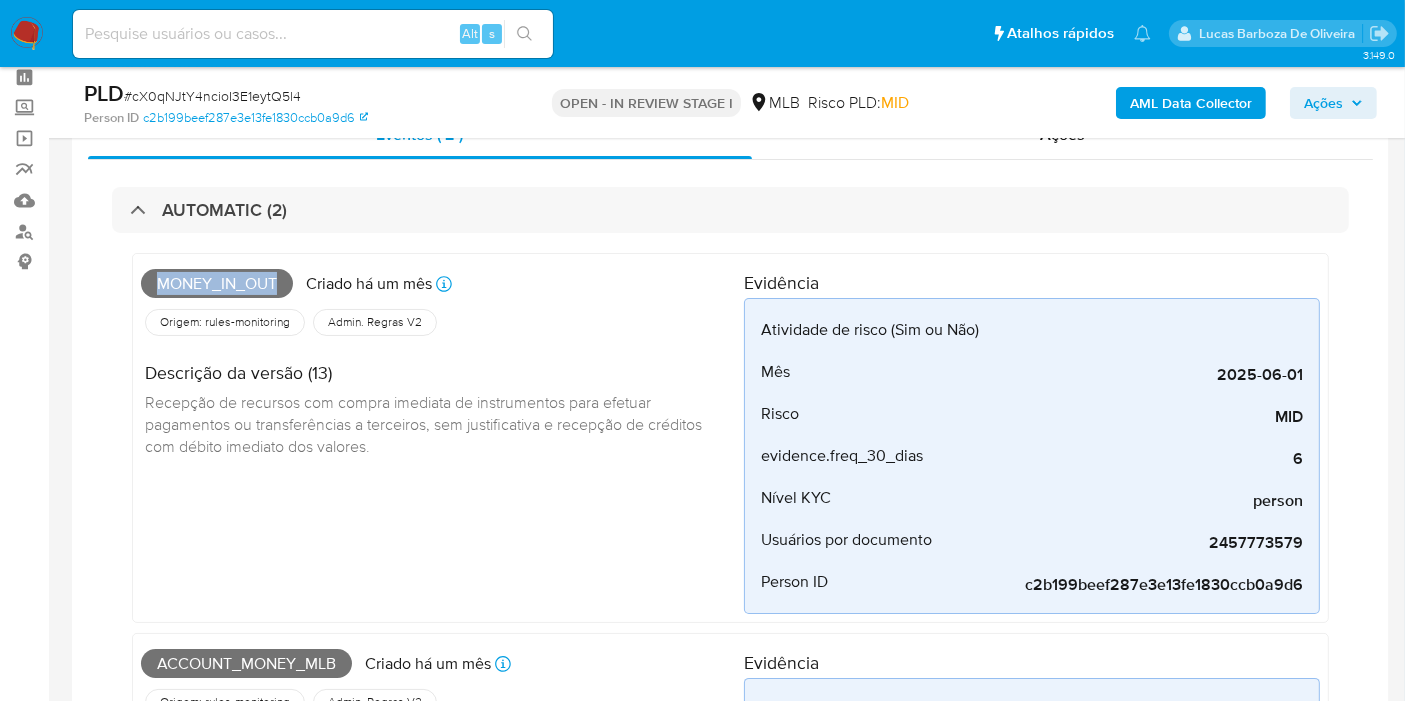 click on "Ações" at bounding box center (1333, 103) 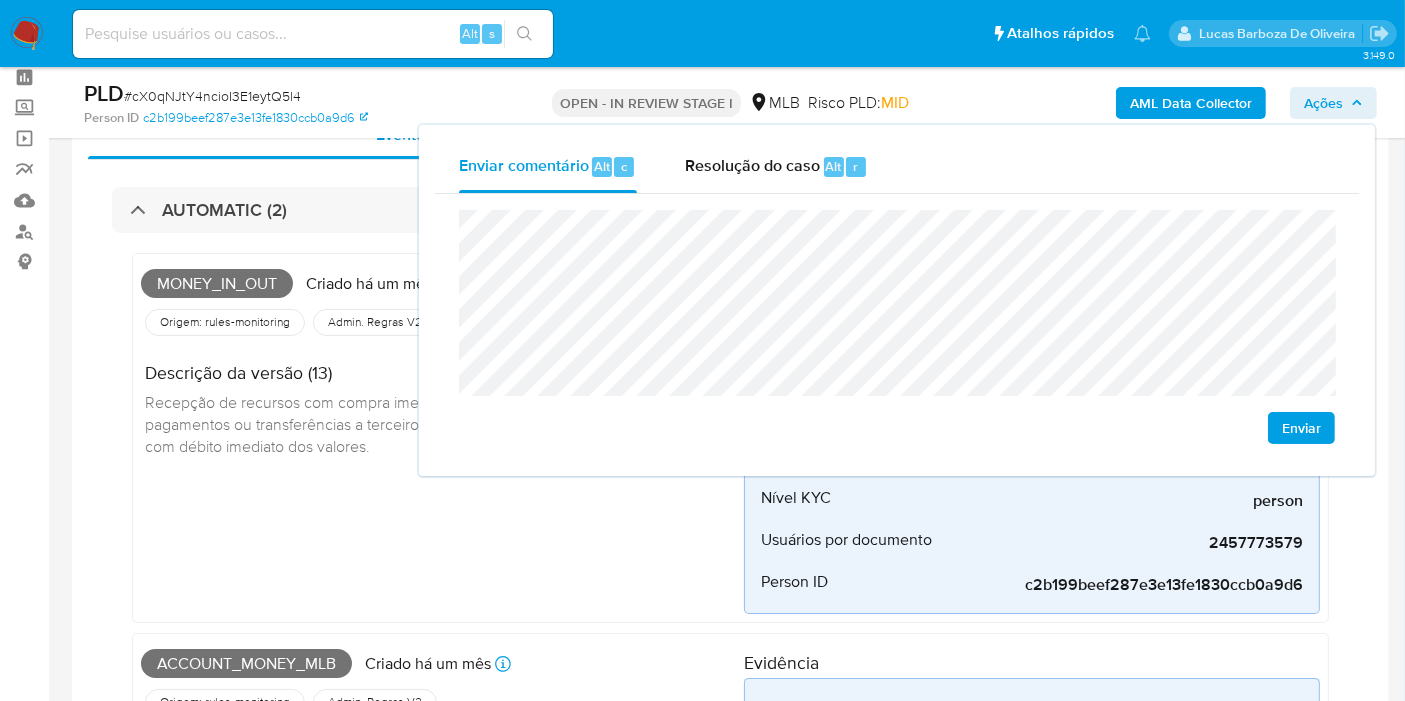 click on "Account_money_mlb" at bounding box center (246, 664) 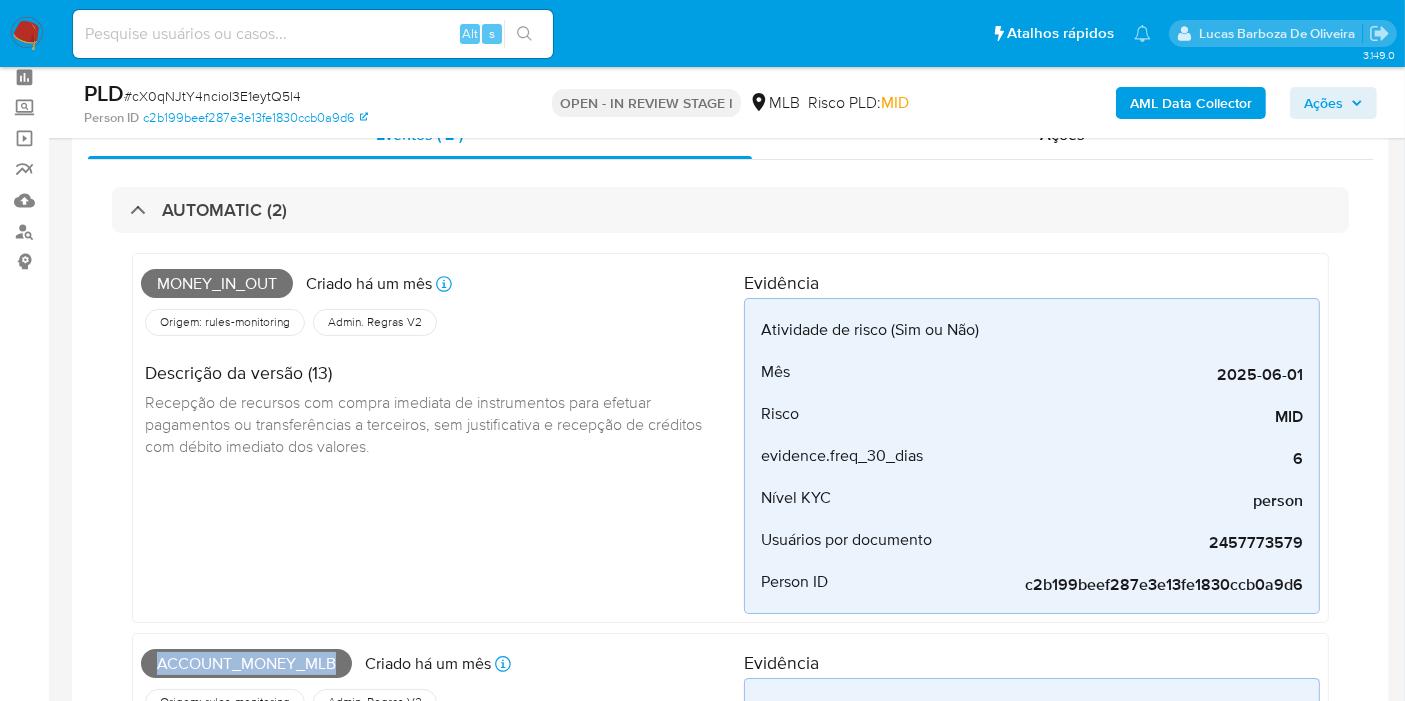 click on "Account_money_mlb" at bounding box center (246, 664) 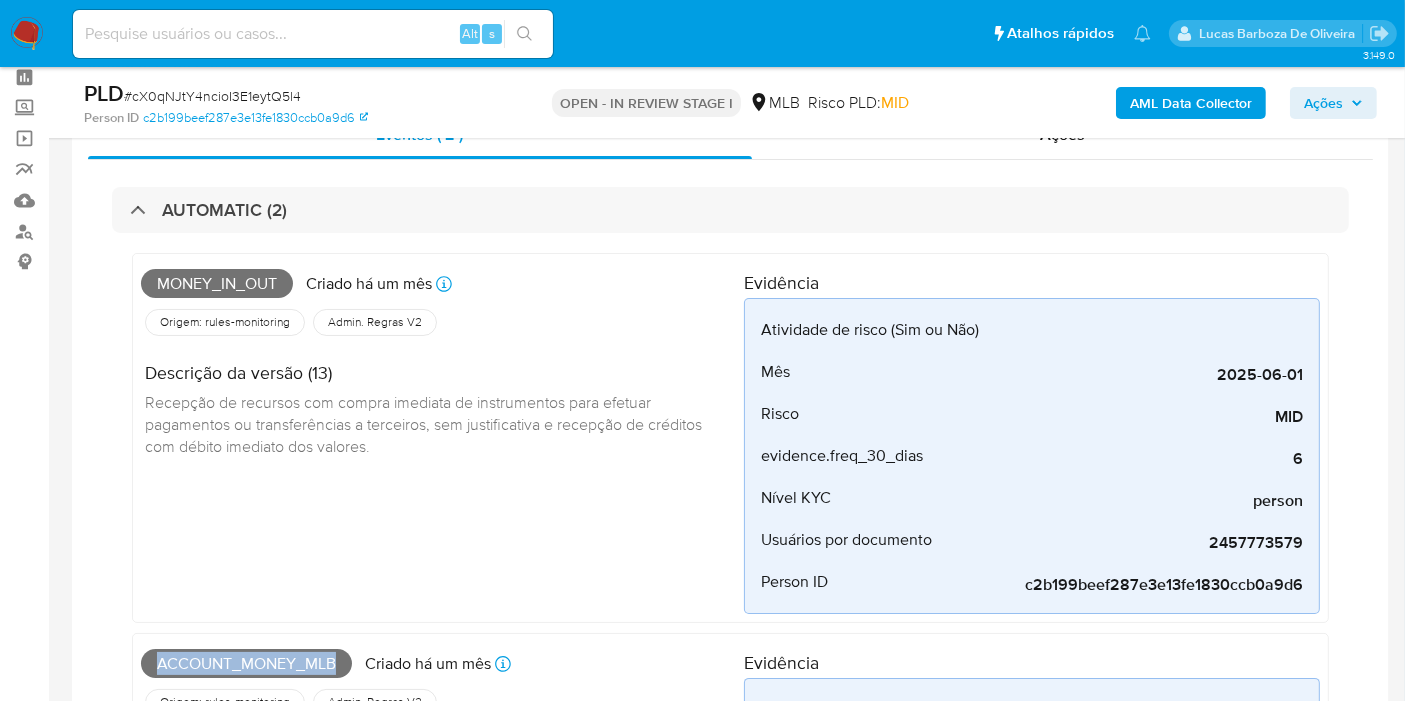 click on "Ações" at bounding box center [1323, 103] 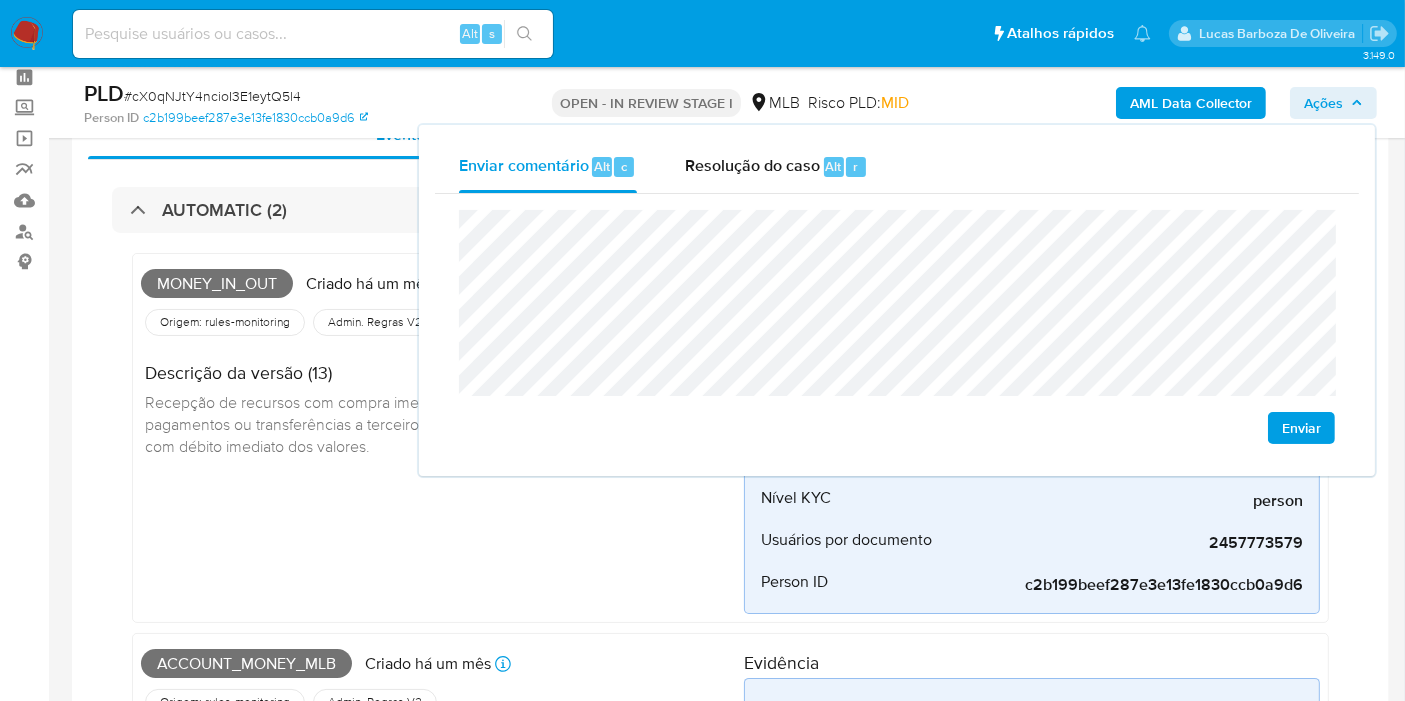 click on "Recepção de recursos com compra imediata de instrumentos para efetuar pagamentos ou transferências a terceiros, sem justificativa e recepção de créditos com débito imediato dos valores." at bounding box center (425, 423) 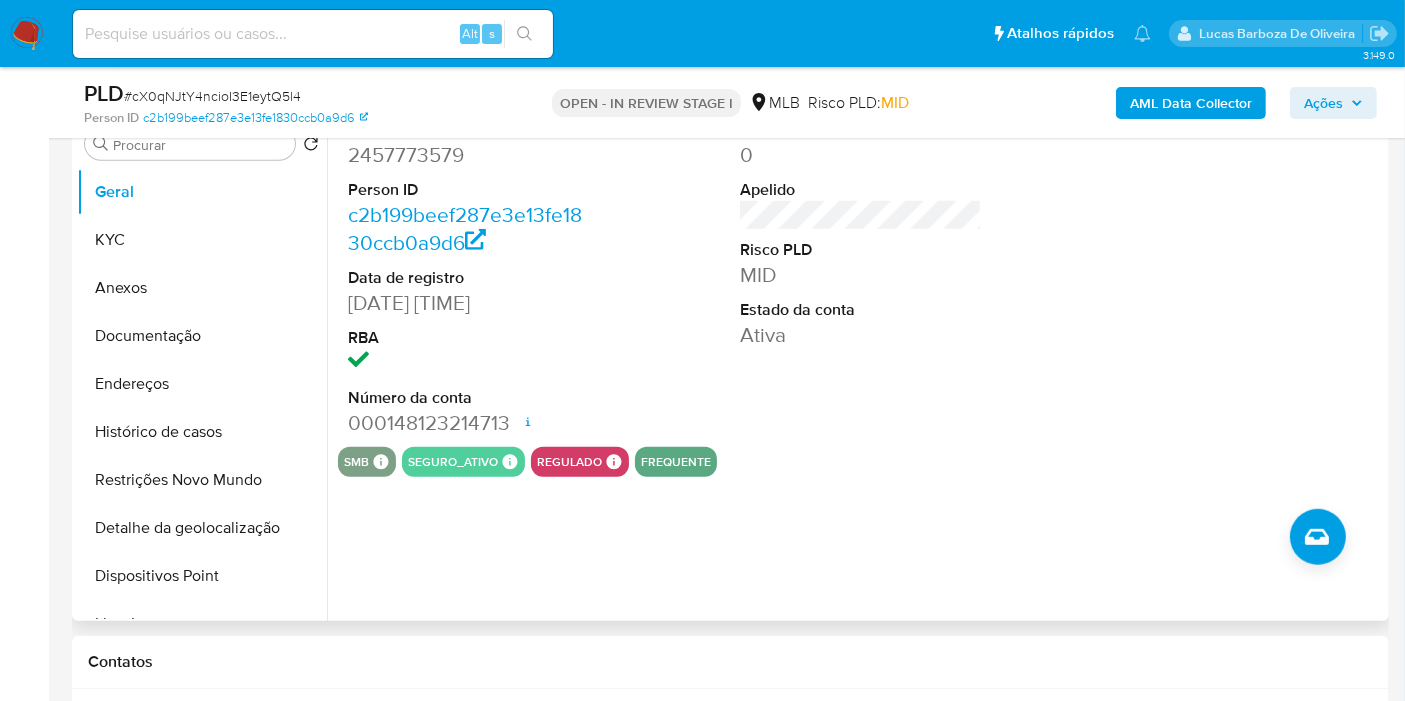 scroll, scrollTop: 1200, scrollLeft: 0, axis: vertical 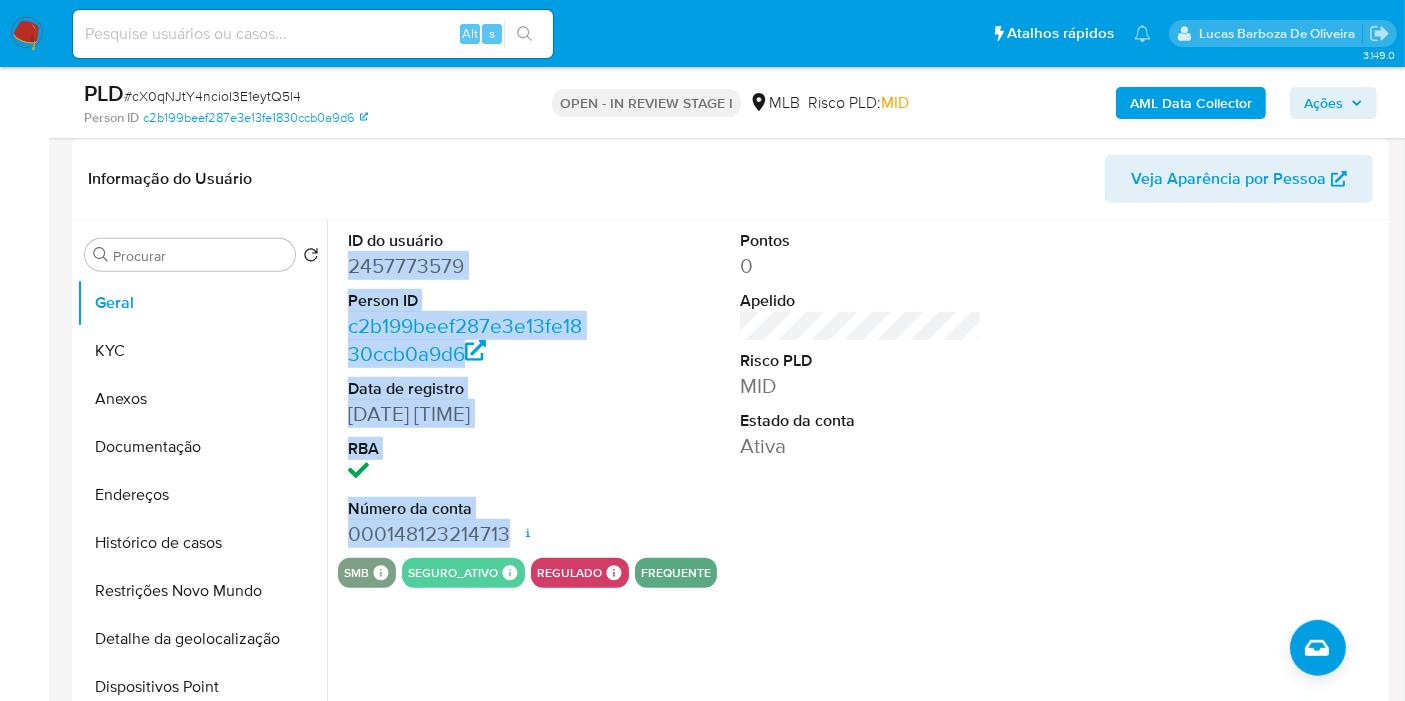 drag, startPoint x: 348, startPoint y: 266, endPoint x: 554, endPoint y: 533, distance: 337.23138 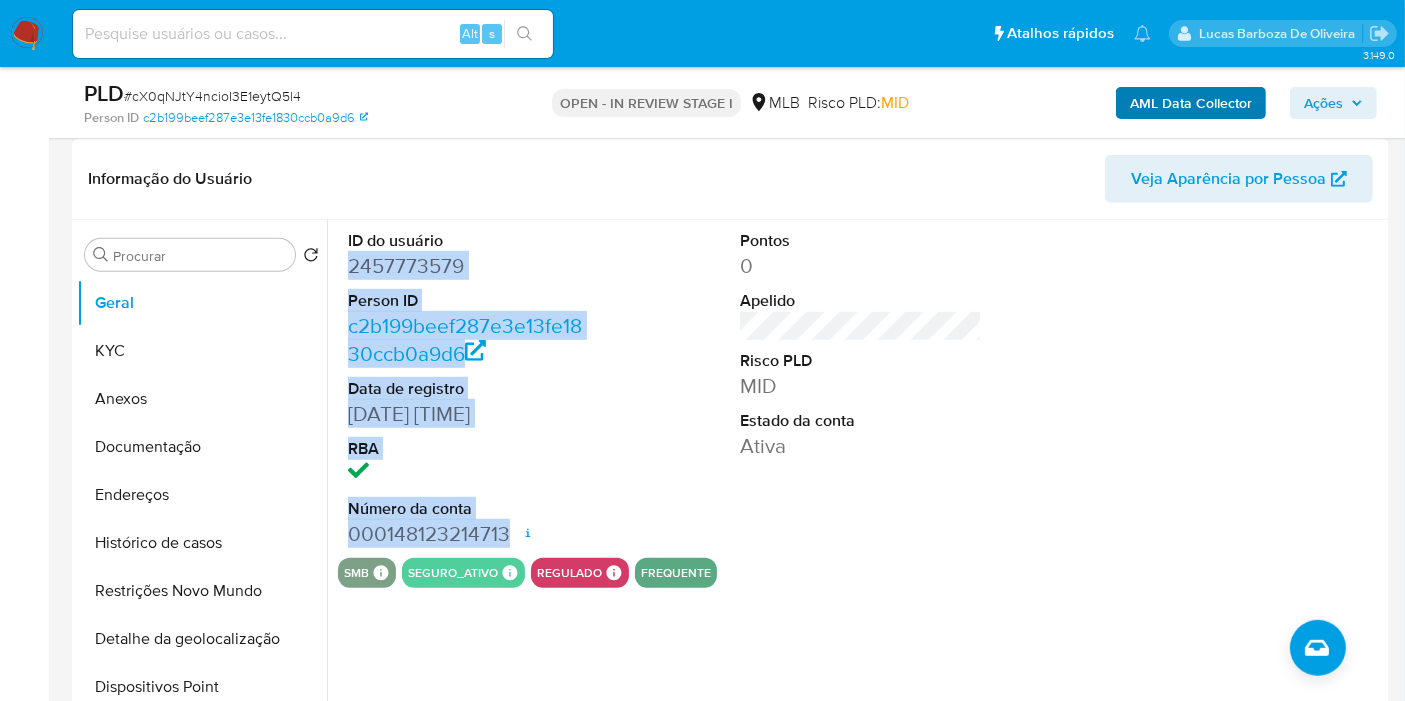 copy on "2457773579 Person ID c2b199beef287e3e13fe1830ccb0a9d6 Data de registro 26/05/2025 10:42:16 RBA Número da conta 000148123214713" 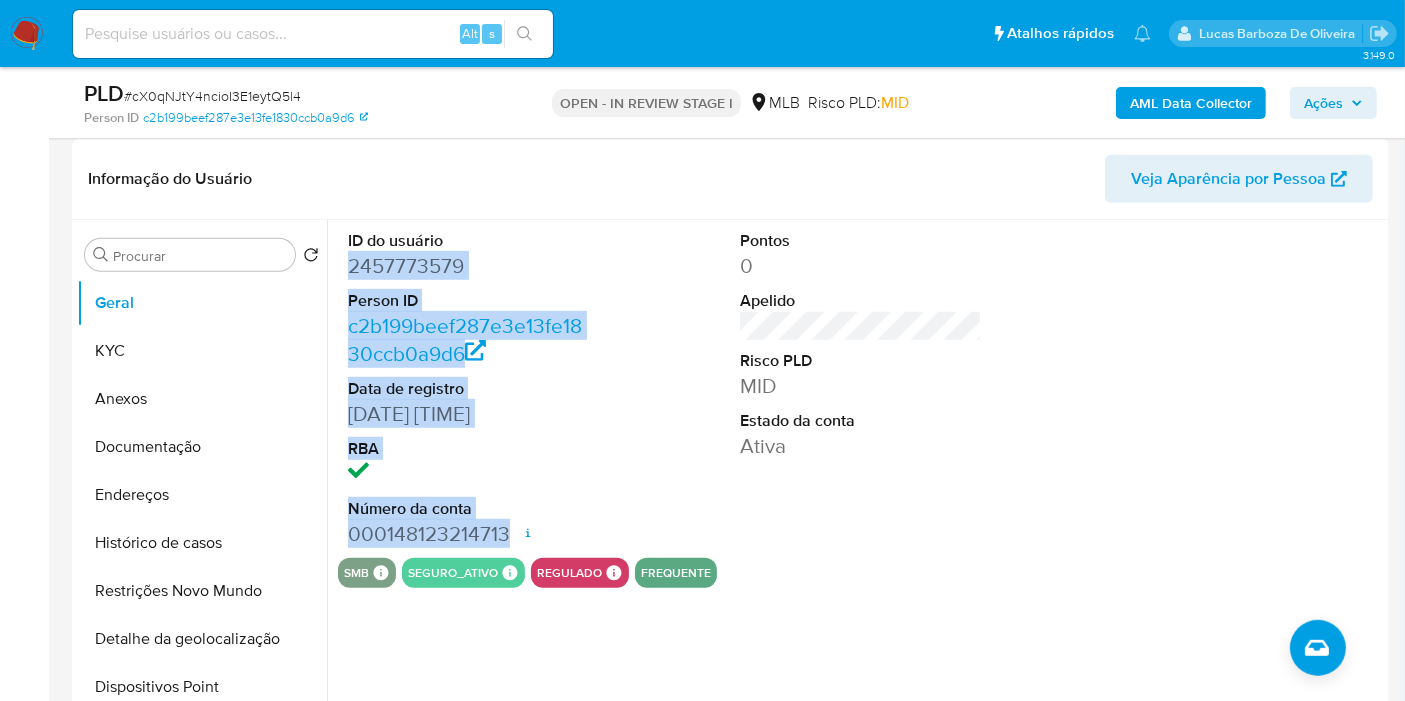 click on "Ações" at bounding box center [1333, 103] 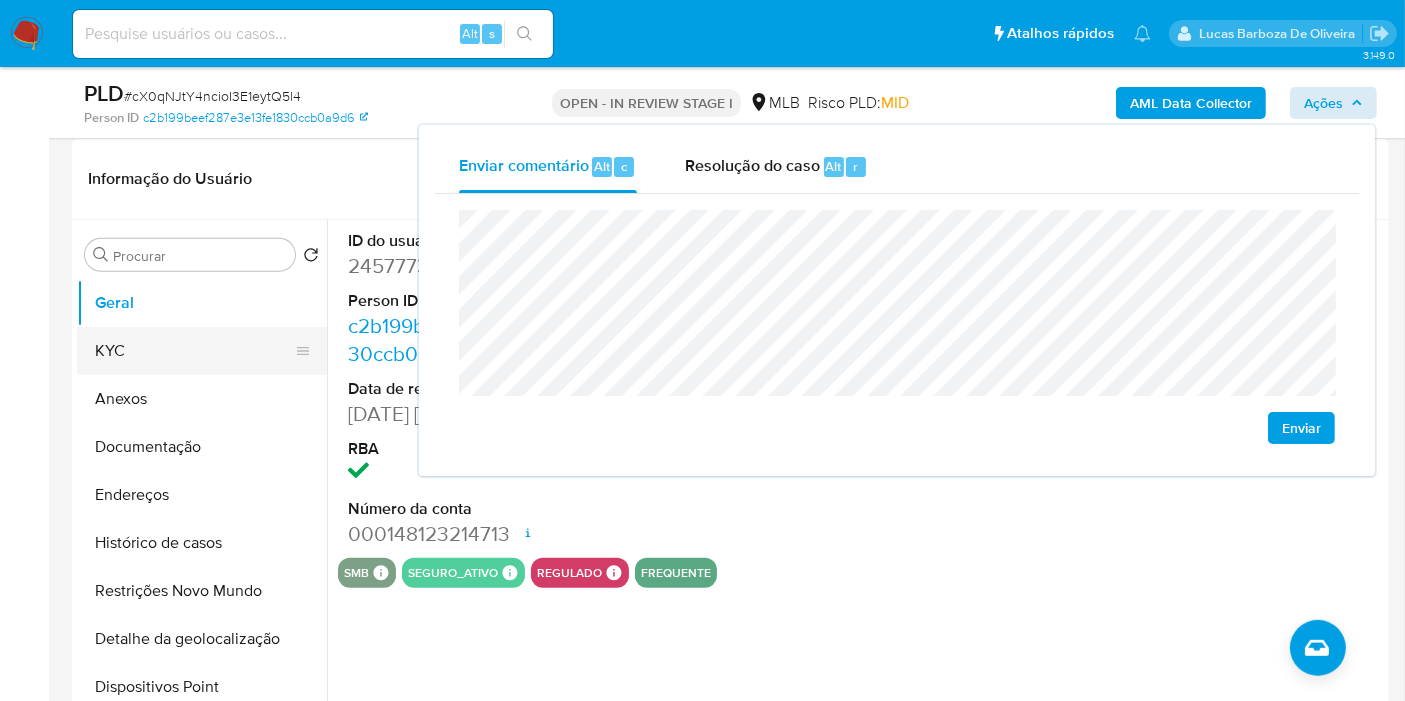 click on "KYC" at bounding box center [194, 351] 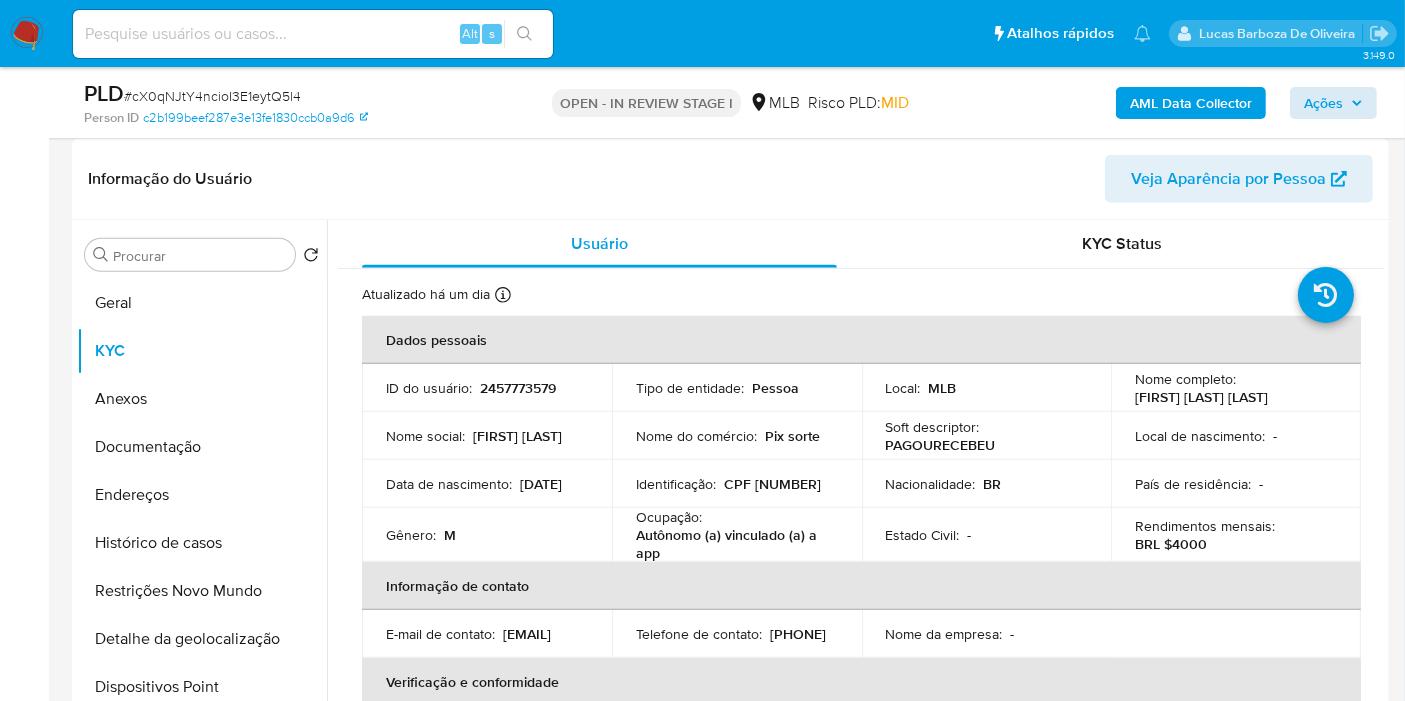 click on "CPF 13995989454" at bounding box center (772, 484) 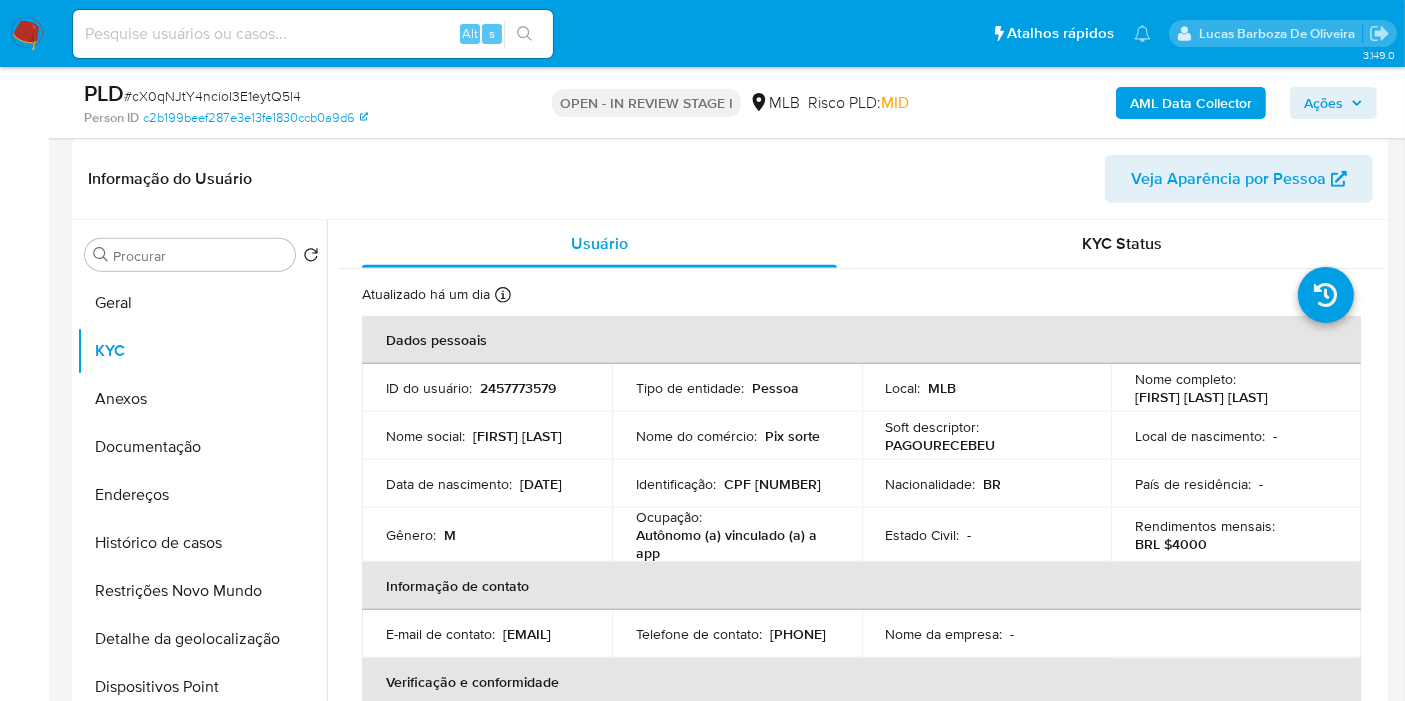 click on "Ações" at bounding box center (1323, 103) 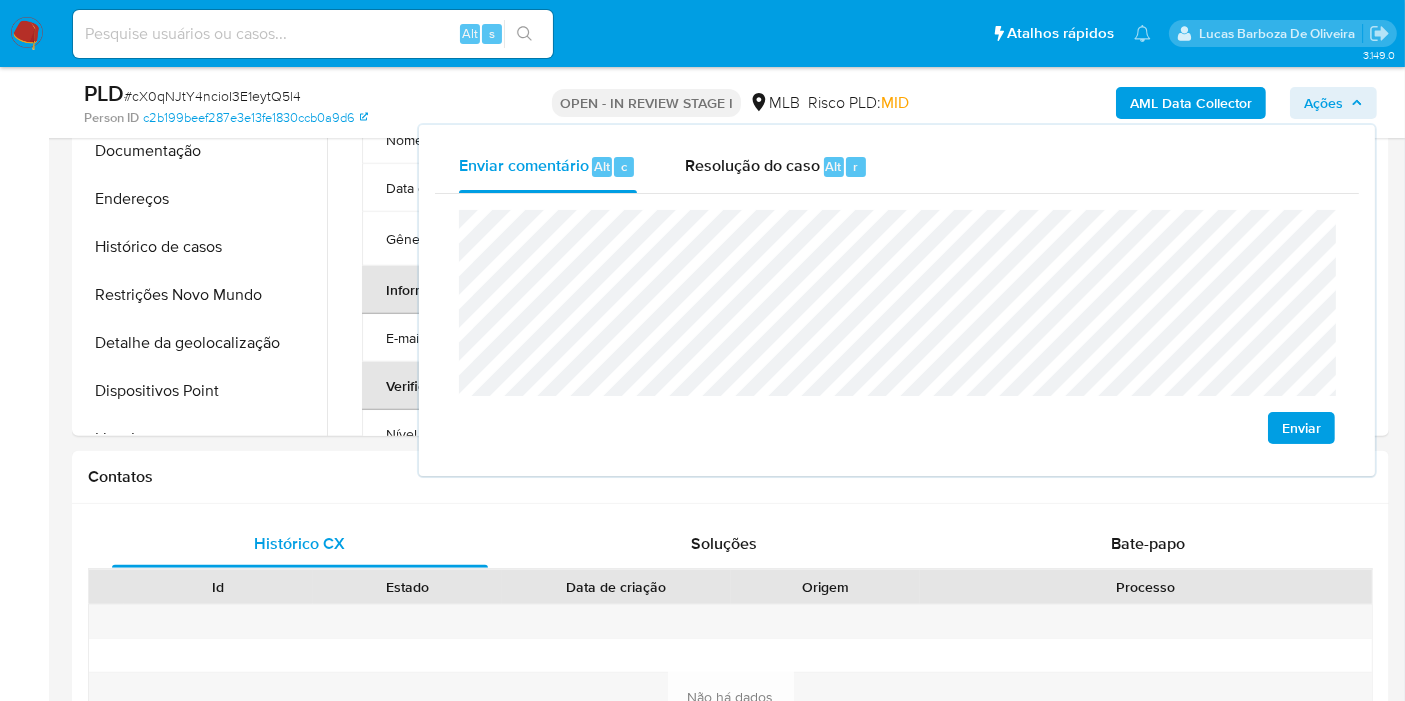 scroll, scrollTop: 1533, scrollLeft: 0, axis: vertical 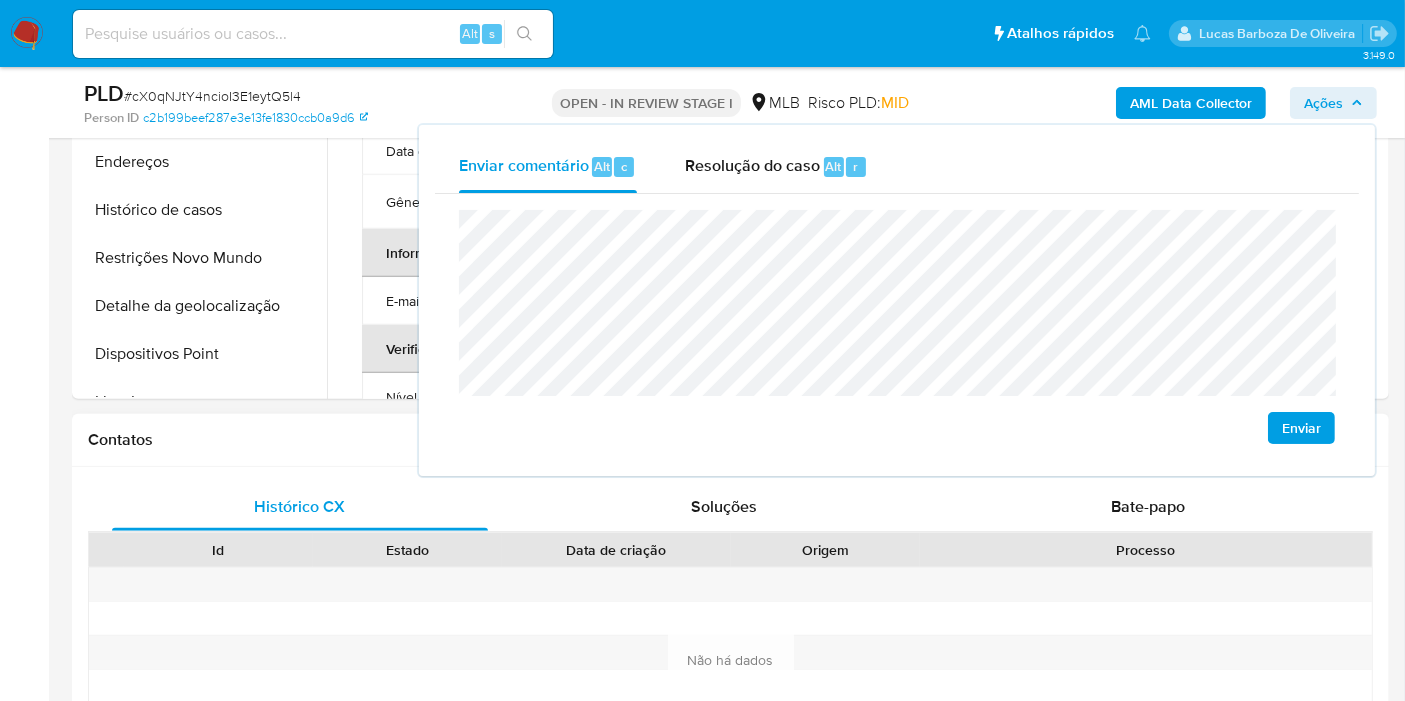 click on "Histórico CX Soluções Bate-papo Id Estado Data de criação Origem Processo                                                             Antigo Página   1   de   1 Seguindo Não há dados Carregando... Novo Contato" at bounding box center [730, 660] 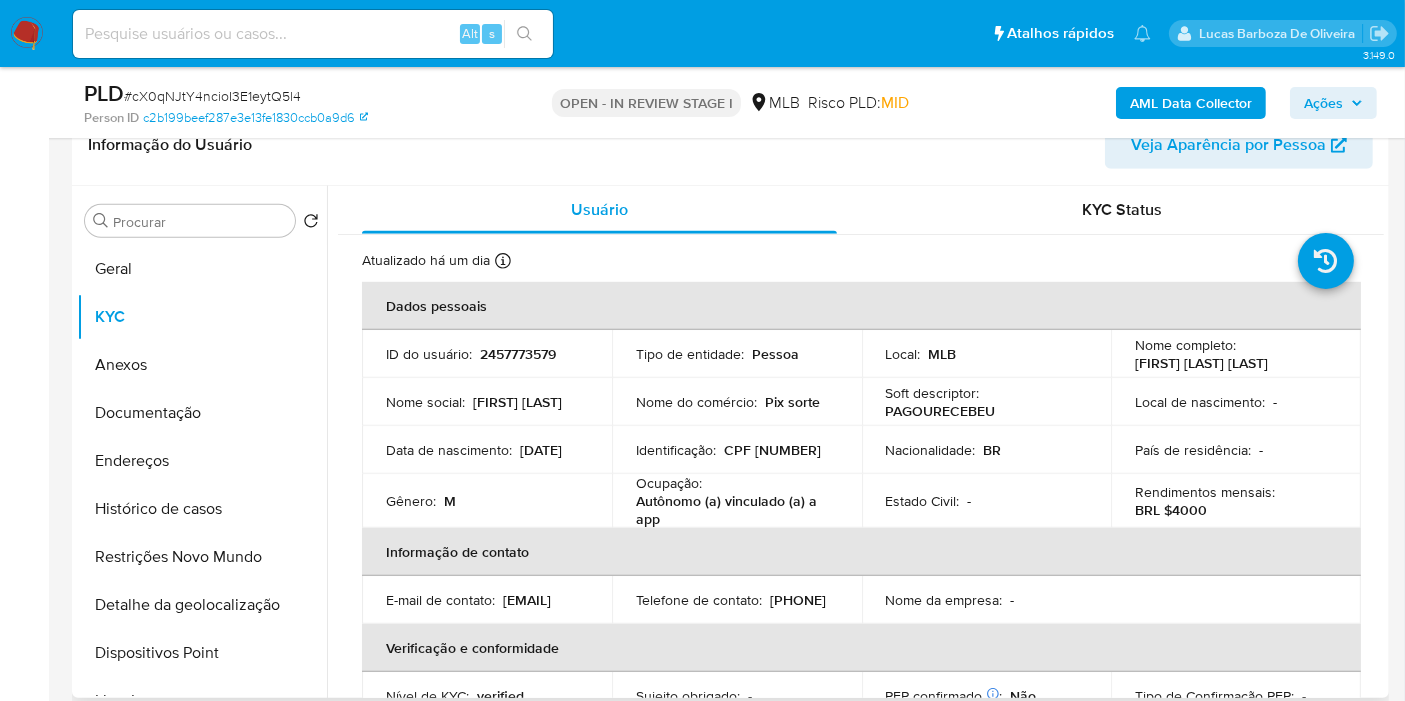 scroll, scrollTop: 1200, scrollLeft: 0, axis: vertical 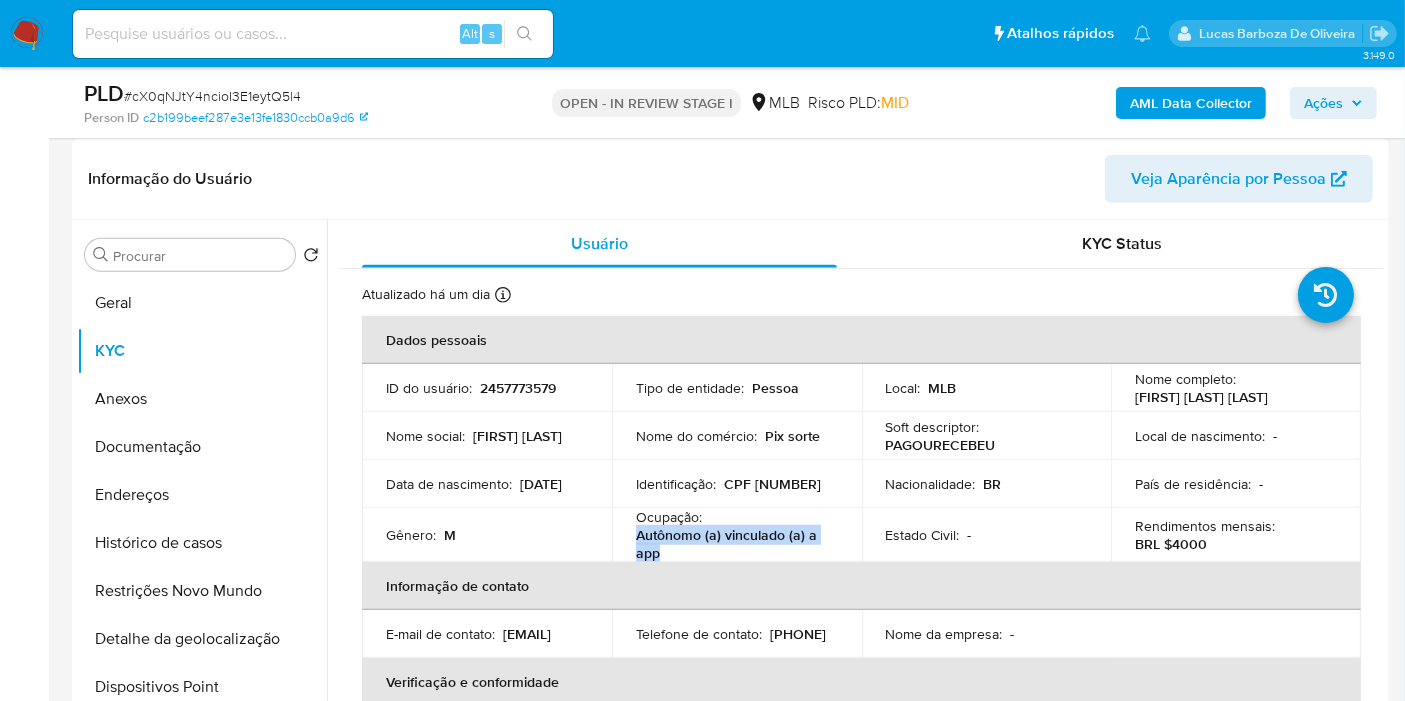 drag, startPoint x: 639, startPoint y: 540, endPoint x: 689, endPoint y: 553, distance: 51.662365 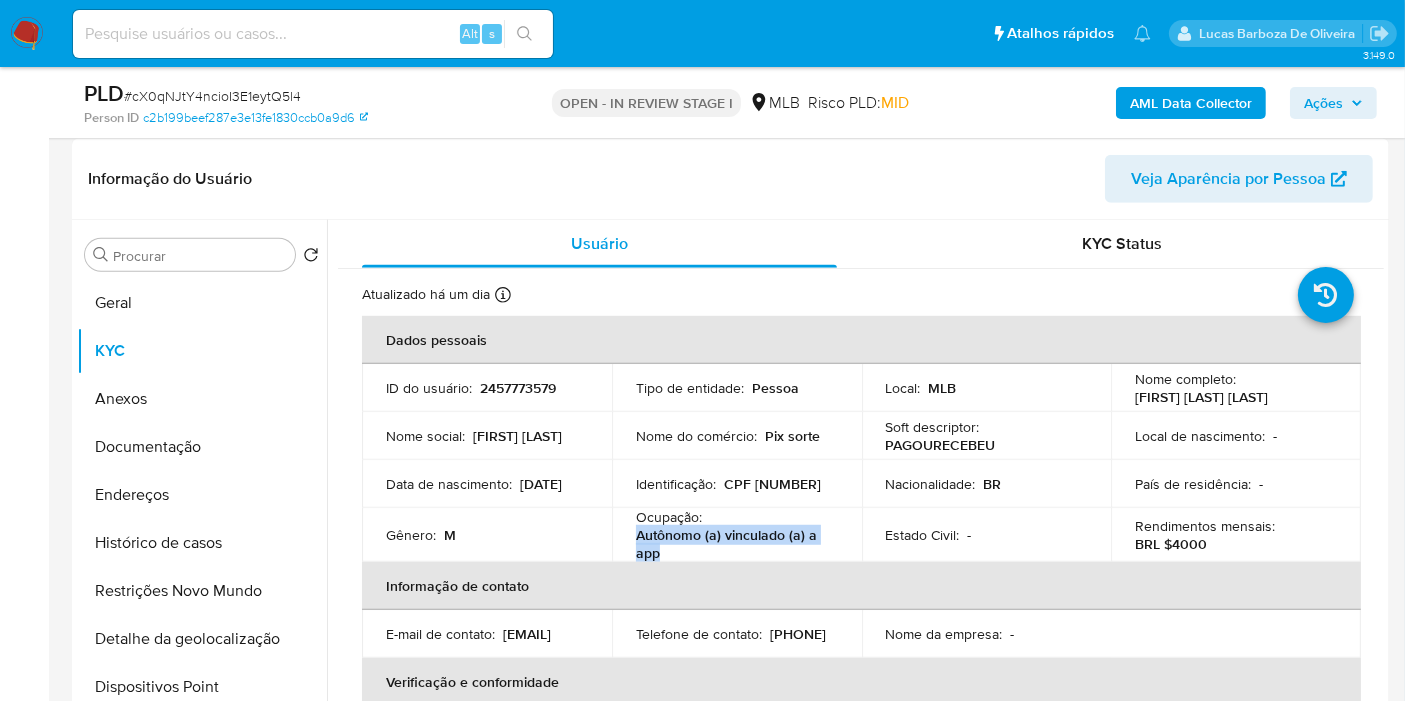 click on "Ações" at bounding box center (1323, 103) 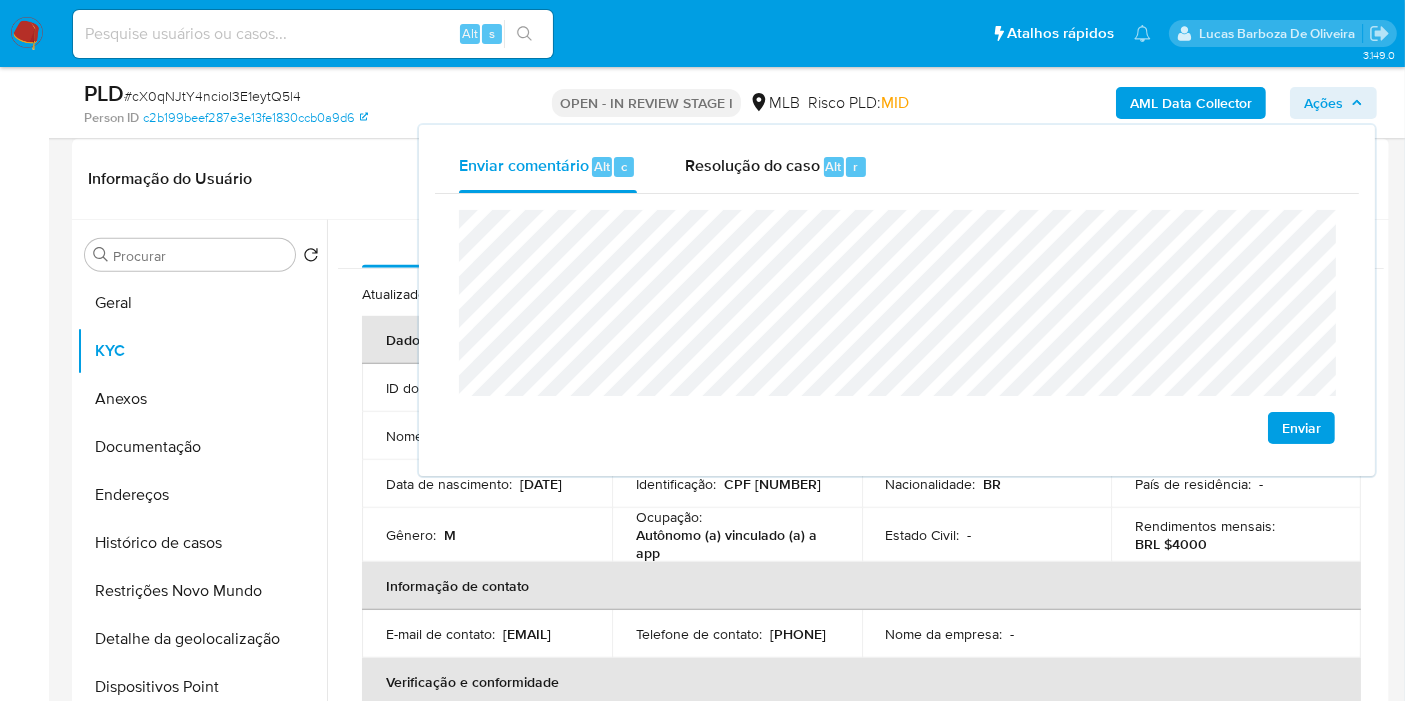 click on "Ocupação :    Autônomo (a) vinculado (a) a app" at bounding box center (737, 535) 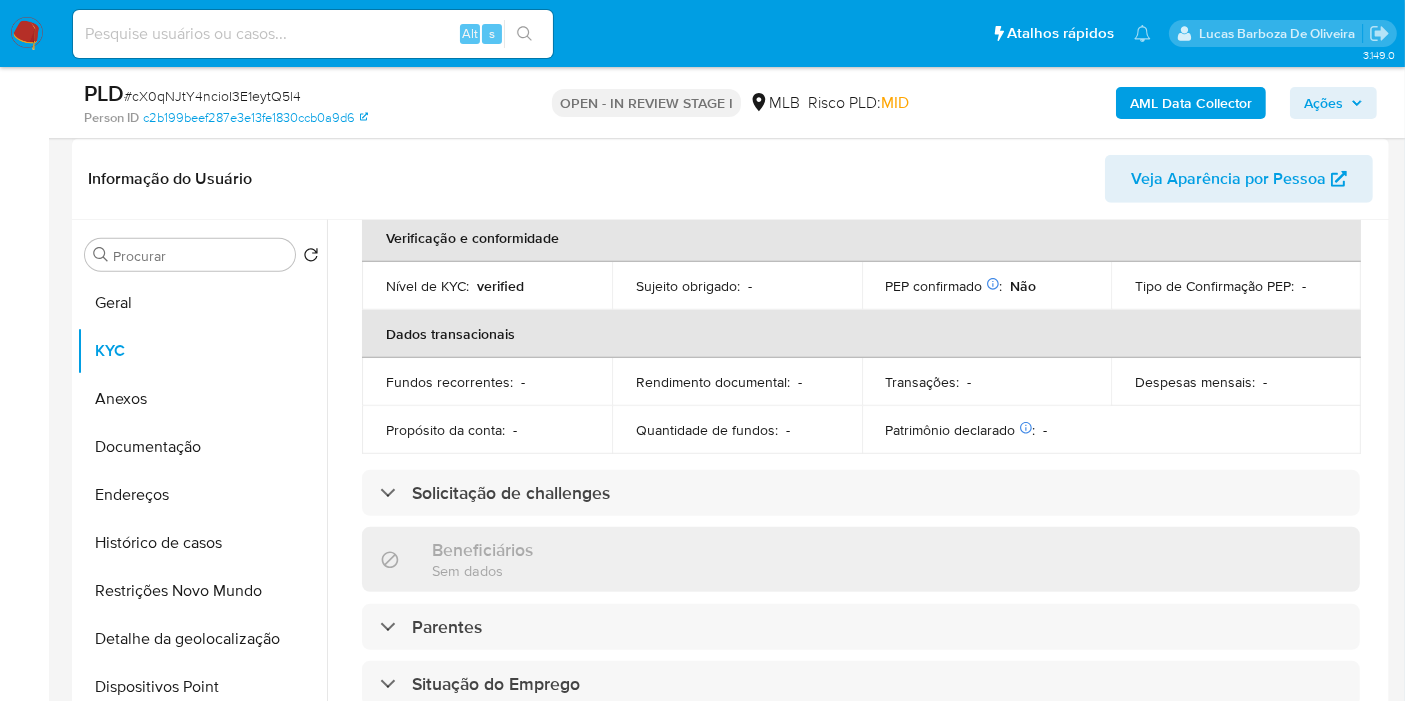 scroll, scrollTop: 920, scrollLeft: 0, axis: vertical 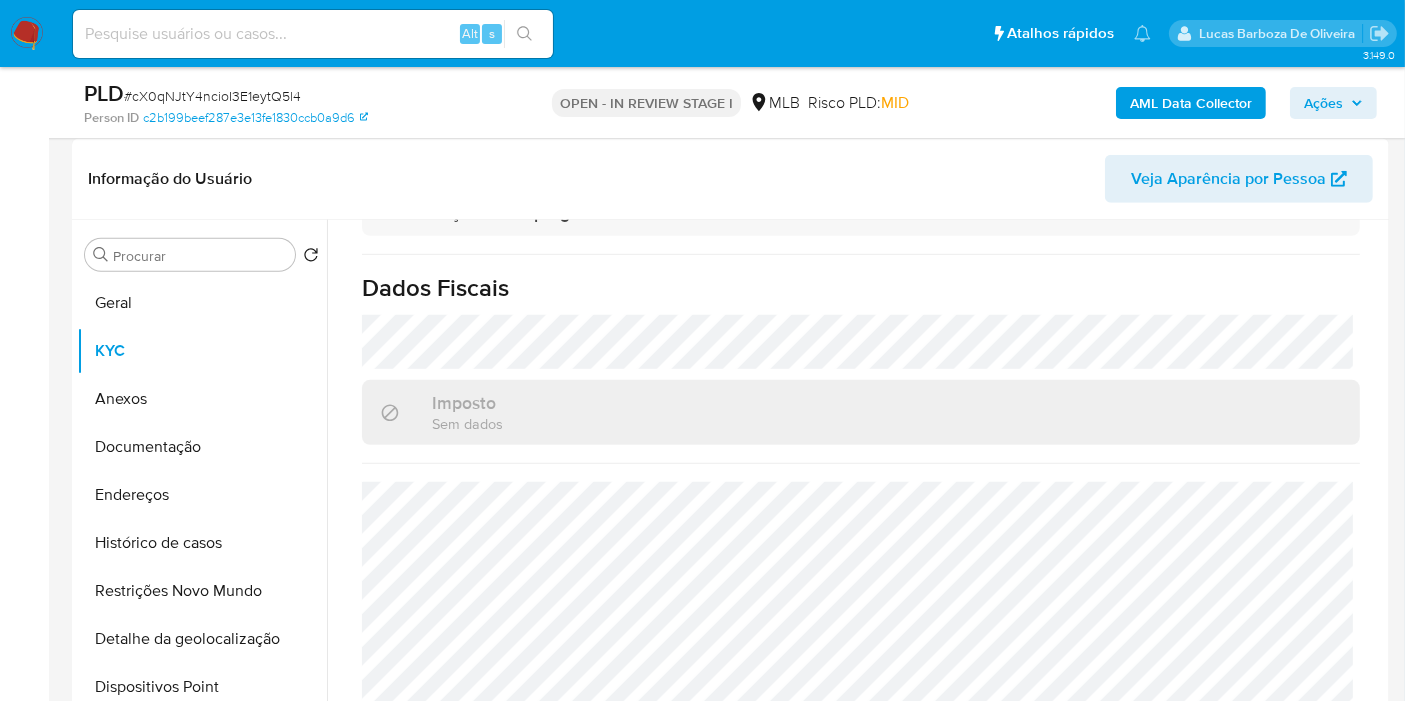 drag, startPoint x: 1342, startPoint y: 95, endPoint x: 1327, endPoint y: 111, distance: 21.931713 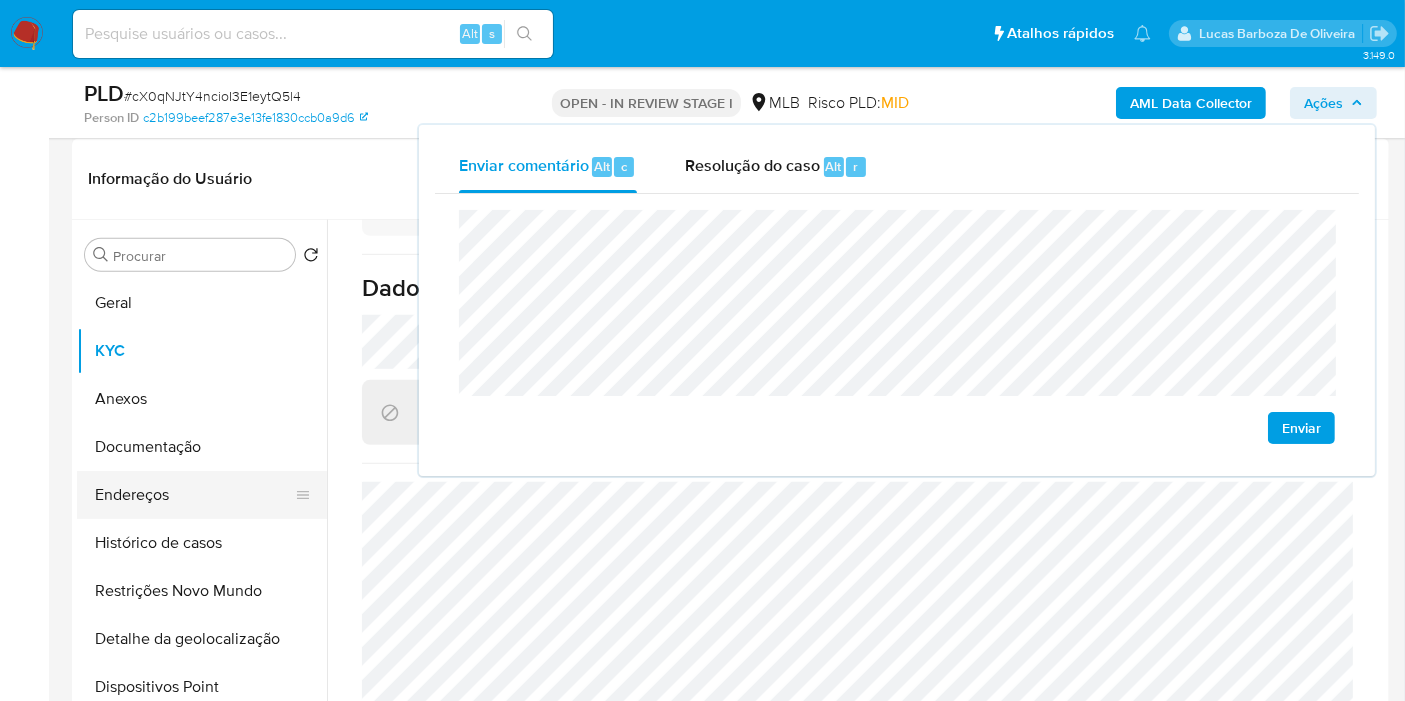 click on "Endereços" at bounding box center (194, 495) 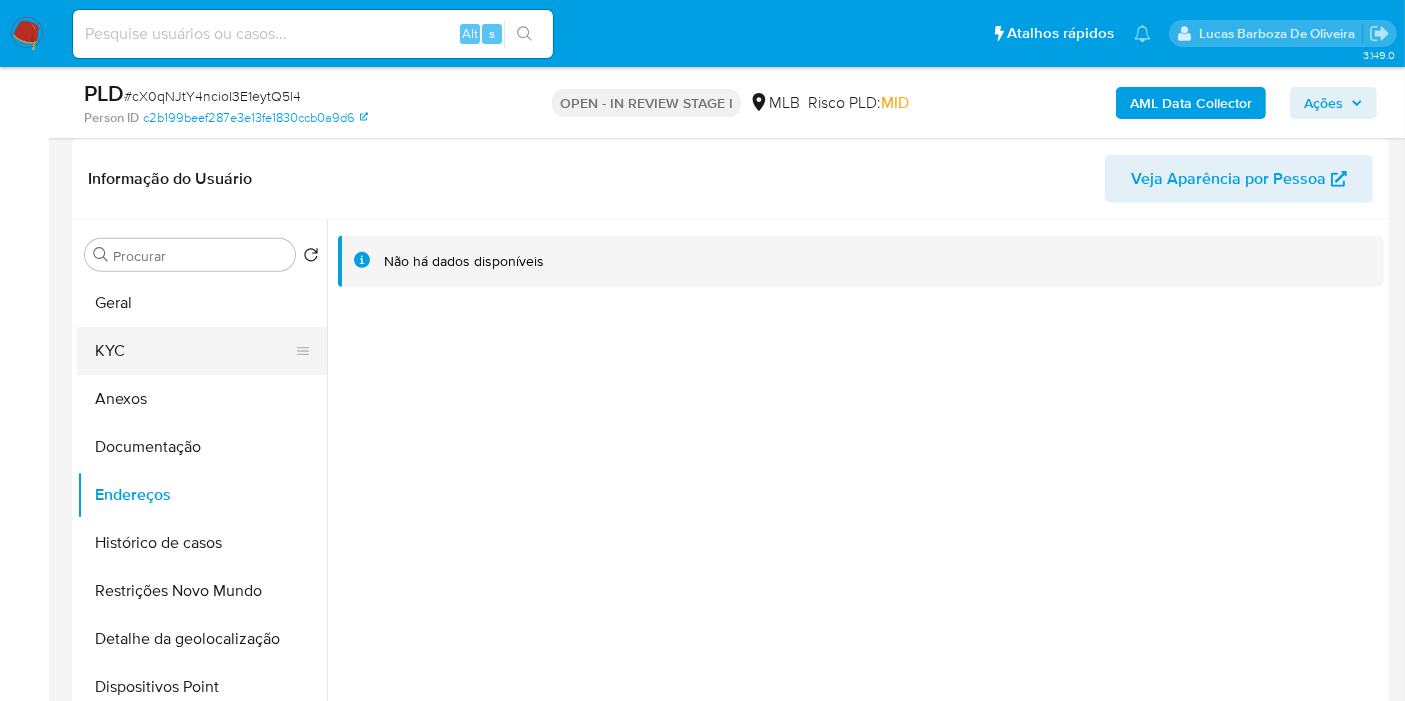 click on "KYC" at bounding box center [194, 351] 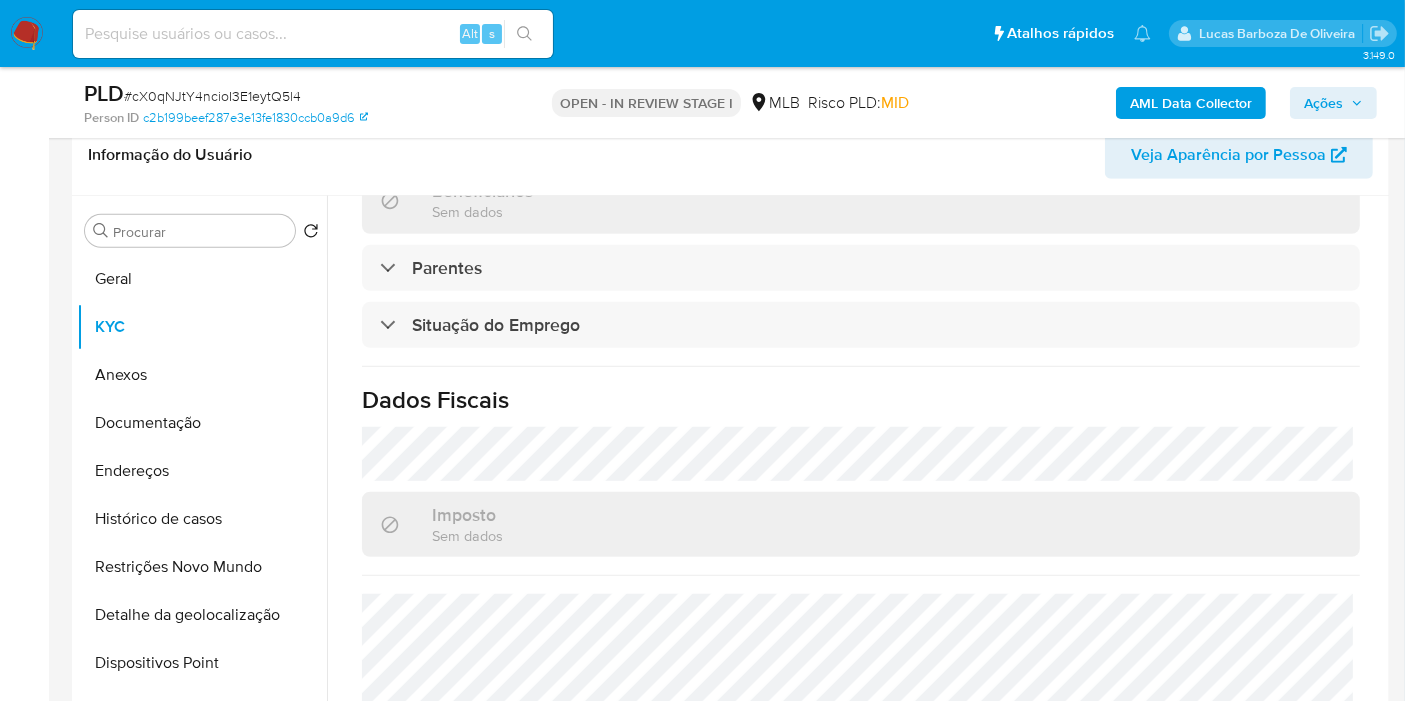 scroll, scrollTop: 784, scrollLeft: 0, axis: vertical 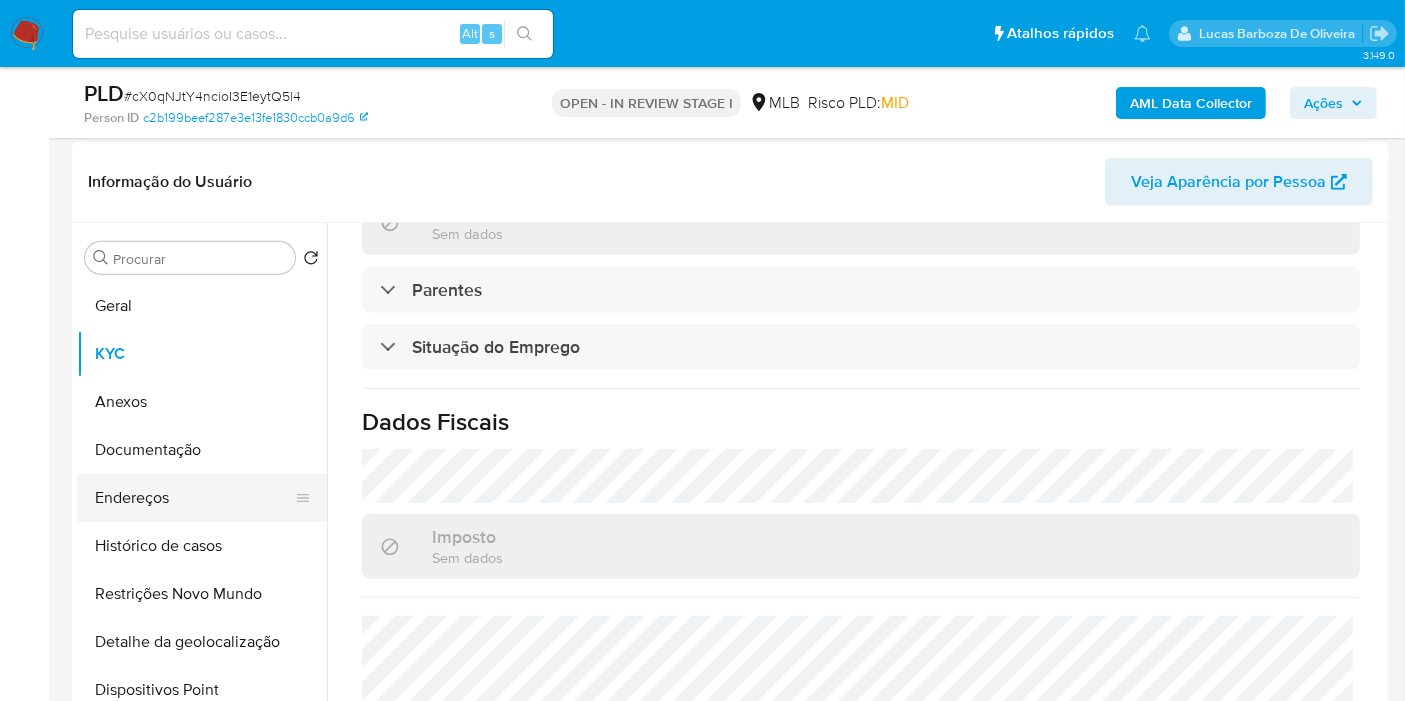 drag, startPoint x: 194, startPoint y: 451, endPoint x: 275, endPoint y: 450, distance: 81.00617 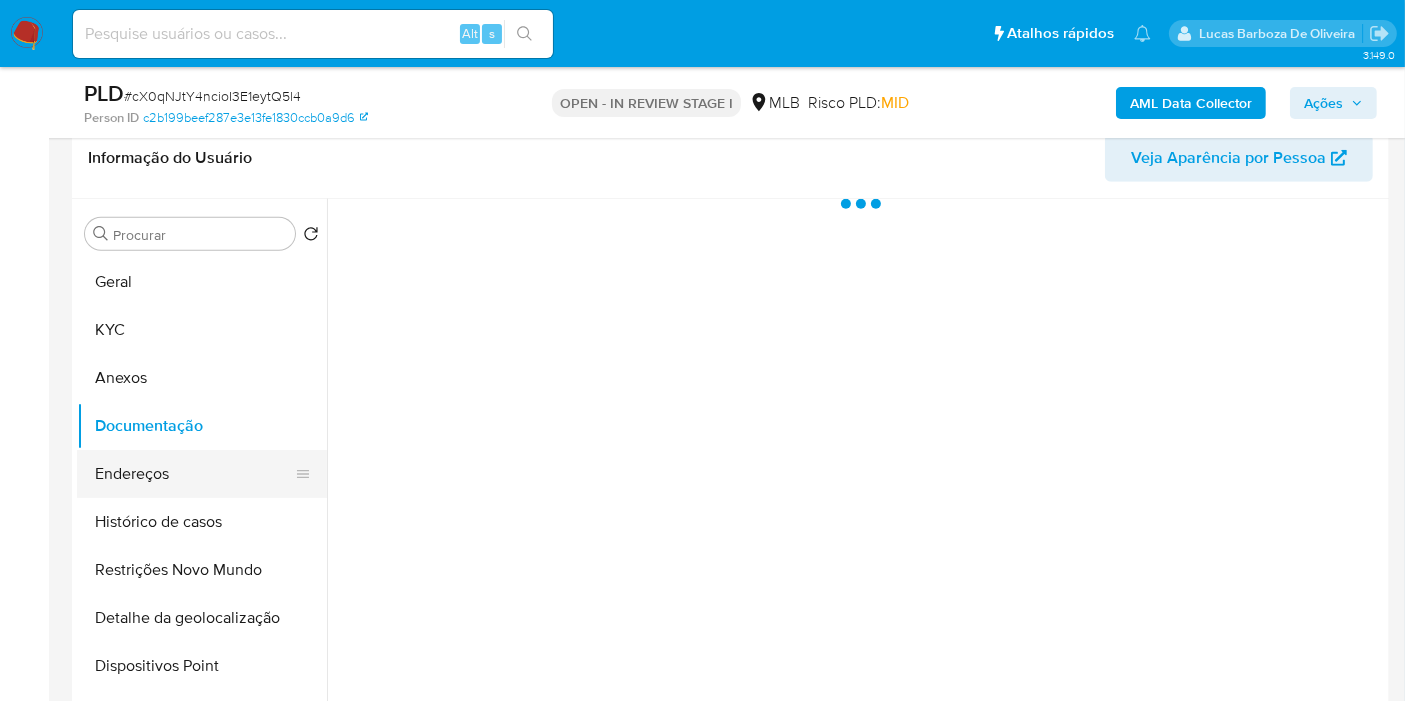 scroll, scrollTop: 0, scrollLeft: 0, axis: both 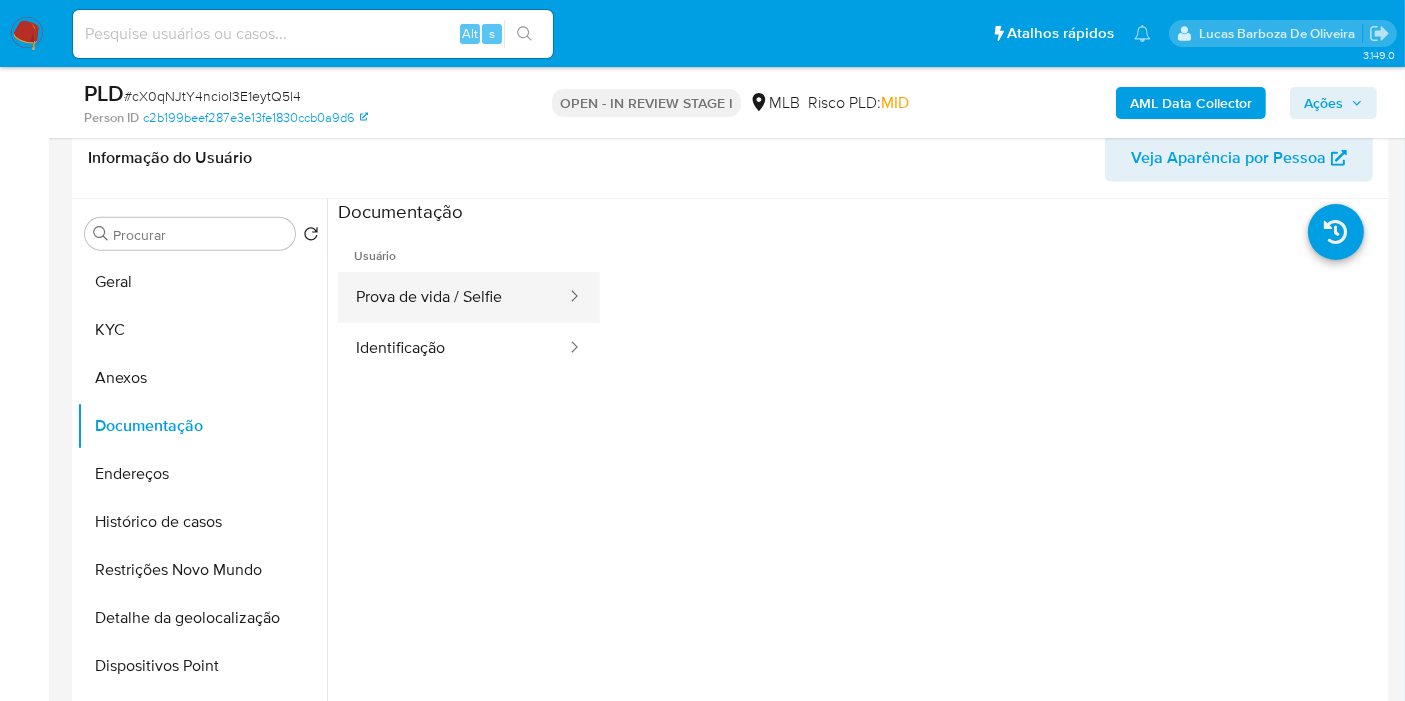 click on "Prova de vida / Selfie" at bounding box center (453, 297) 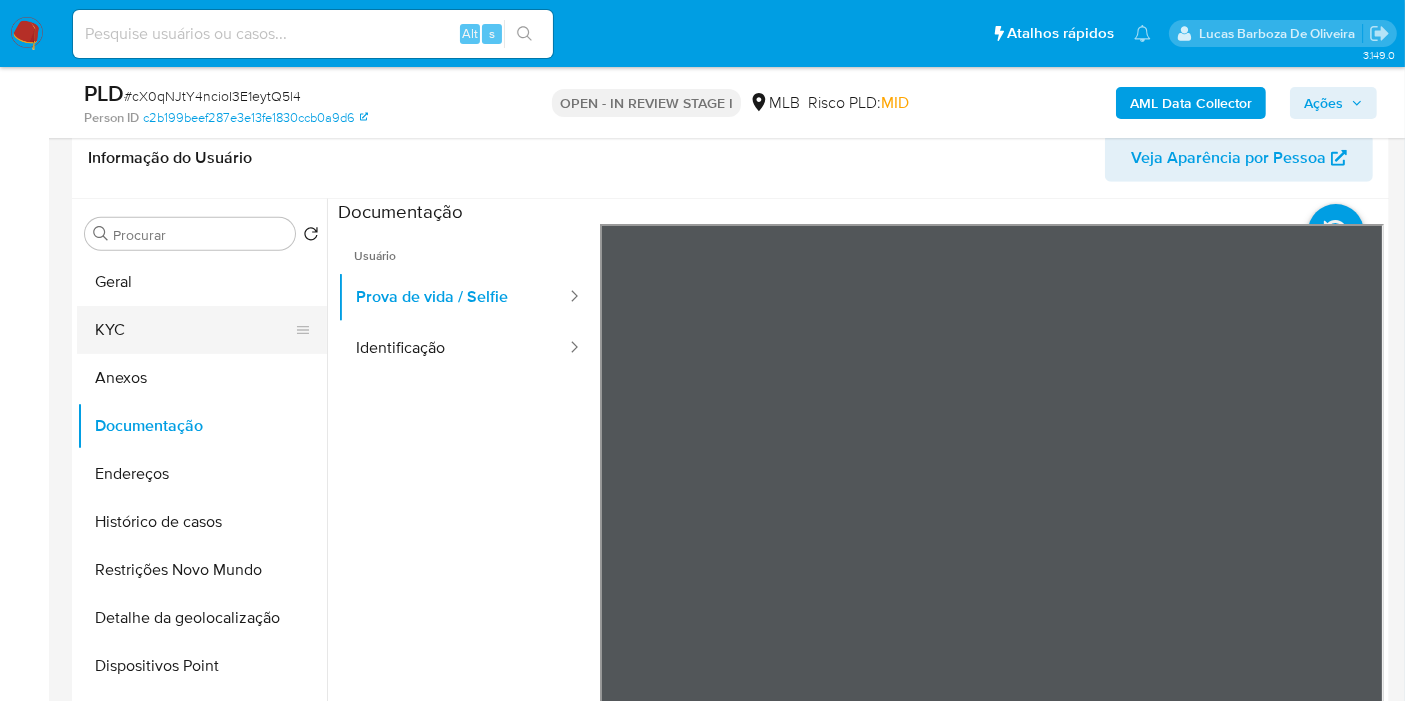 click on "KYC" at bounding box center (194, 330) 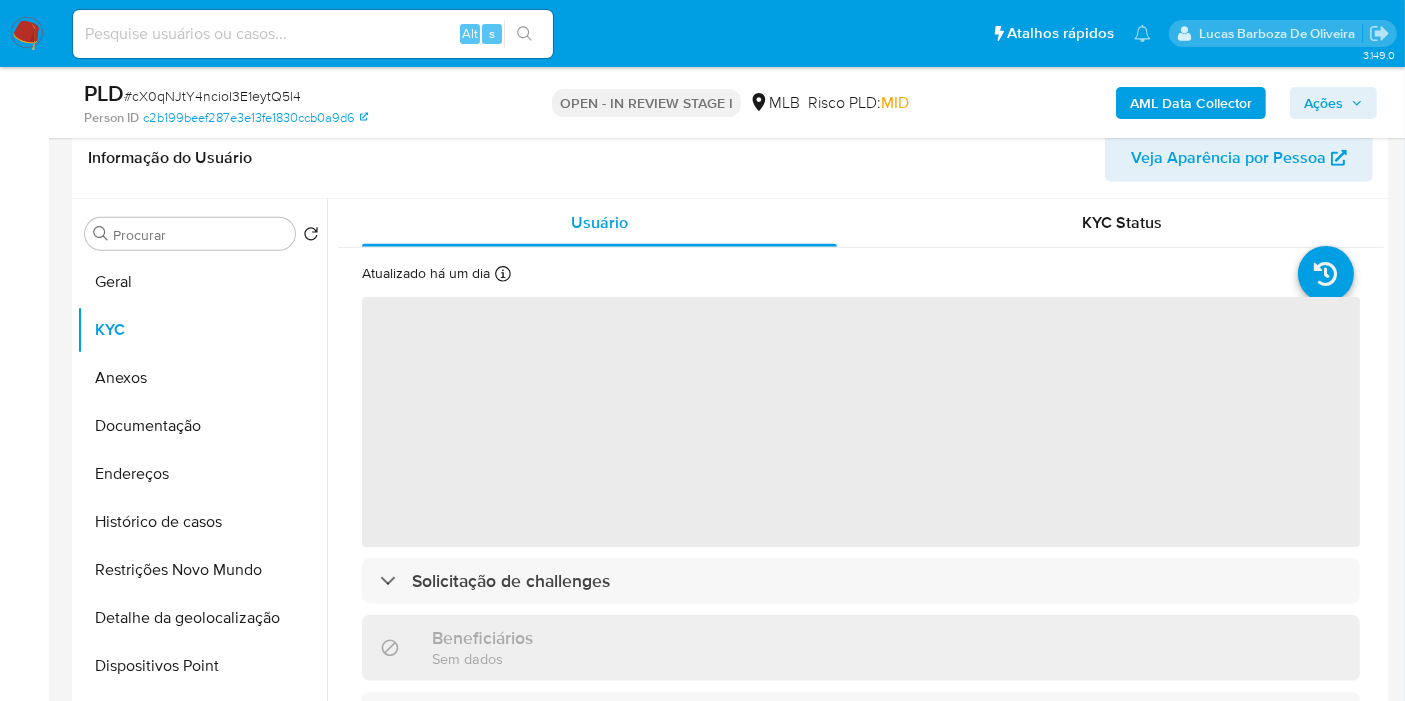 scroll, scrollTop: 1242, scrollLeft: 0, axis: vertical 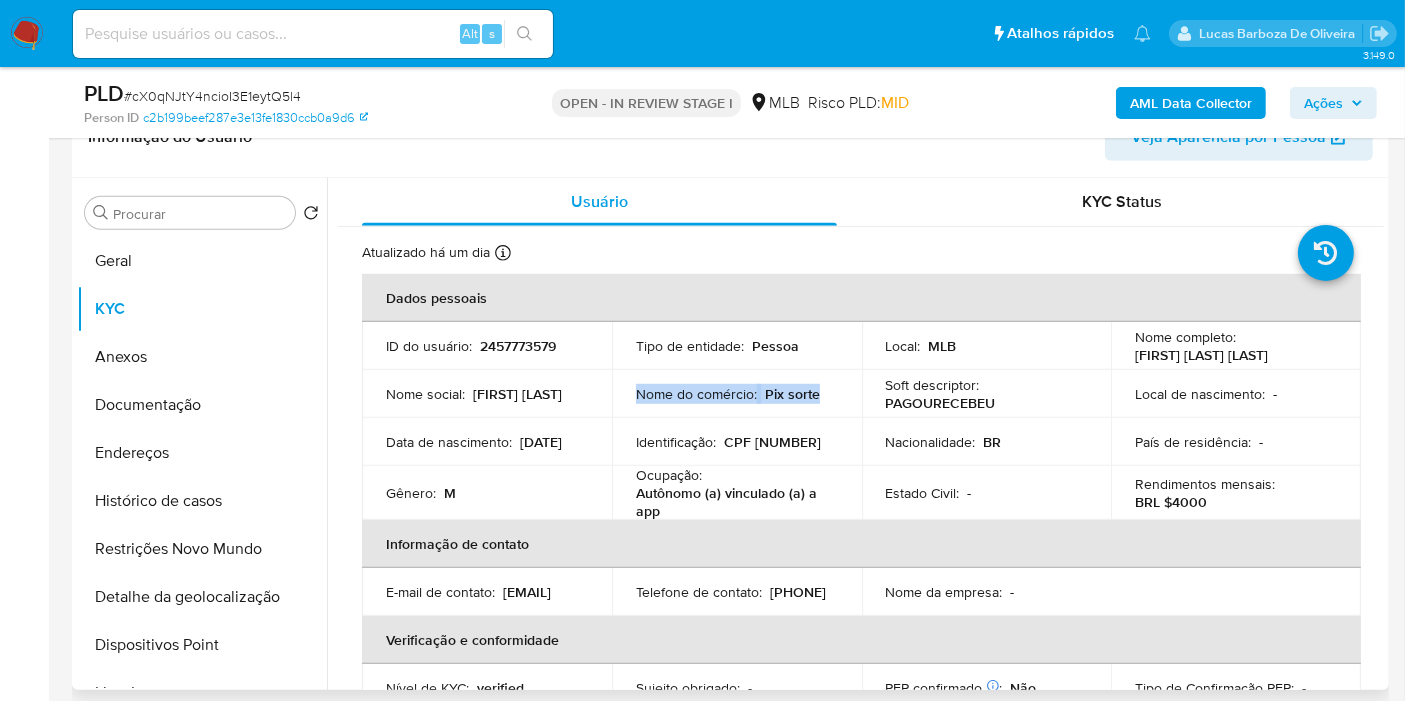 drag, startPoint x: 632, startPoint y: 395, endPoint x: 835, endPoint y: 392, distance: 203.02217 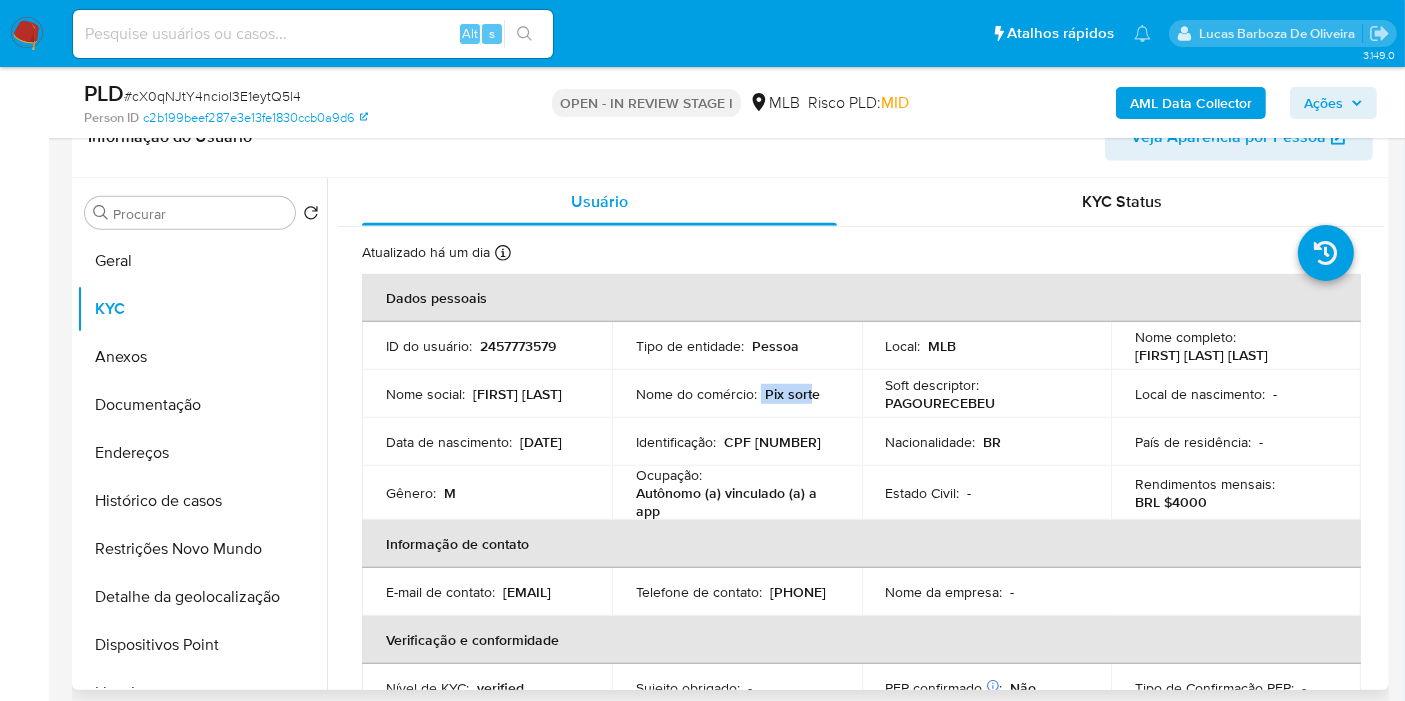 drag, startPoint x: 758, startPoint y: 396, endPoint x: 809, endPoint y: 398, distance: 51.0392 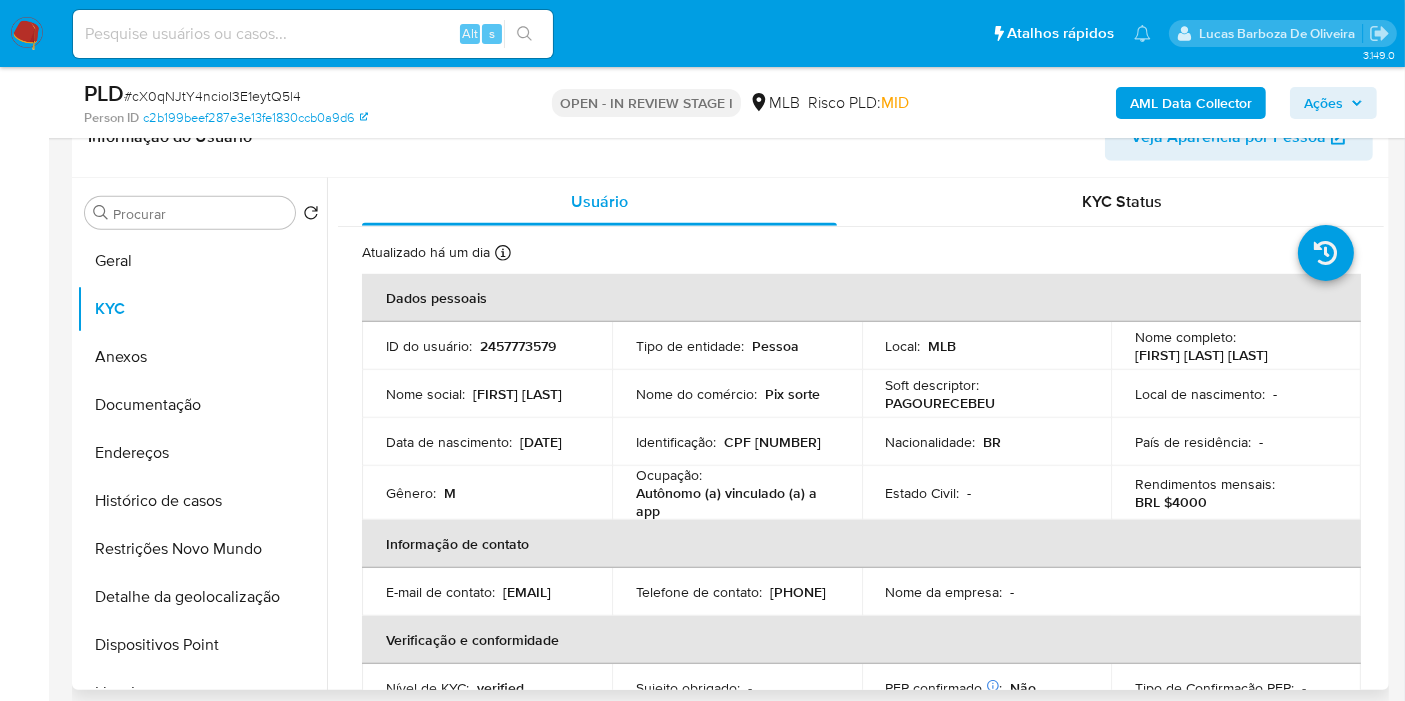 click on "Nome do comércio :    Pix sorte" at bounding box center (737, 394) 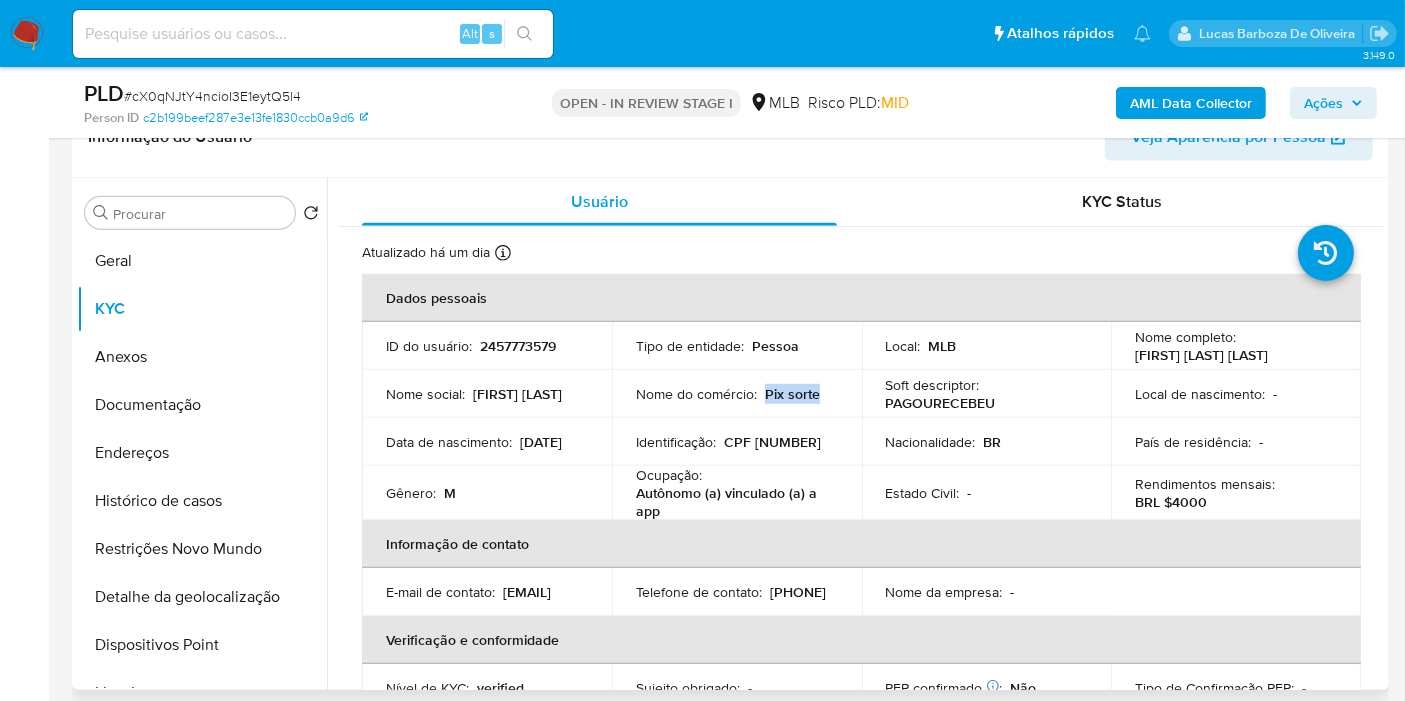 drag, startPoint x: 814, startPoint y: 395, endPoint x: 762, endPoint y: 393, distance: 52.03845 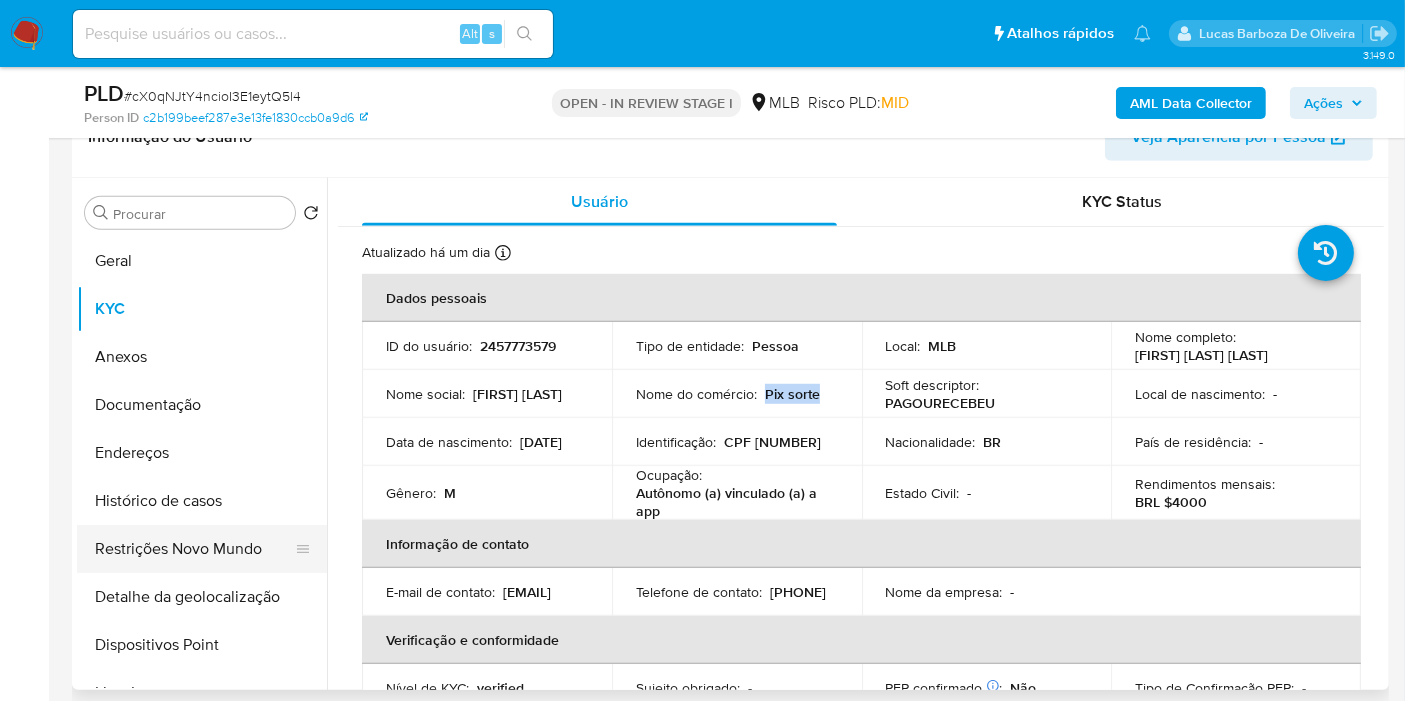 click on "Histórico de casos" at bounding box center [202, 501] 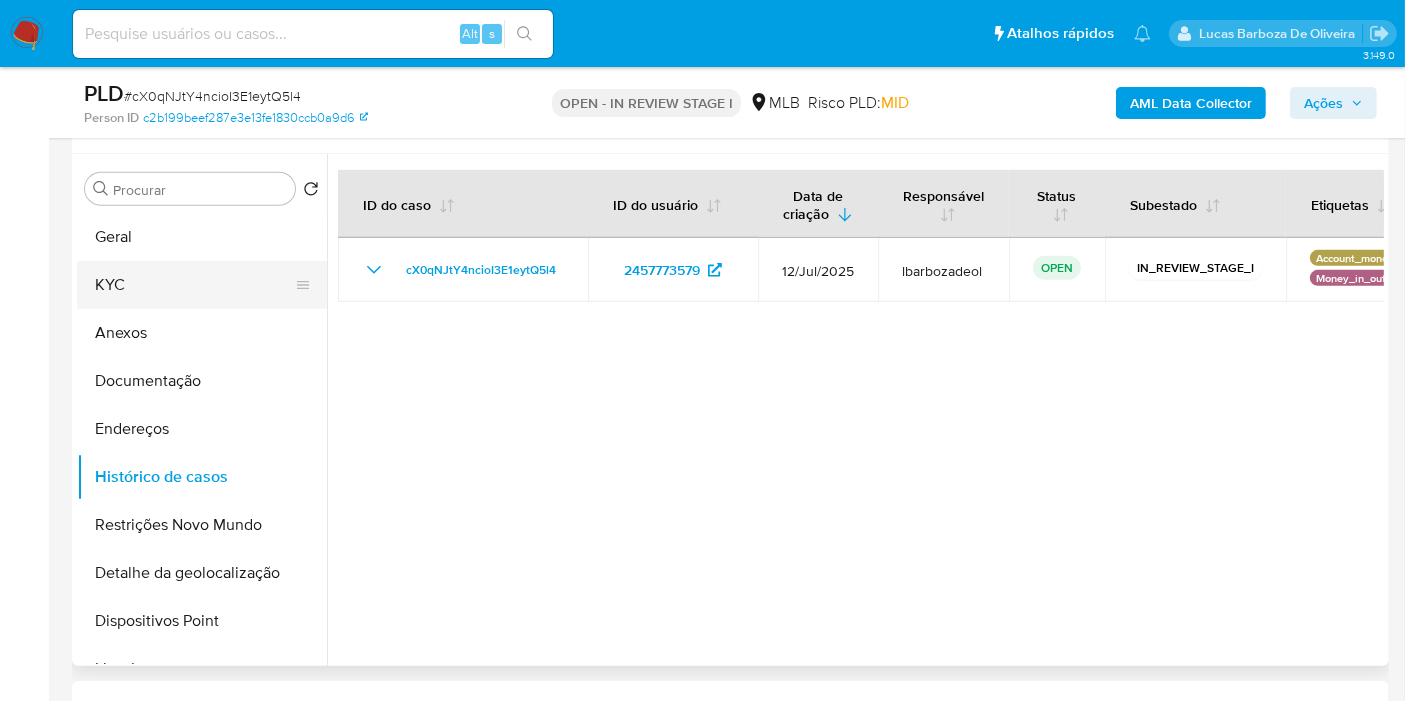 click on "KYC" at bounding box center [194, 285] 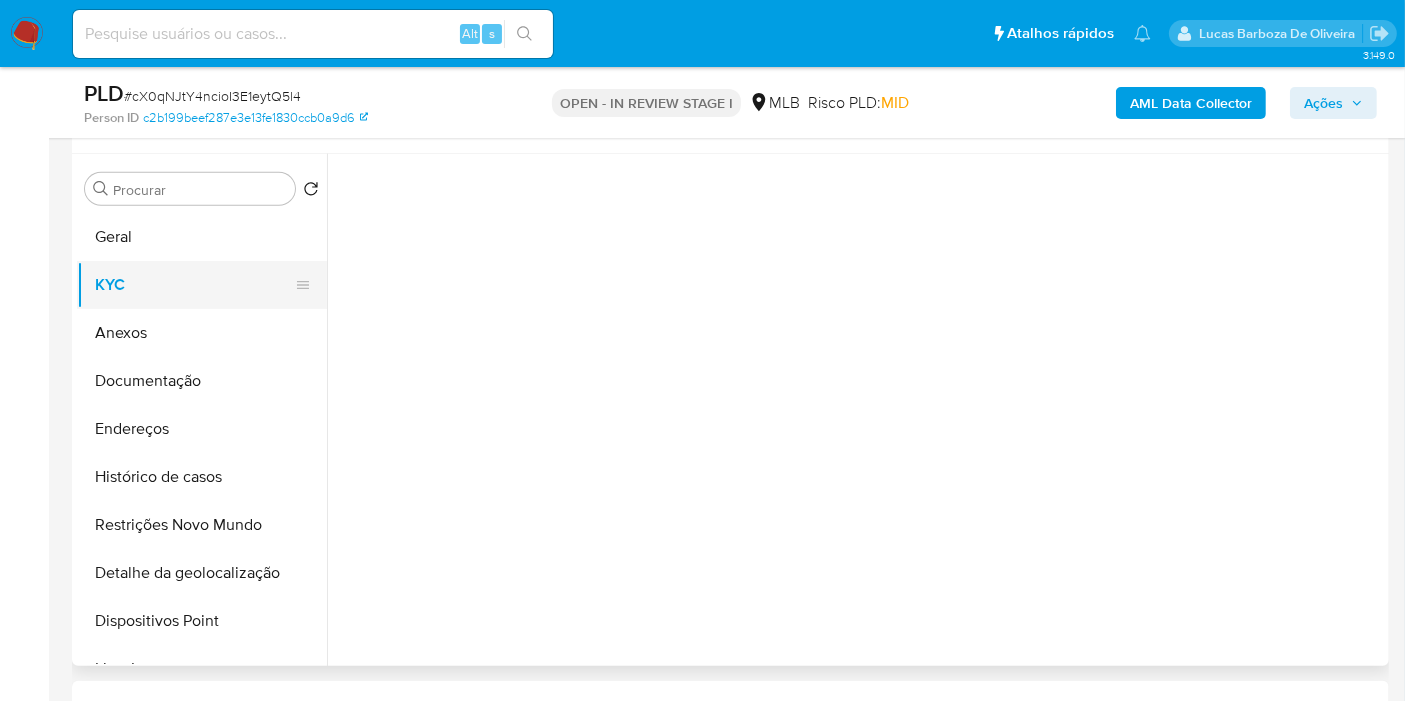 click on "KYC" at bounding box center (194, 285) 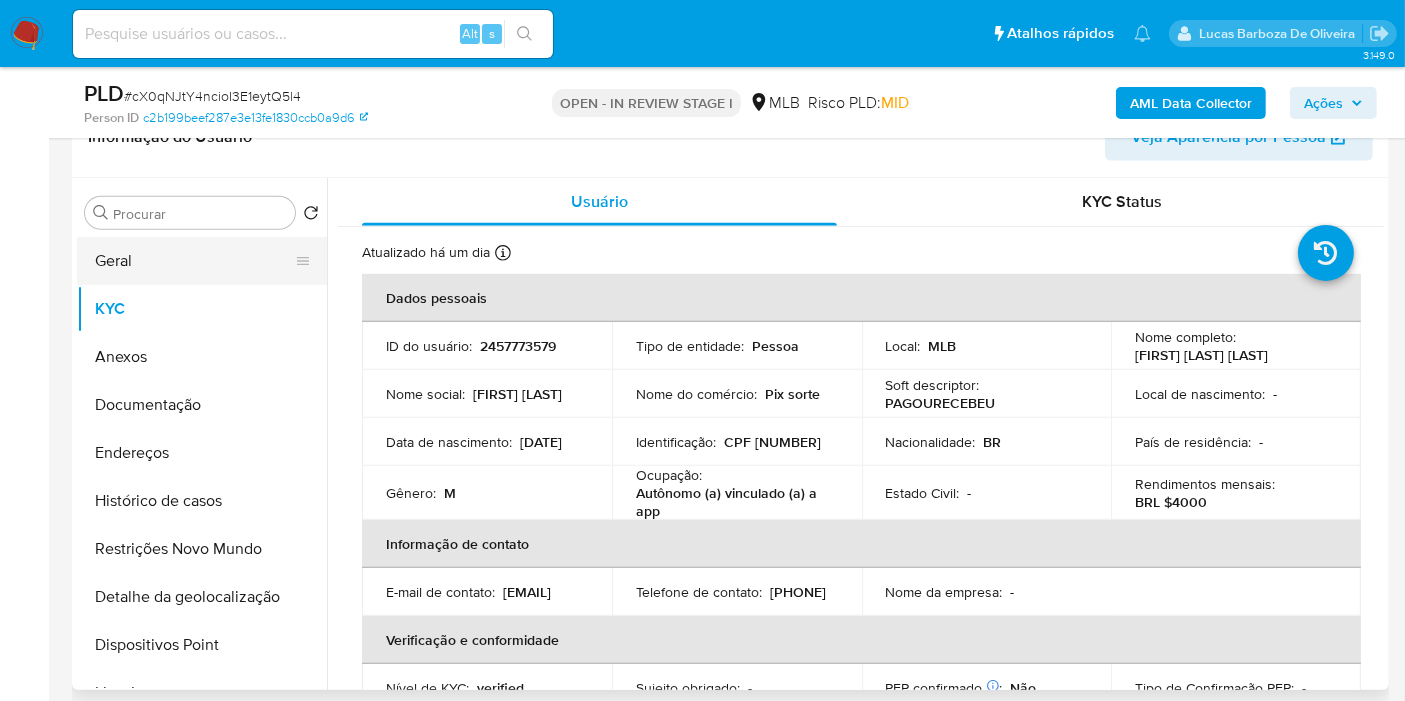 click on "Geral" at bounding box center (194, 261) 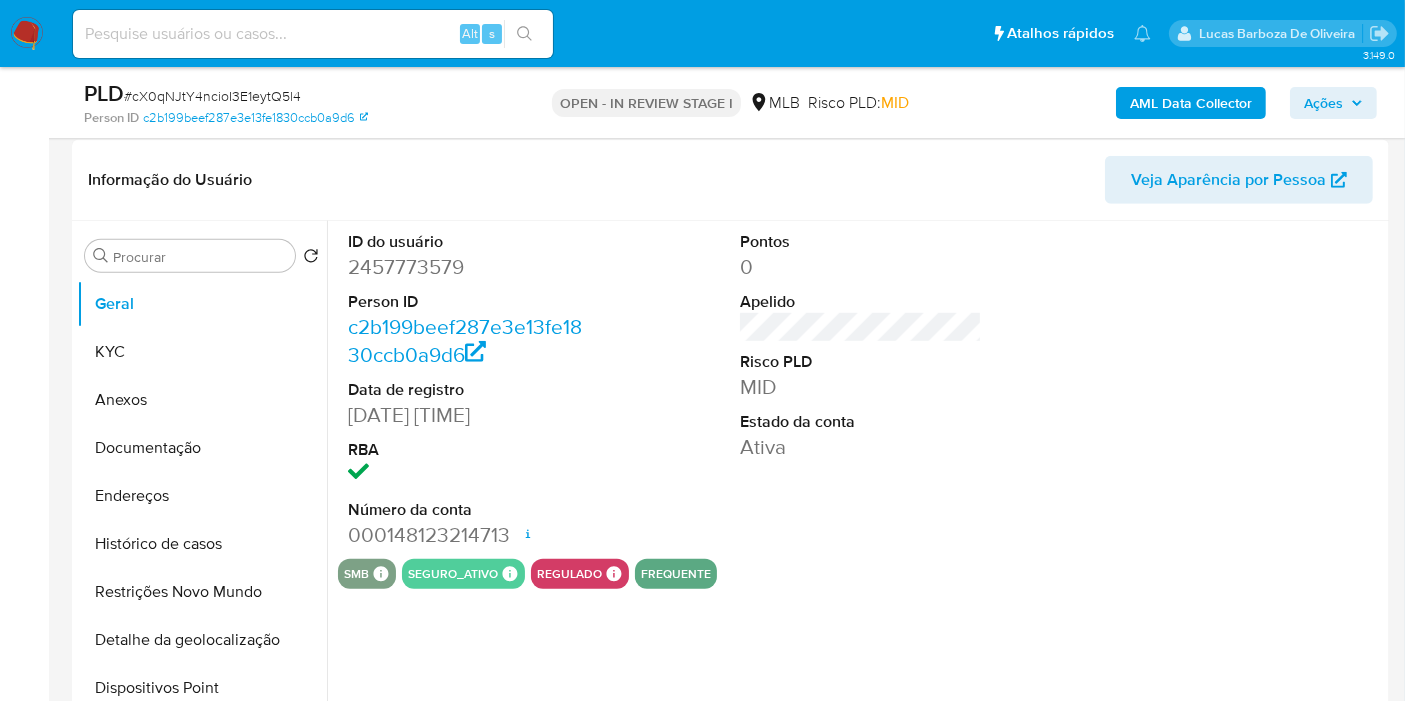 scroll, scrollTop: 1242, scrollLeft: 0, axis: vertical 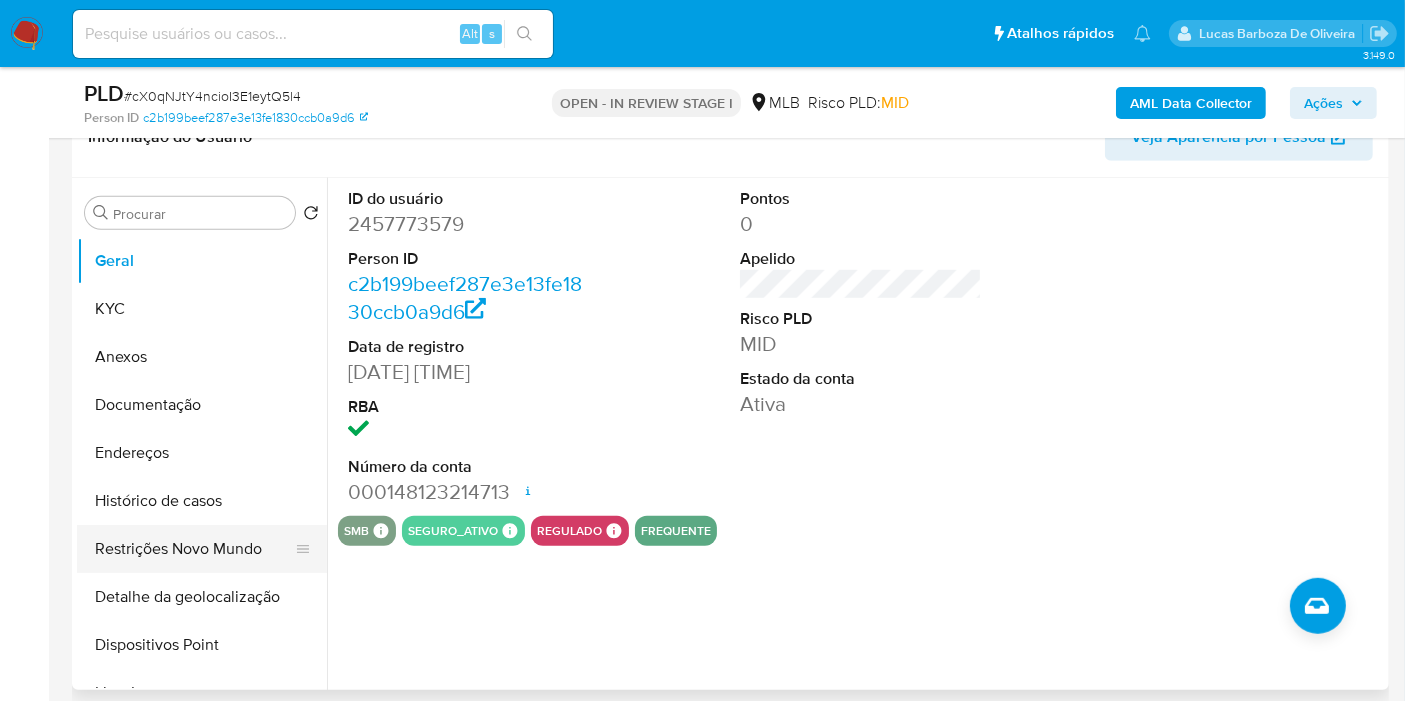 click on "Restrições Novo Mundo" at bounding box center [194, 549] 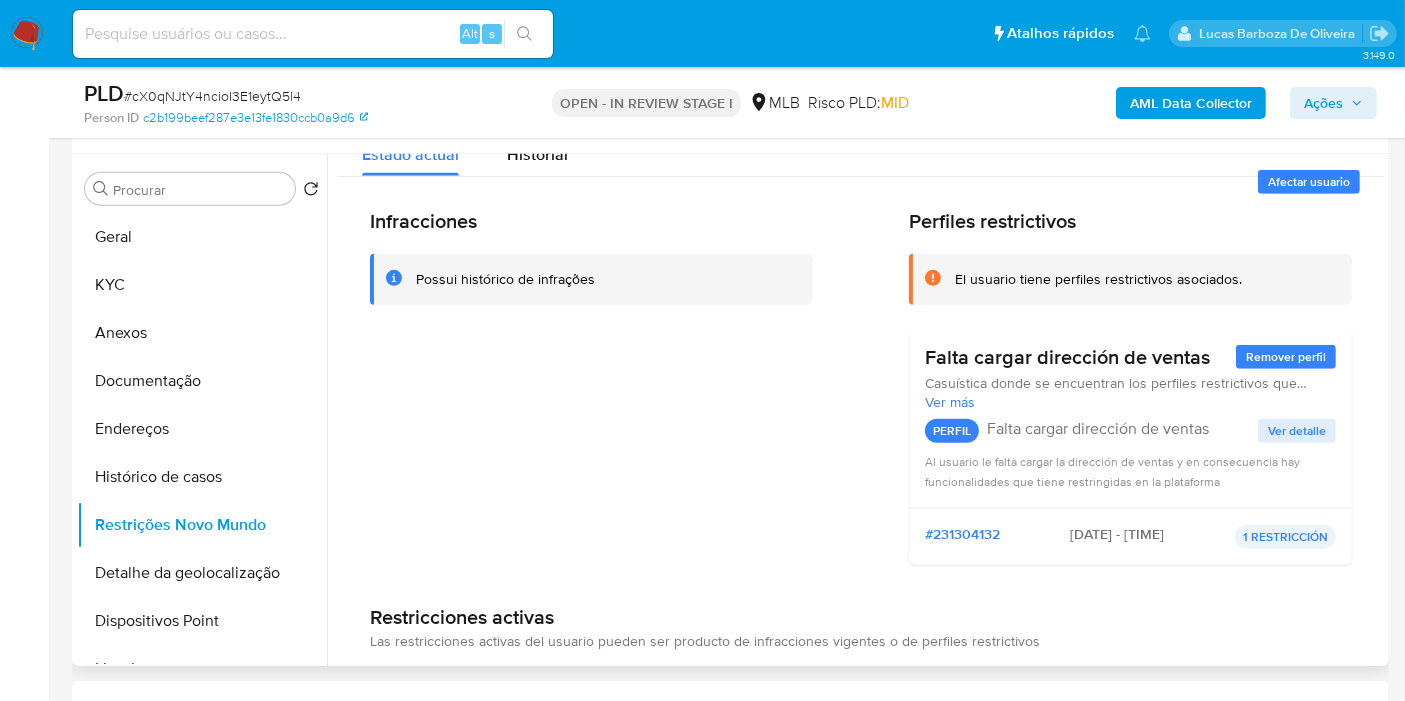 scroll, scrollTop: 0, scrollLeft: 0, axis: both 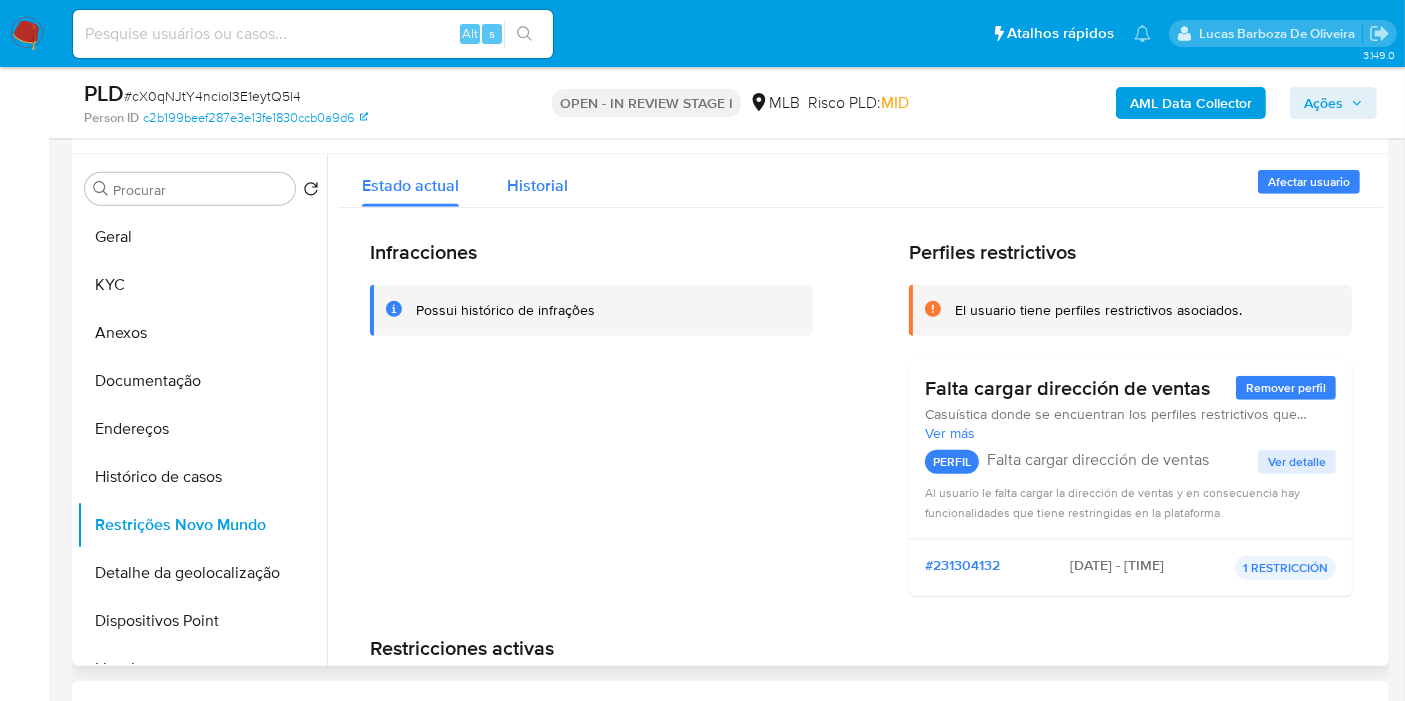 click on "Historial" at bounding box center [537, 185] 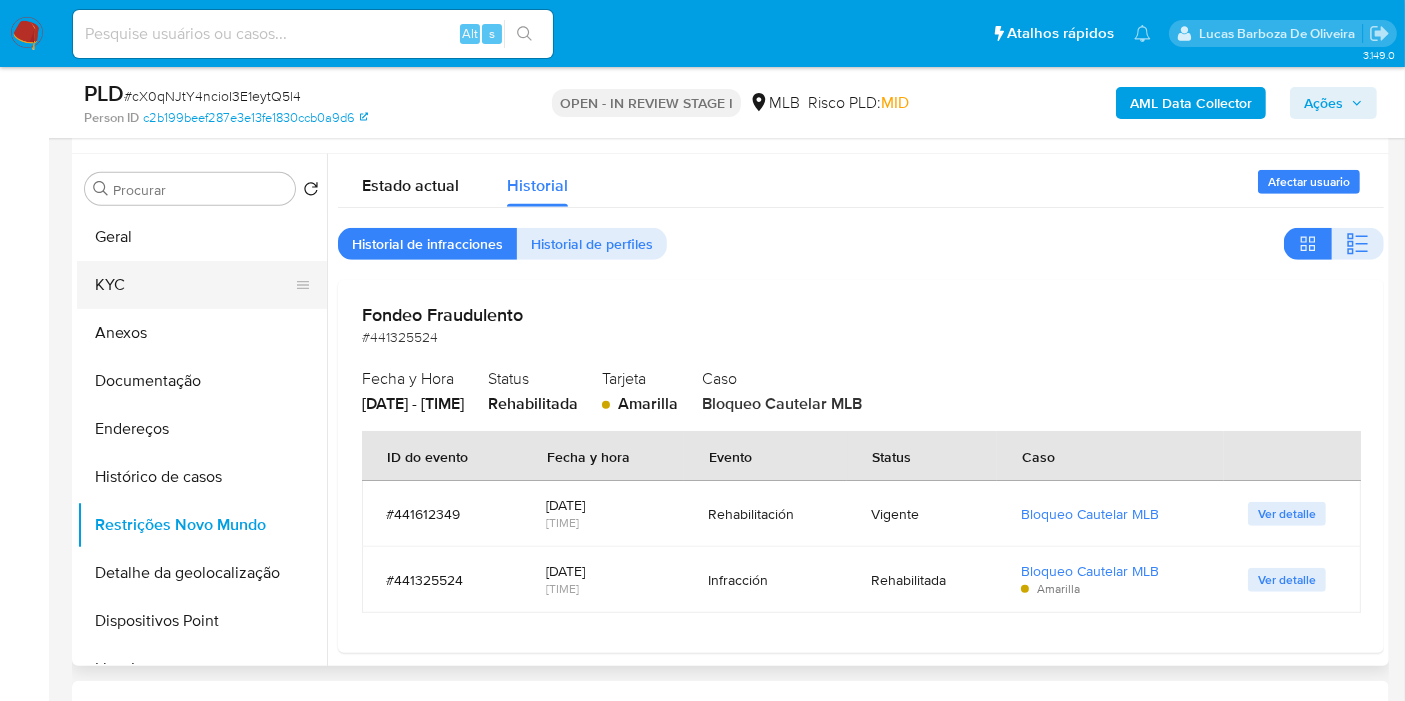 click on "KYC" at bounding box center [194, 285] 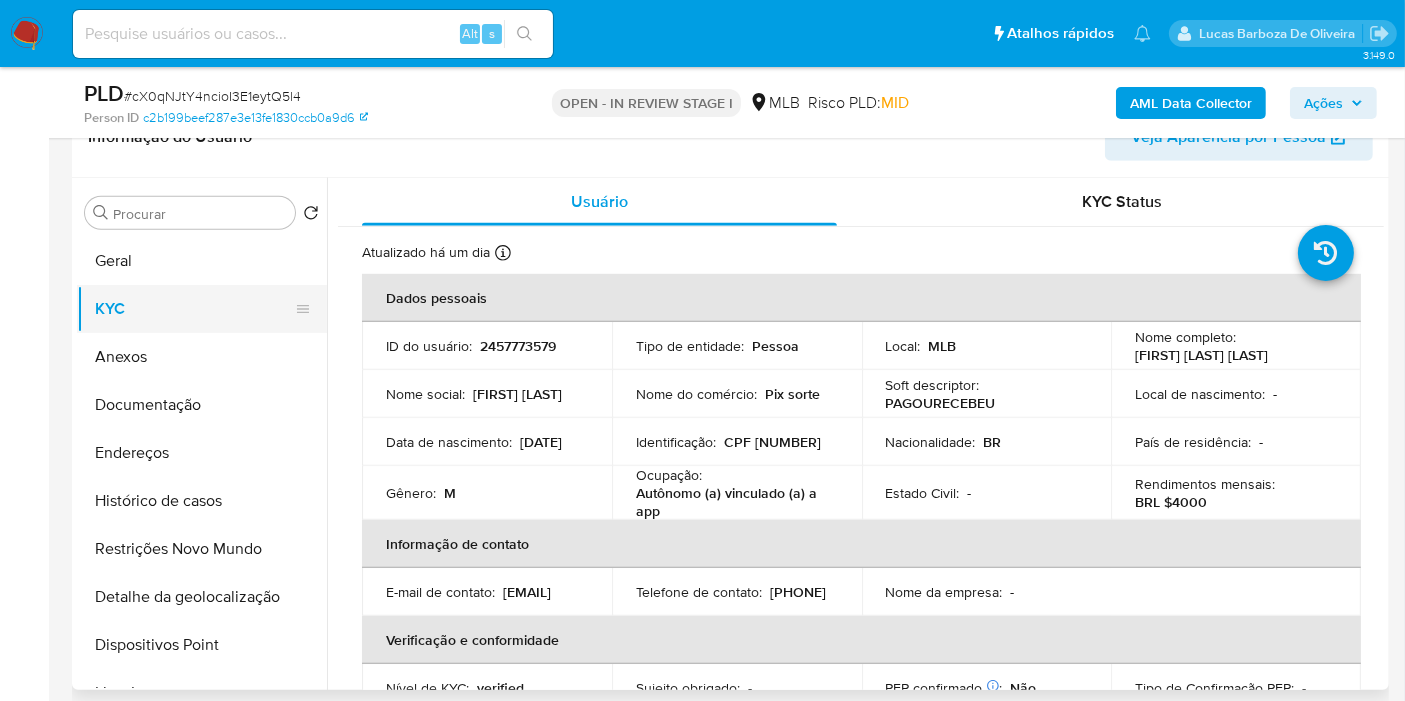 click on "KYC" at bounding box center [194, 309] 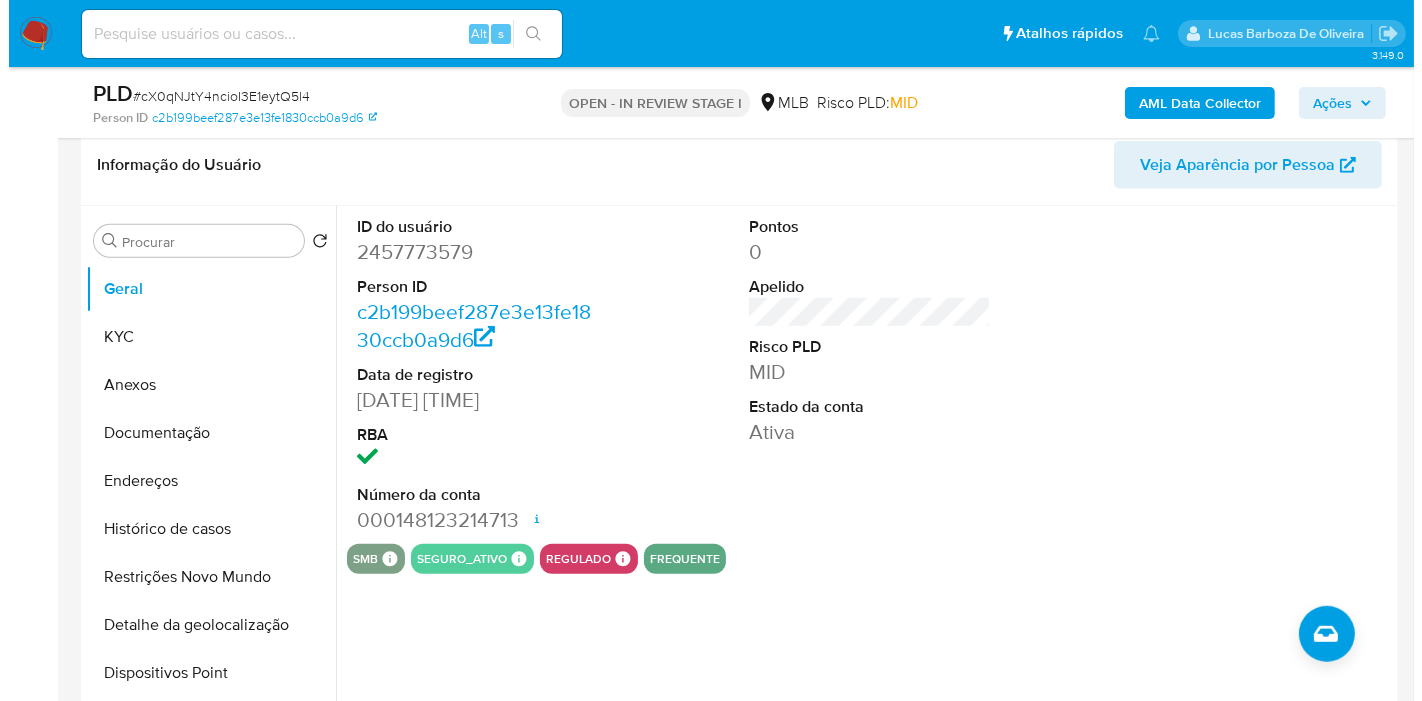 scroll, scrollTop: 1210, scrollLeft: 0, axis: vertical 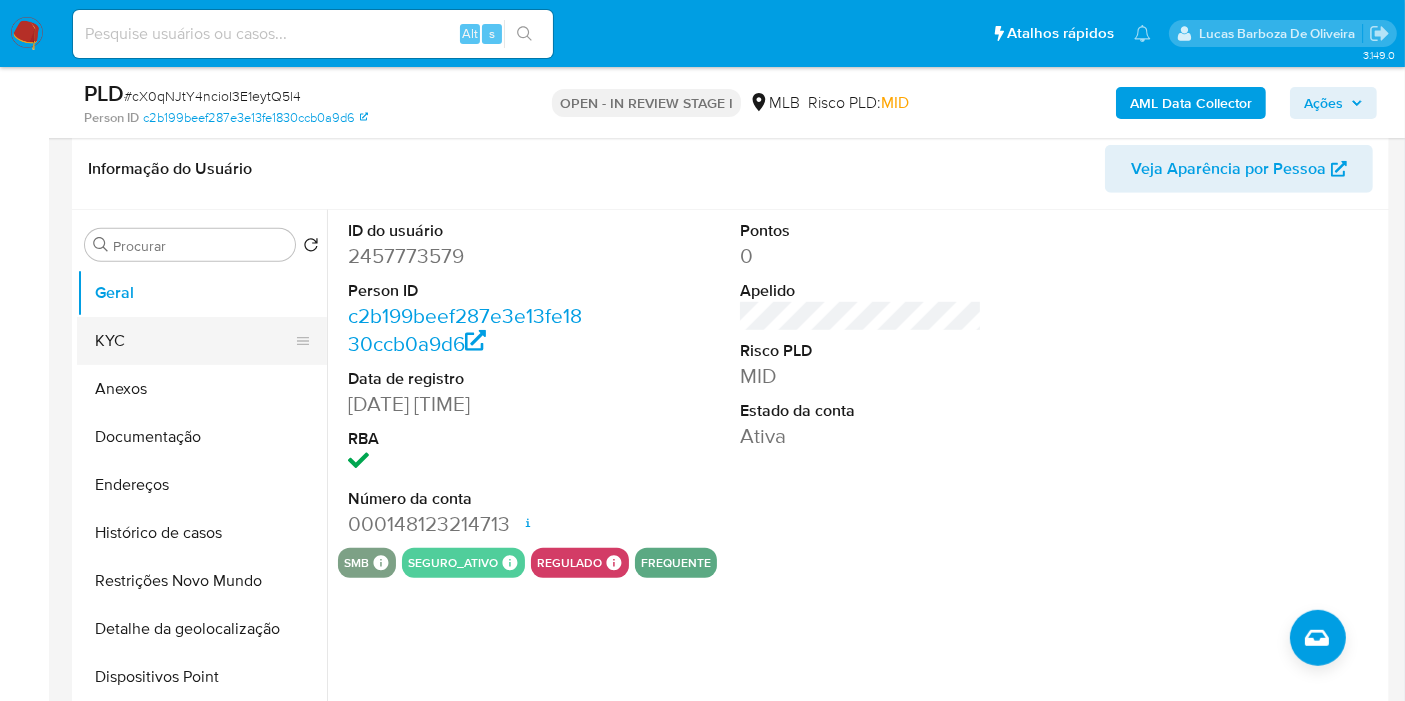 click on "KYC" at bounding box center [194, 341] 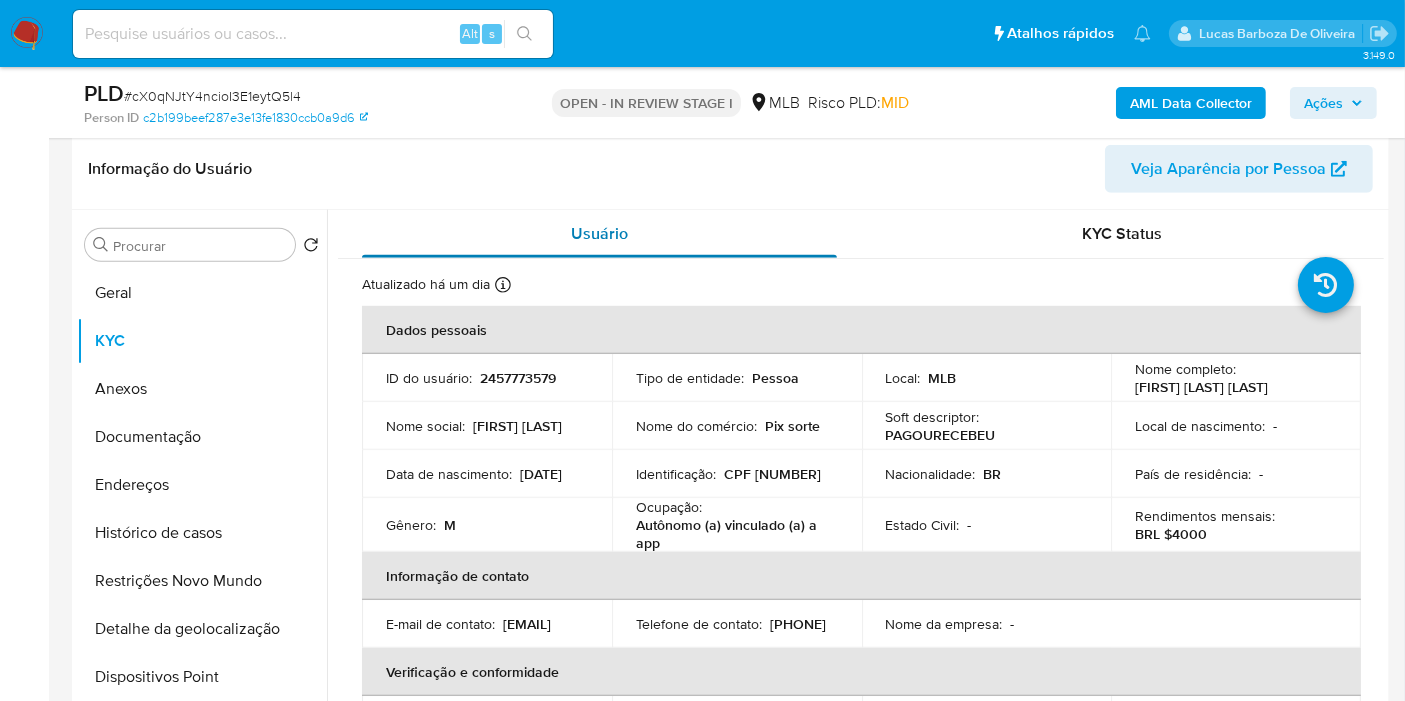 type 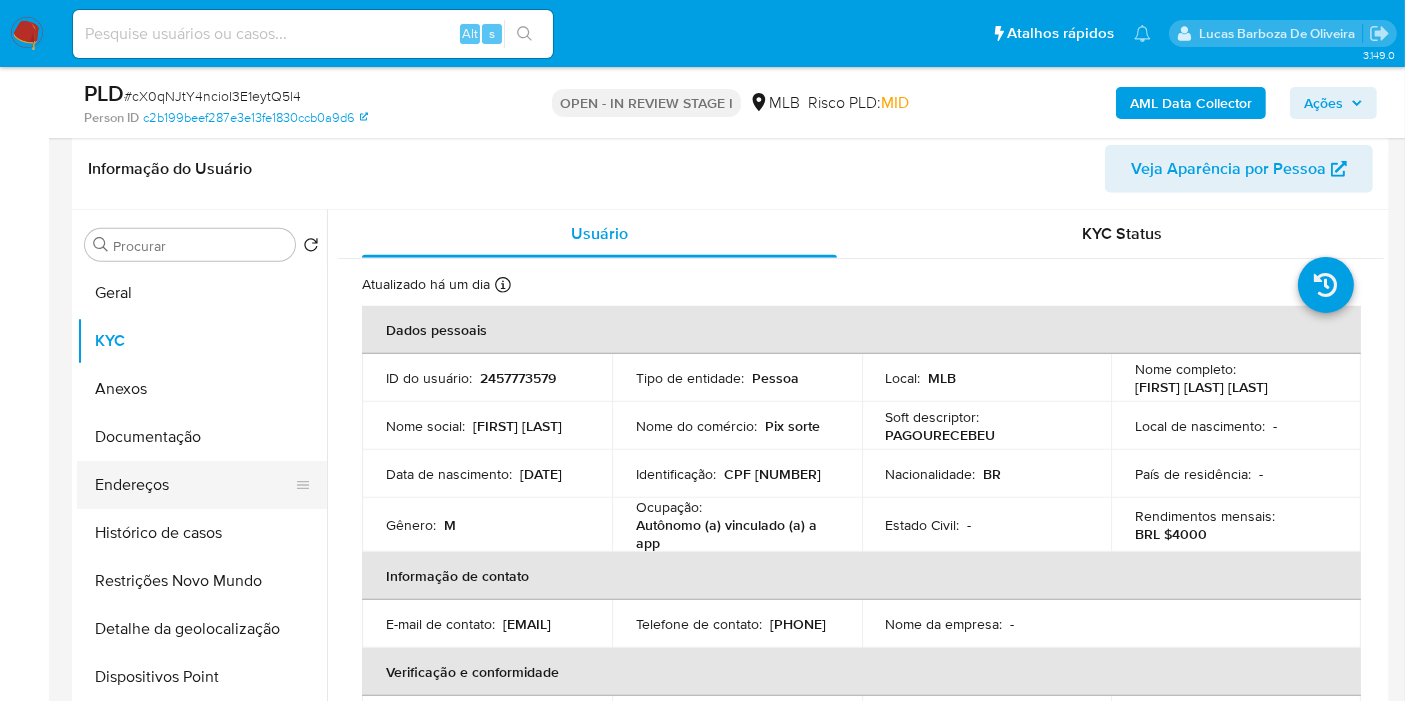 click on "Endereços" at bounding box center (194, 485) 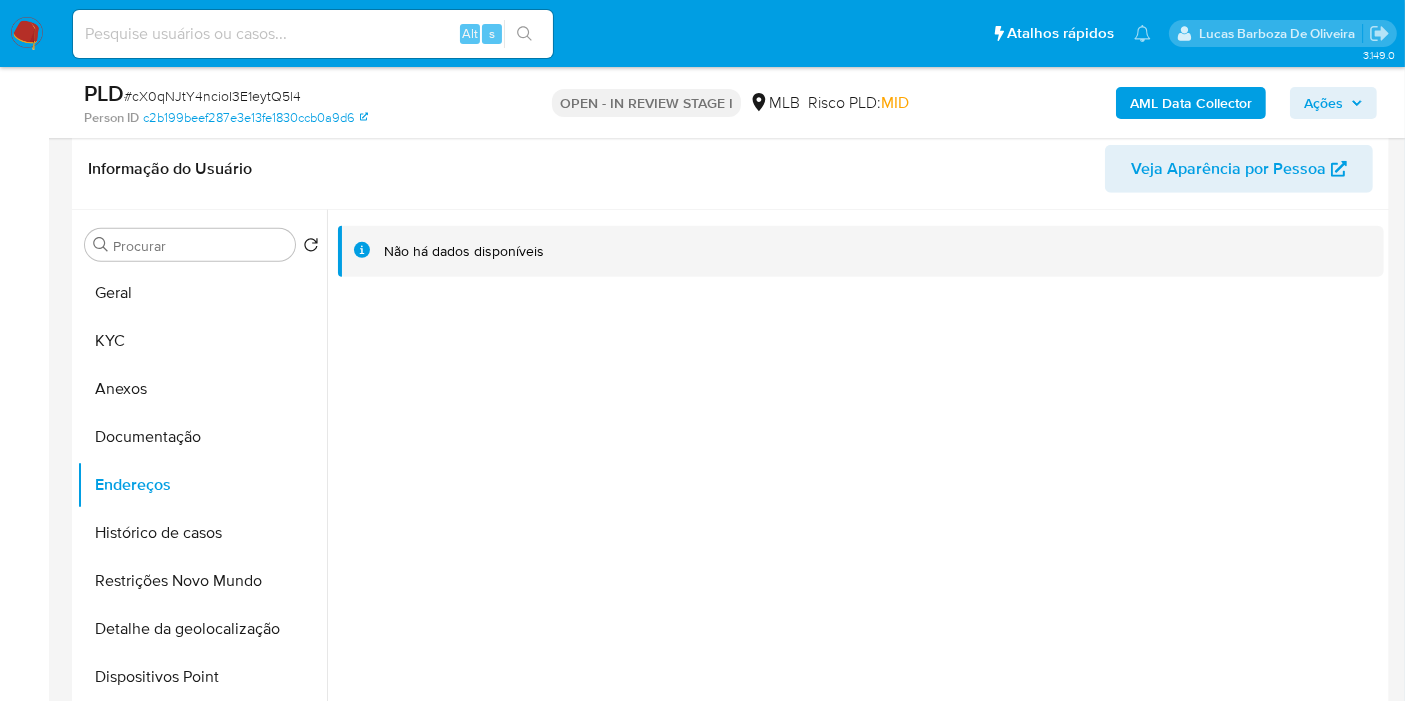 type 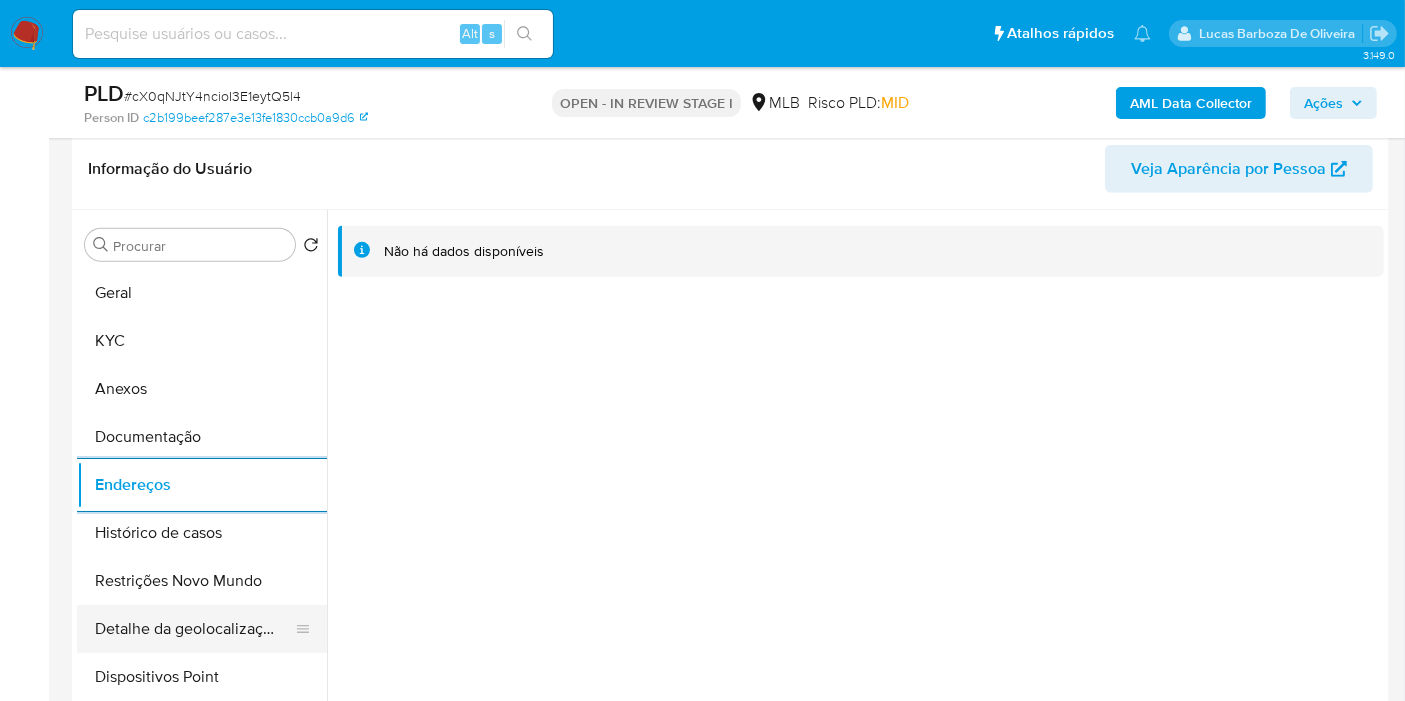 click on "Detalhe da geolocalização" at bounding box center [194, 629] 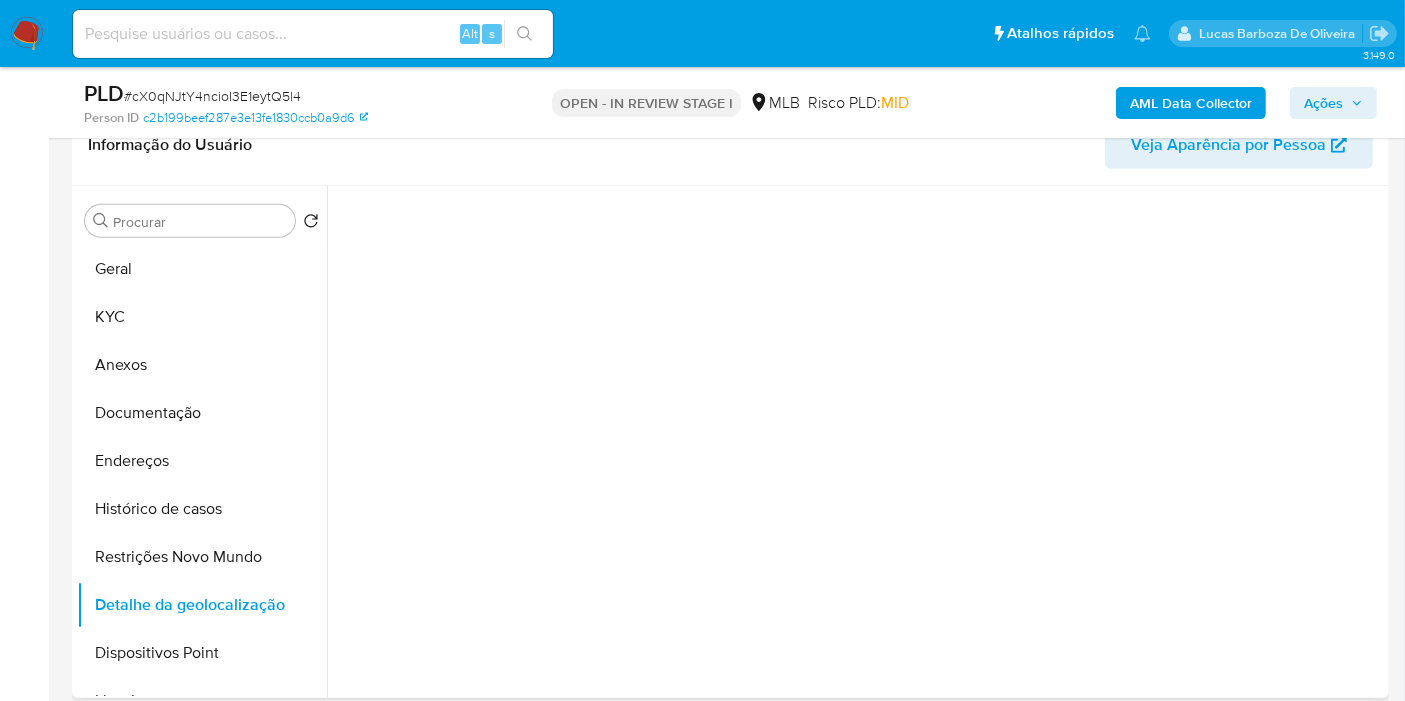 type 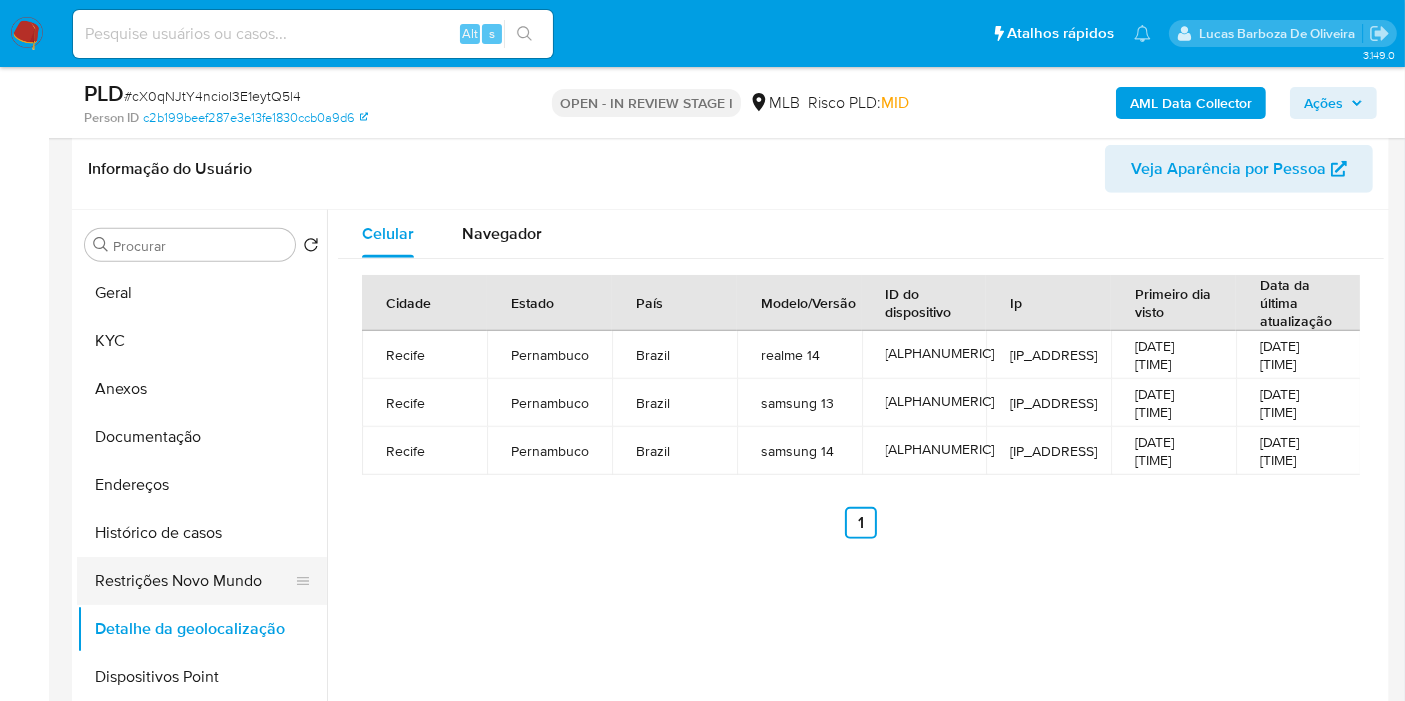 click on "Restrições Novo Mundo" at bounding box center [194, 581] 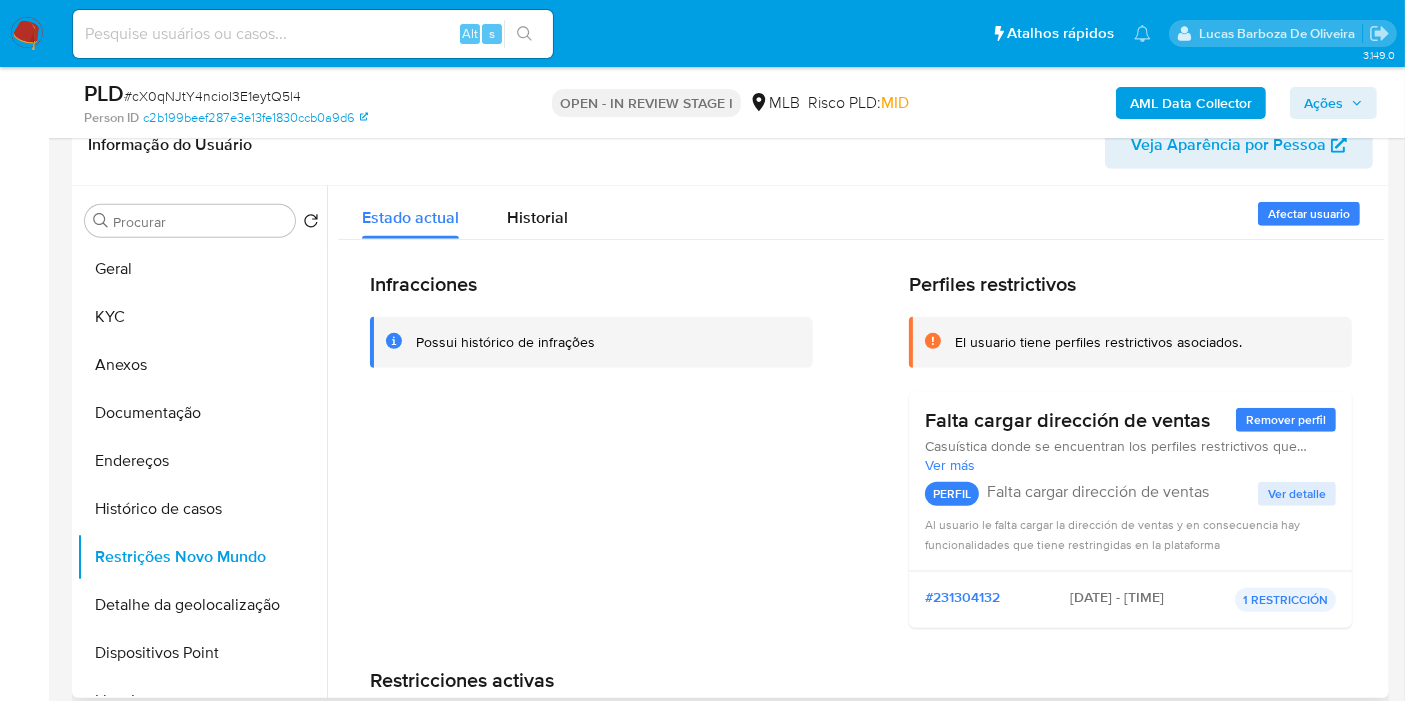 type 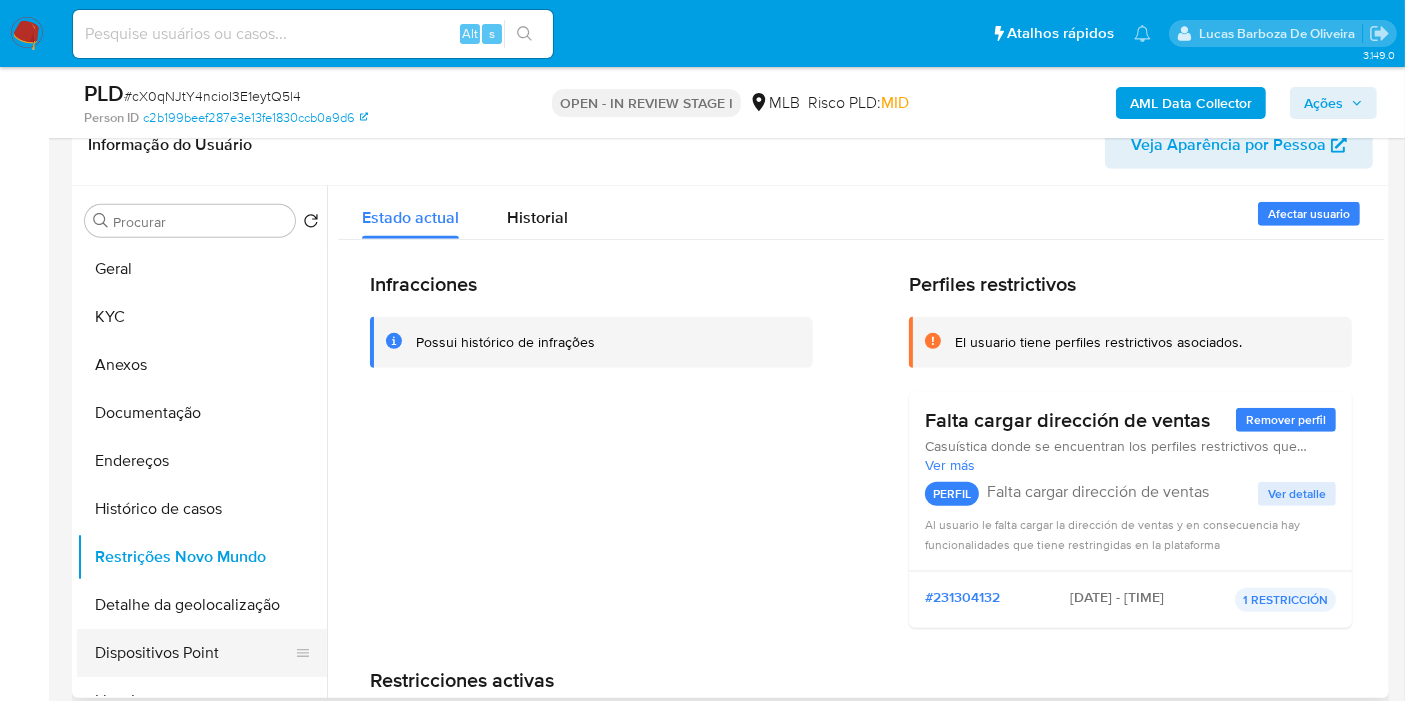 click on "Dispositivos Point" at bounding box center [194, 653] 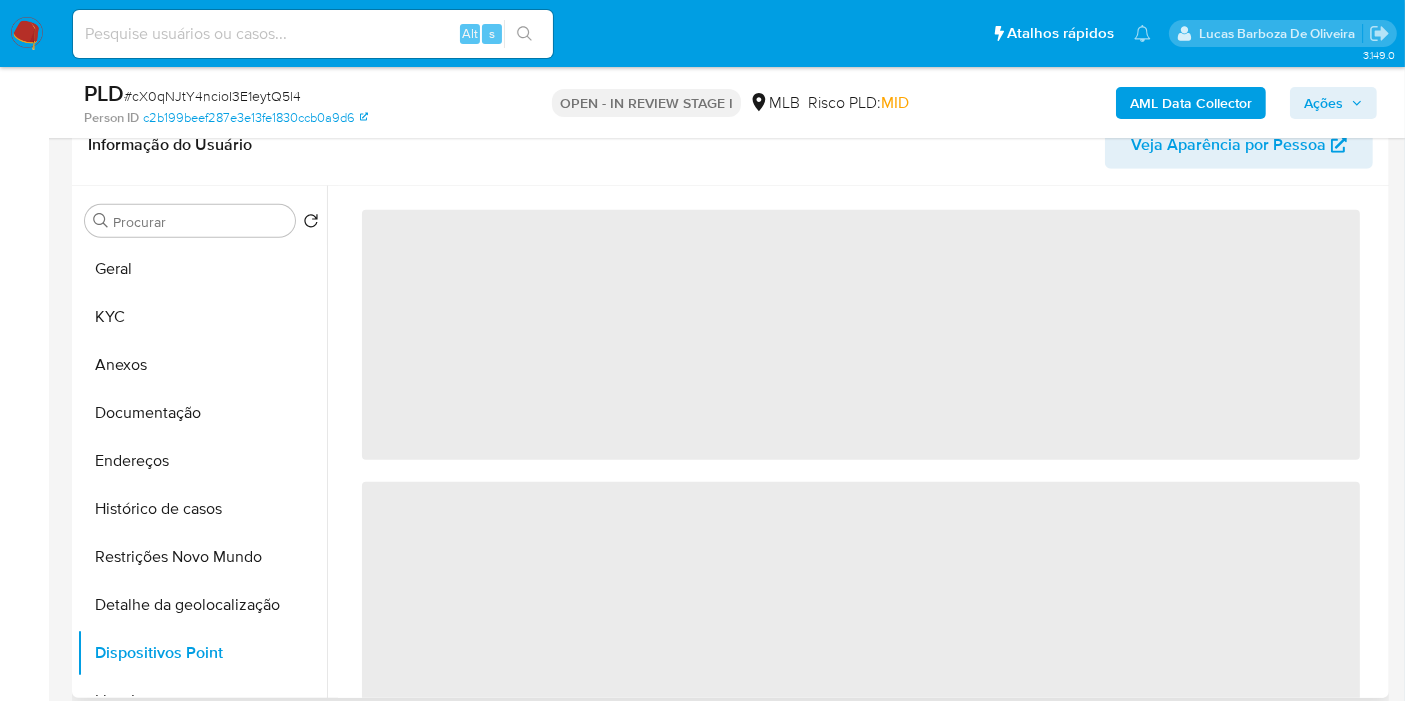 type 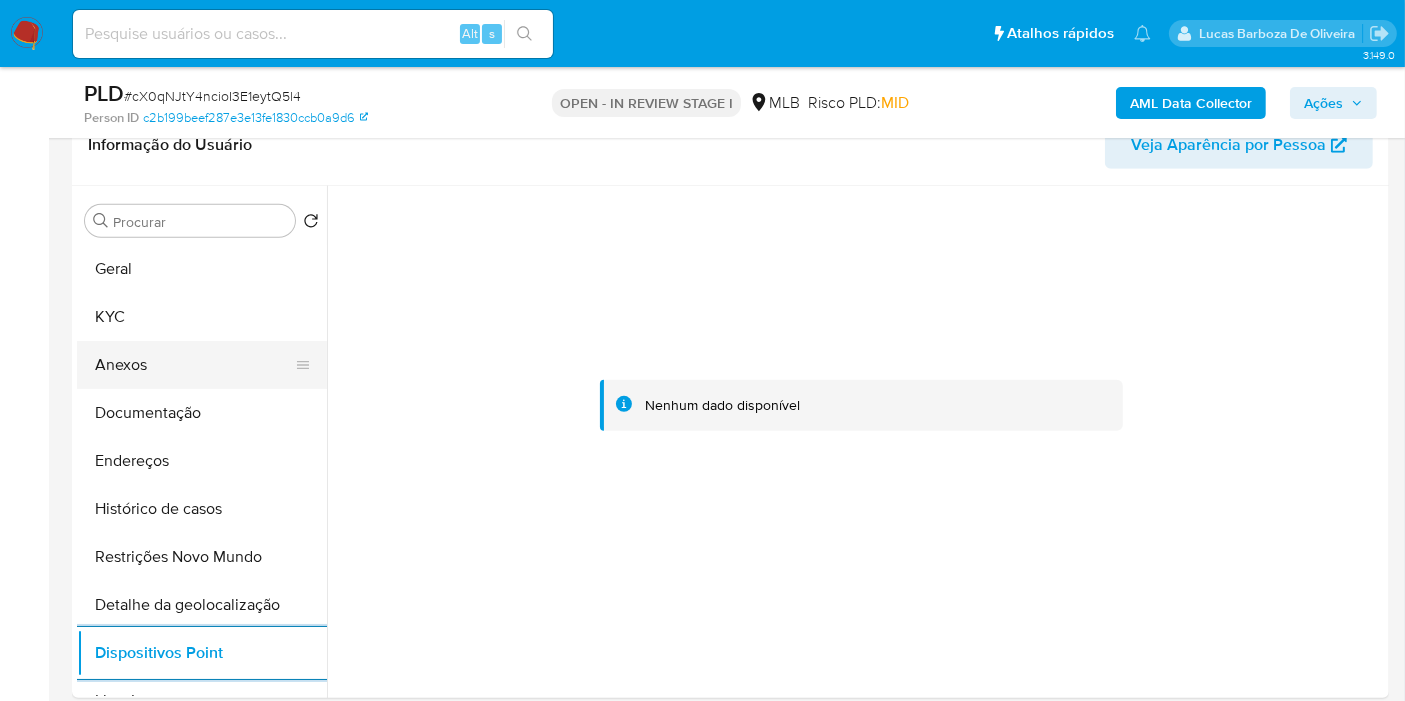 click on "Anexos" at bounding box center (194, 365) 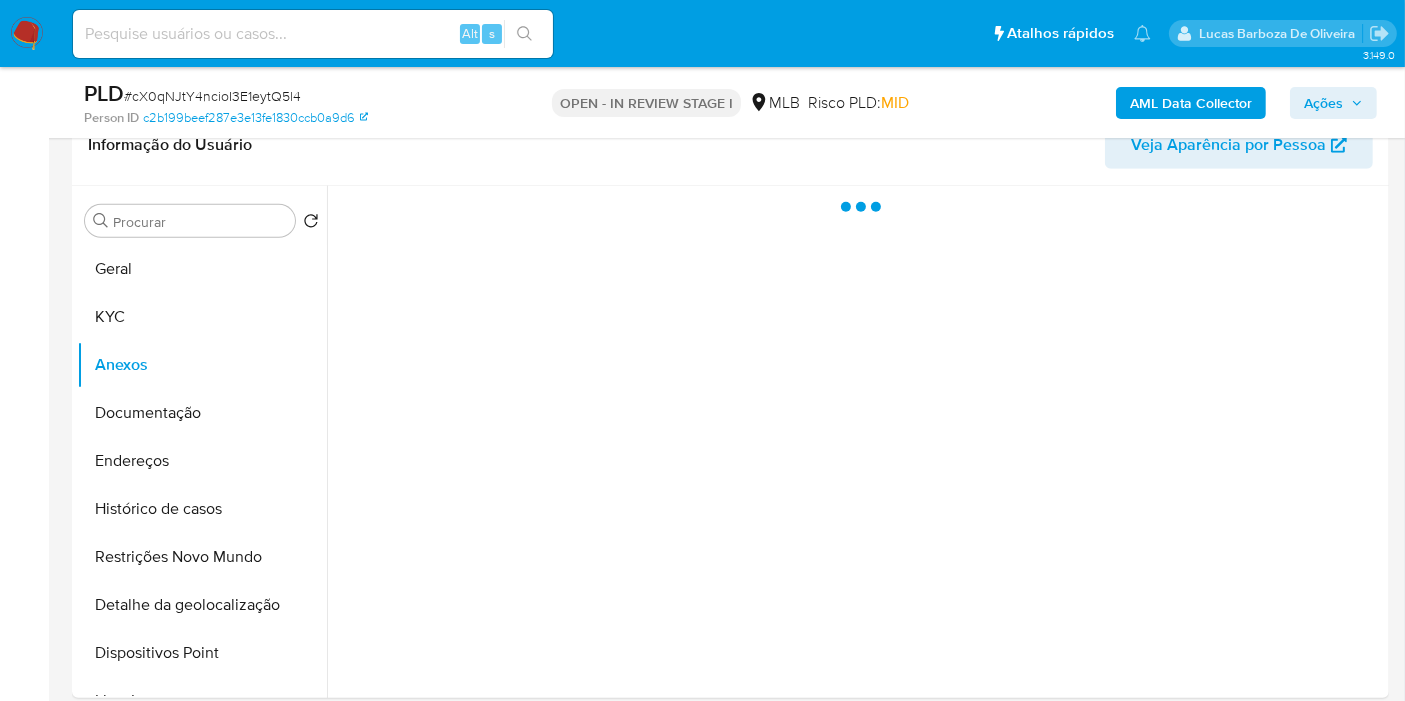 click on "Ações" at bounding box center (1333, 103) 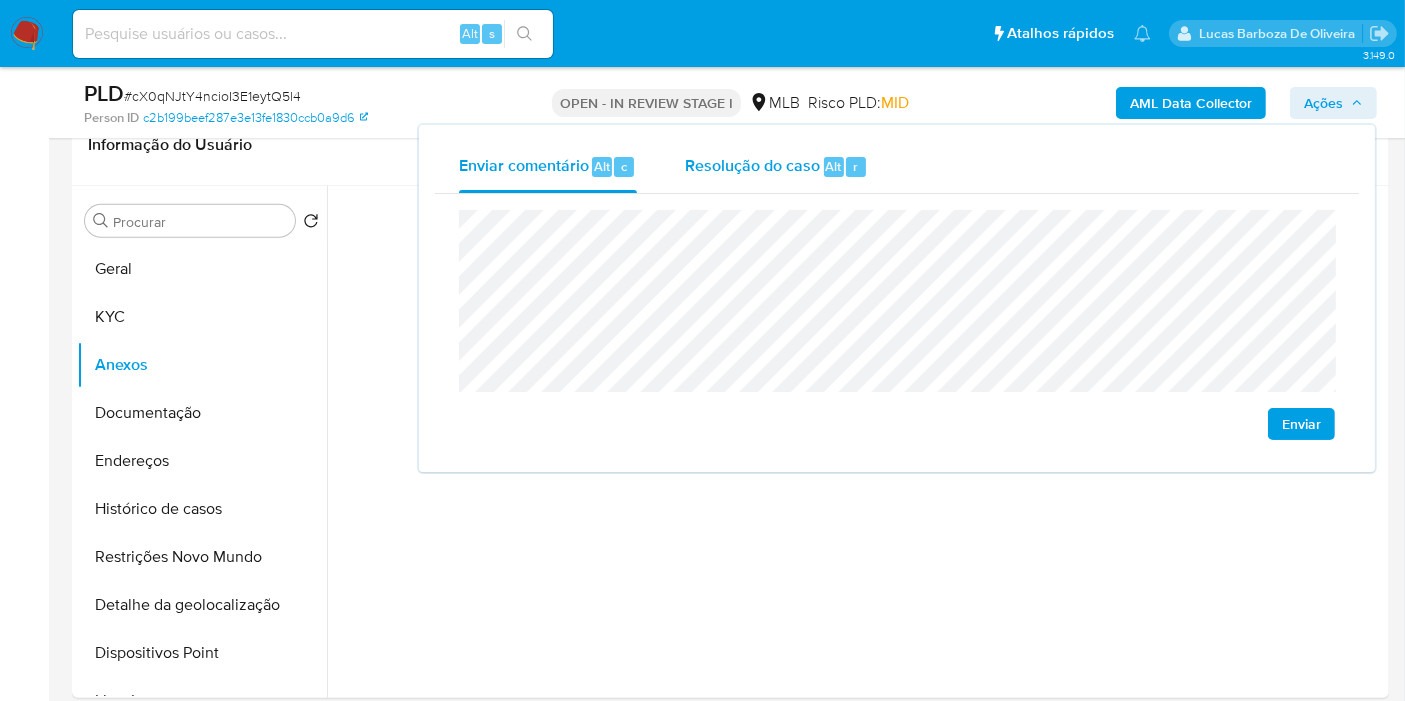 click on "Resolução do caso Alt r" at bounding box center [776, 167] 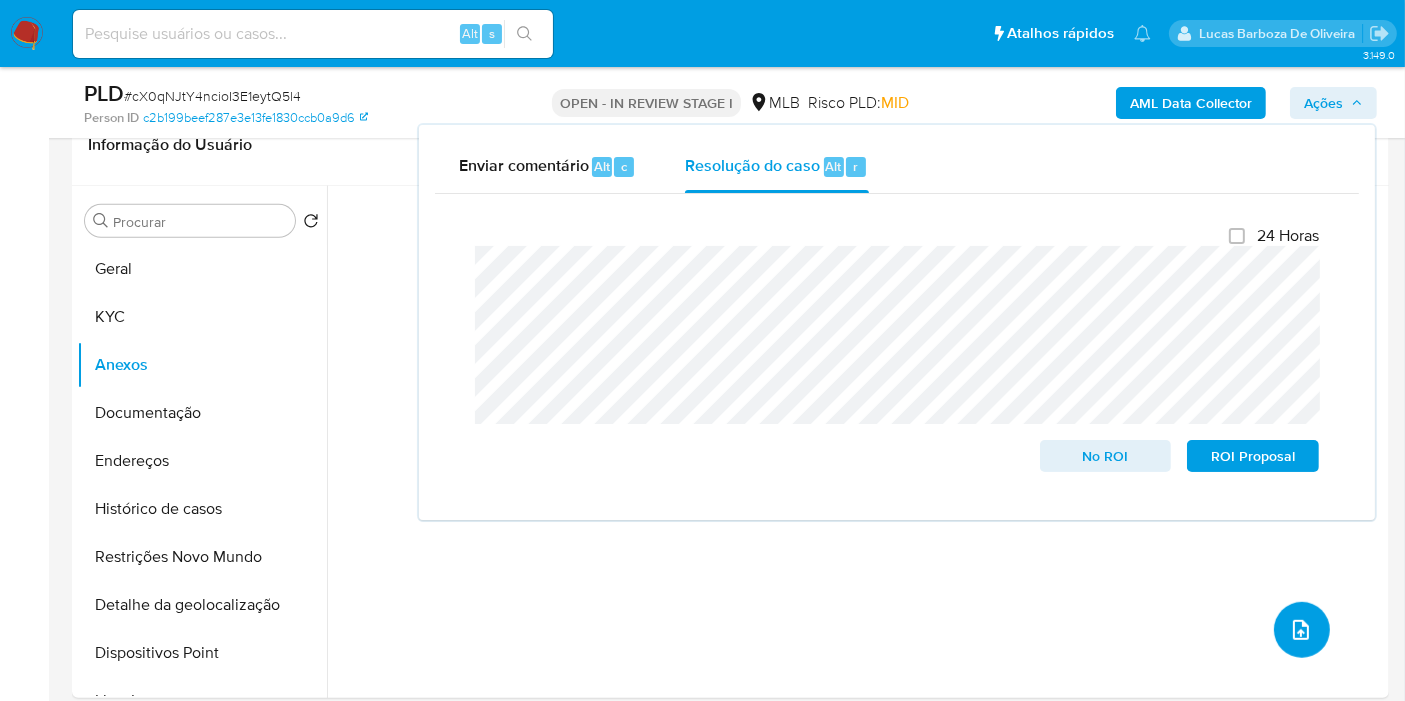 click at bounding box center (1301, 630) 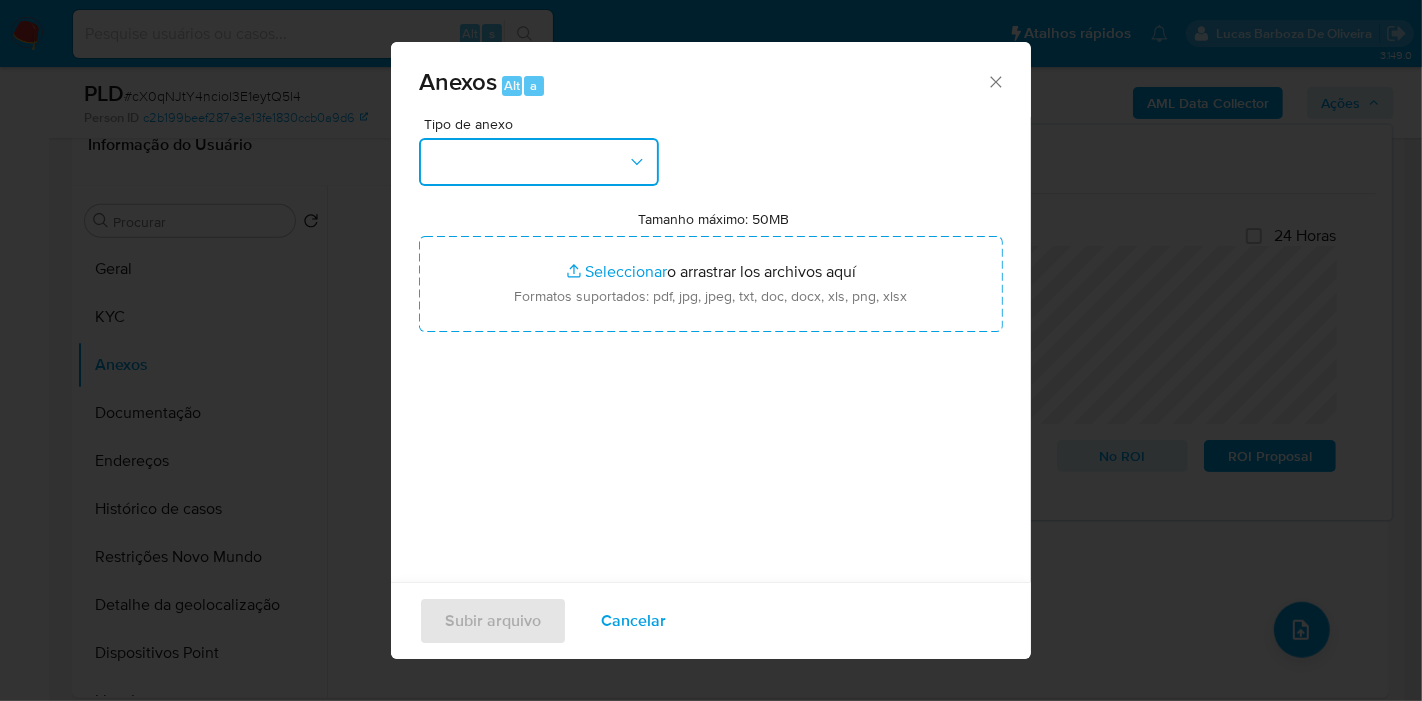 click at bounding box center [539, 162] 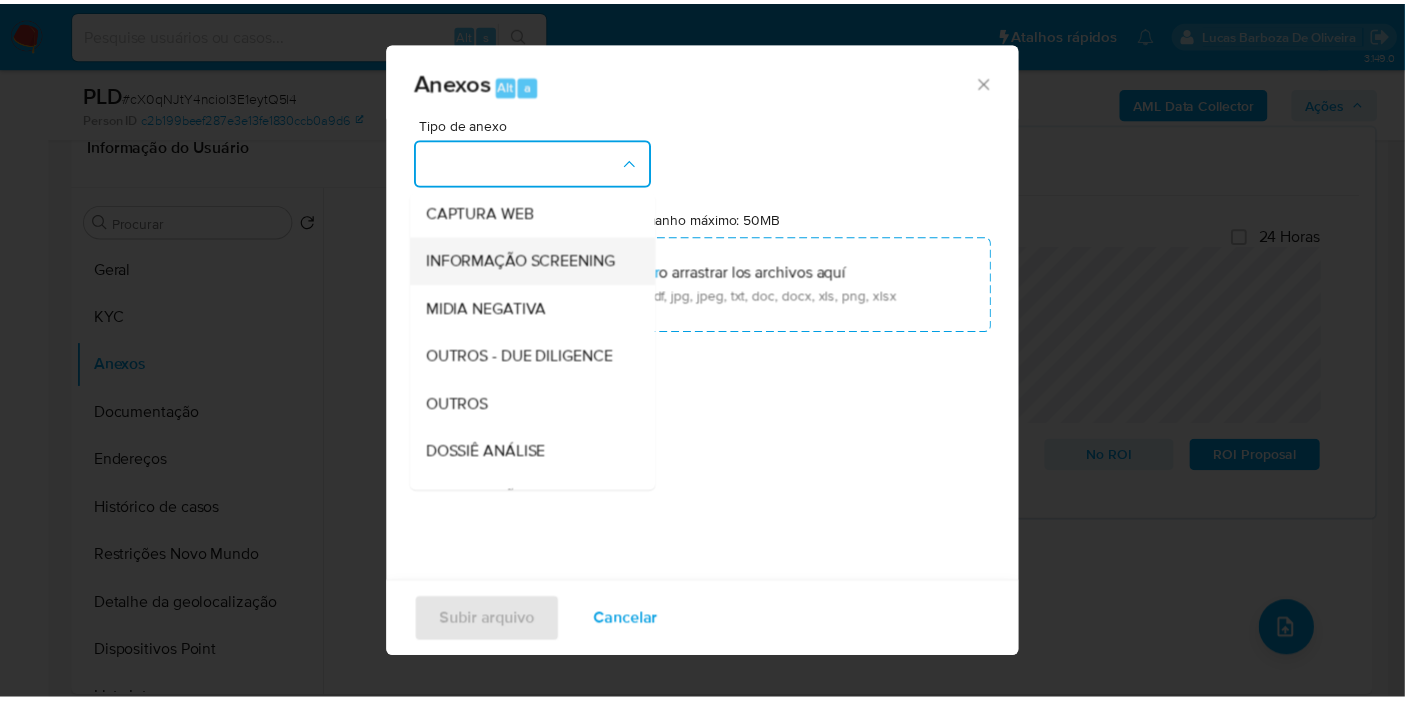 scroll, scrollTop: 222, scrollLeft: 0, axis: vertical 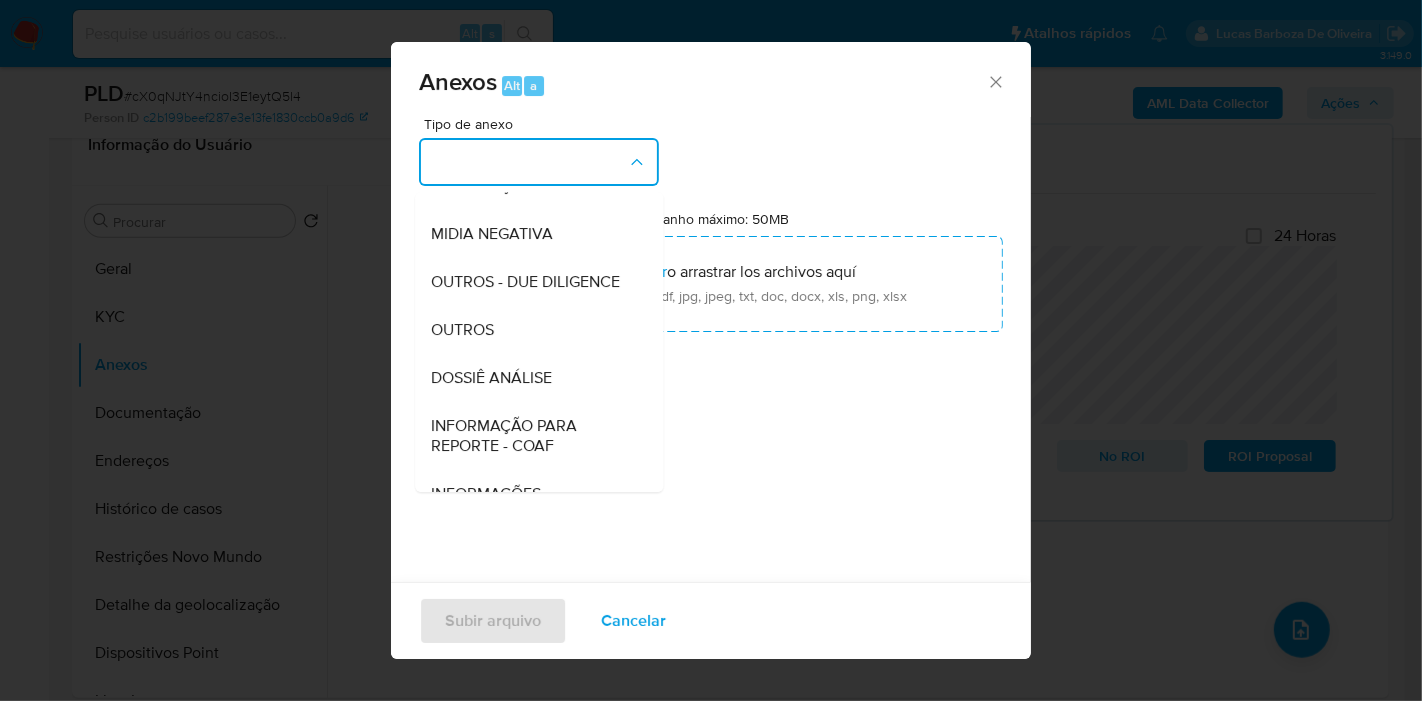 click on "DOSSIÊ ANÁLISE" at bounding box center (491, 378) 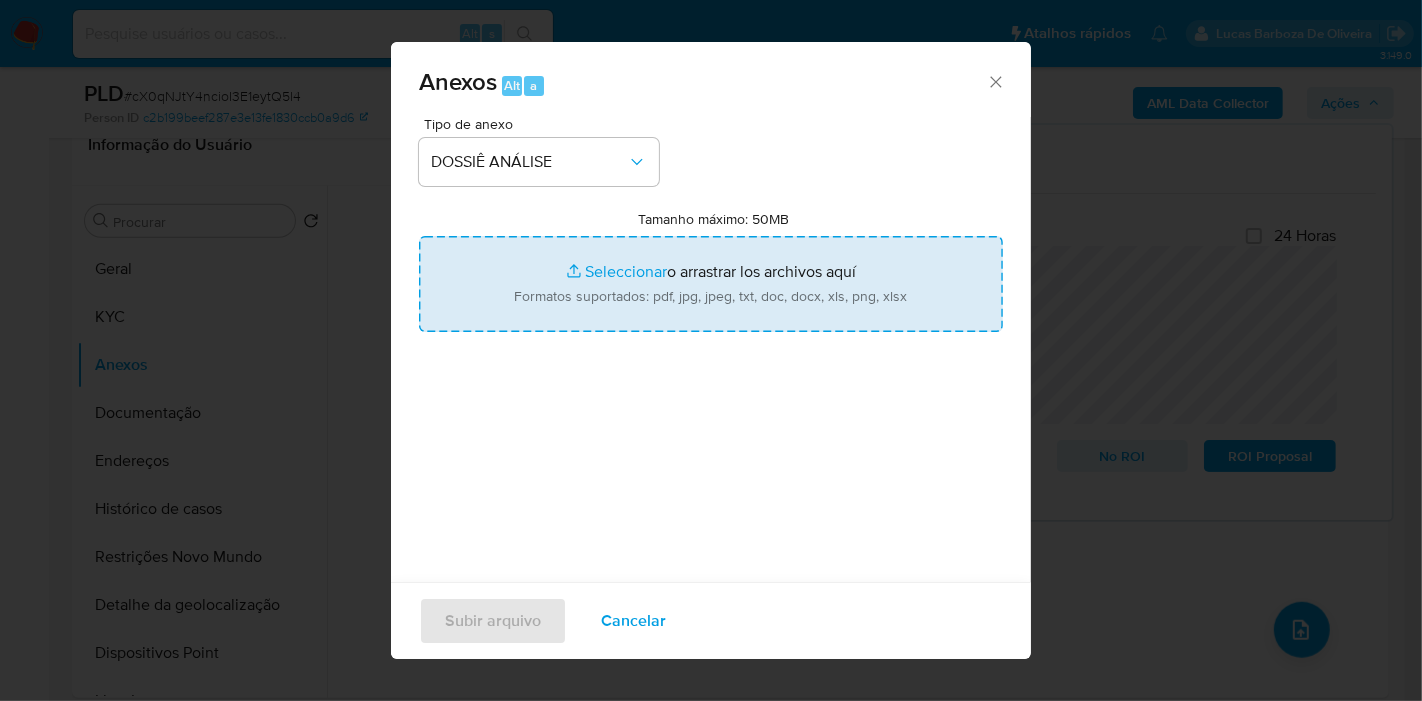 click on "Tamanho máximo: 50MB Seleccionar archivos" at bounding box center (711, 284) 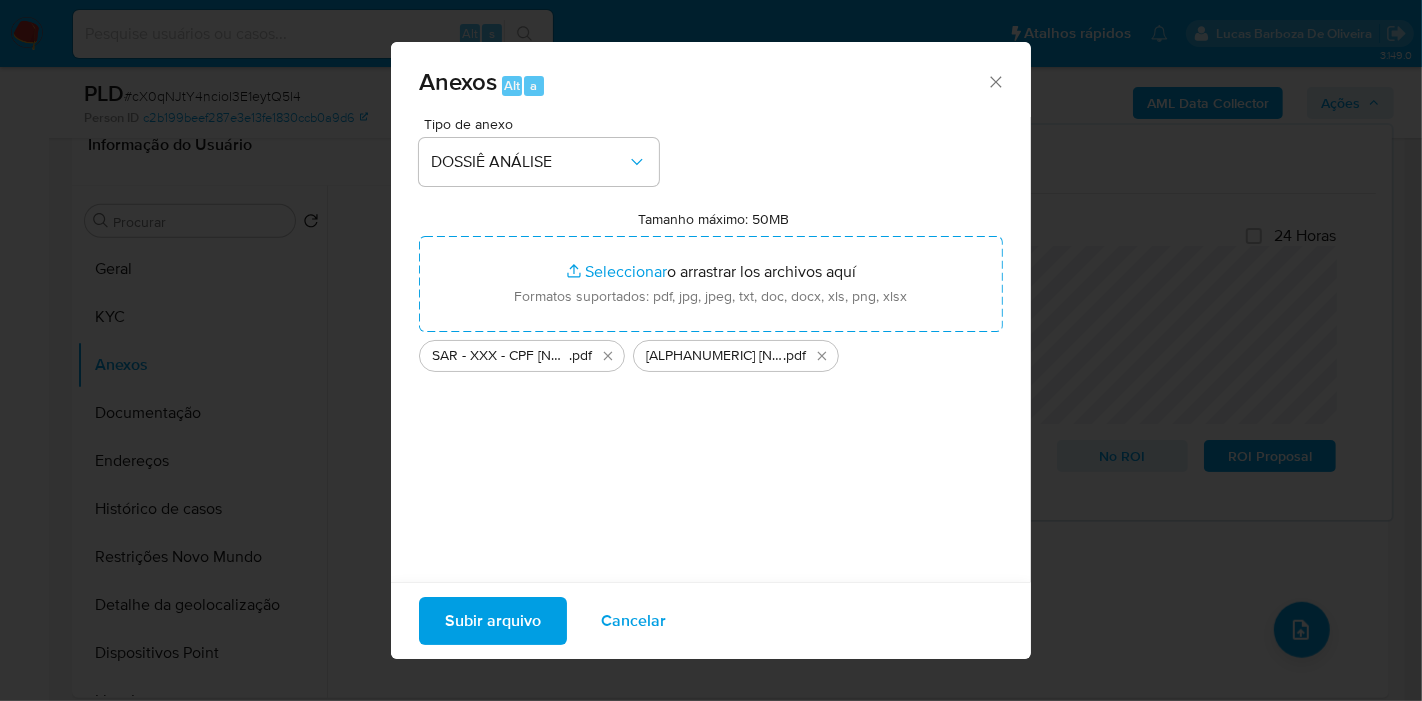 click on "Subir arquivo" at bounding box center [493, 621] 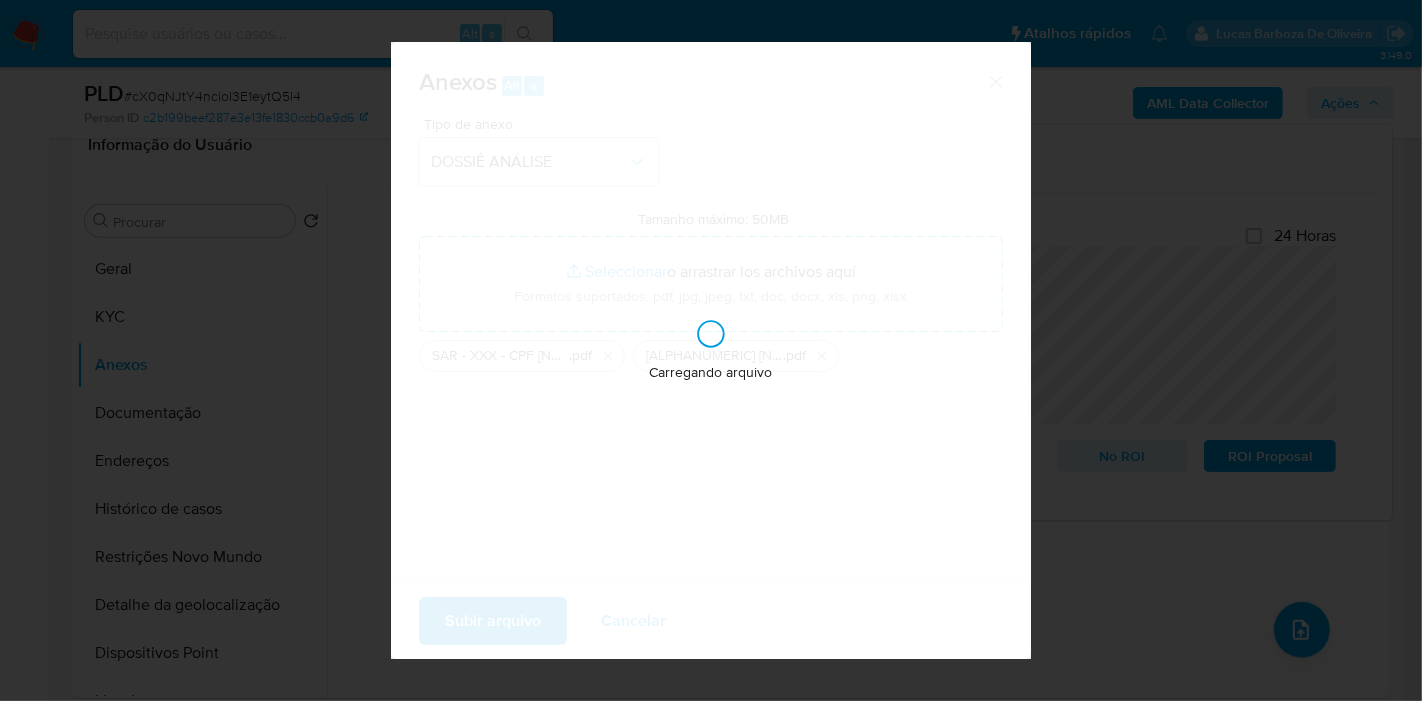 type 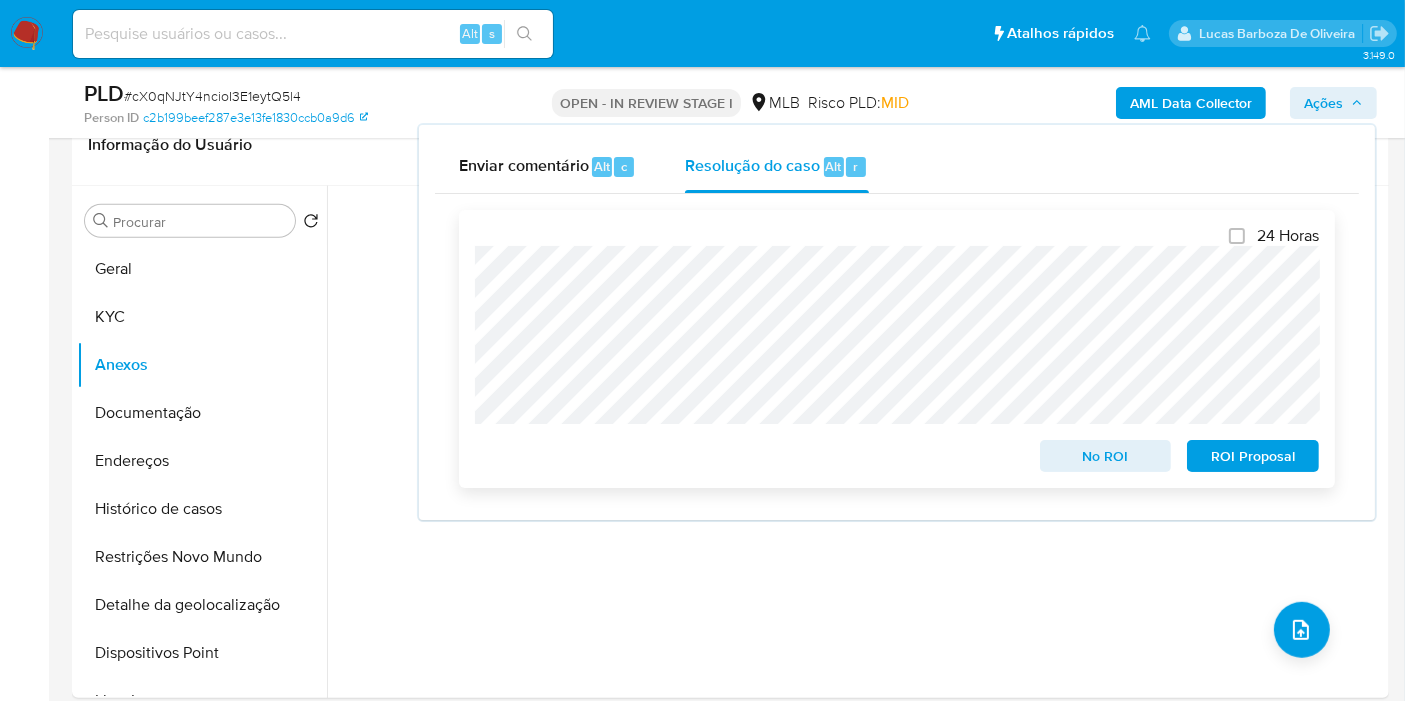 click on "ROI Proposal" at bounding box center [1253, 456] 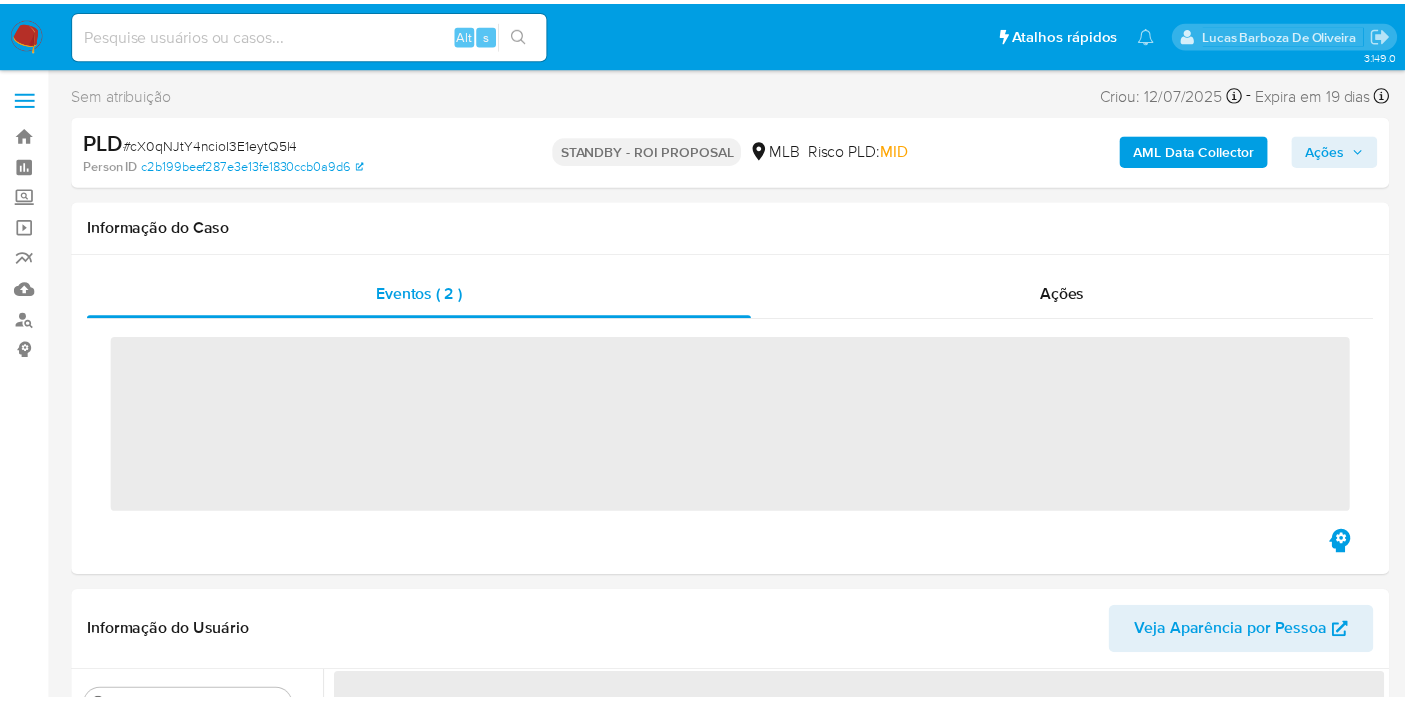 scroll, scrollTop: 0, scrollLeft: 0, axis: both 